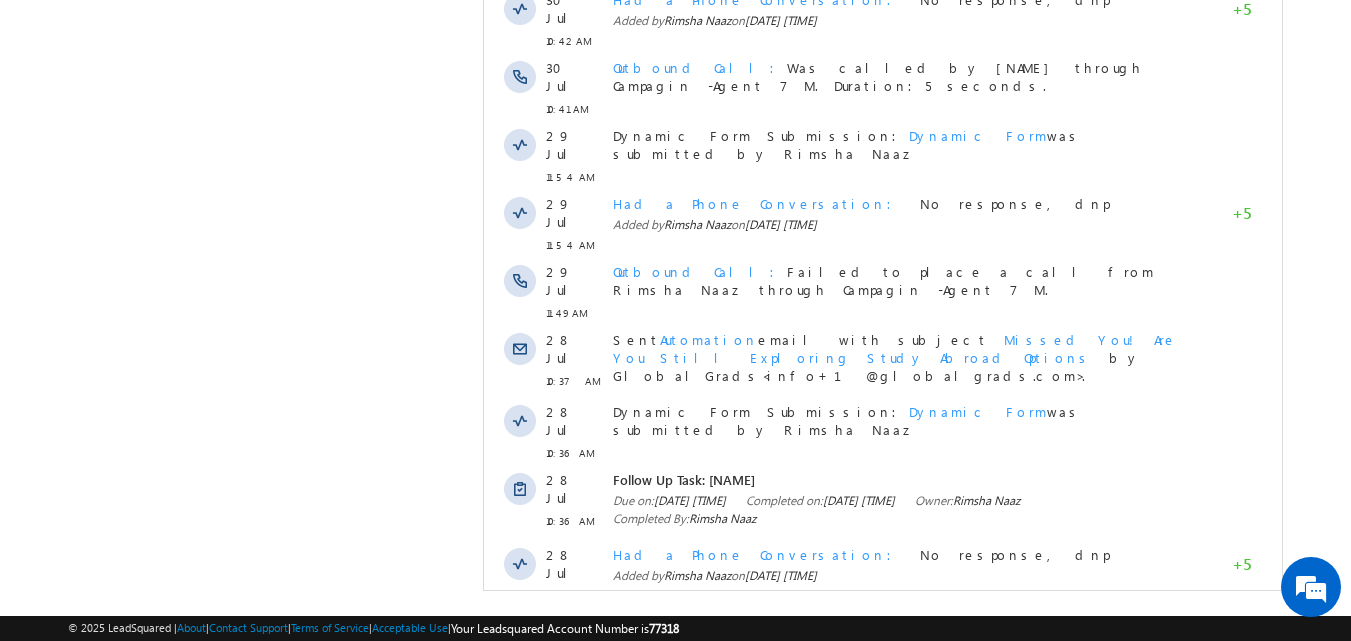 scroll, scrollTop: 0, scrollLeft: 0, axis: both 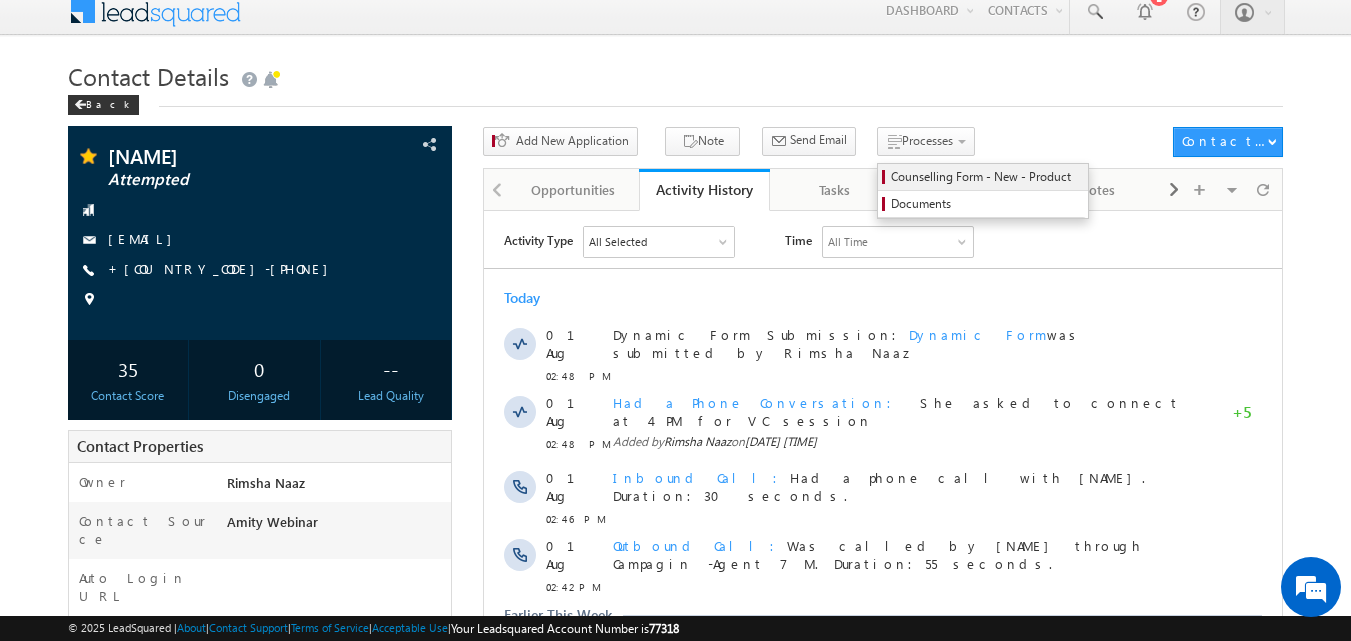 click on "Counselling Form - New - Product" at bounding box center (986, 177) 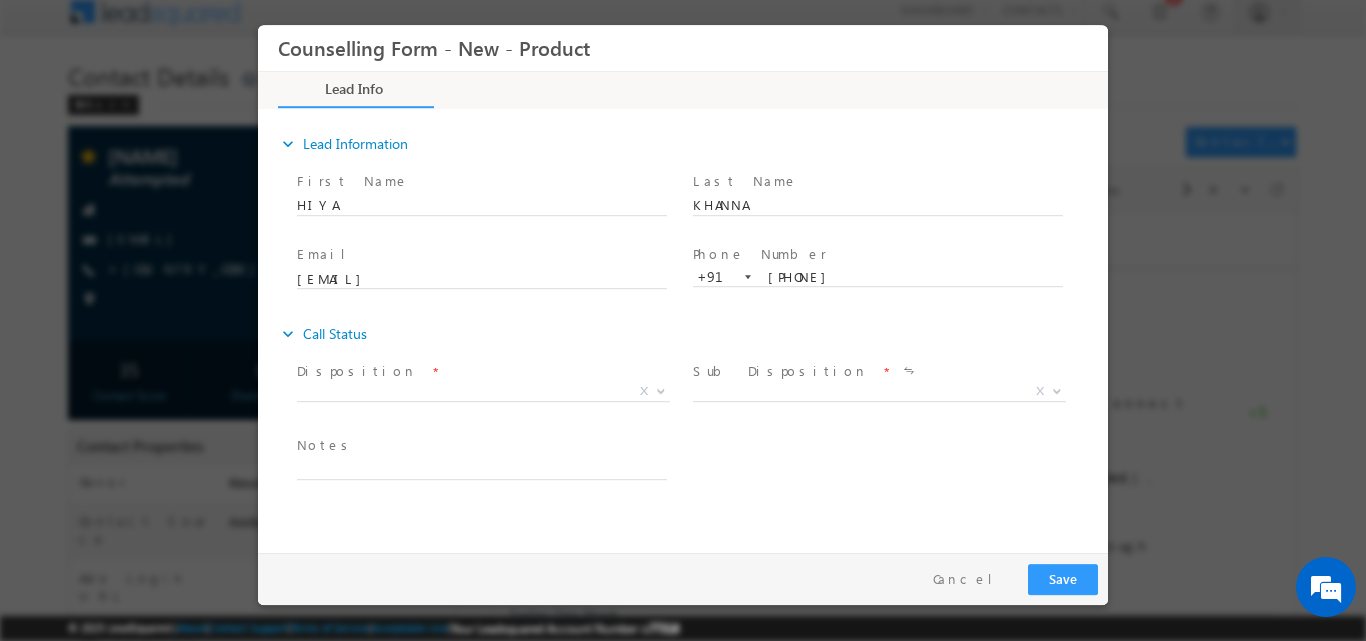 scroll, scrollTop: 0, scrollLeft: 0, axis: both 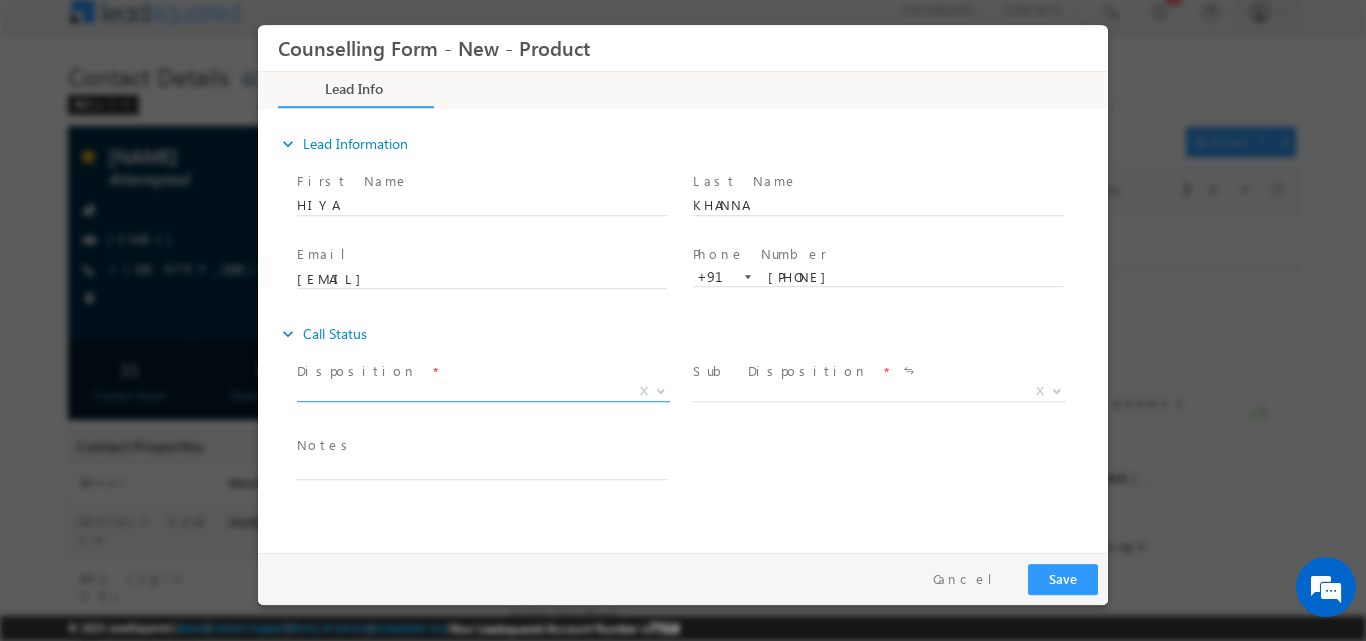 click at bounding box center [659, 390] 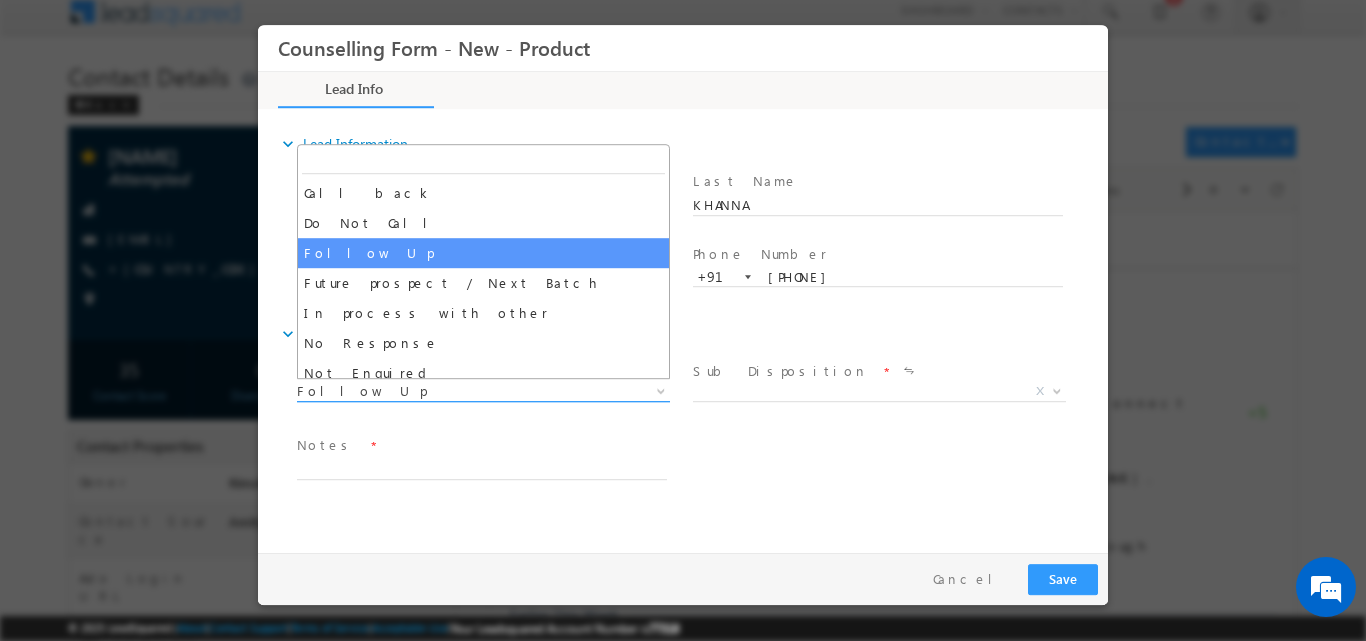 click at bounding box center [661, 389] 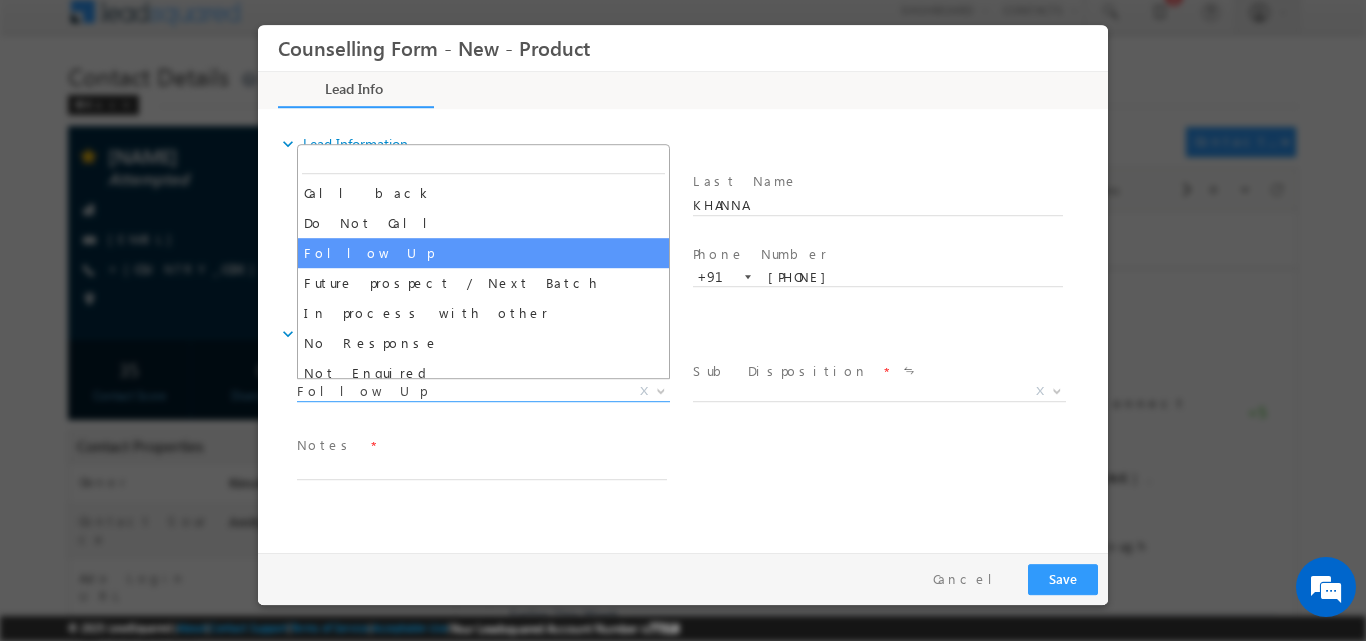 drag, startPoint x: 667, startPoint y: 257, endPoint x: 661, endPoint y: 292, distance: 35.510563 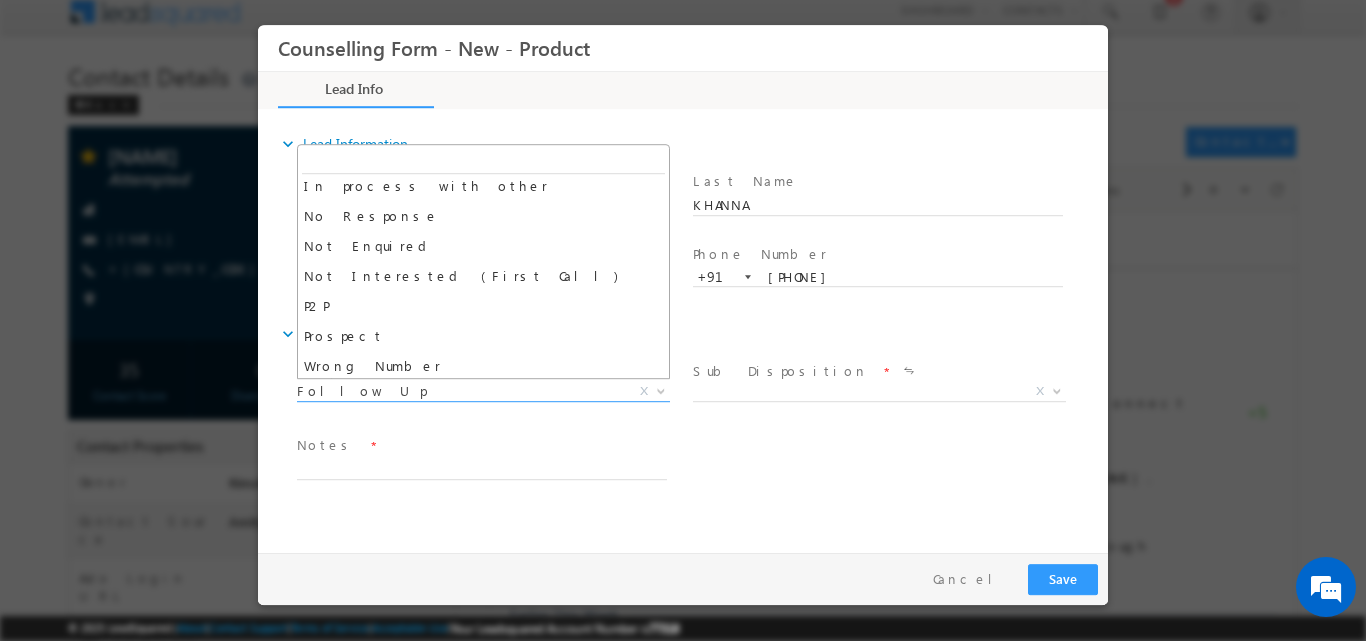 scroll, scrollTop: 130, scrollLeft: 0, axis: vertical 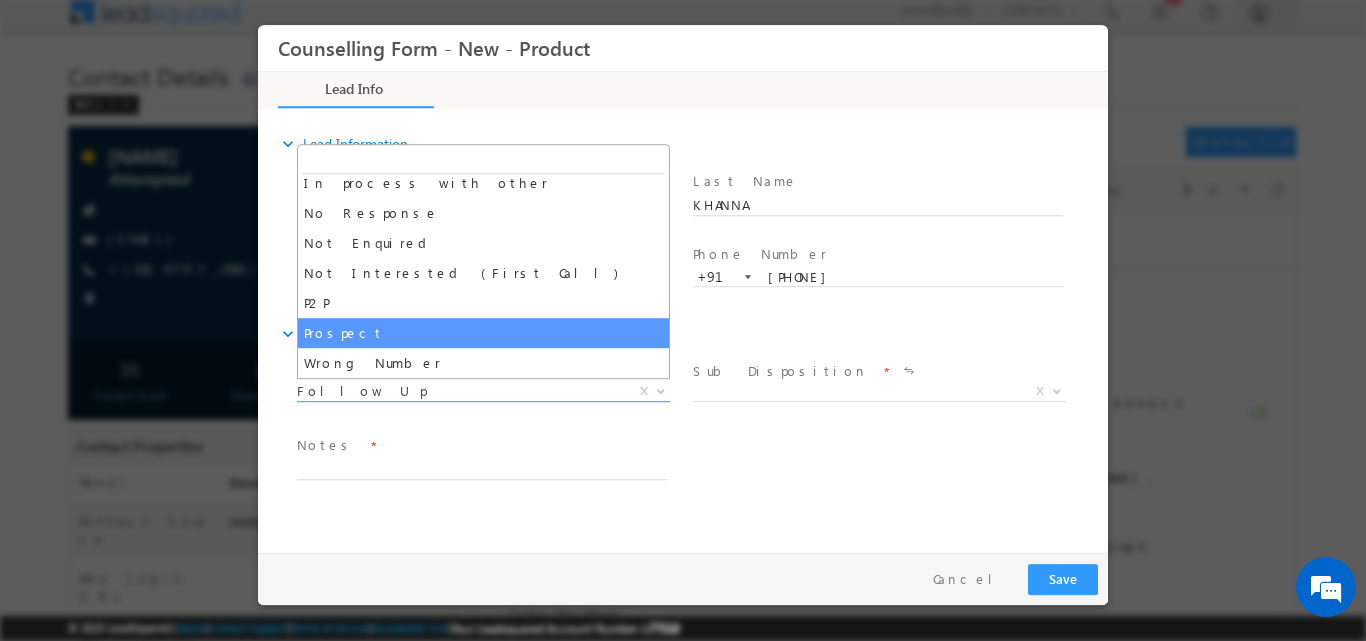 select on "Prospect" 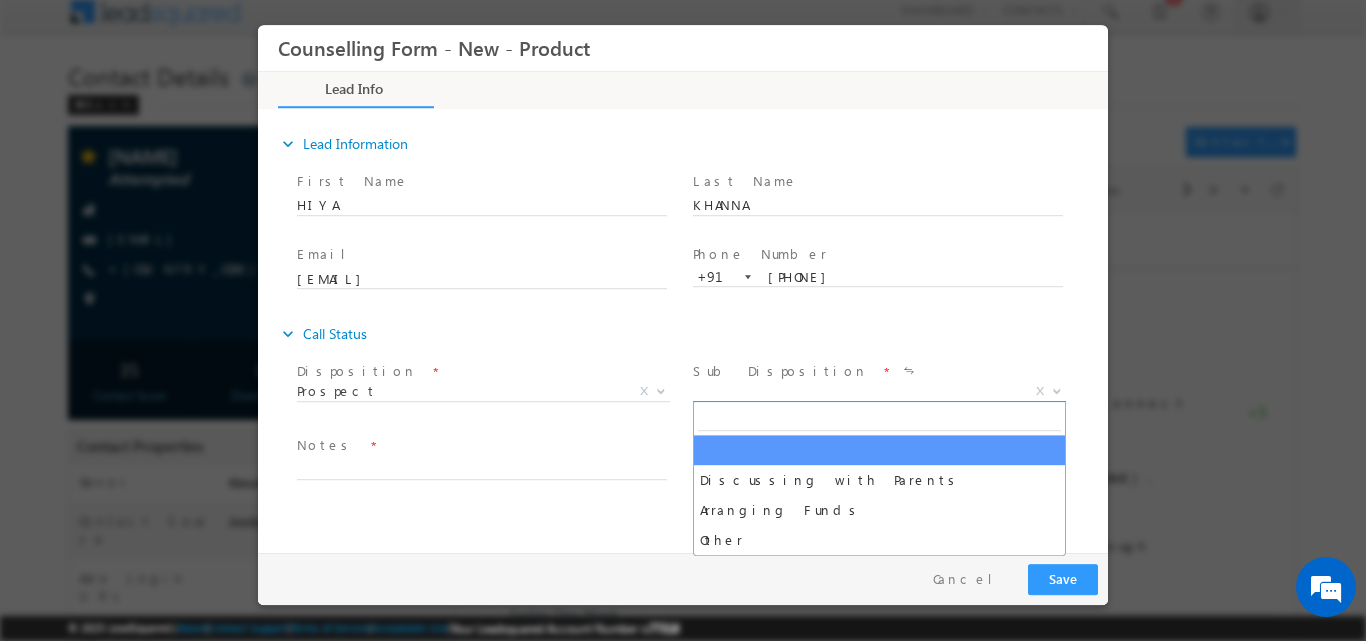 click at bounding box center [1057, 389] 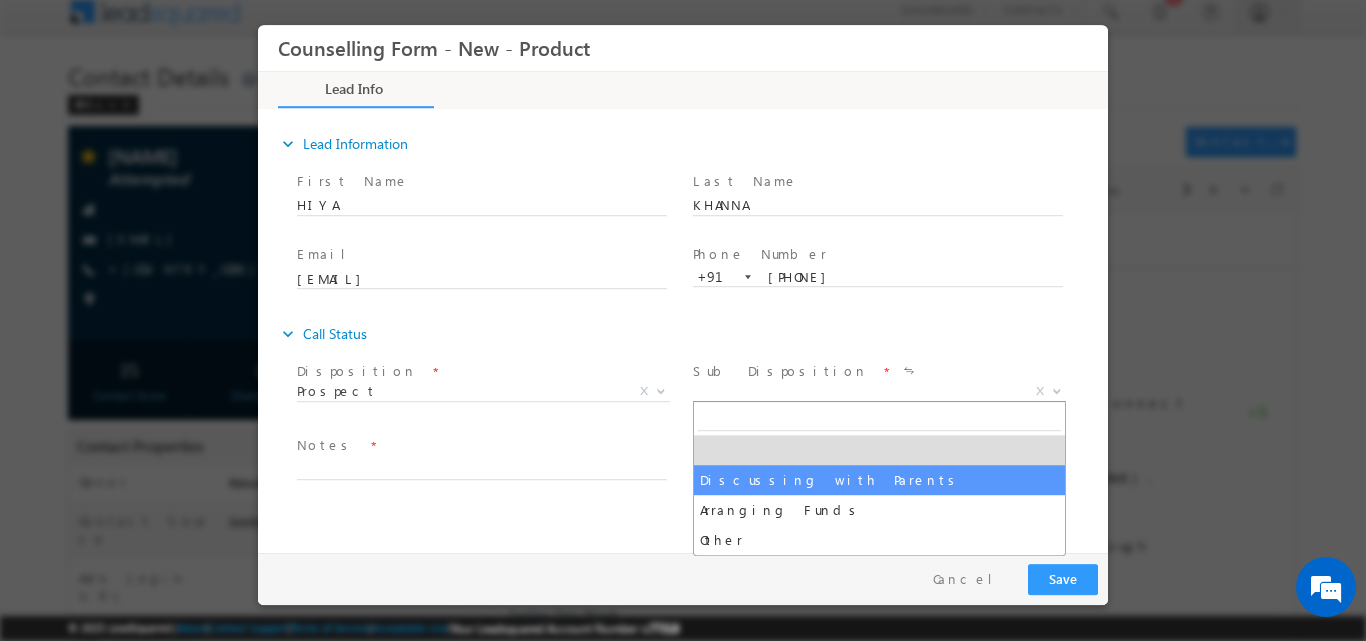 select on "Discussing with Parents" 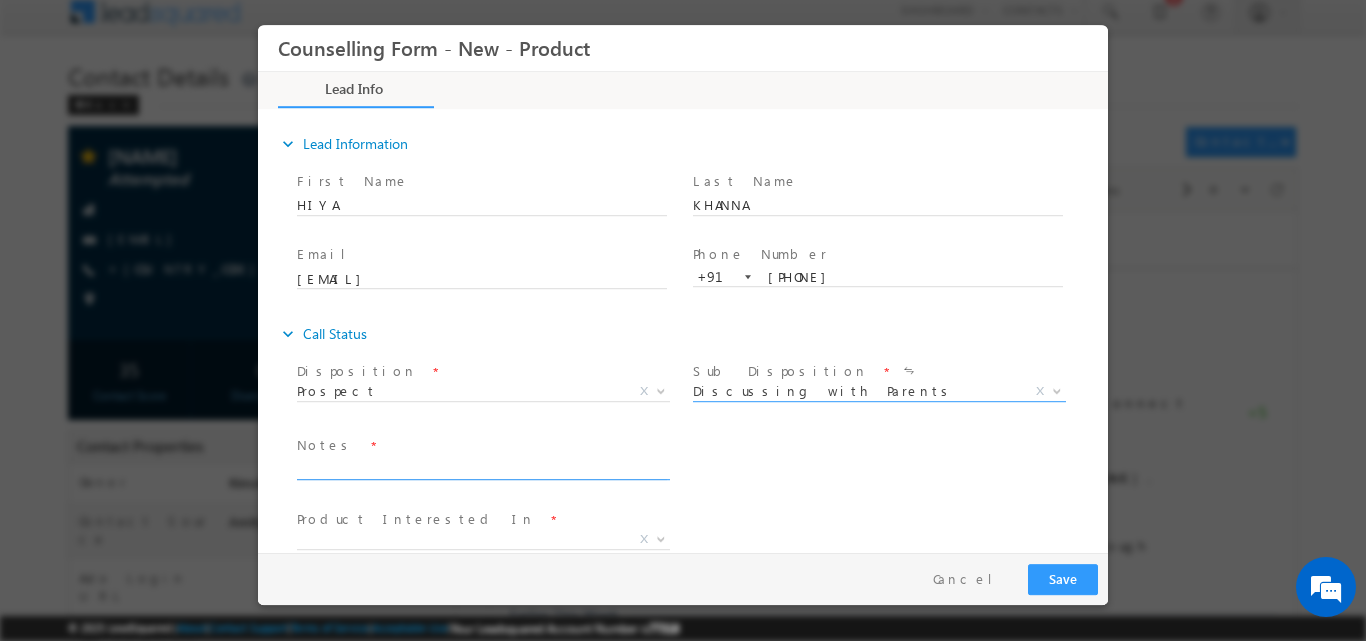 click at bounding box center (482, 467) 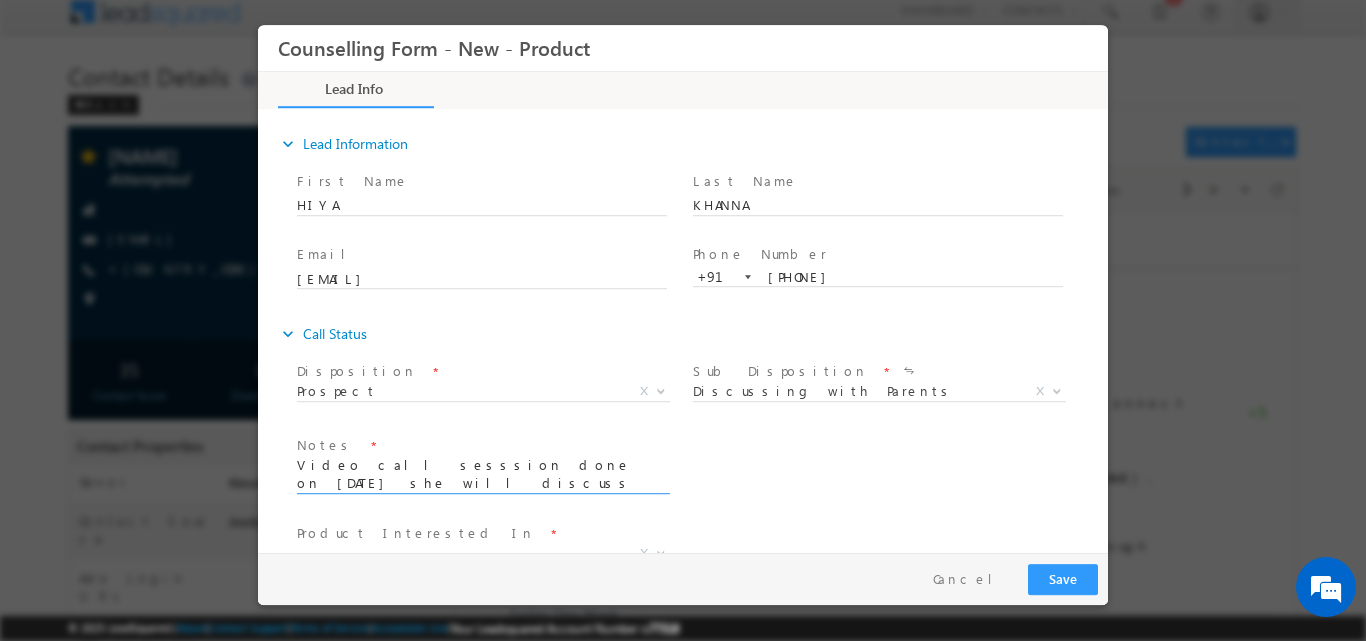 scroll, scrollTop: 2, scrollLeft: 0, axis: vertical 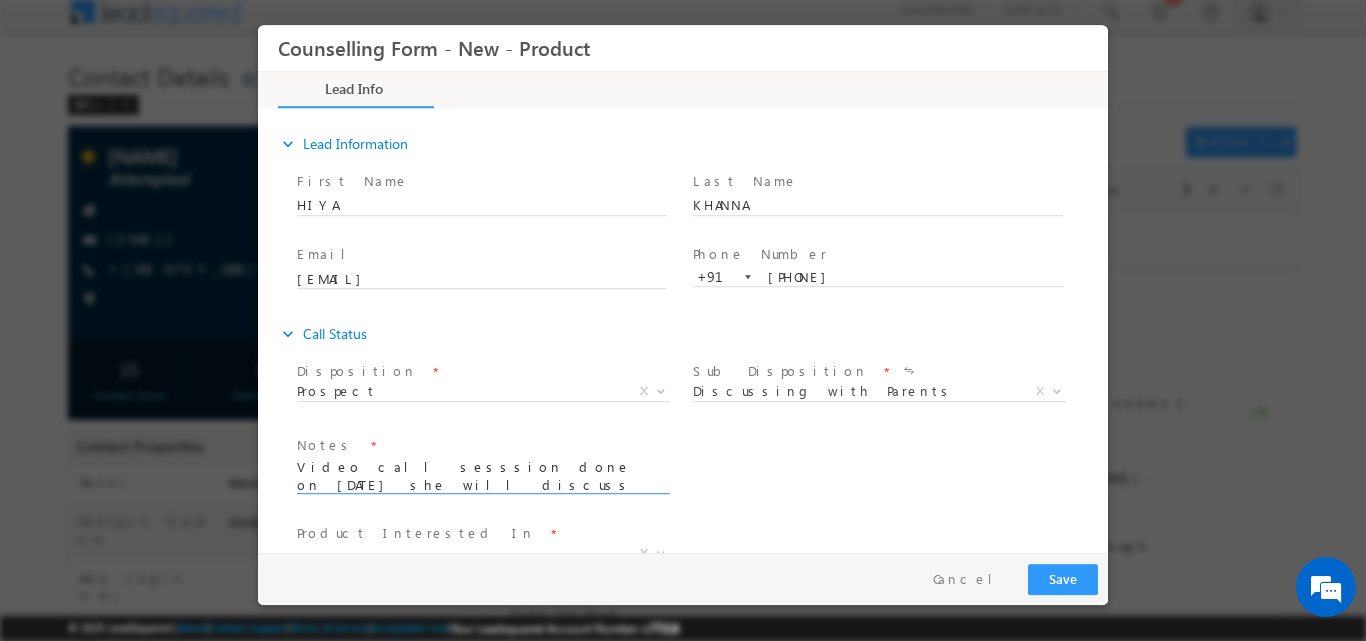 click on "Video call sesssion done on 1/8/2-25 she will discuss with parents then will connect on Mondau" at bounding box center (482, 474) 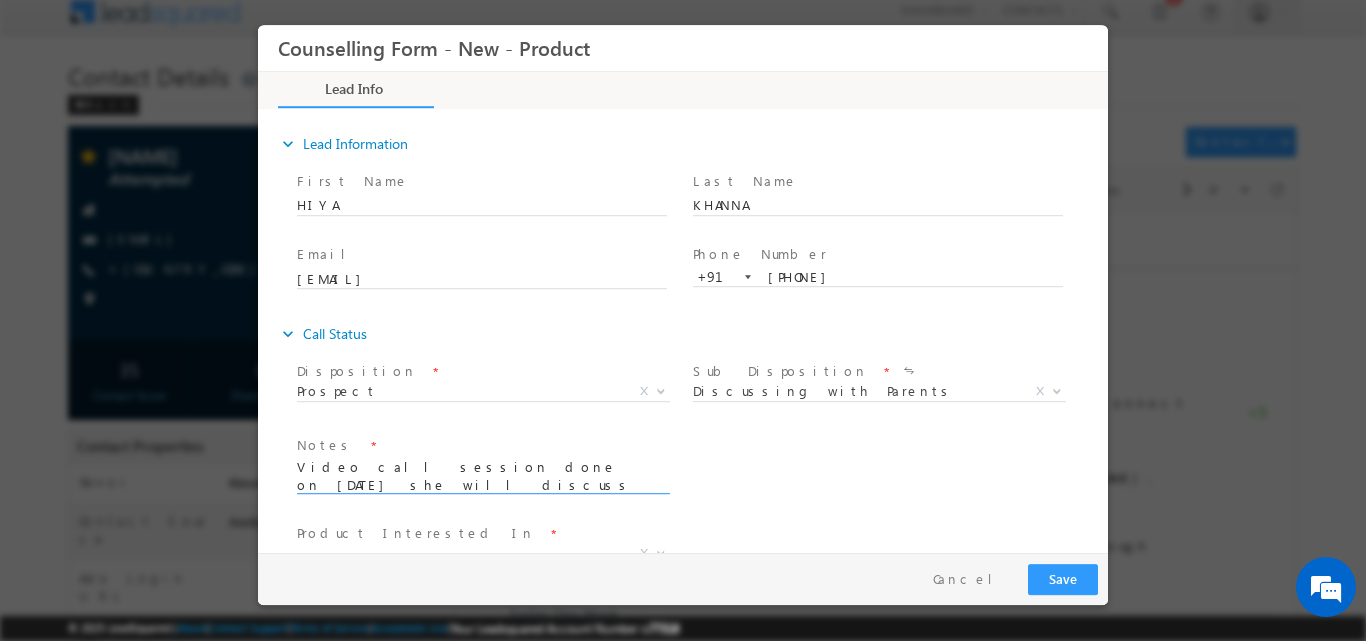 click on "Video call session done on 1/8/2-25 she will discuss with parents then will connect on Mondau" at bounding box center (482, 474) 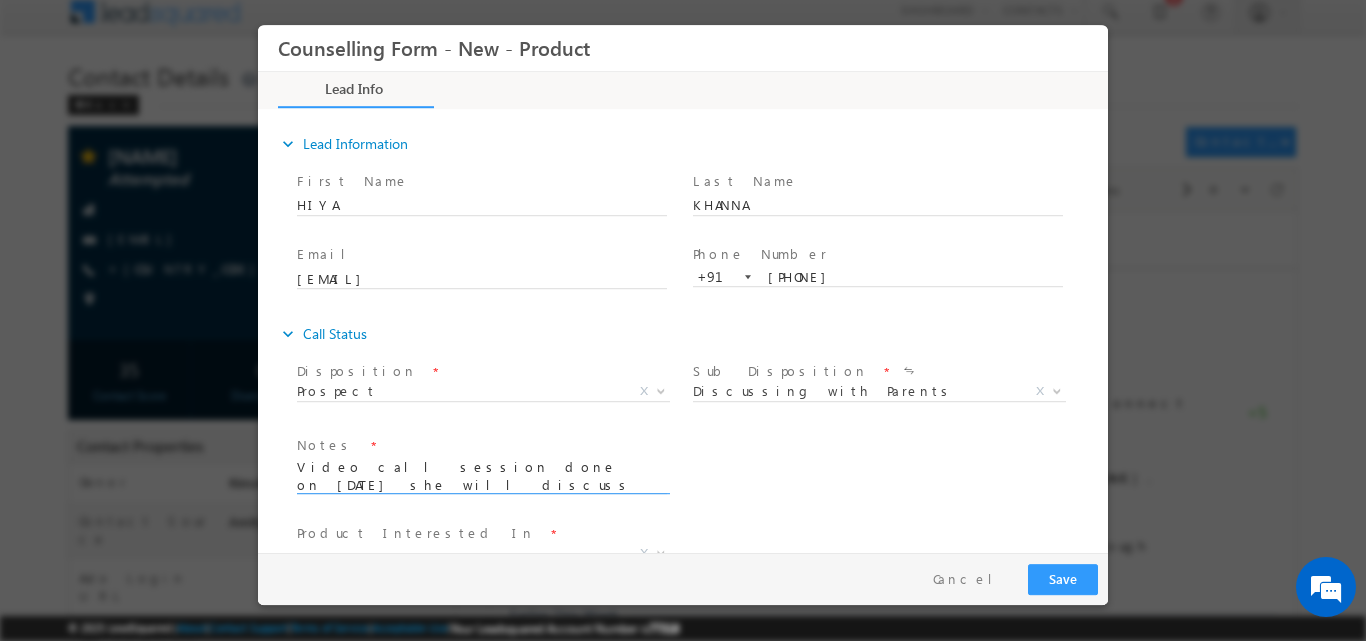 scroll, scrollTop: 3, scrollLeft: 0, axis: vertical 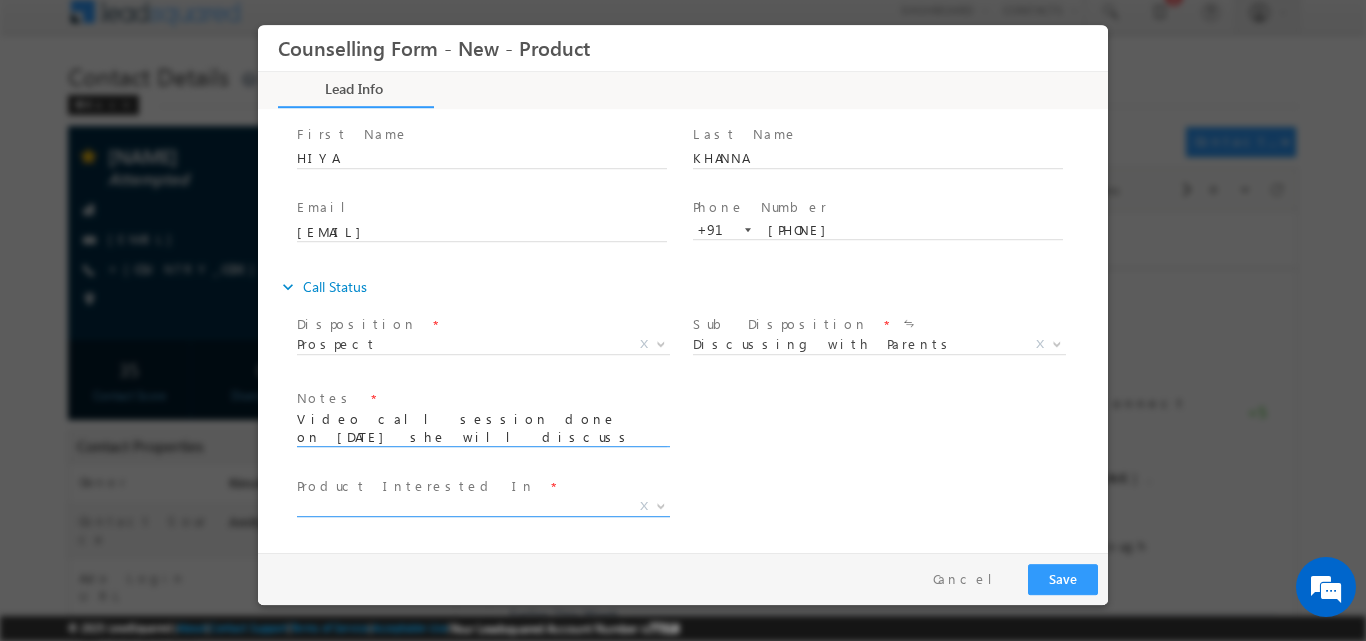 type on "Video call session done on 1/8/2-25 she will discuss with parents then will connect on Monday" 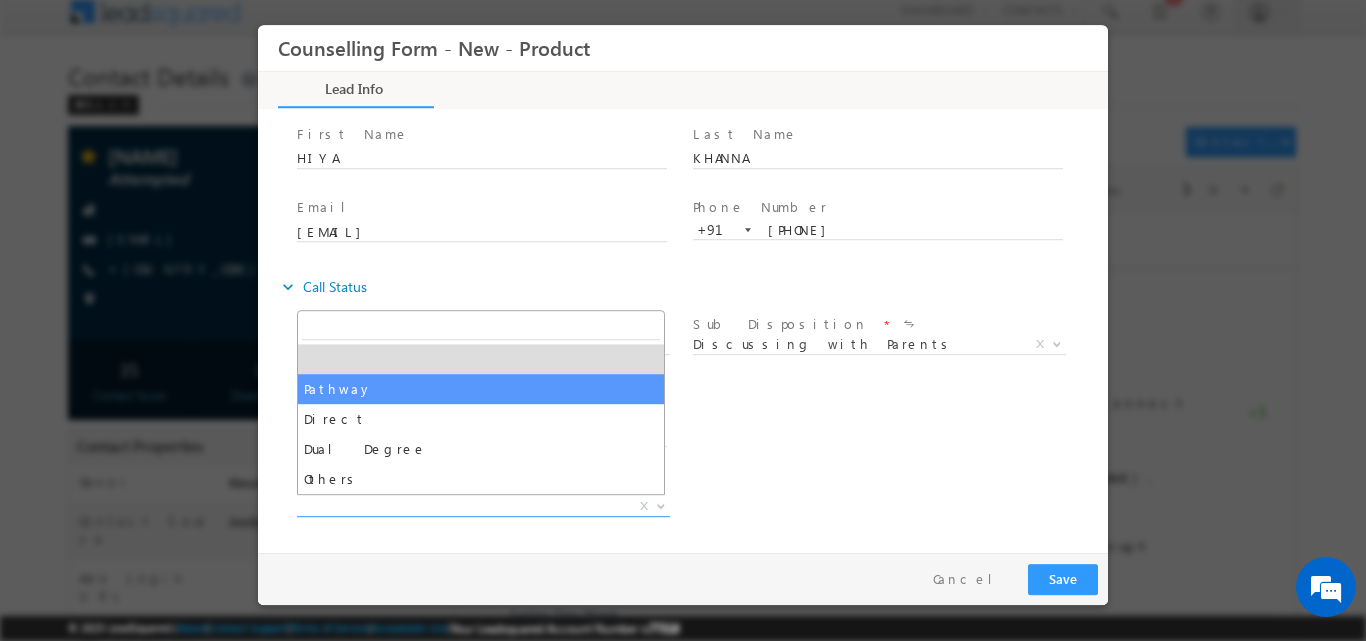 select on "Pathway" 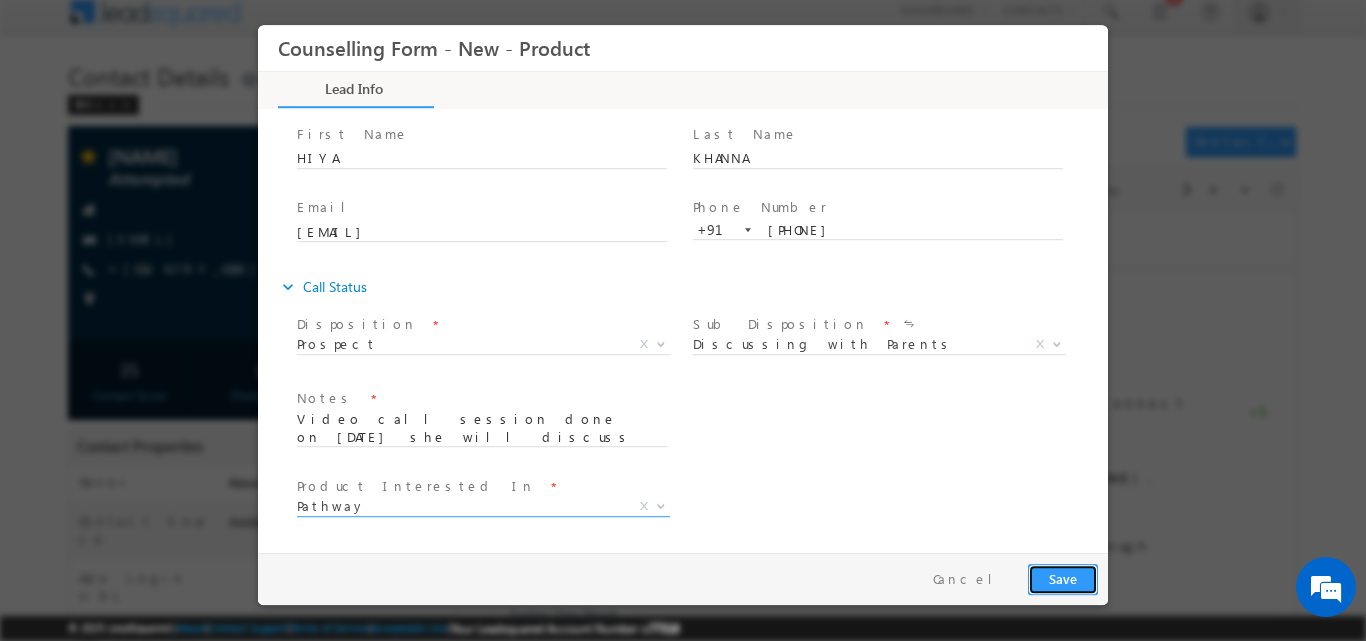click on "Save" at bounding box center (1063, 578) 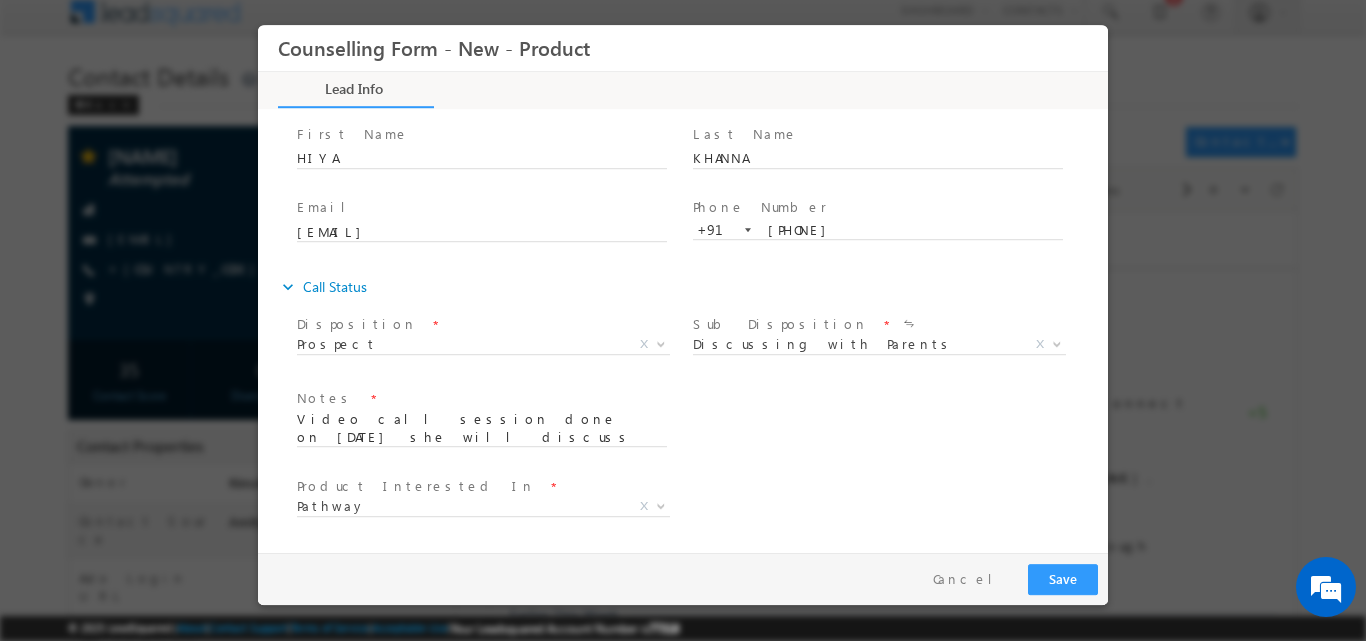 scroll, scrollTop: 384, scrollLeft: 0, axis: vertical 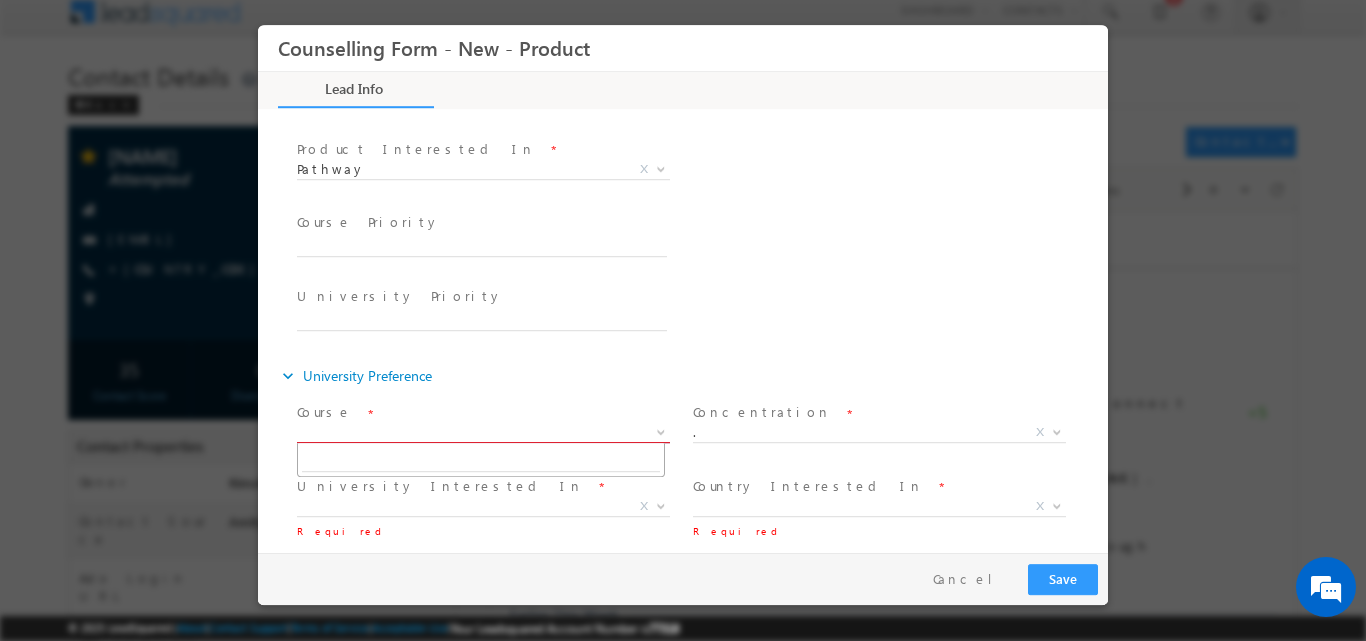 click at bounding box center (659, 431) 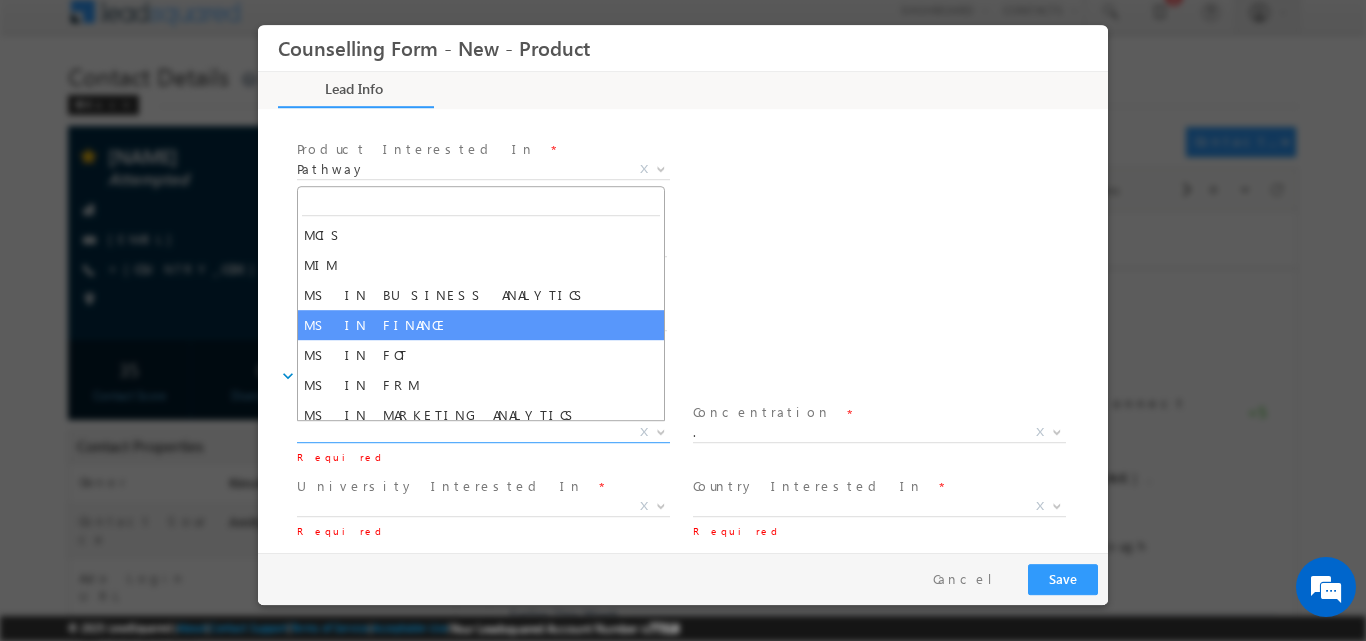 scroll, scrollTop: 70, scrollLeft: 0, axis: vertical 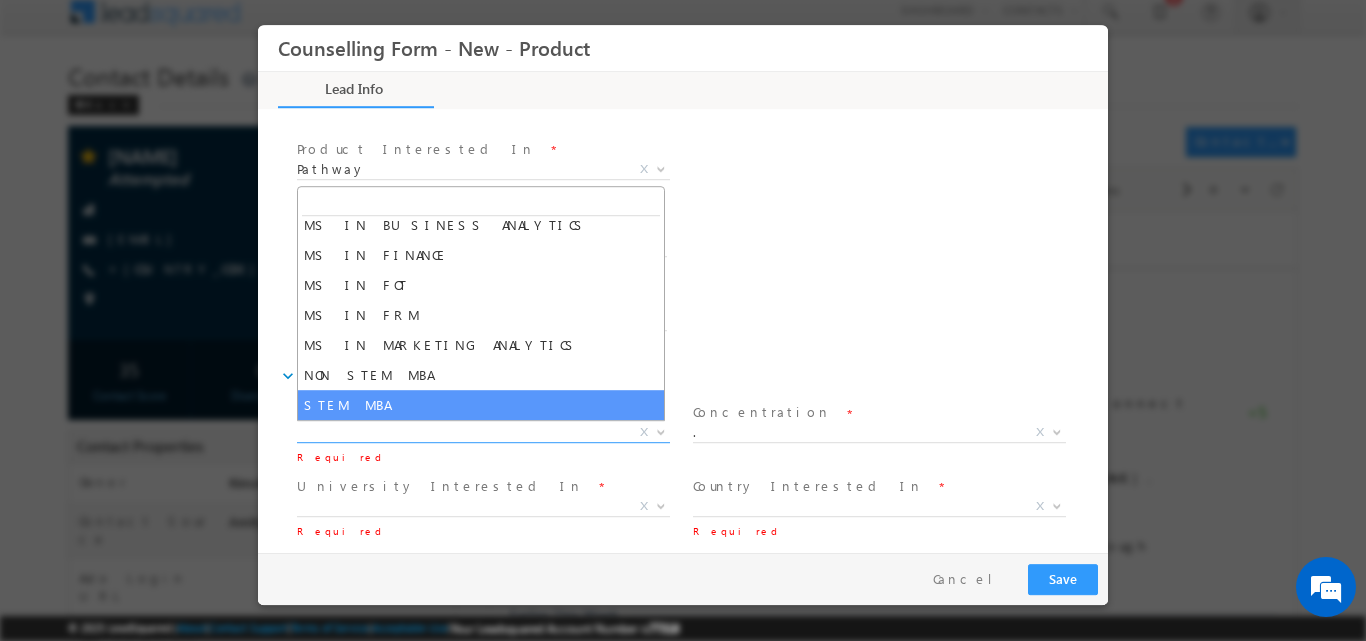 select on "STEM MBA" 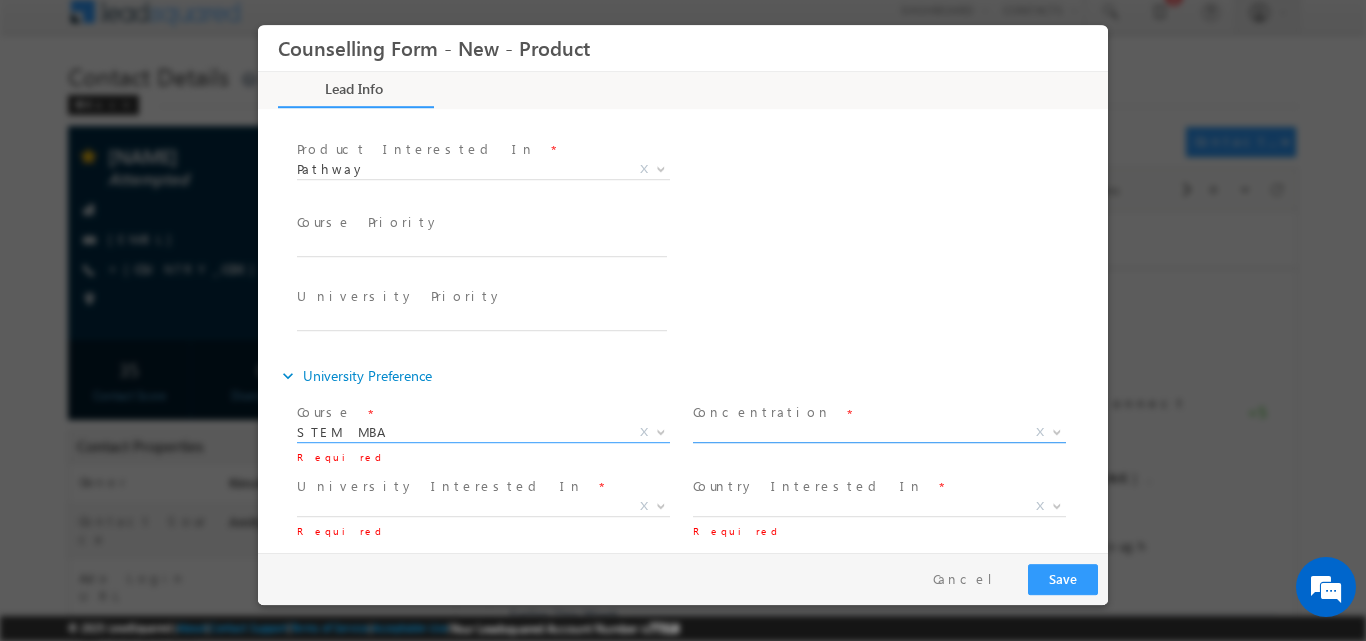 click at bounding box center (1057, 430) 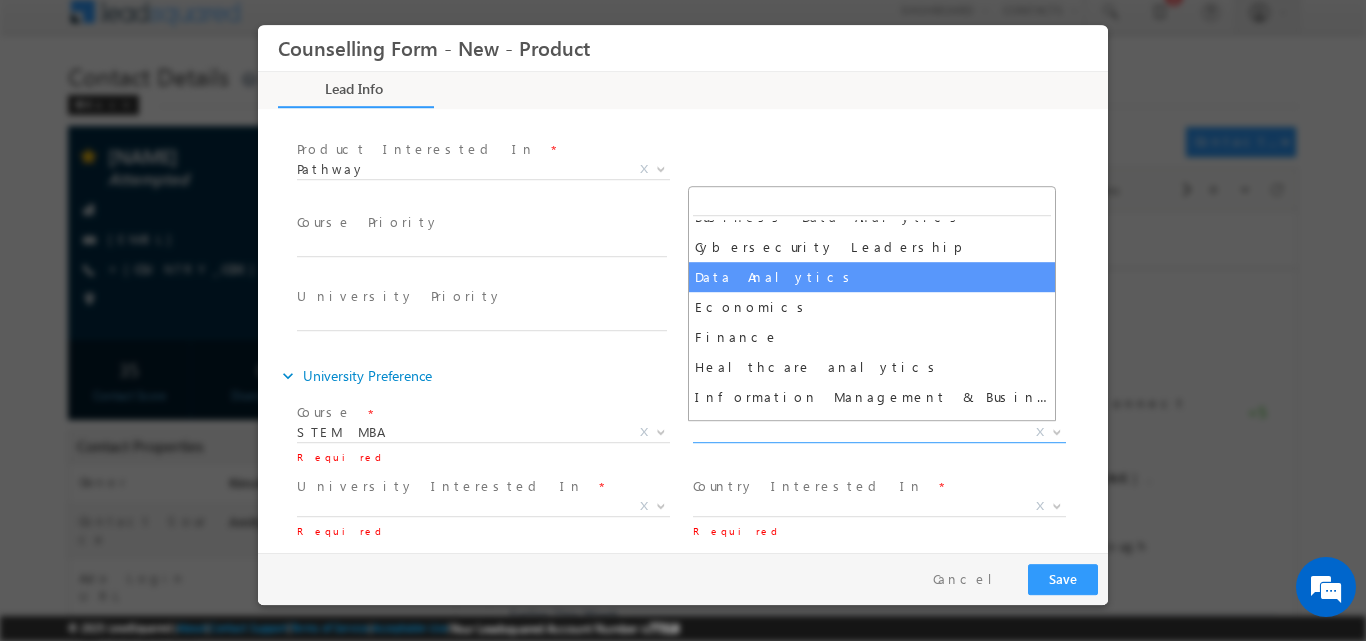 scroll, scrollTop: 161, scrollLeft: 0, axis: vertical 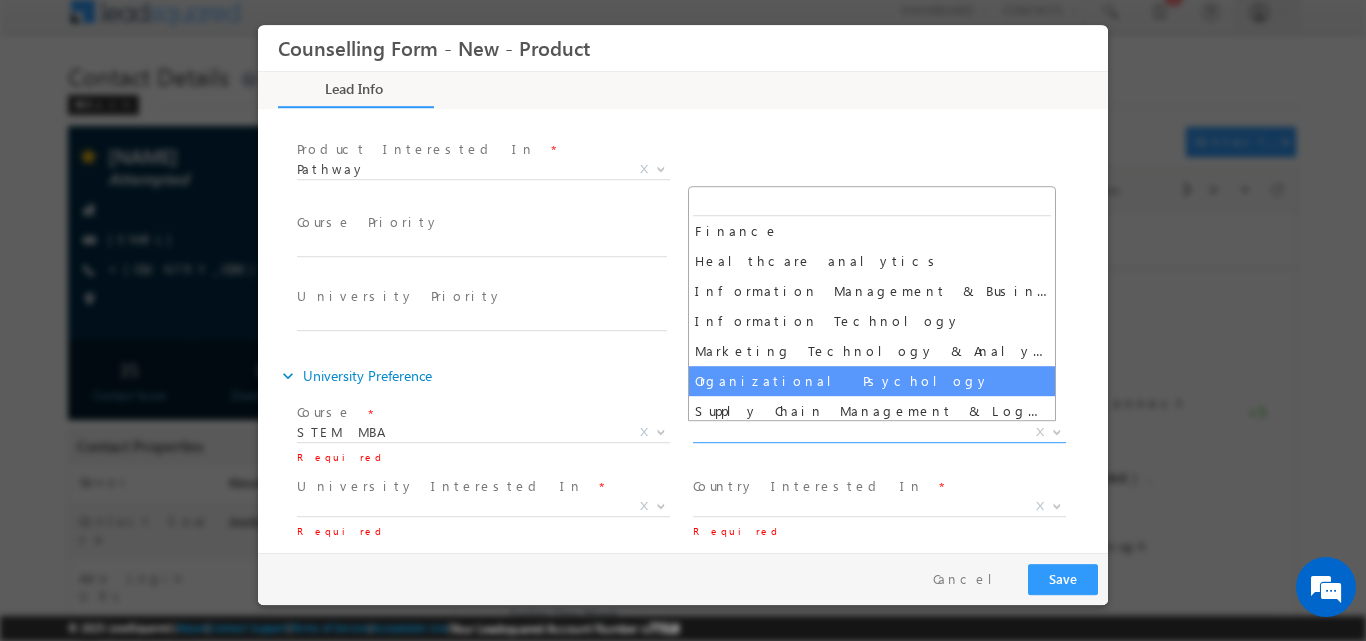 select on "Organizational Psychology" 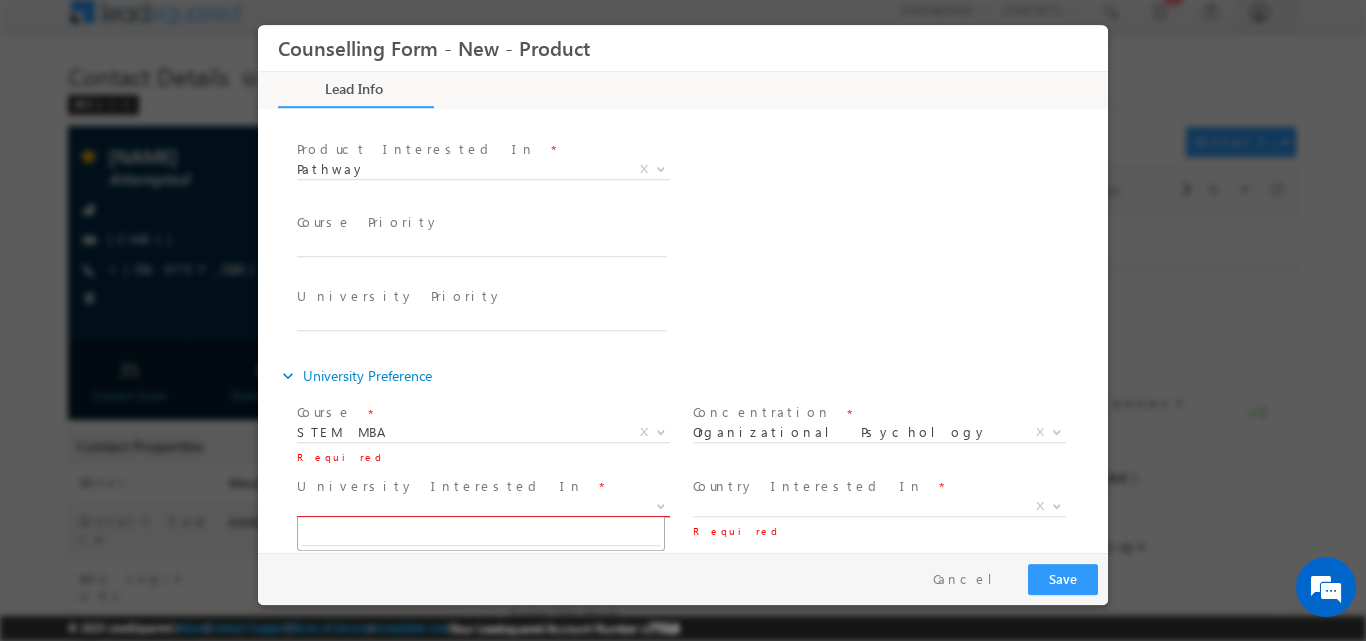 click at bounding box center [661, 504] 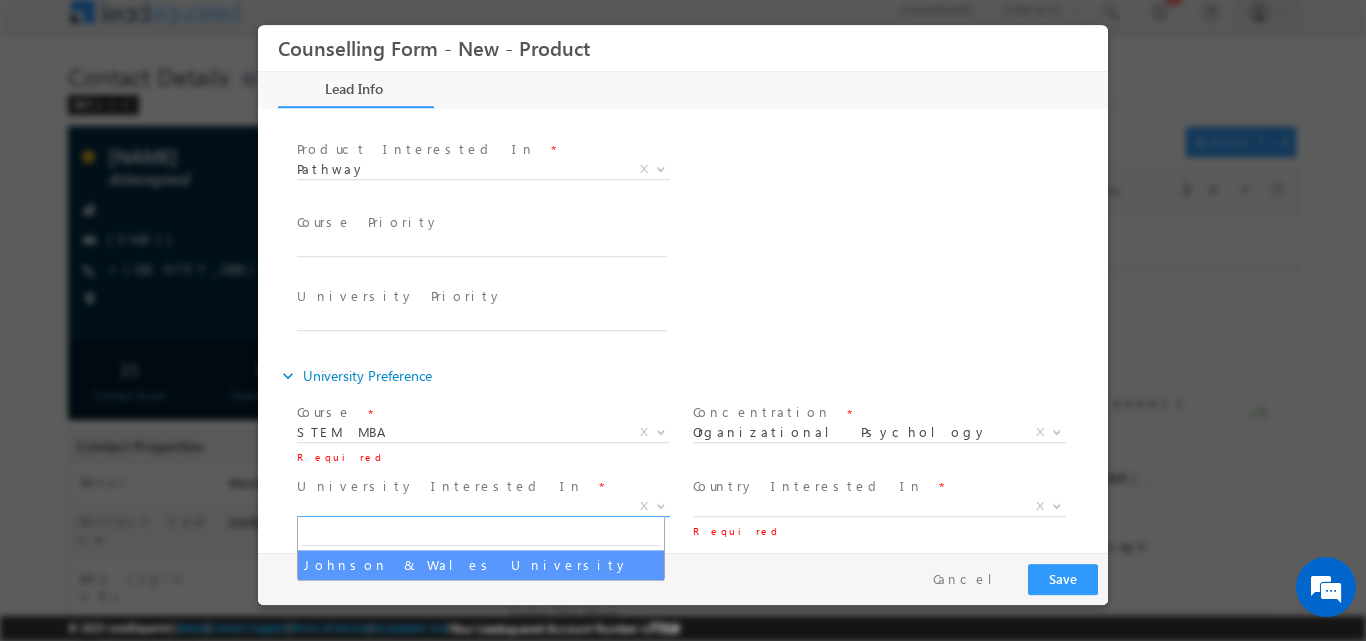 select on "Johnson & Wales University" 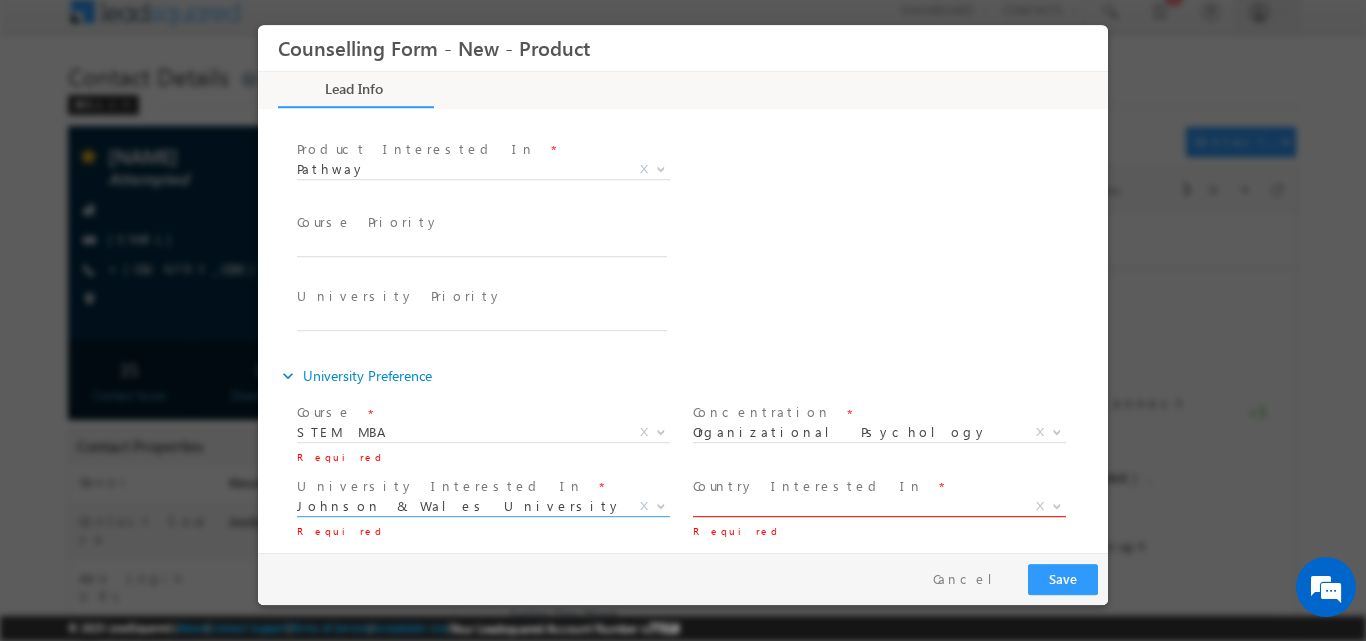 click at bounding box center (1057, 504) 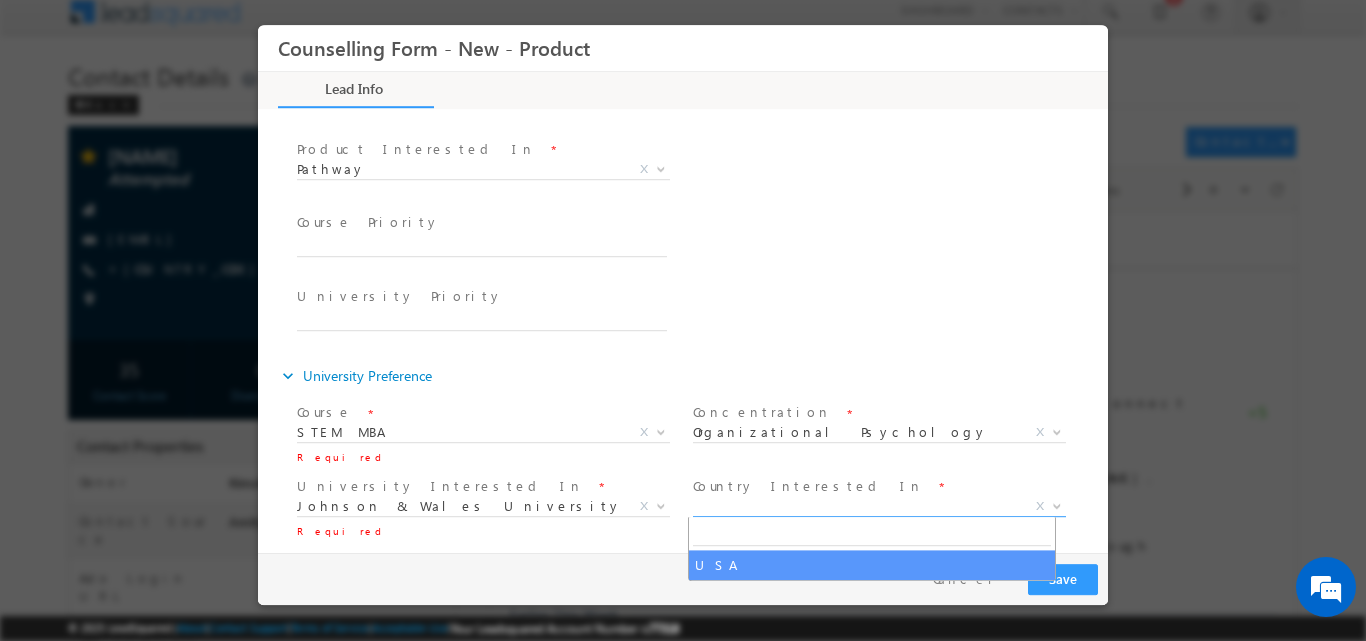 select on "USA" 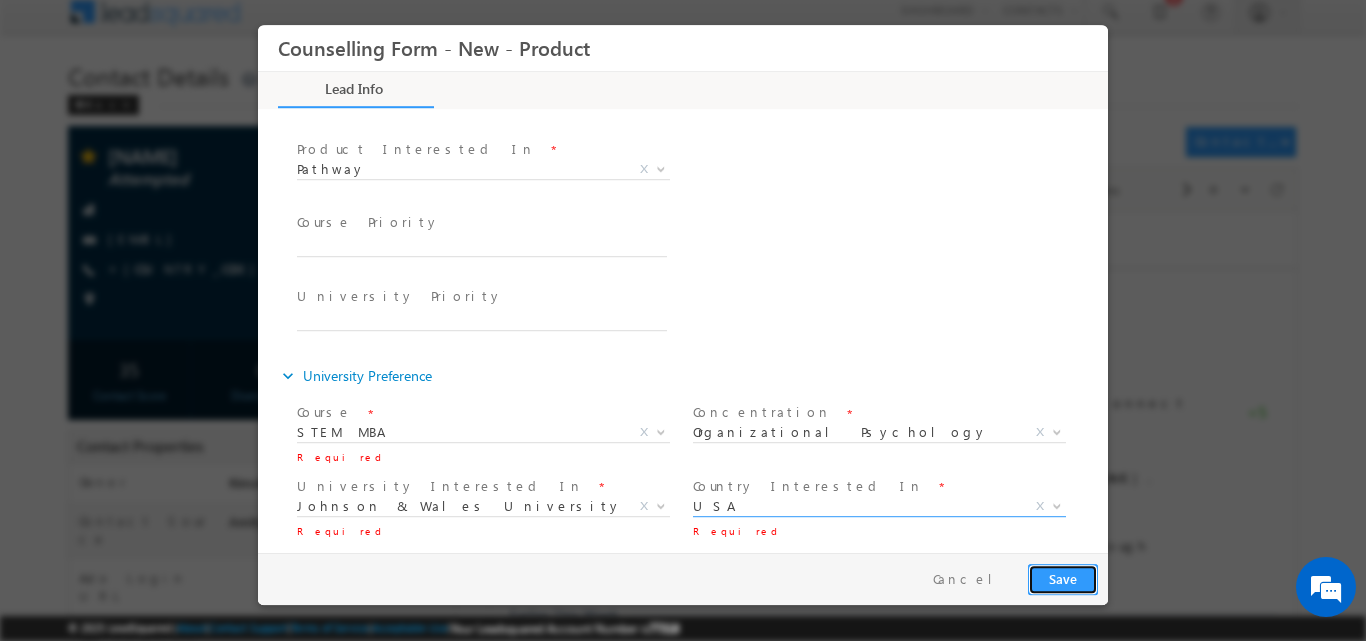click on "Save" at bounding box center [1063, 578] 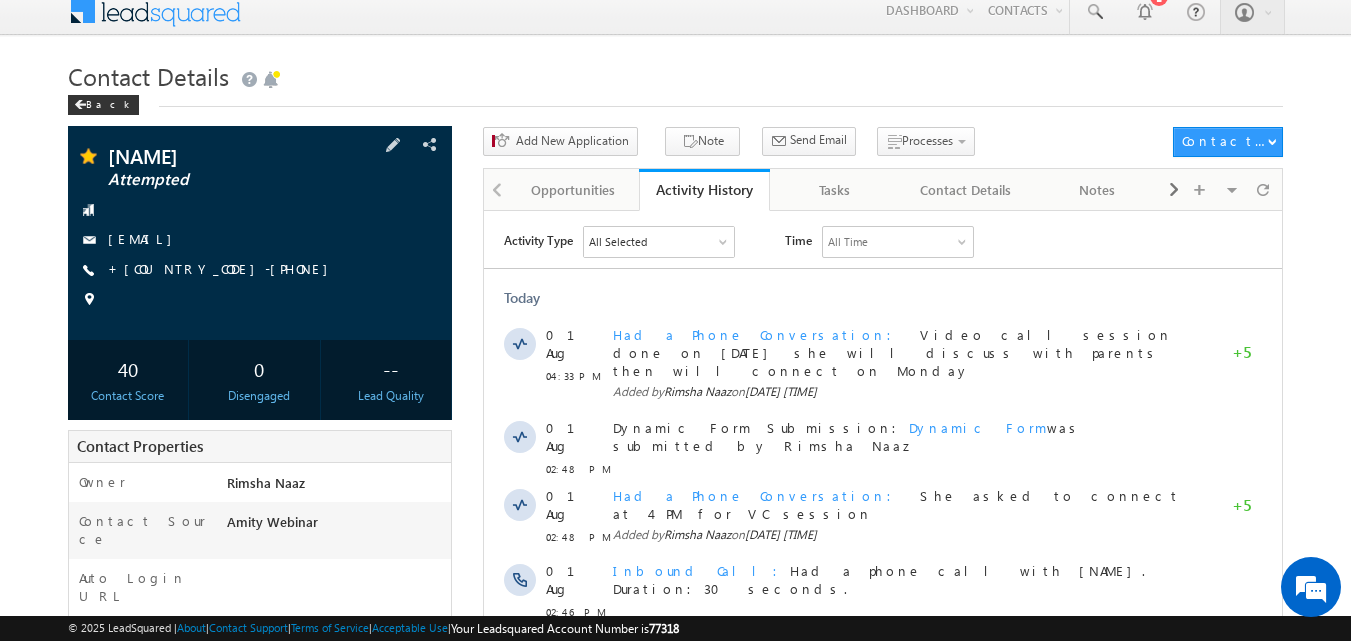 copy on "hiyakhanna99107@gmail.com" 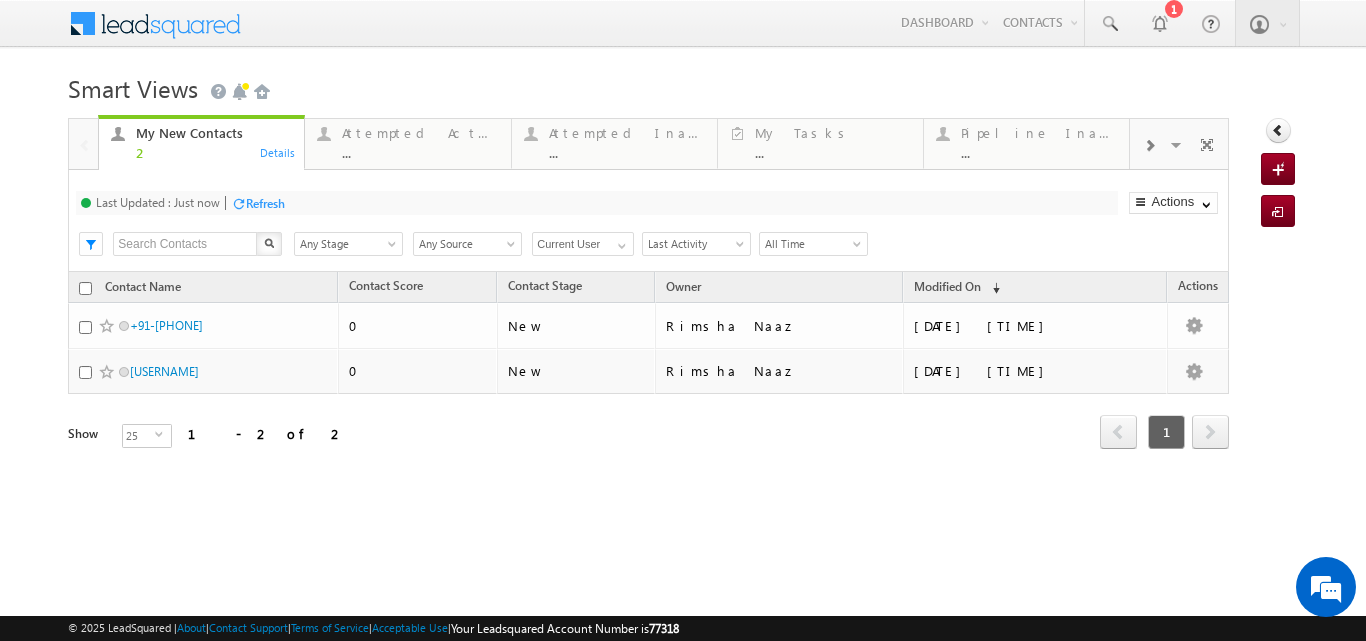 scroll, scrollTop: 0, scrollLeft: 0, axis: both 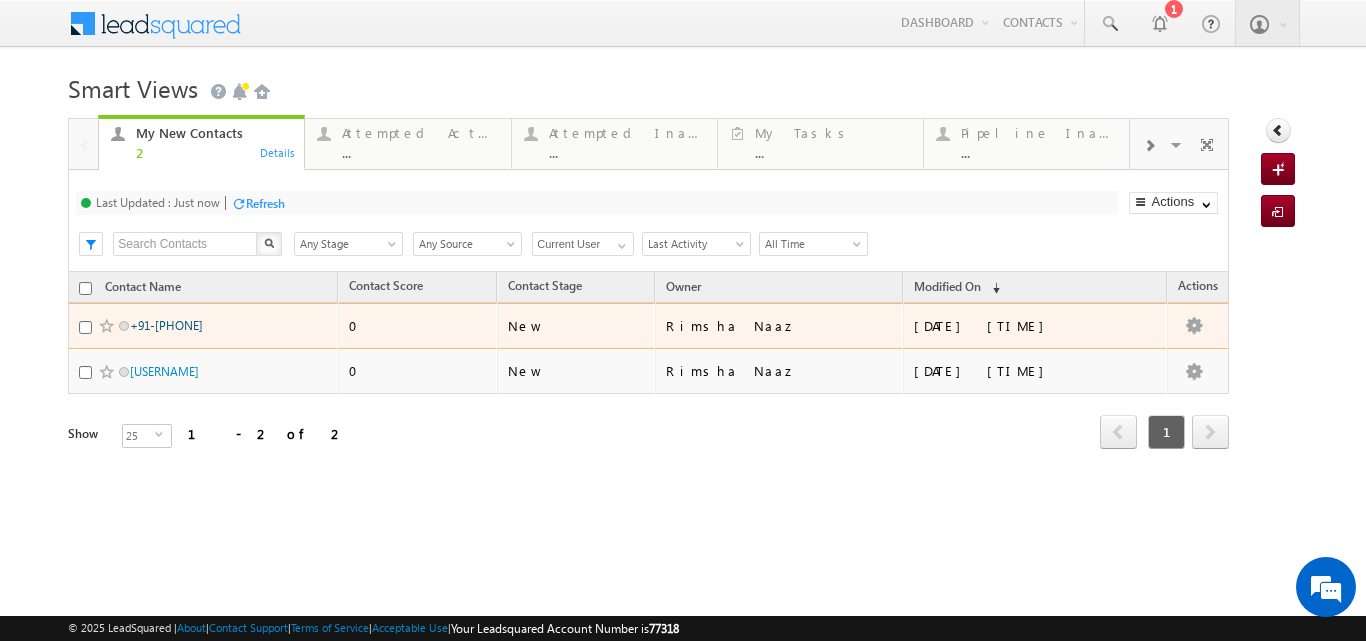 click on "+91-[PHONE]" at bounding box center [166, 325] 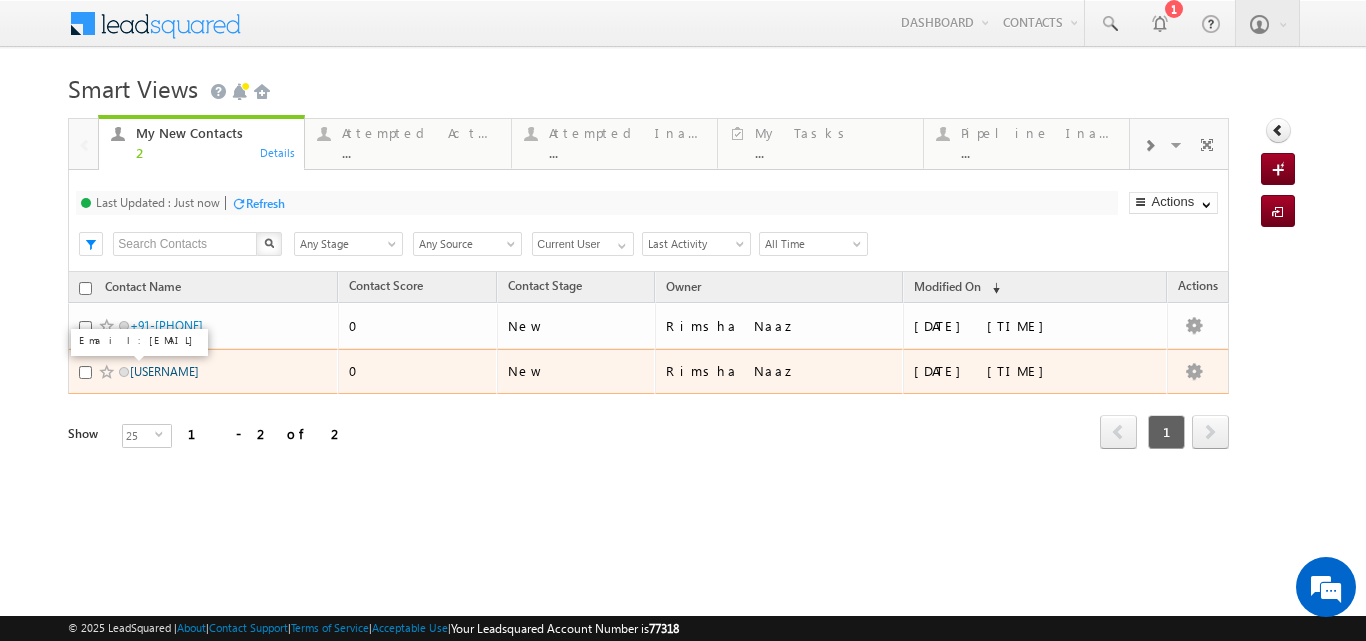 click on "[USERNAME]" at bounding box center [164, 371] 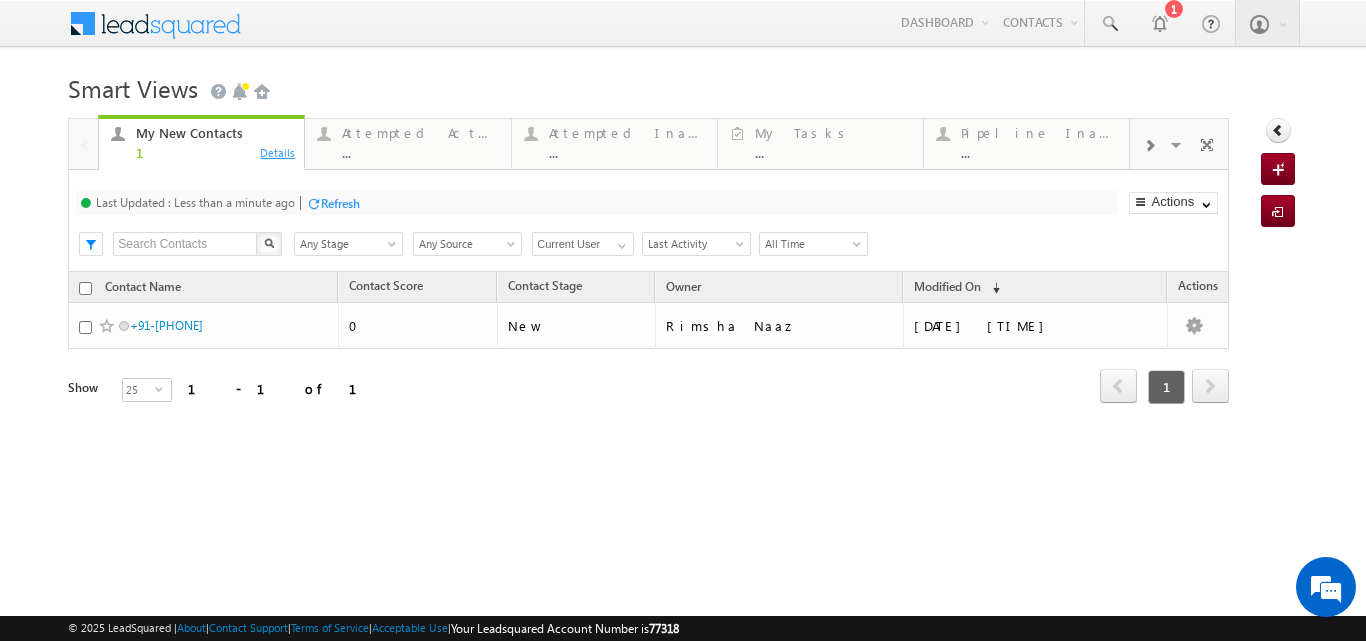 click on "Details" at bounding box center (278, 152) 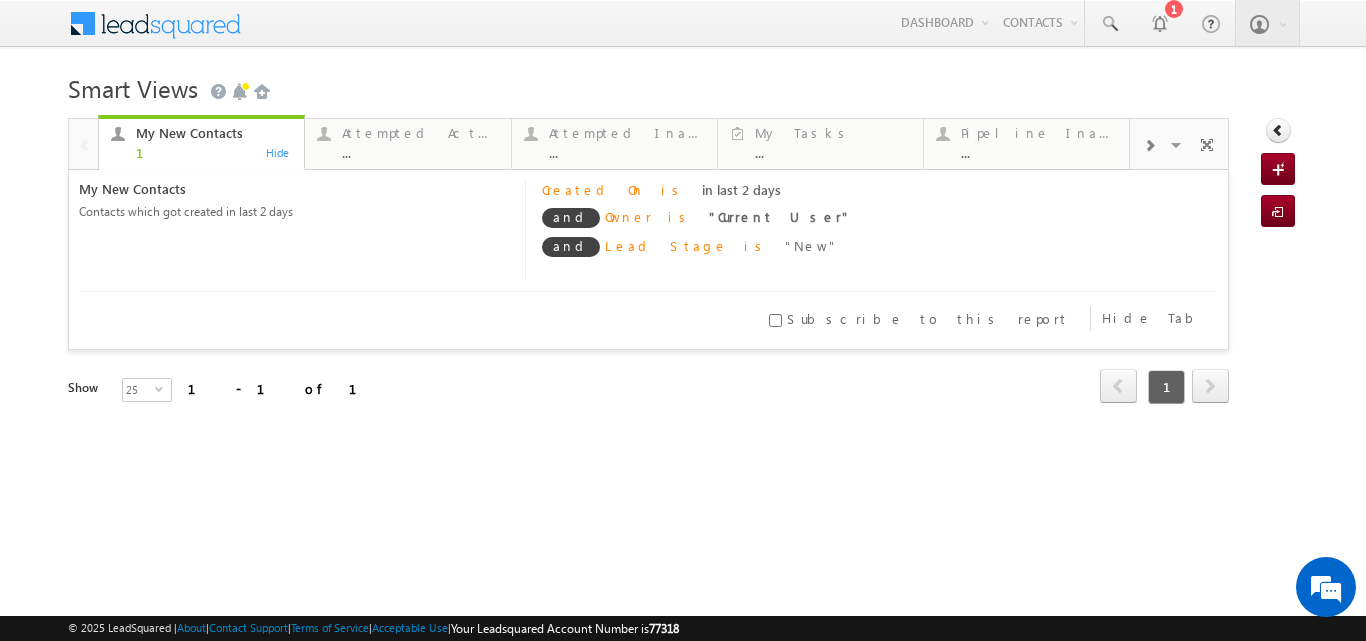 click on "Smart Views Getting Started" at bounding box center [682, 86] 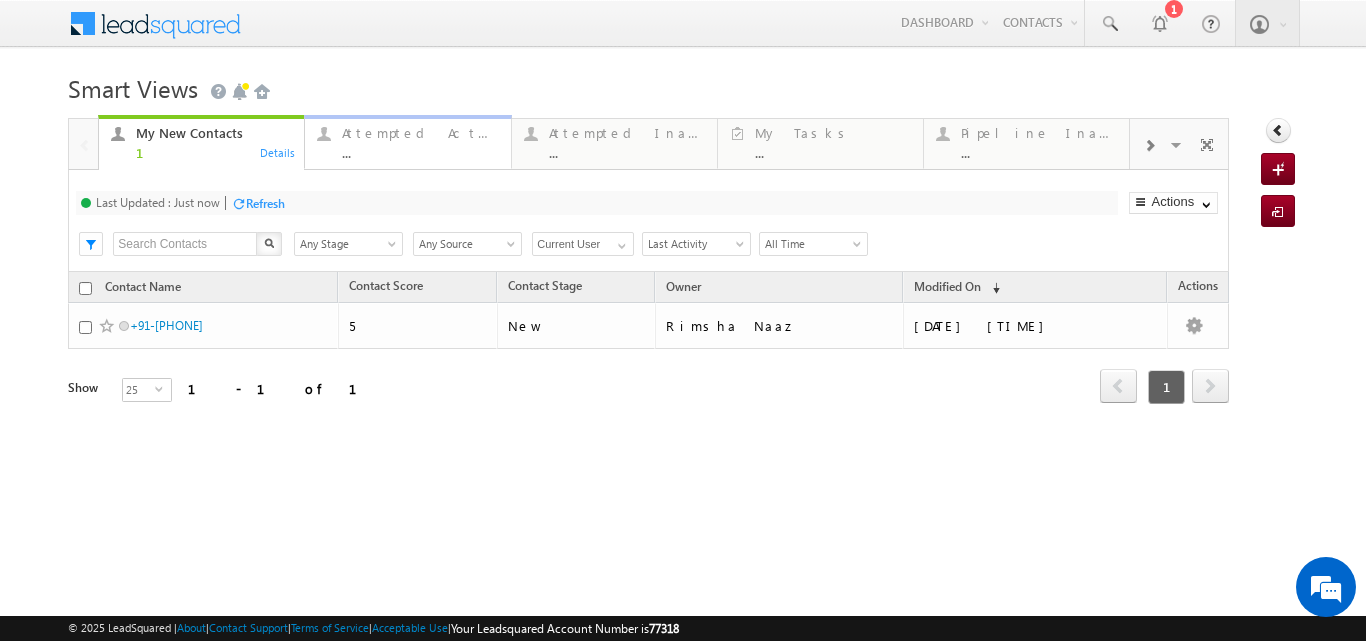 click on "Attempted Active" at bounding box center [420, 133] 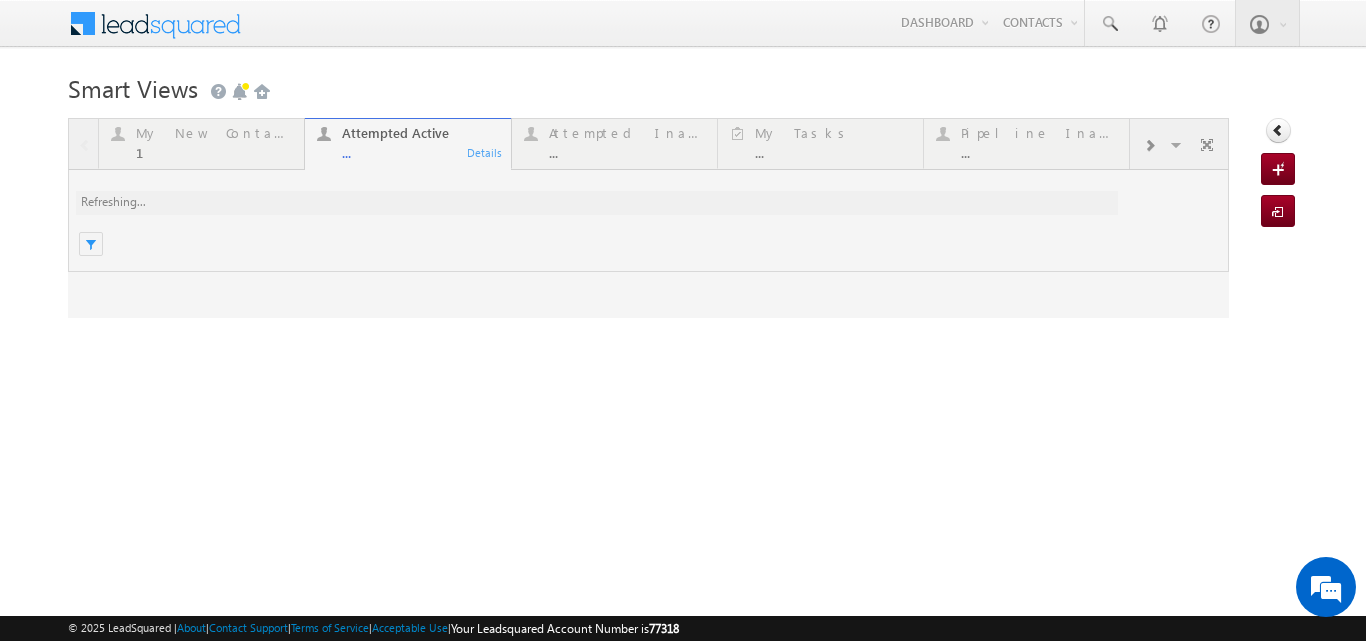 scroll, scrollTop: 0, scrollLeft: 0, axis: both 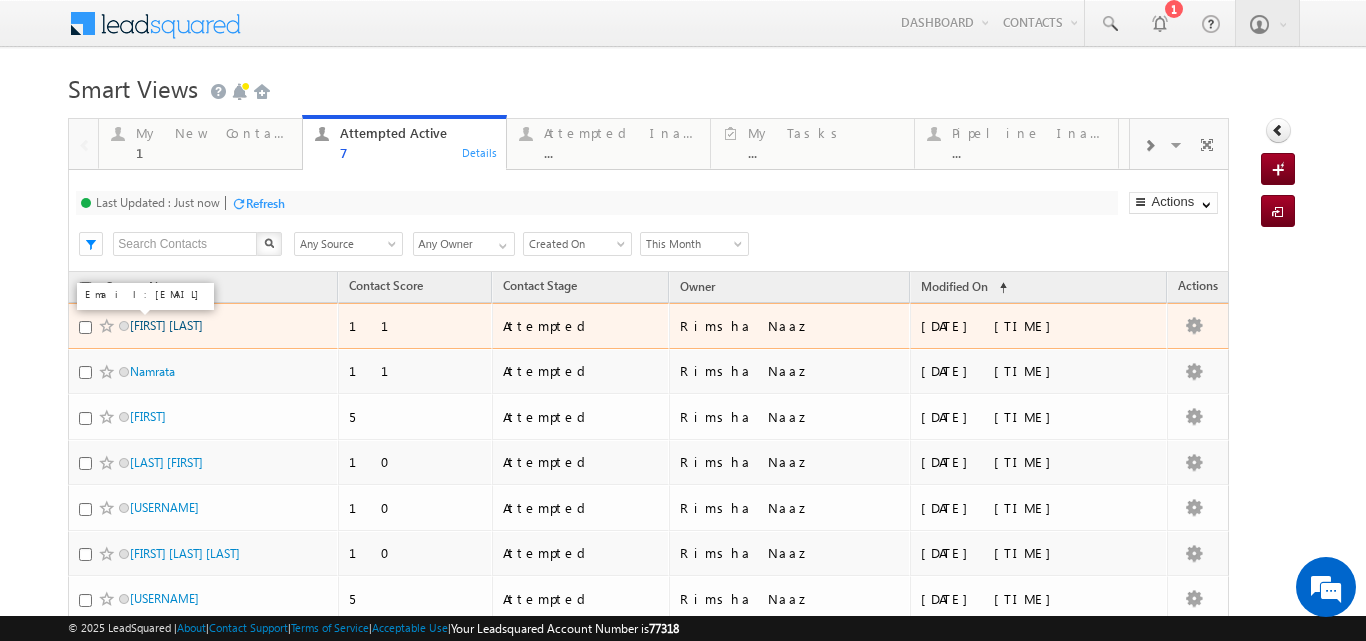 click on "Yashi Bafna" at bounding box center (166, 325) 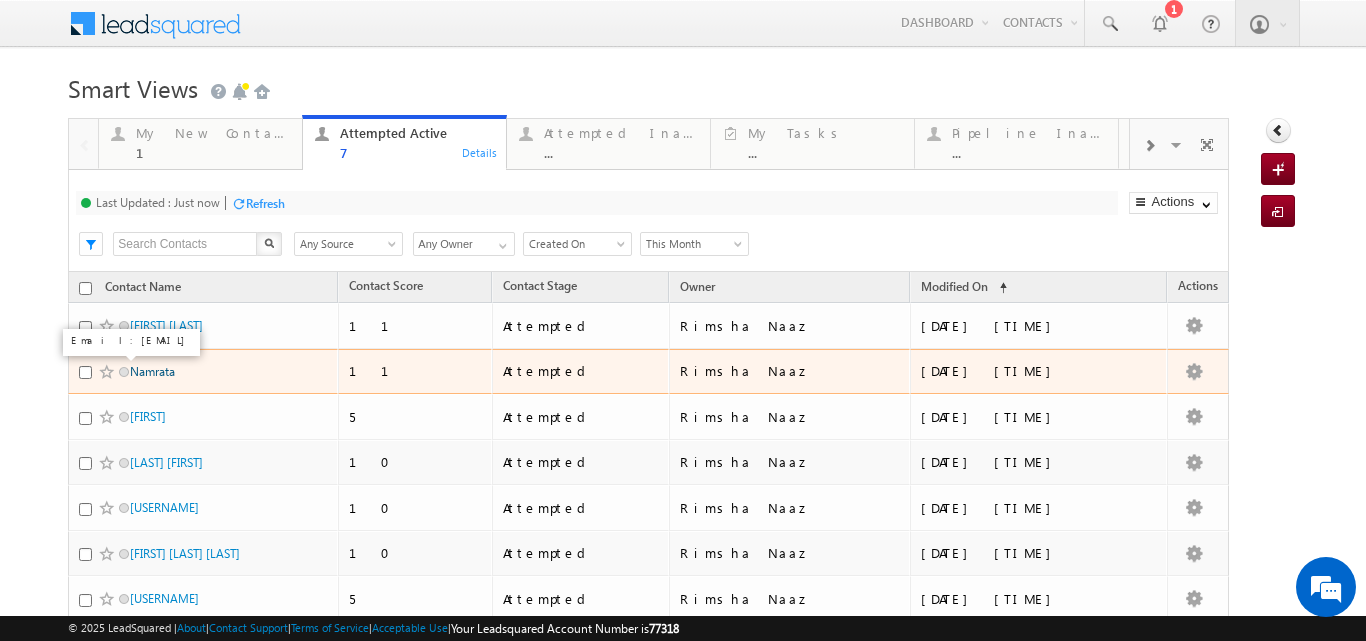 click on "Namrata" at bounding box center (152, 371) 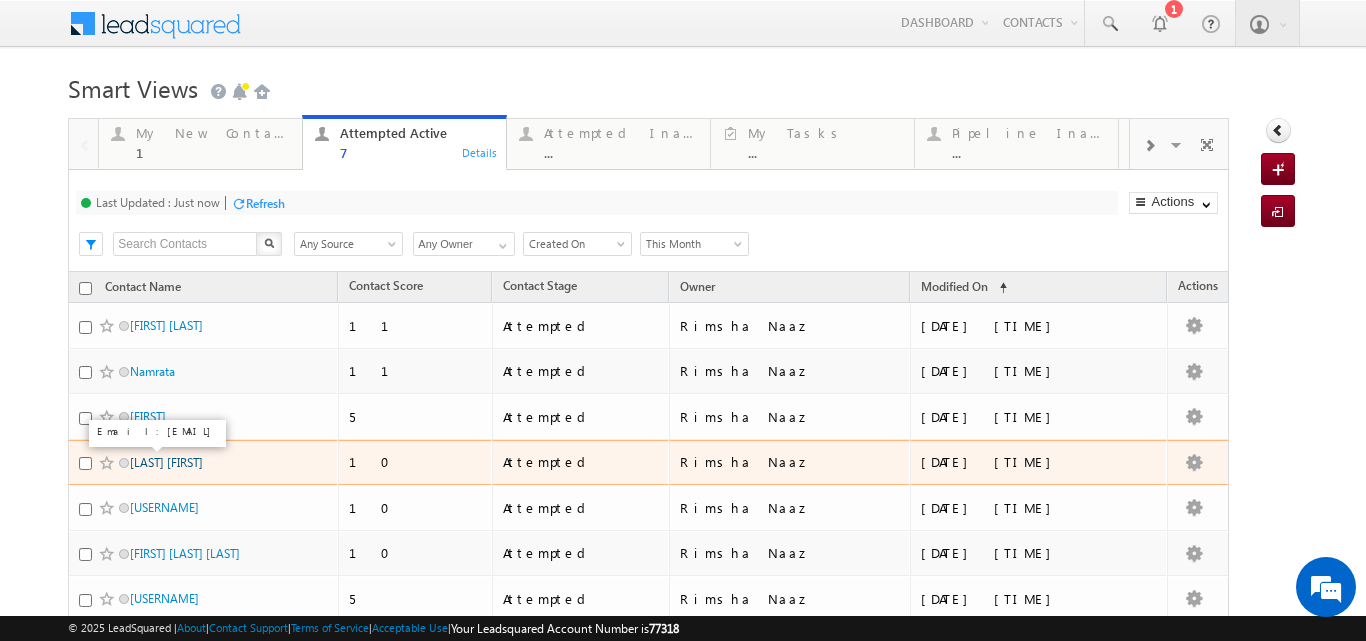 click on "Yembari saikumar" at bounding box center (166, 462) 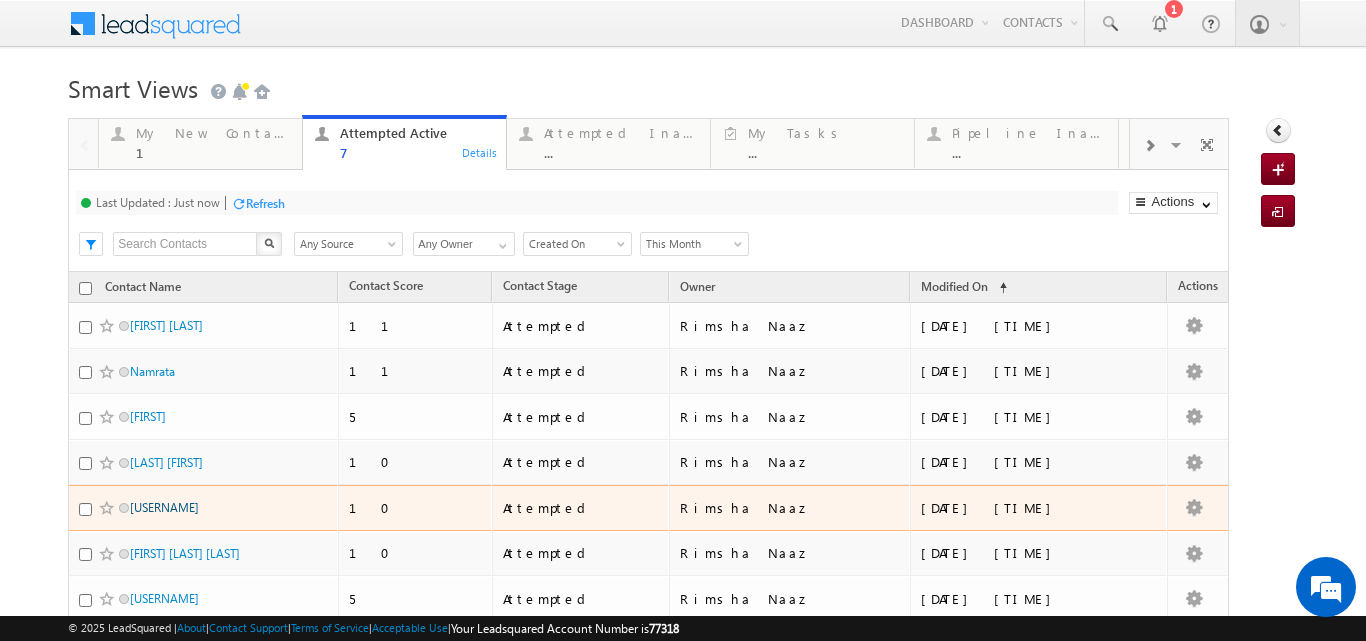 click on "vikaswakle78" at bounding box center [164, 507] 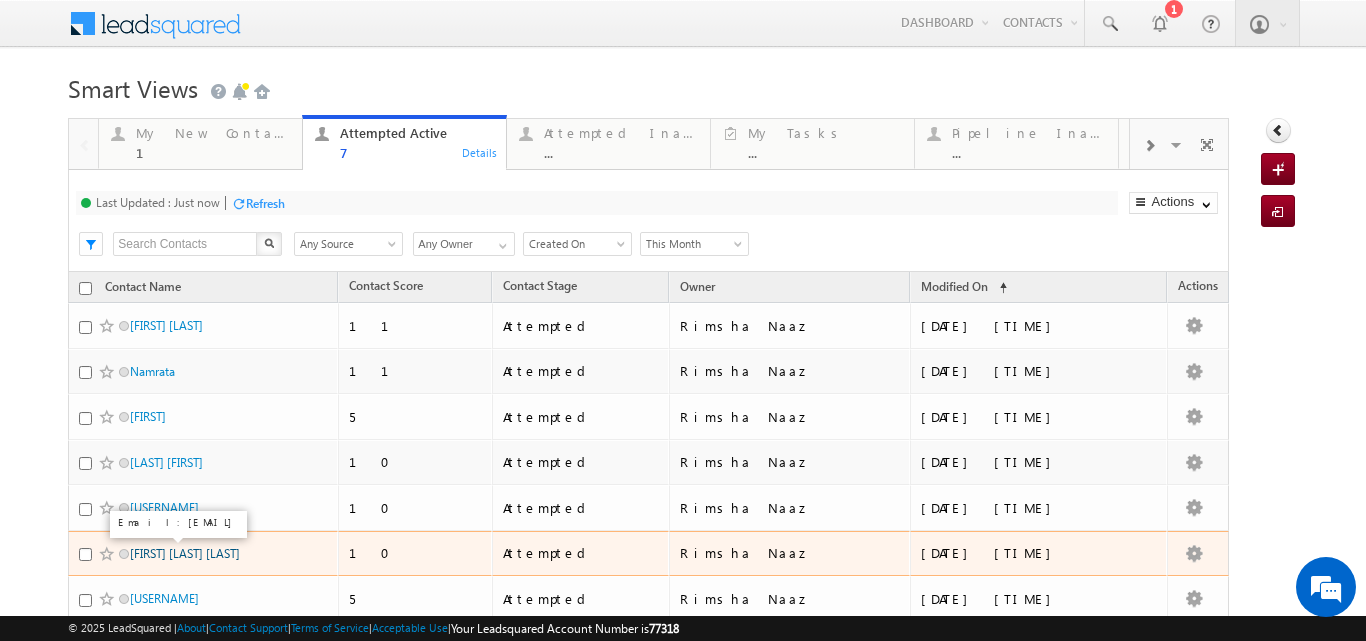 click on "SHUSHMA RAJENDRA UBALE" at bounding box center [185, 553] 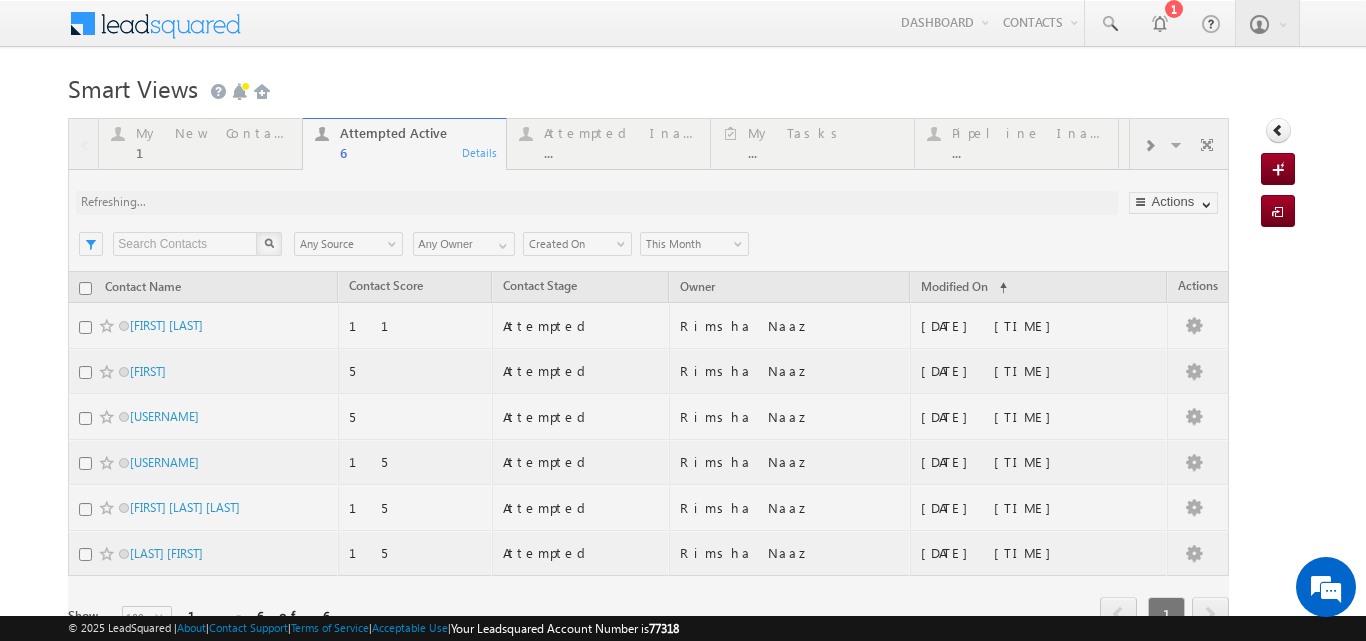 click at bounding box center (648, 402) 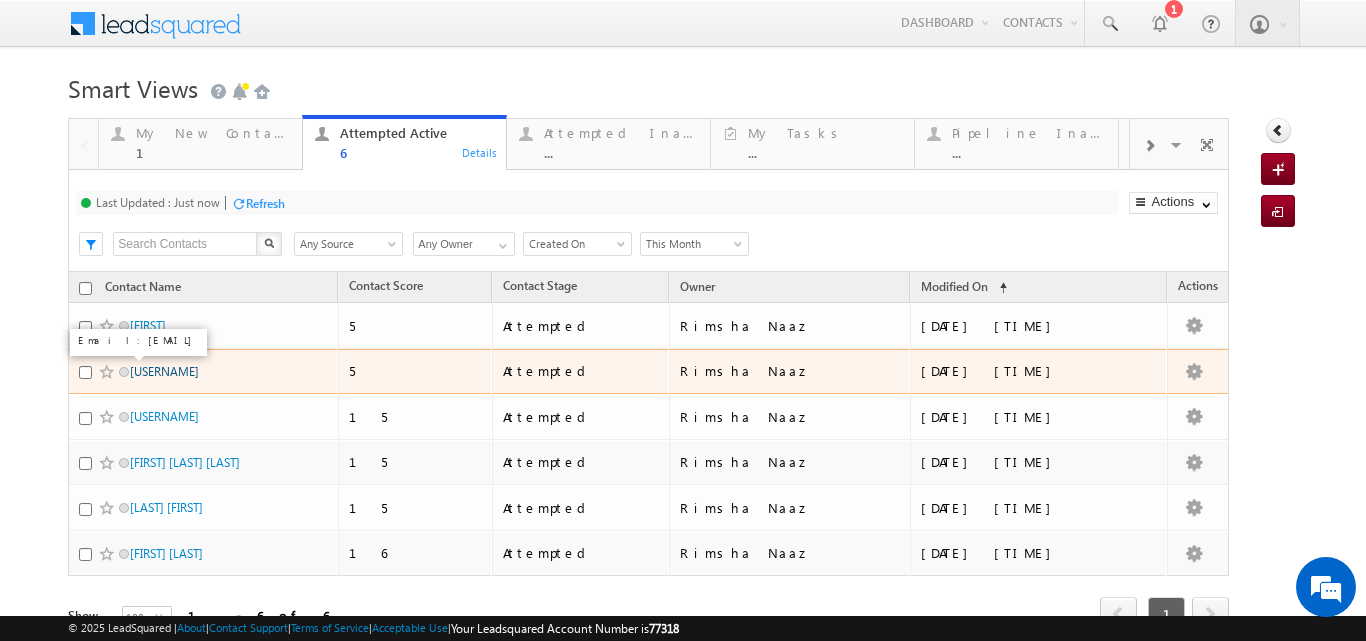 click on "[FIRST] [LAST]" at bounding box center [164, 371] 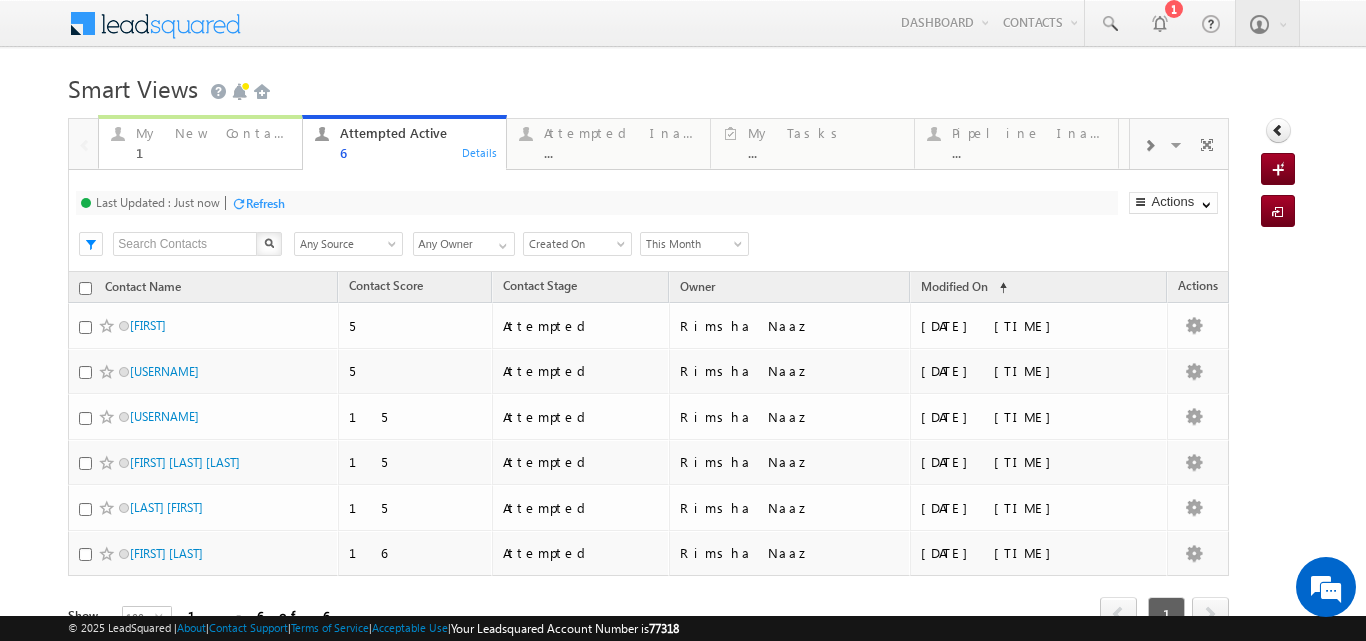 click on "My New Contact" at bounding box center [213, 133] 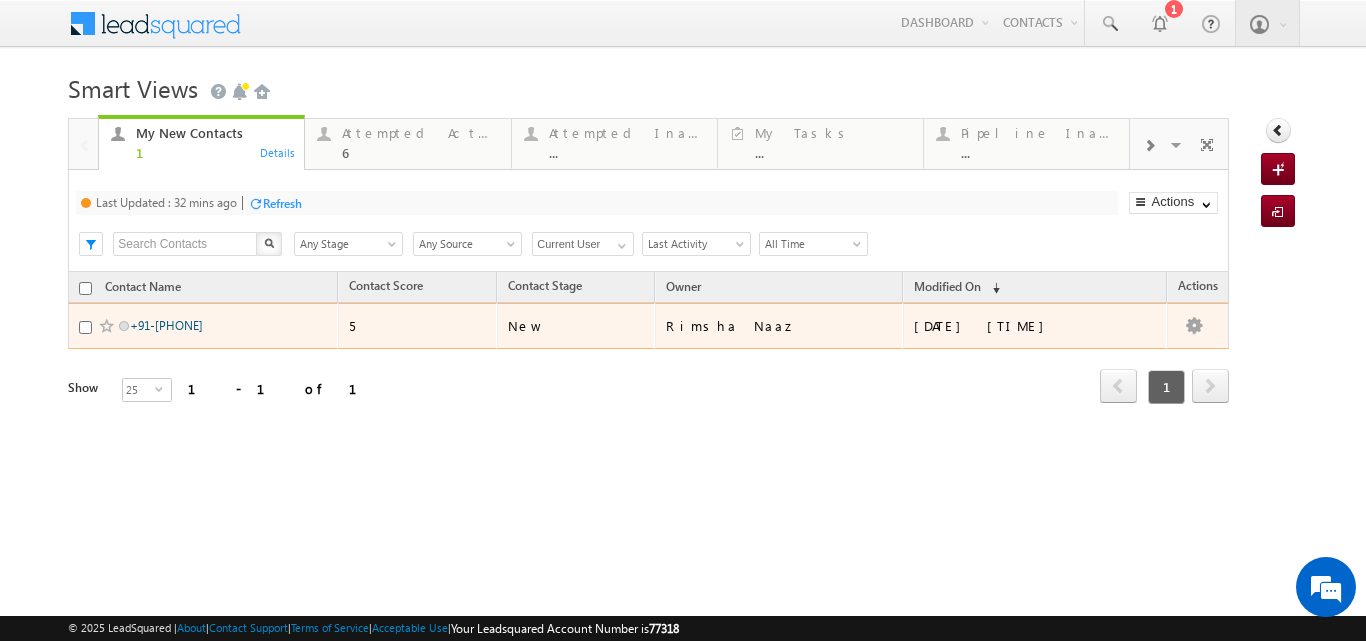 click on "+91-7359380455" at bounding box center [166, 325] 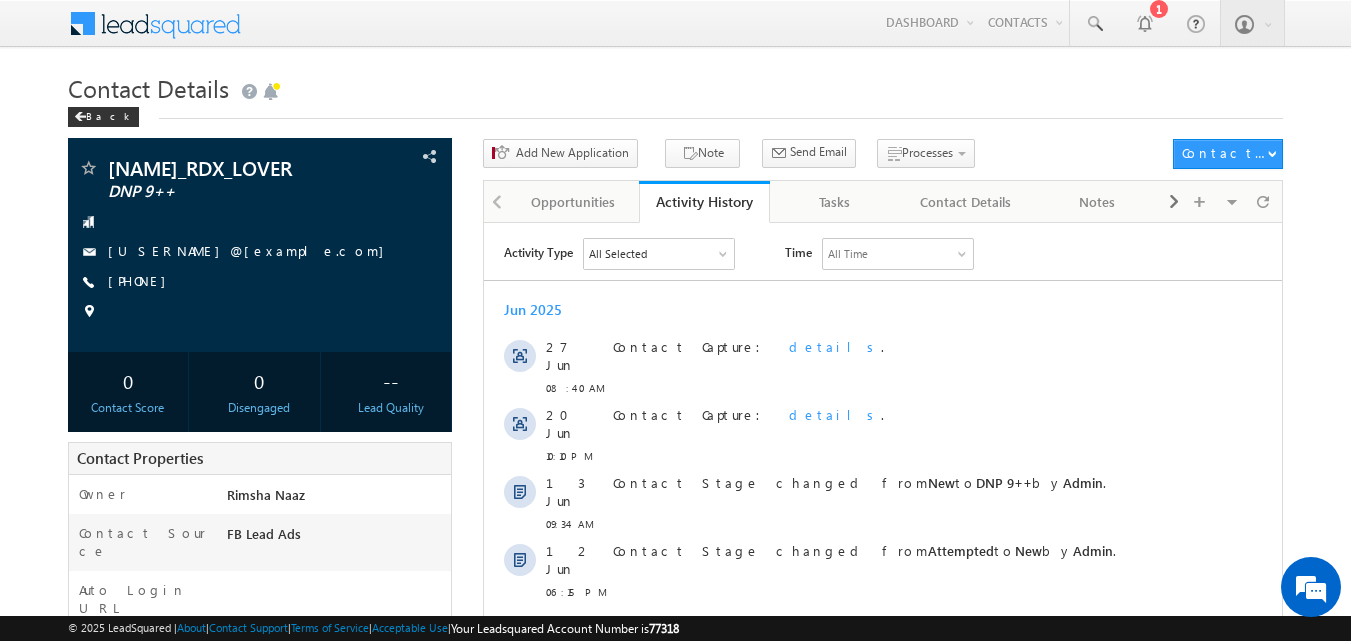 scroll, scrollTop: 0, scrollLeft: 0, axis: both 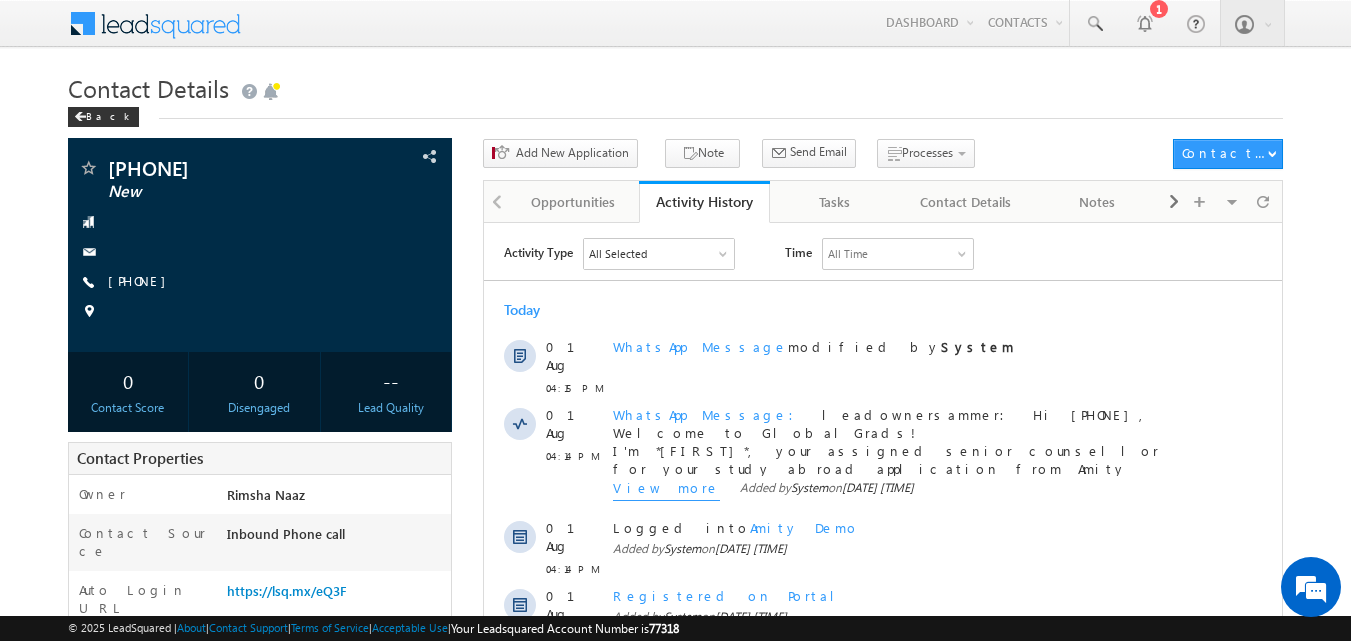 drag, startPoint x: 1316, startPoint y: 302, endPoint x: 1320, endPoint y: 323, distance: 21.377558 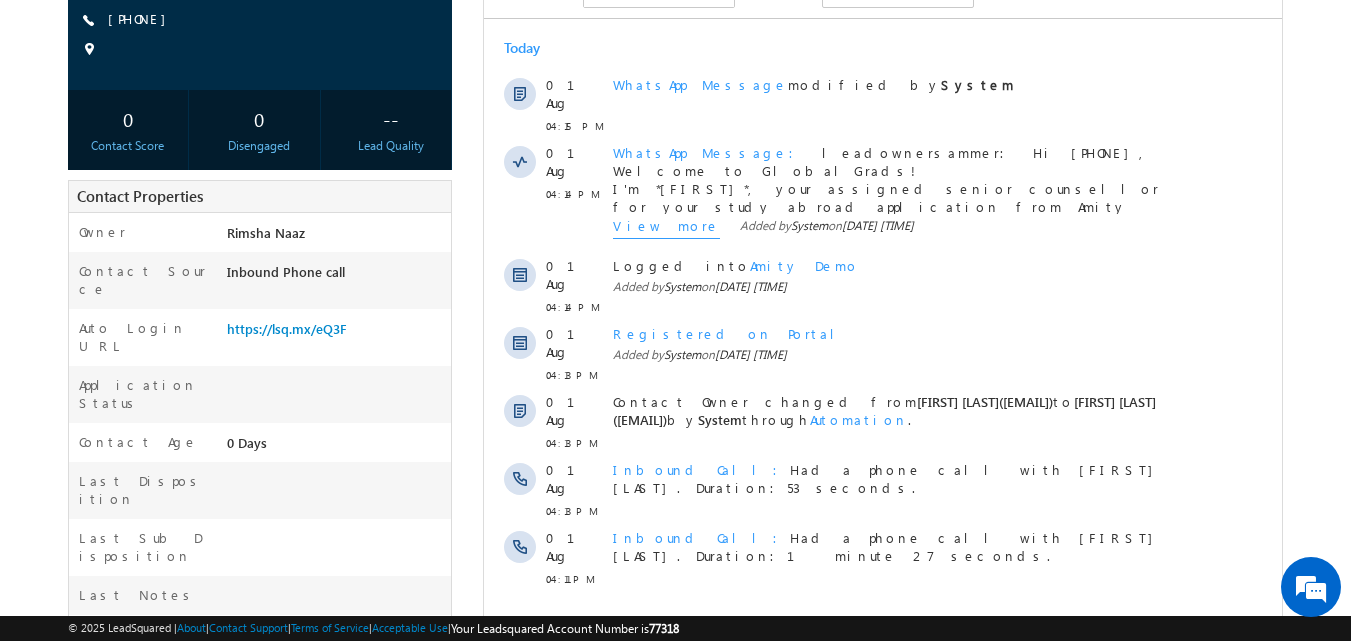 scroll, scrollTop: 312, scrollLeft: 0, axis: vertical 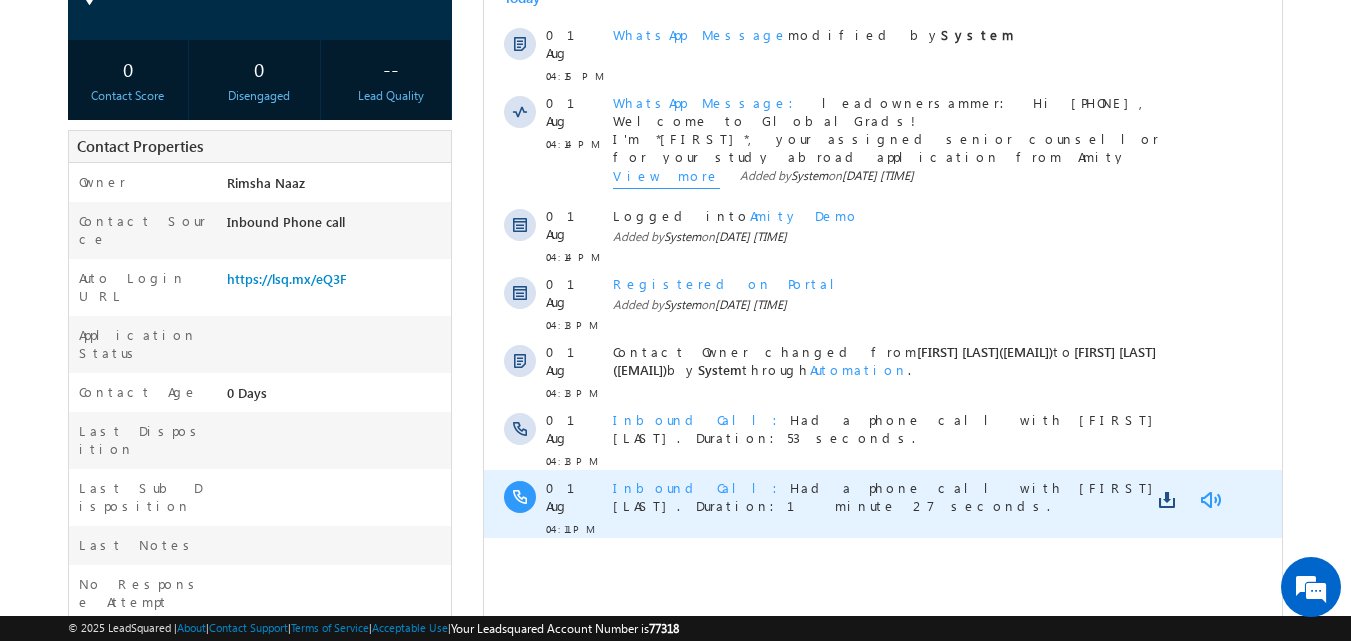 click at bounding box center [1210, 500] 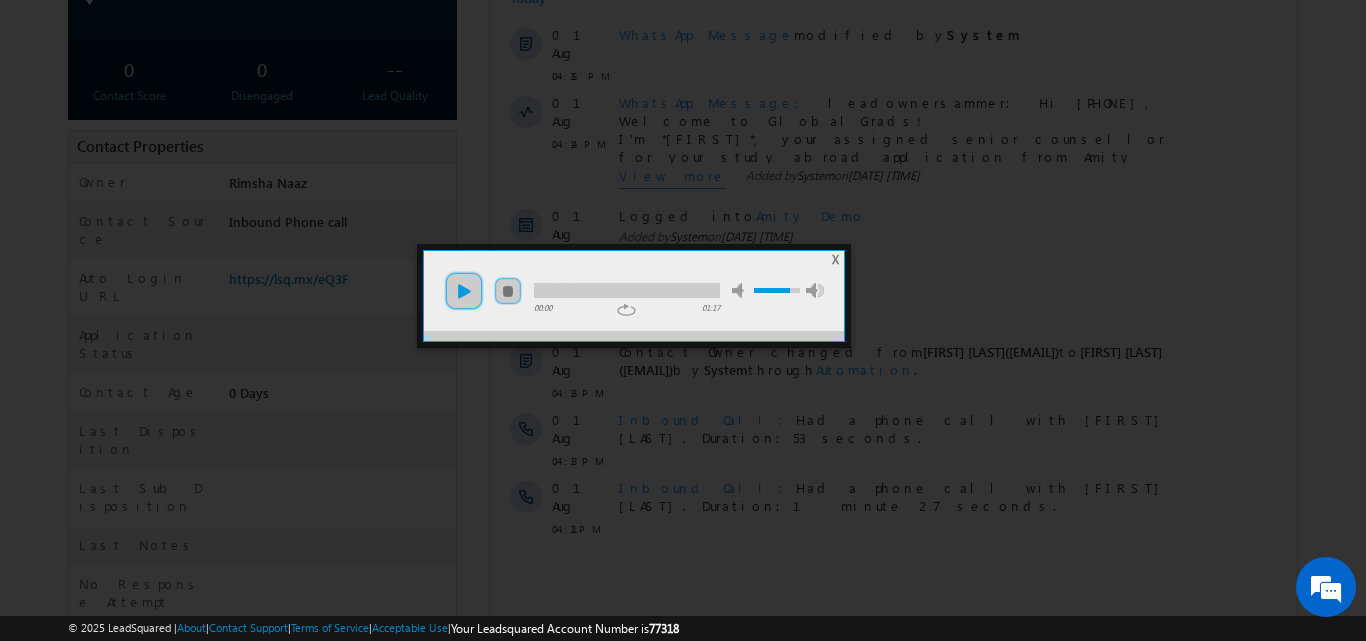 click on "play" at bounding box center (464, 291) 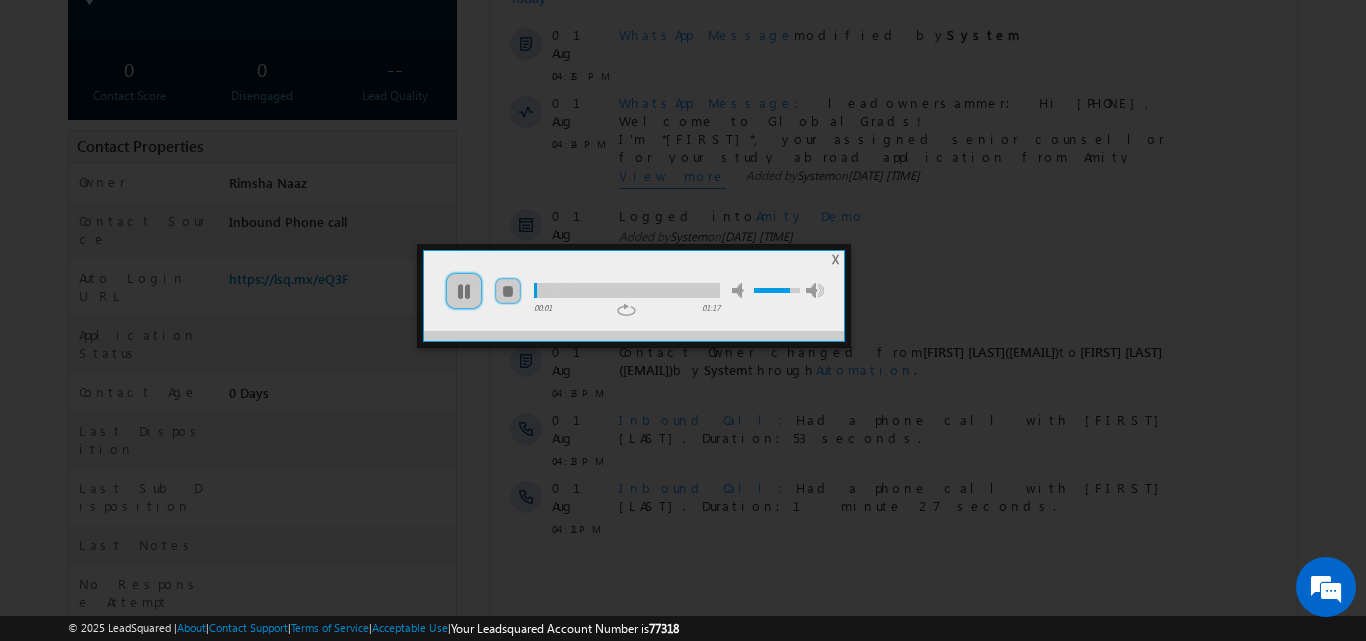 click at bounding box center (627, 290) 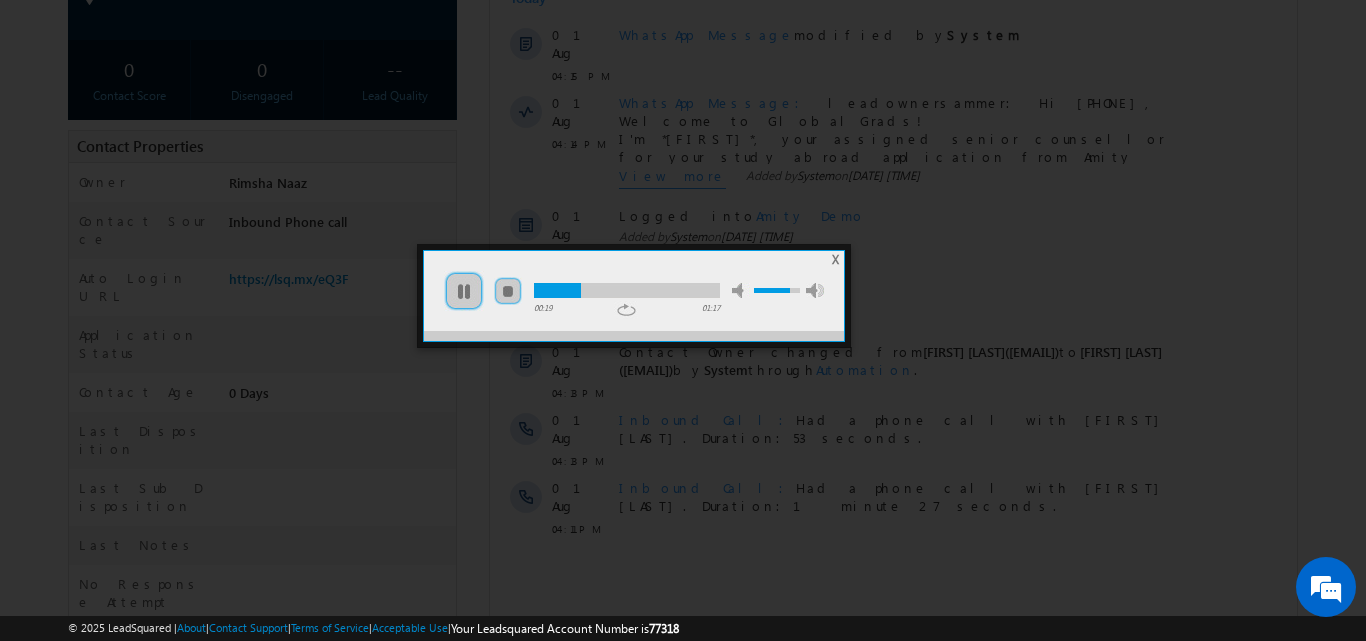 click at bounding box center (627, 290) 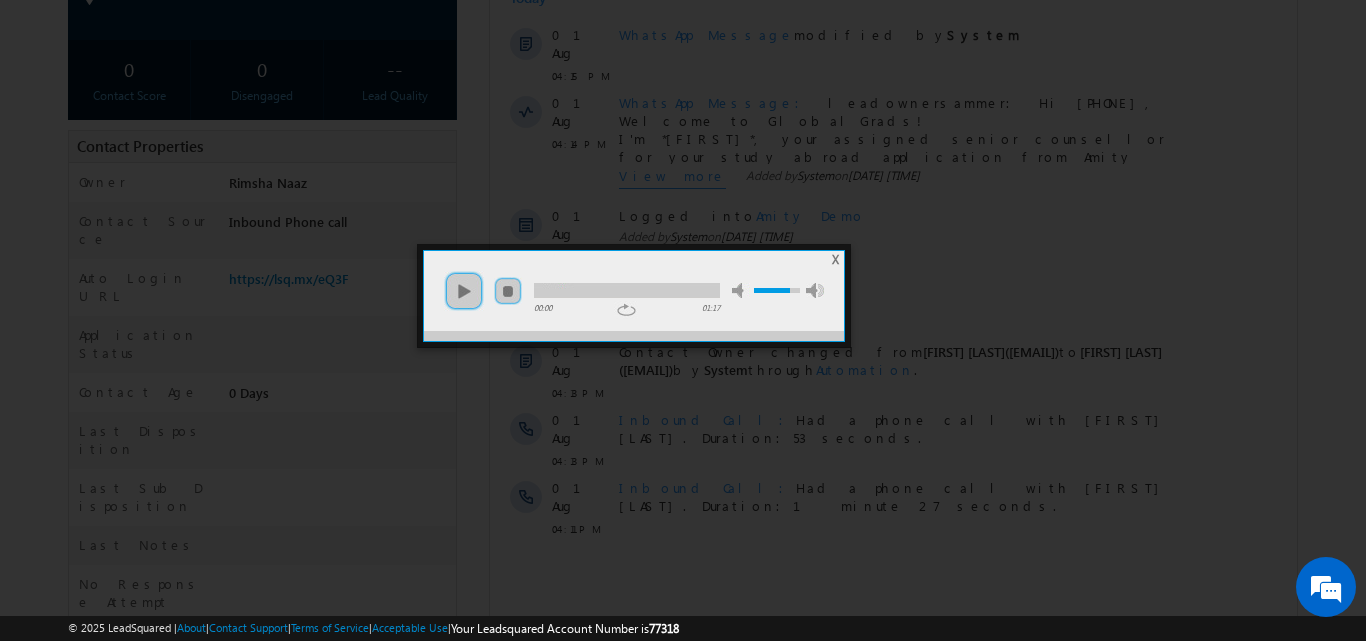 click on "X" at bounding box center [835, 259] 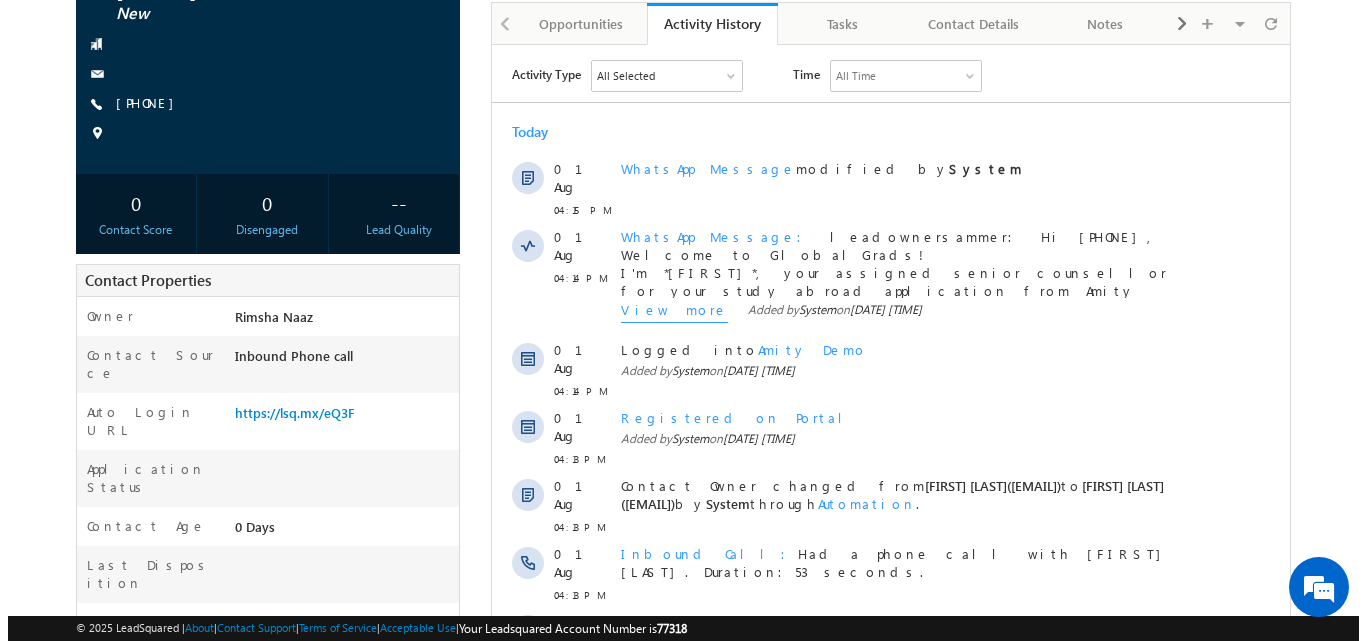 scroll, scrollTop: 0, scrollLeft: 0, axis: both 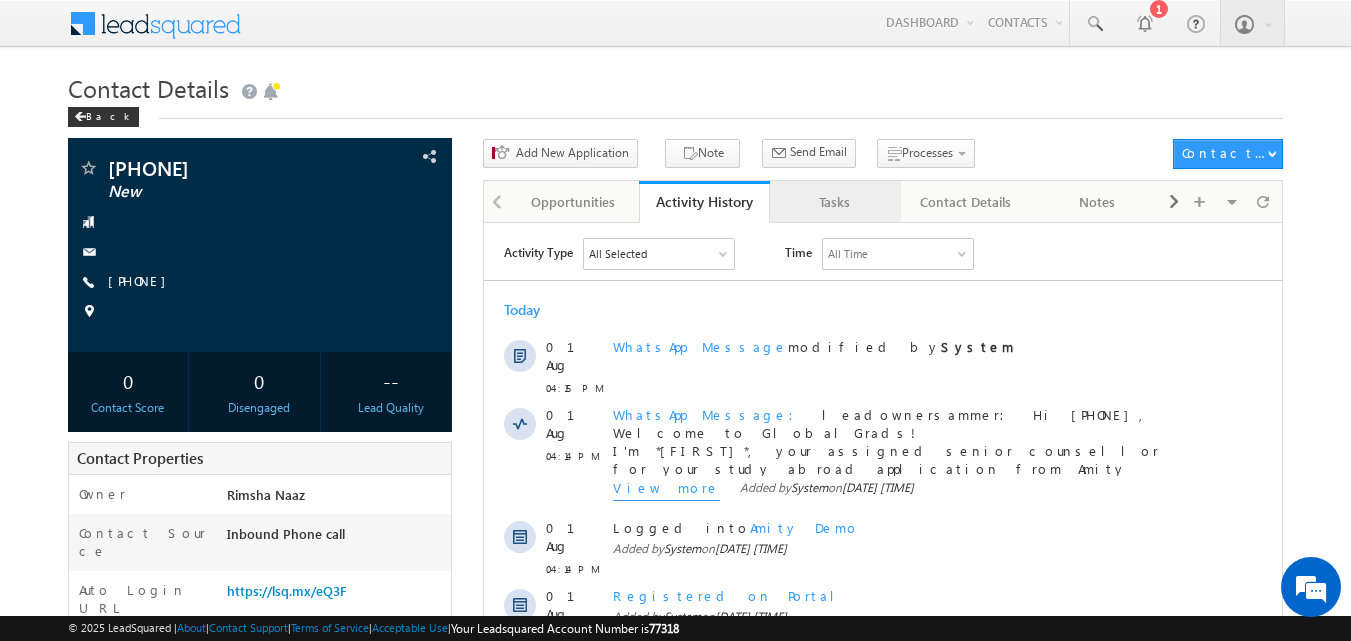 click on "Tasks" at bounding box center (834, 202) 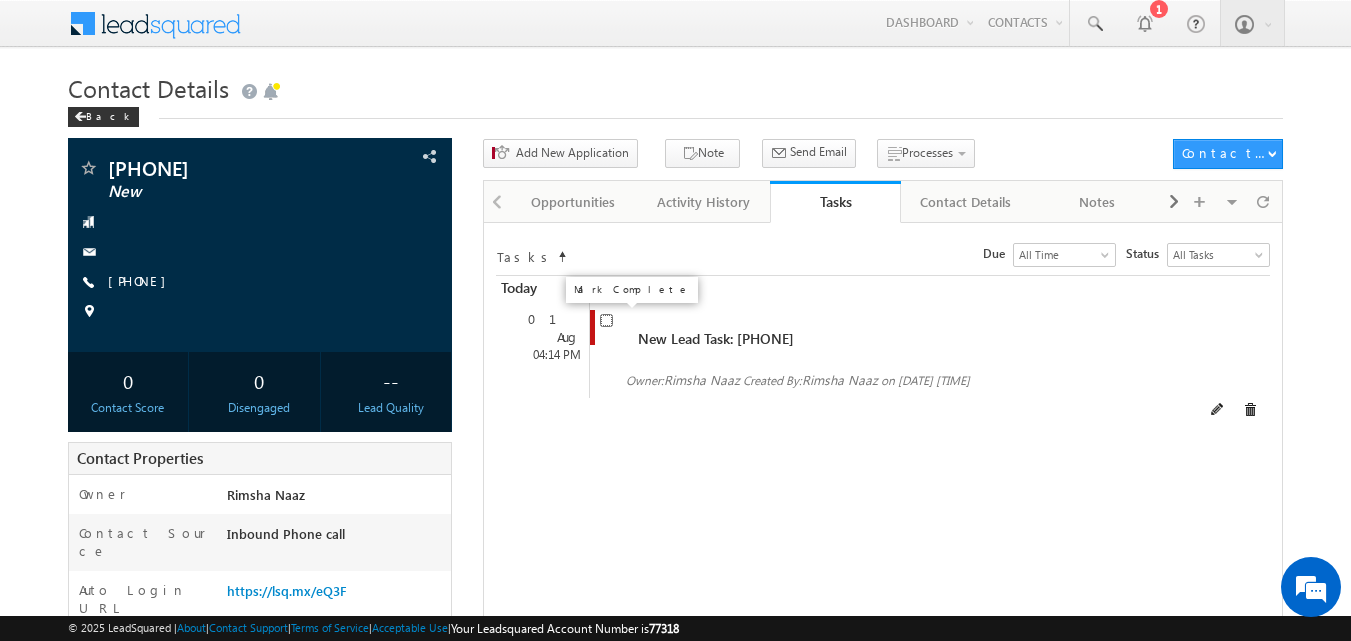 click at bounding box center (606, 320) 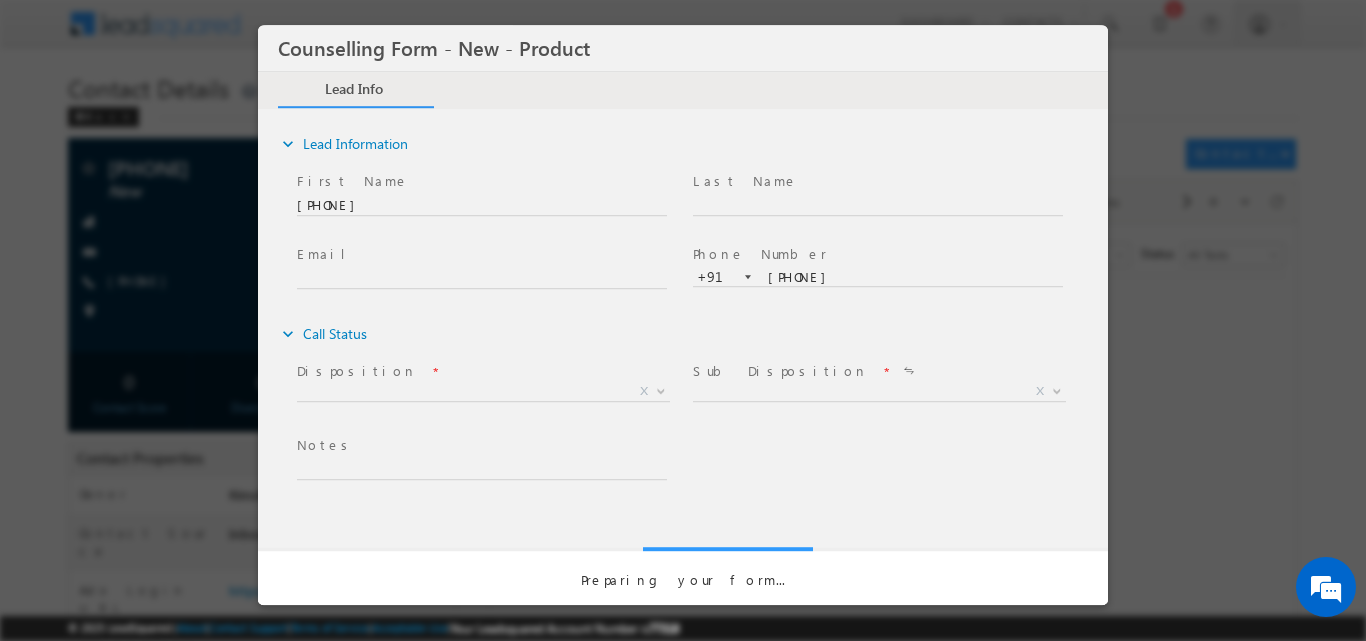 scroll, scrollTop: 0, scrollLeft: 0, axis: both 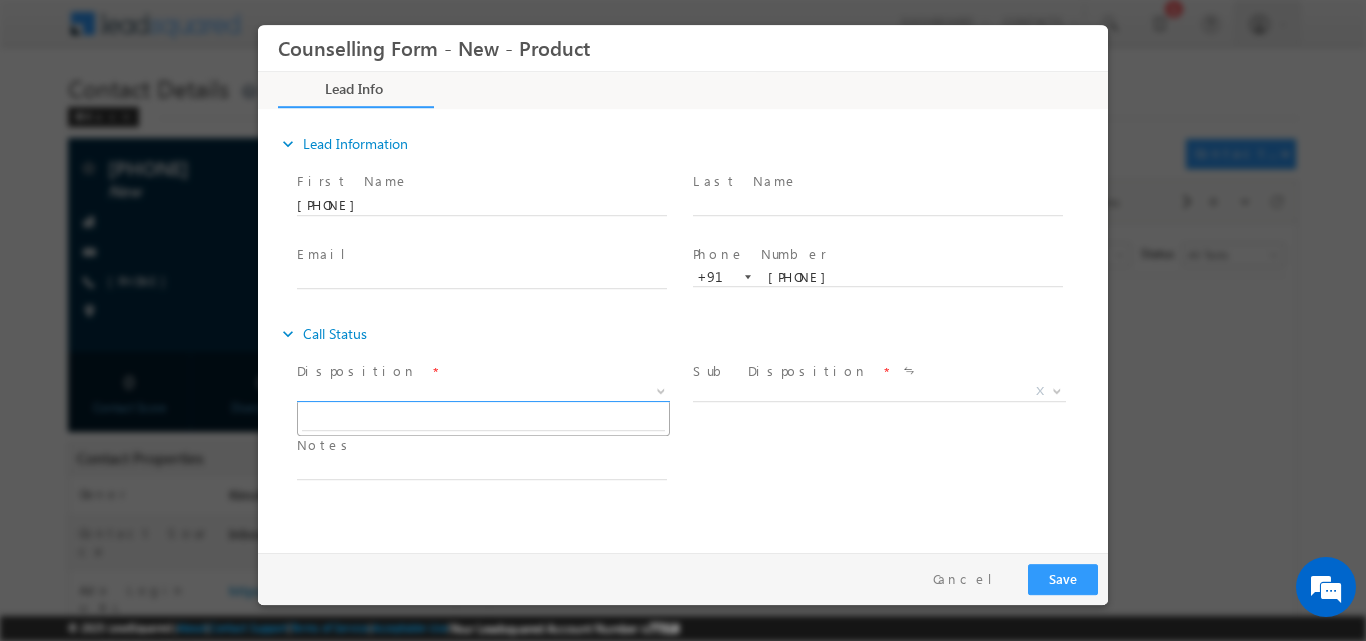 click at bounding box center (659, 390) 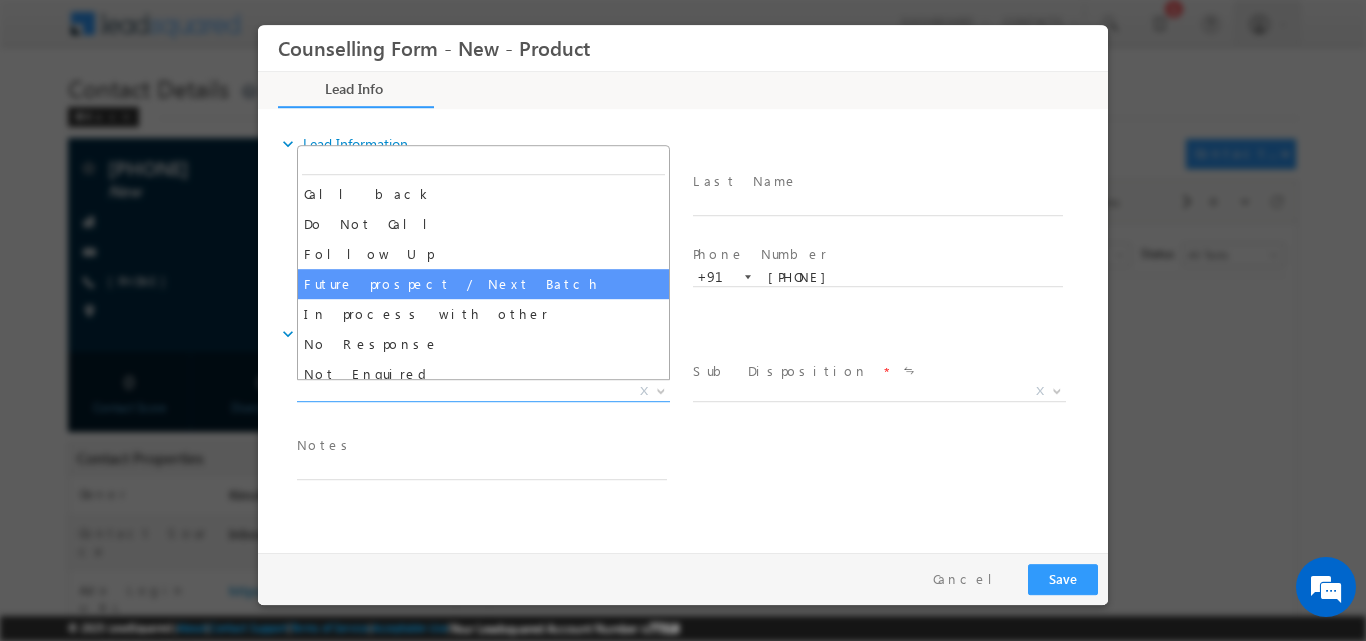 drag, startPoint x: 660, startPoint y: 268, endPoint x: 664, endPoint y: 345, distance: 77.10383 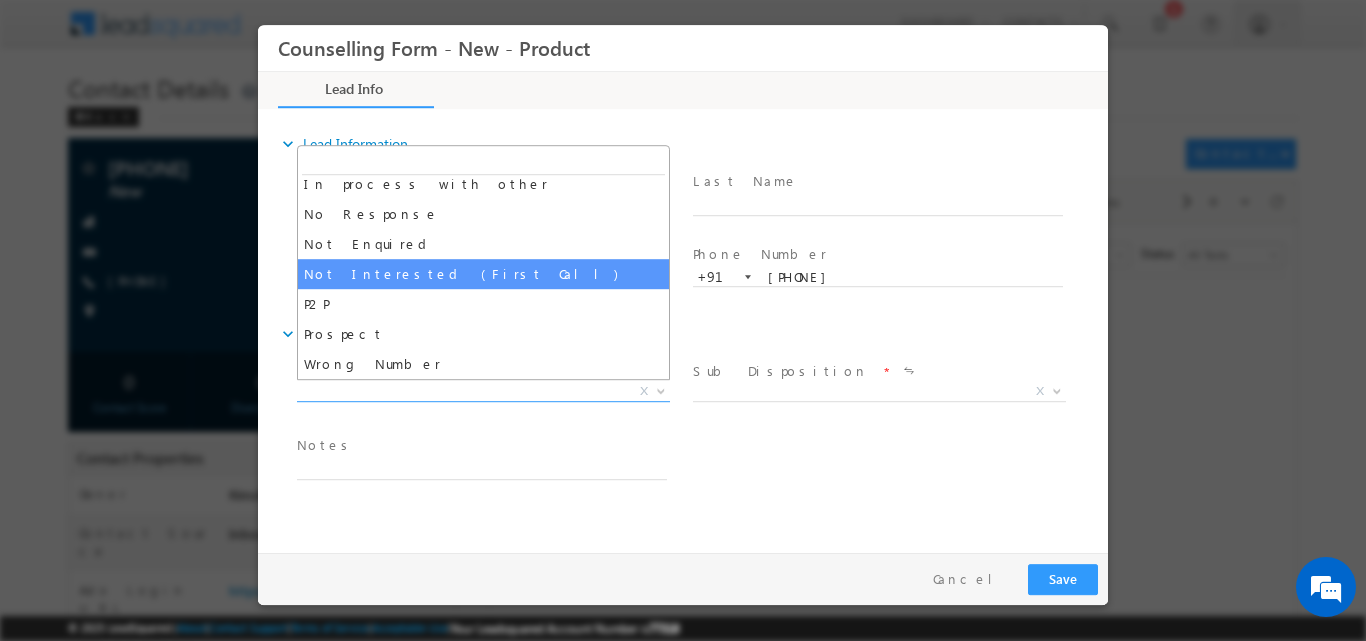 select on "Not Interested (First Call)" 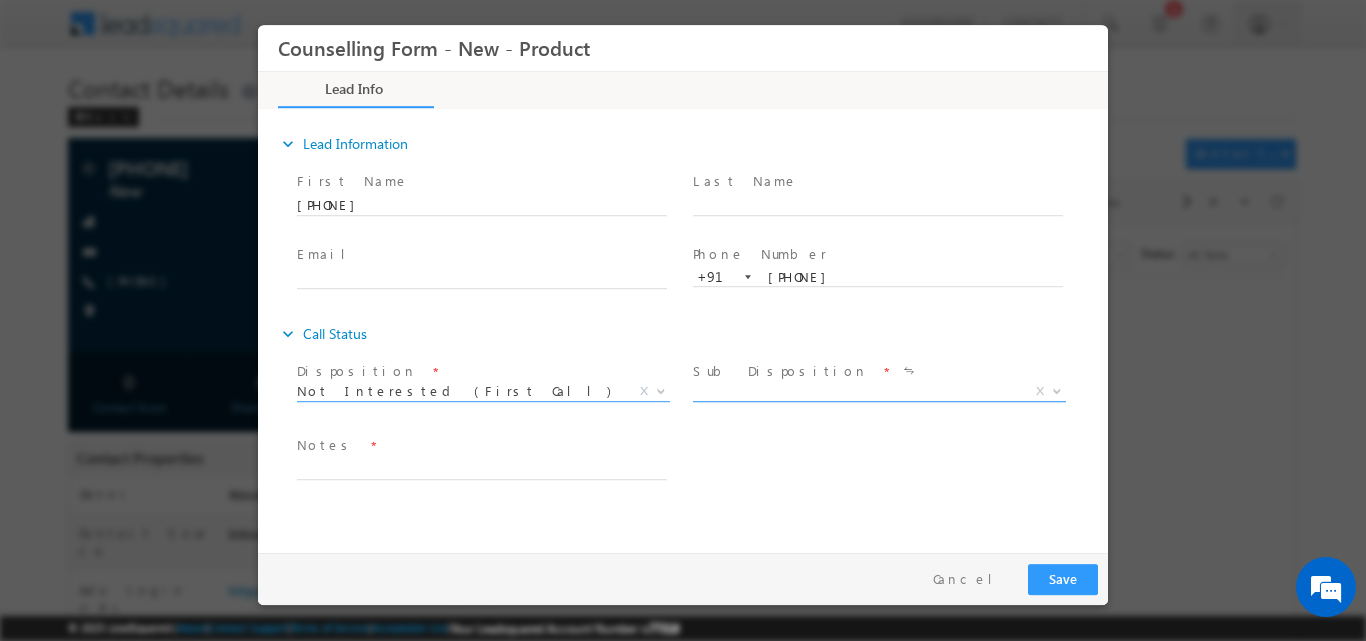 click at bounding box center [1057, 389] 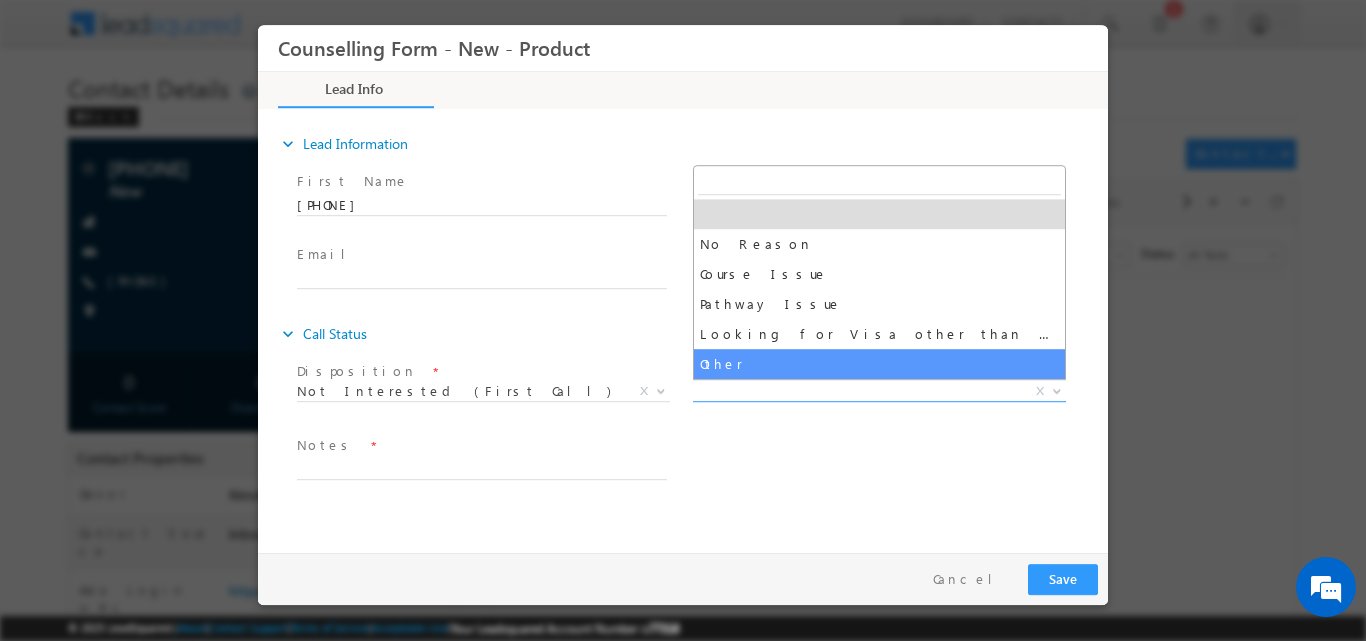 click on "No Reason Course Issue Pathway Issue Looking for Visa other than Study Other" at bounding box center (879, 271) 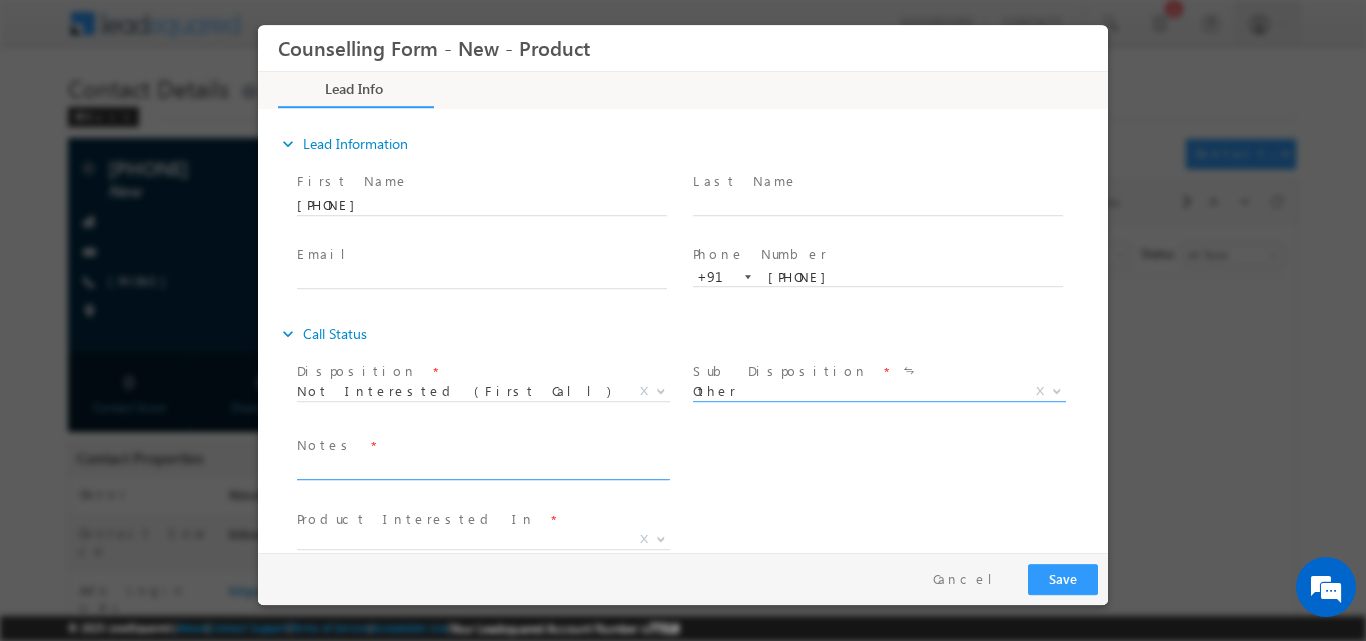 click at bounding box center (482, 467) 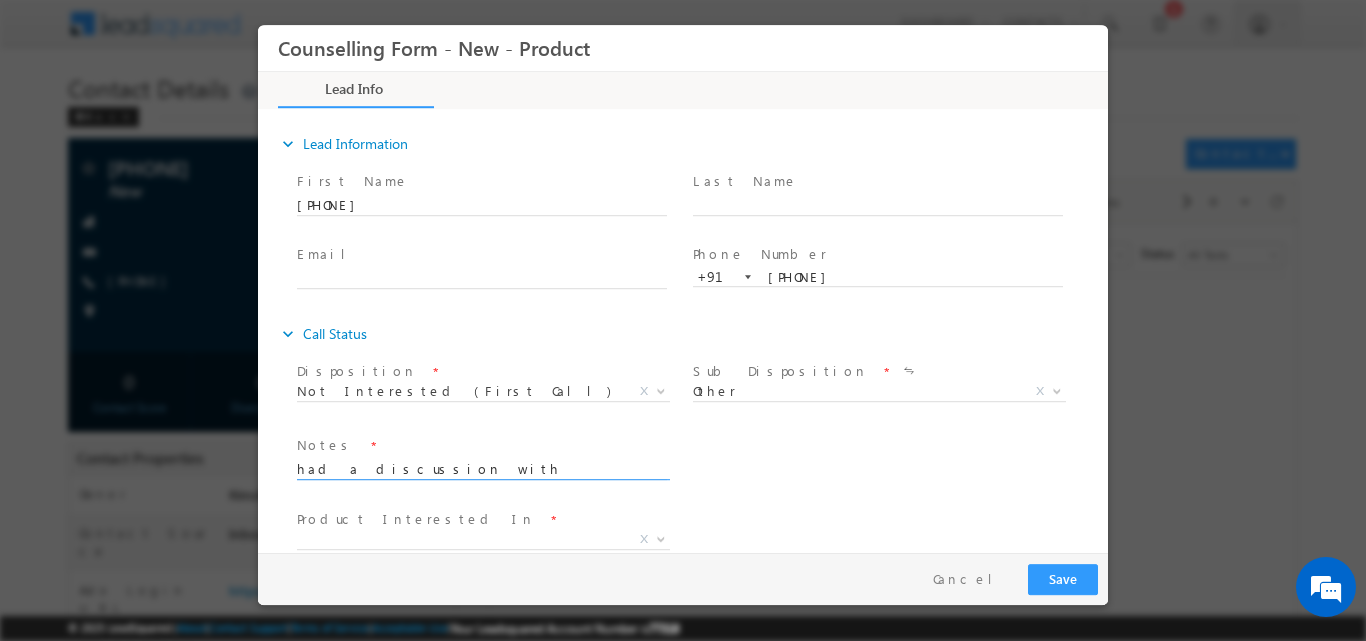 scroll, scrollTop: 4, scrollLeft: 0, axis: vertical 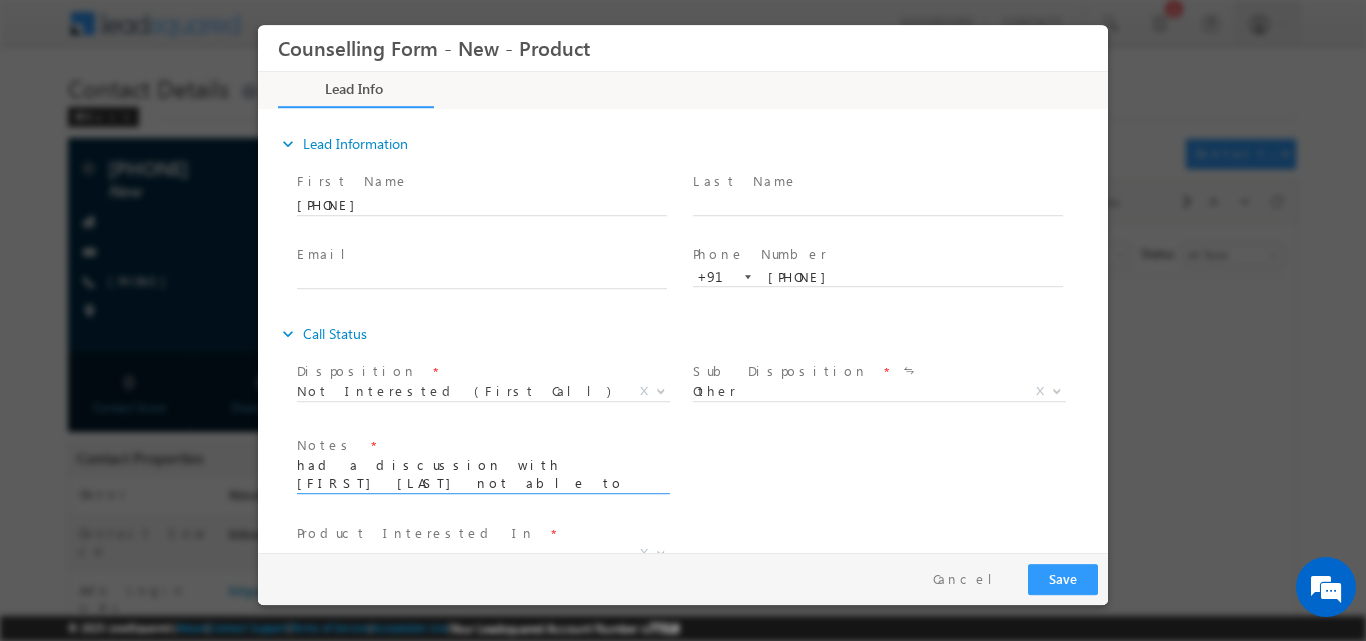 click on "had a discussion with gurav not able to understand the laguage" at bounding box center [482, 474] 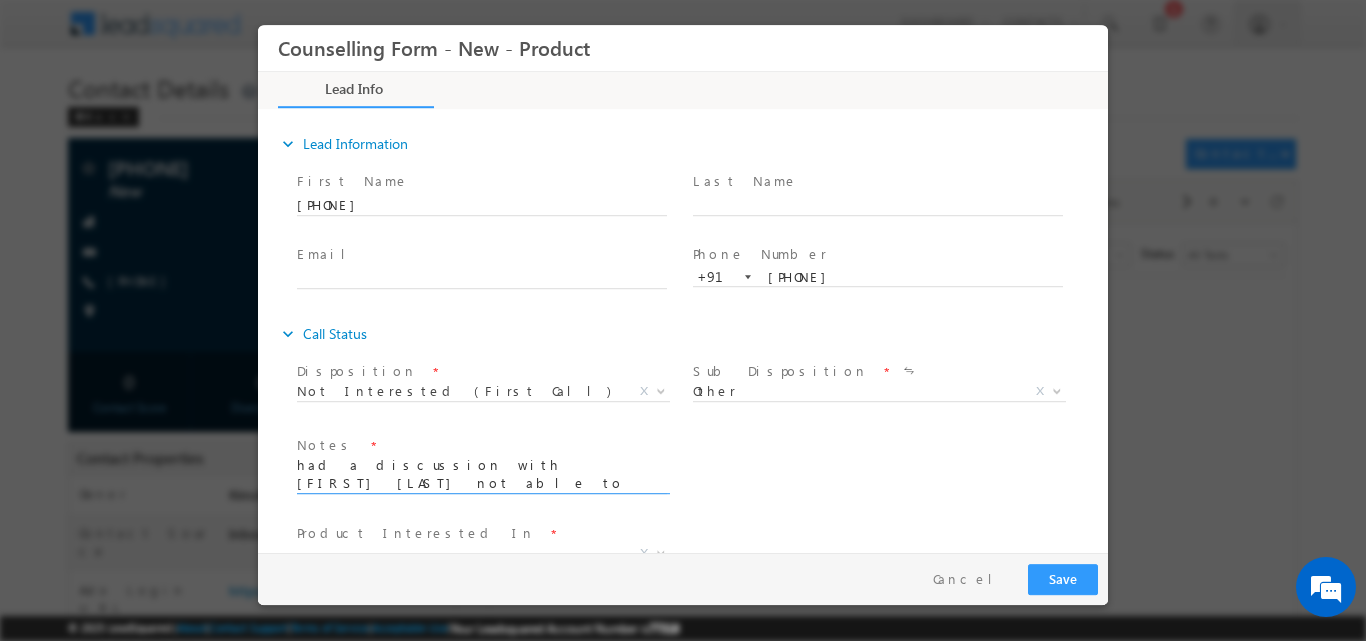 click on "had a discussion with gurav not able to understand the laguage" at bounding box center (482, 474) 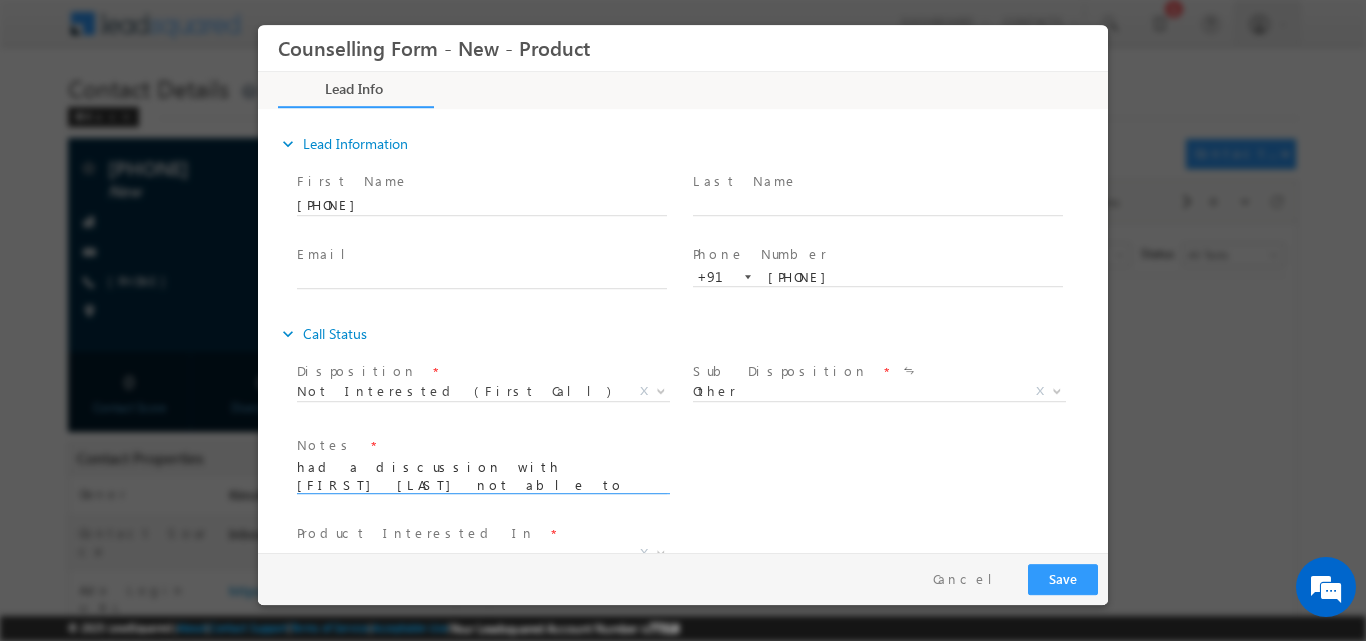 click on "had a discussion with Gaurav not able to understand the laguage" at bounding box center [482, 474] 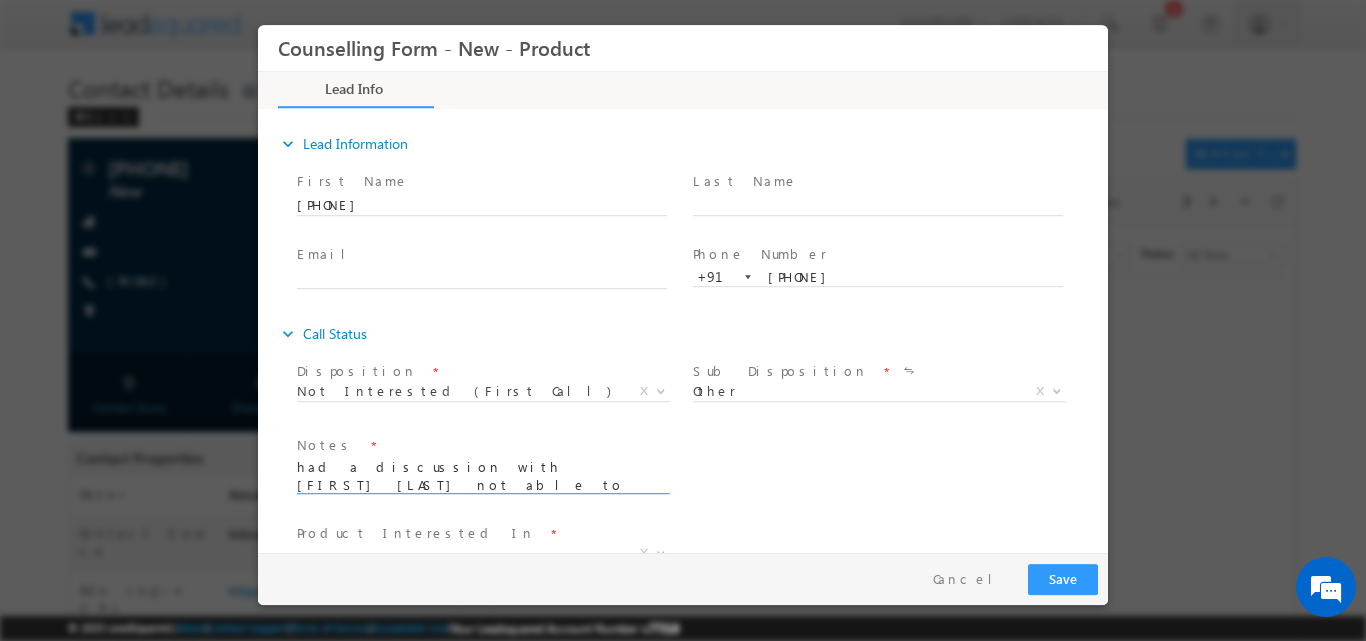scroll, scrollTop: 3, scrollLeft: 0, axis: vertical 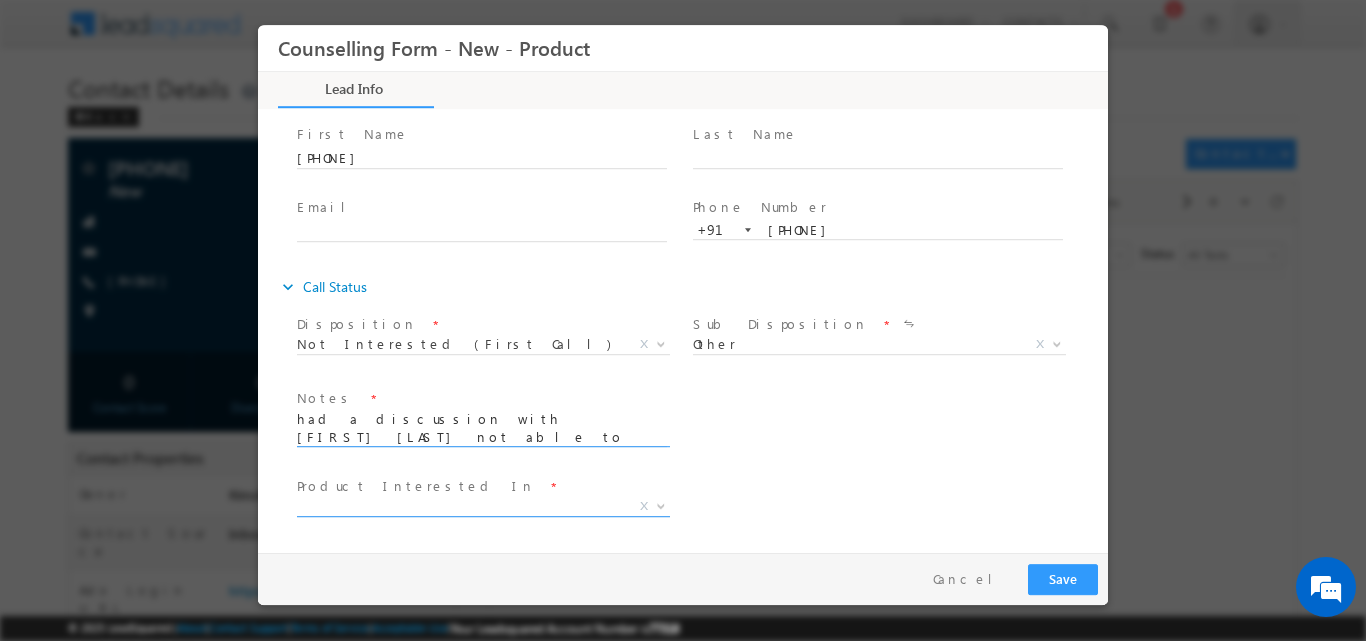 type on "had a discussion with Gaurav not able to understand the language" 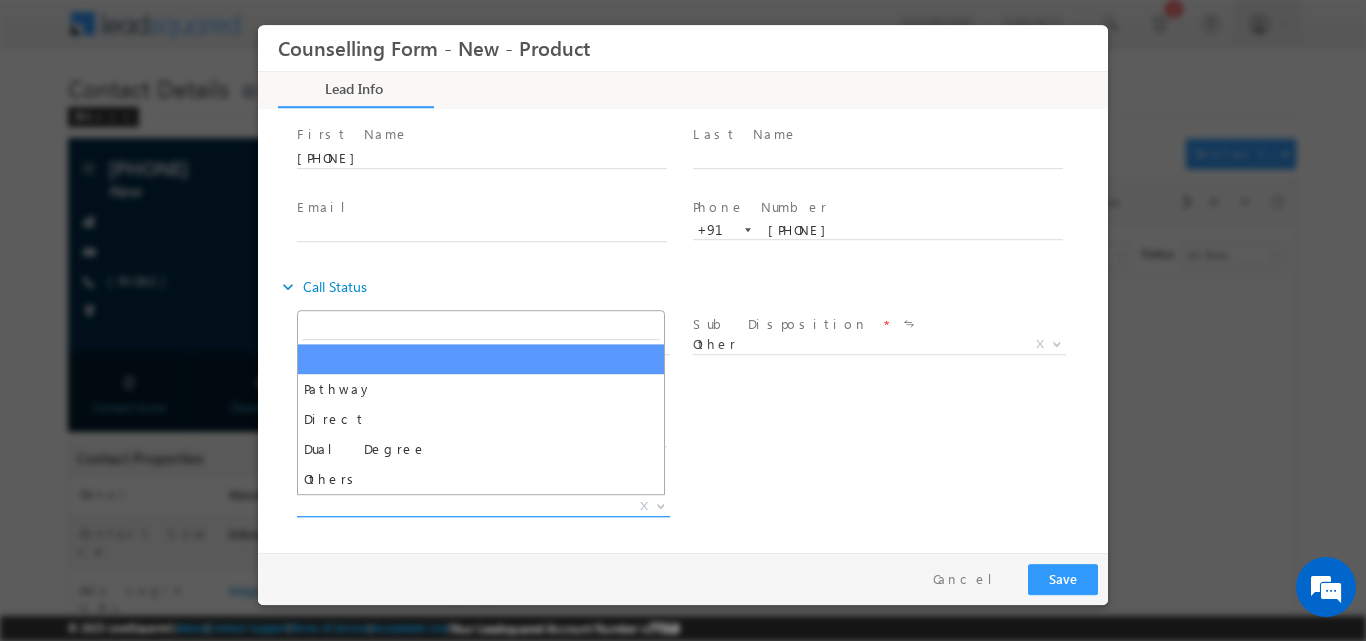 click at bounding box center [659, 505] 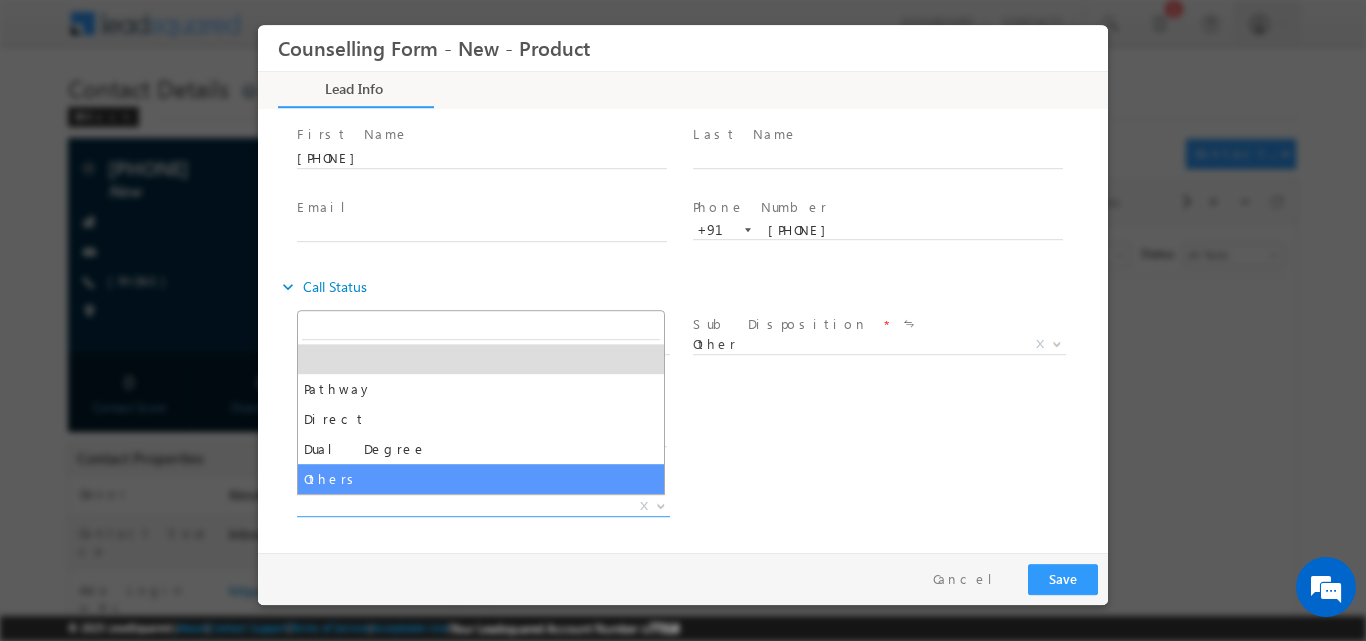 select on "Others" 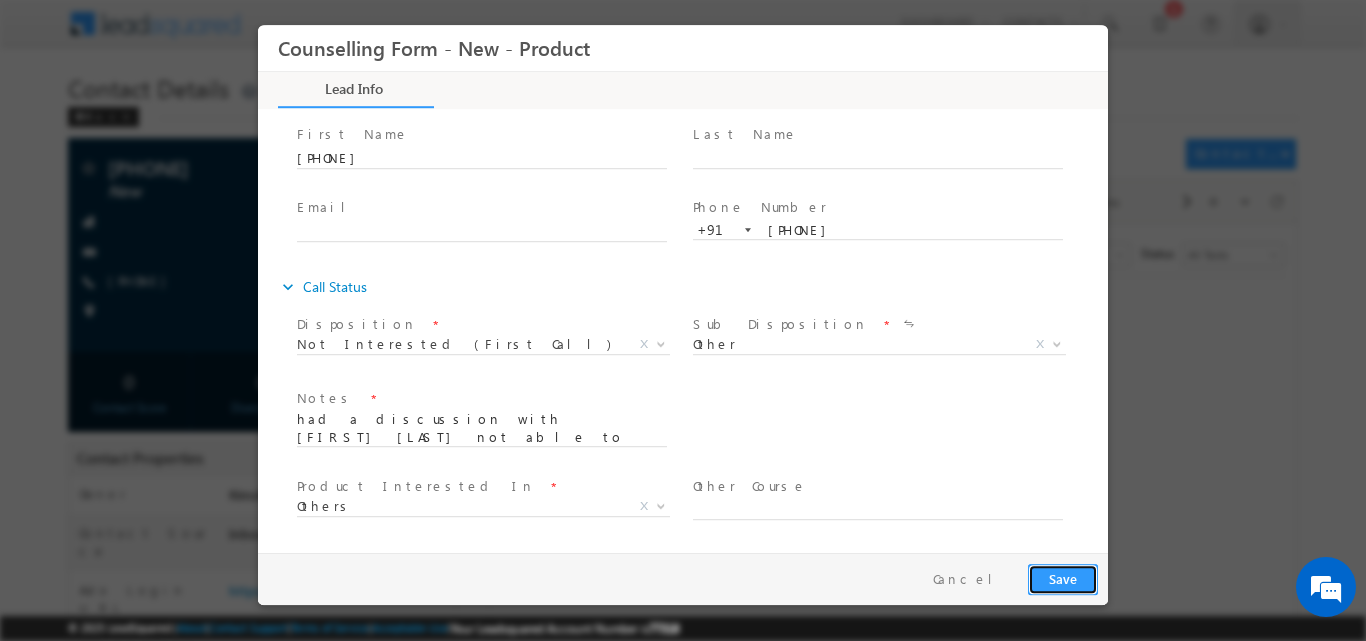 click on "Save" at bounding box center [1063, 578] 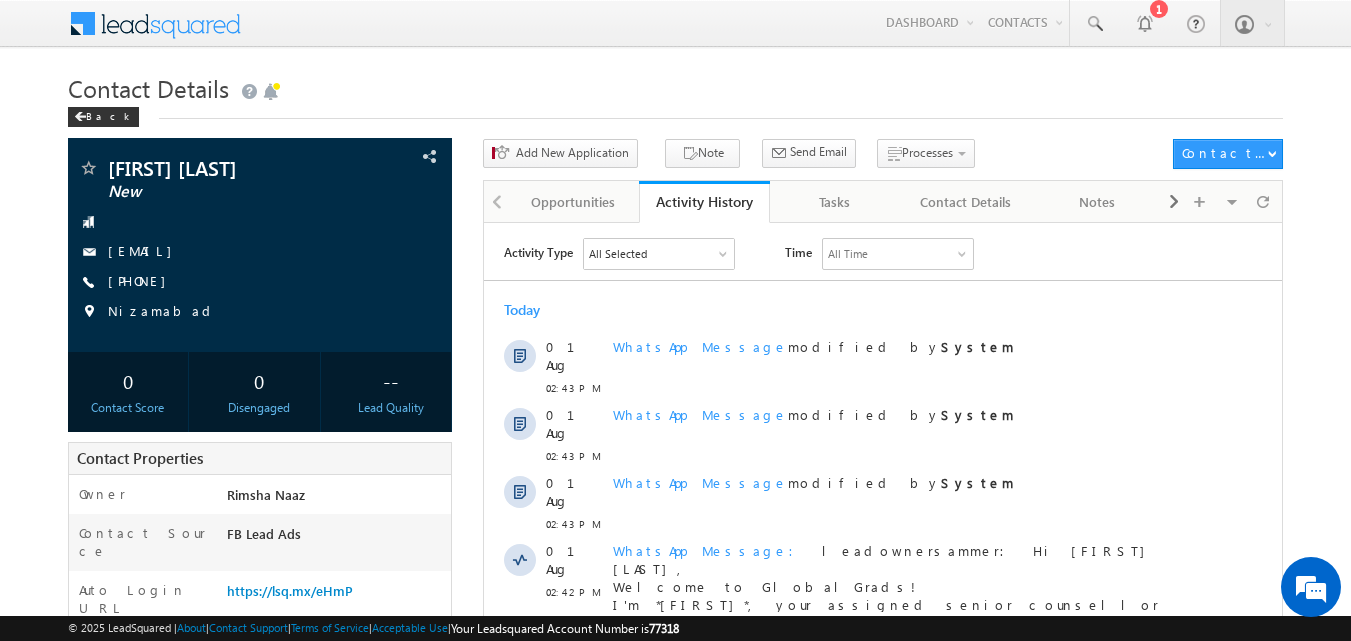 scroll, scrollTop: 0, scrollLeft: 0, axis: both 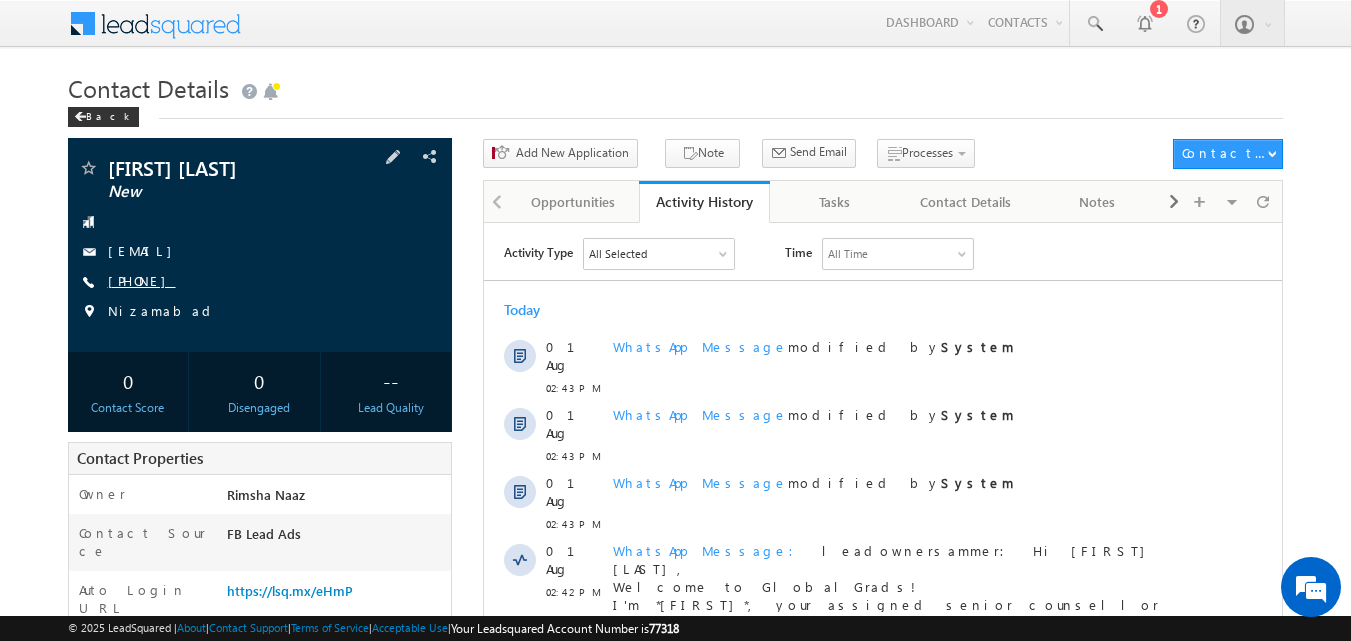 click on "[PHONE]" at bounding box center (142, 280) 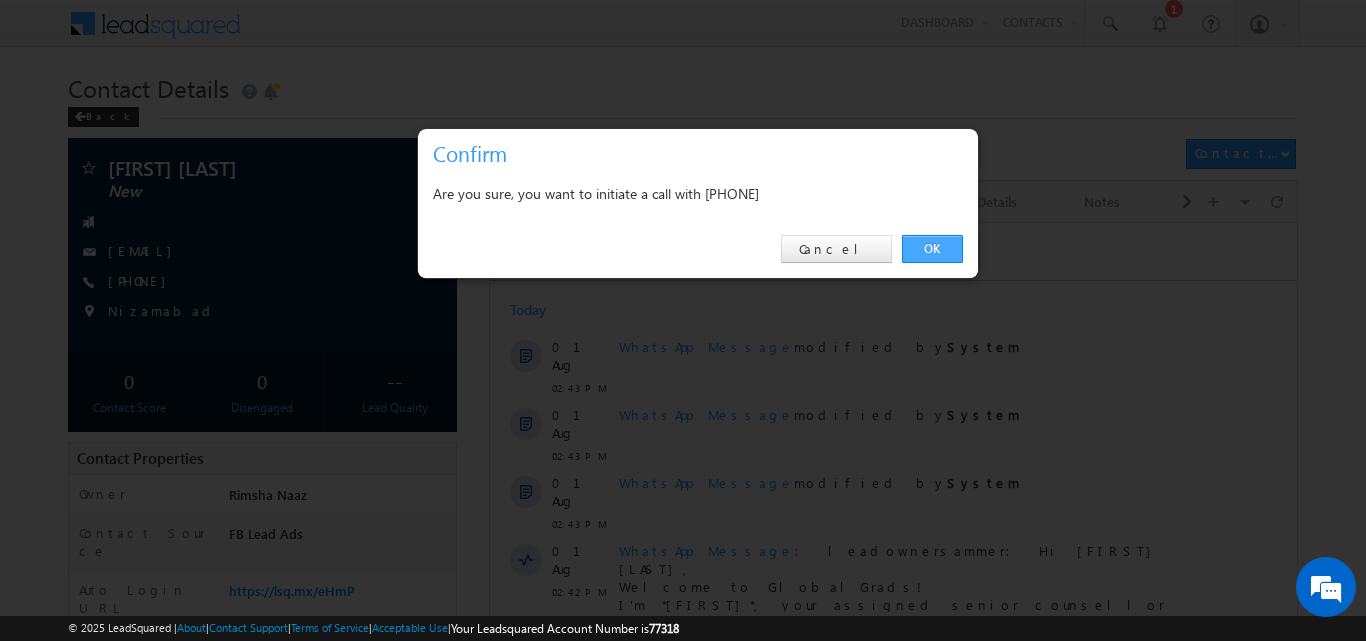 click on "OK" at bounding box center (932, 249) 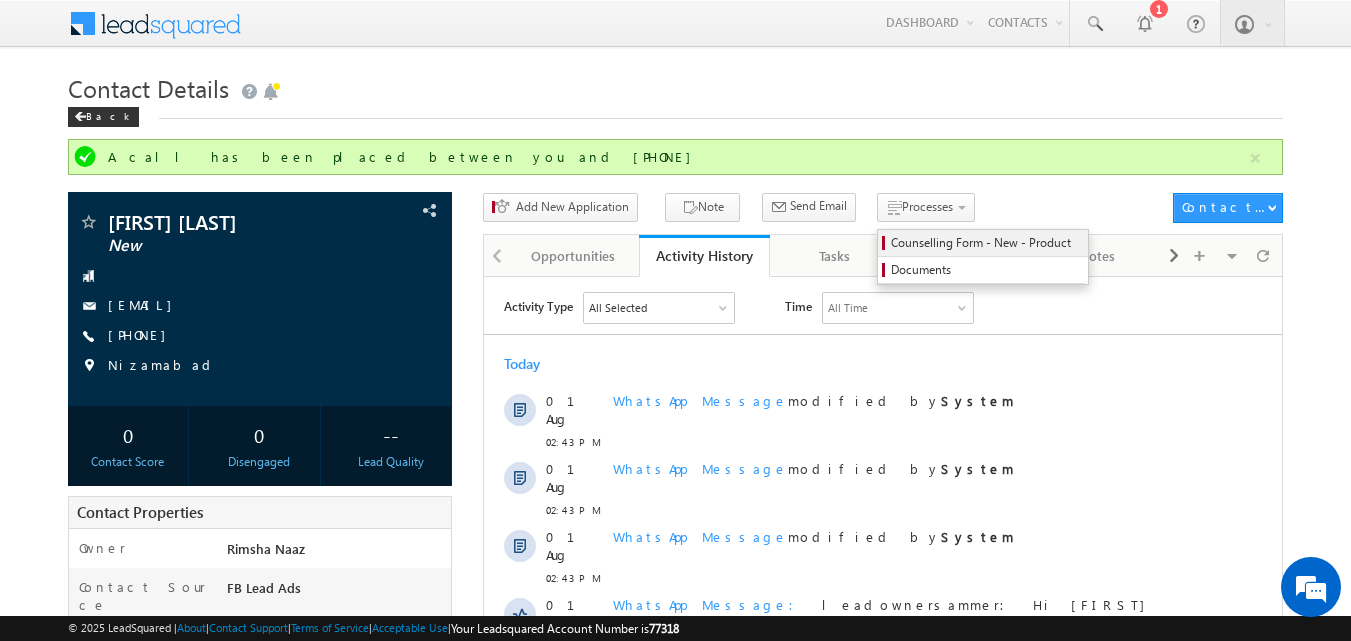 click on "Counselling Form - New - Product" at bounding box center (986, 243) 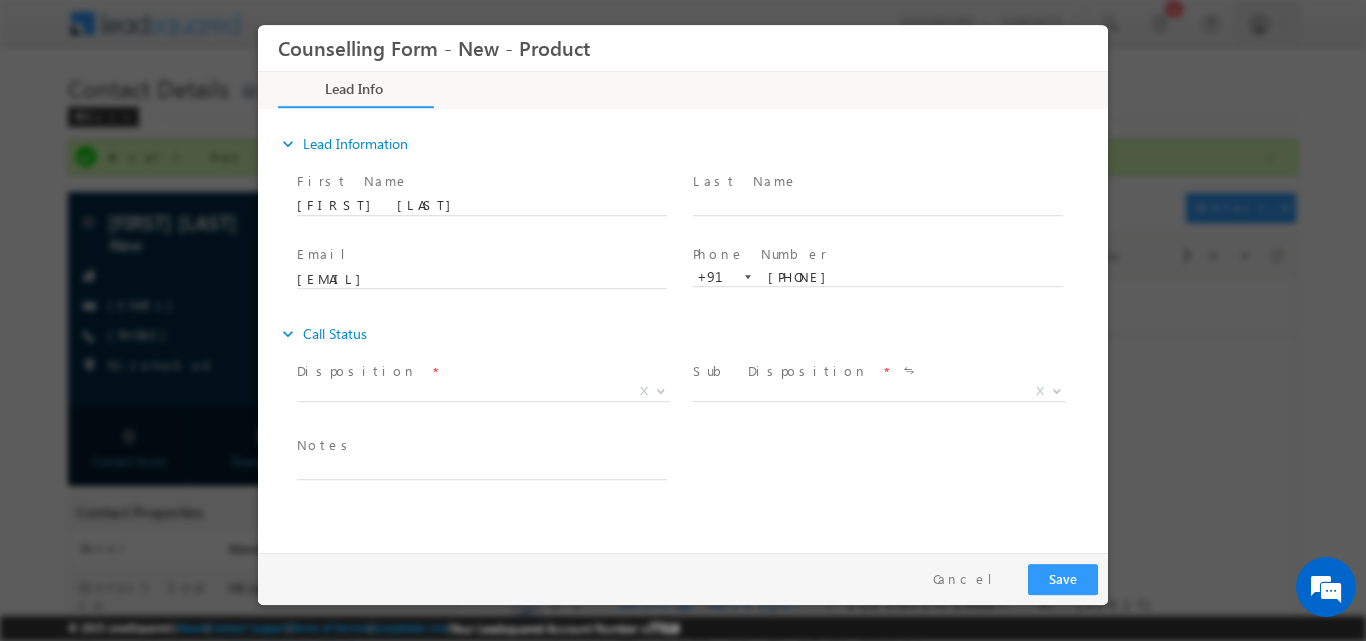 scroll, scrollTop: 0, scrollLeft: 0, axis: both 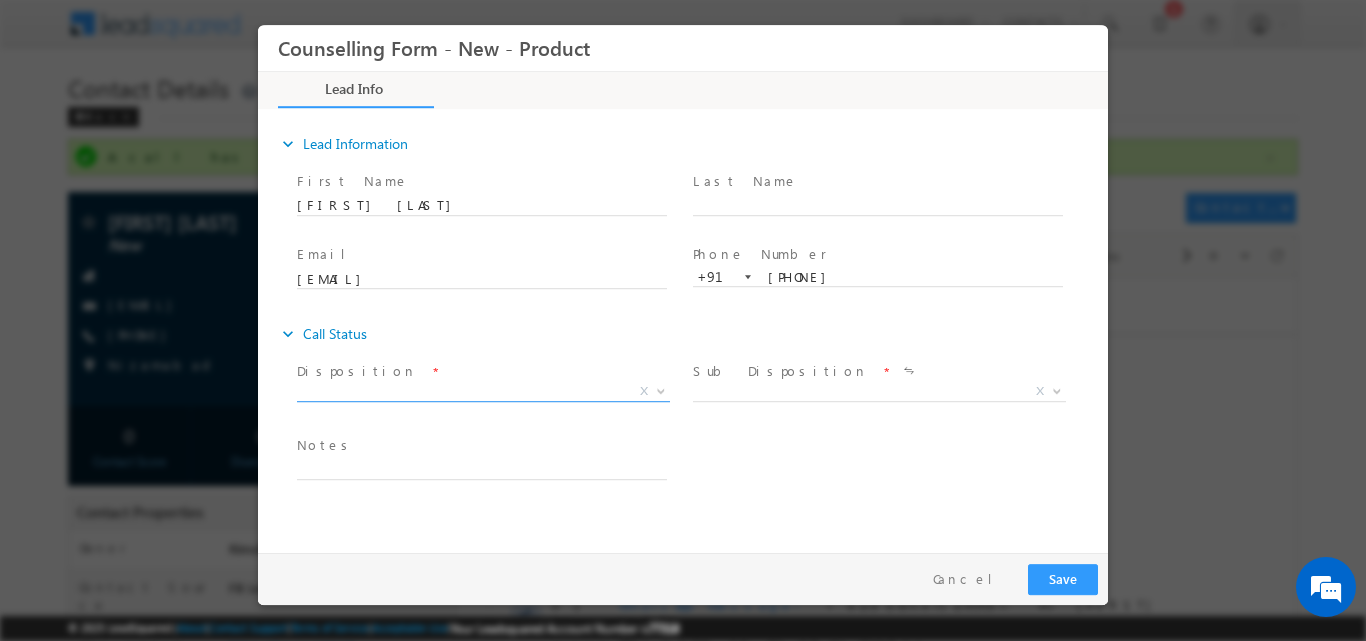 click at bounding box center [661, 389] 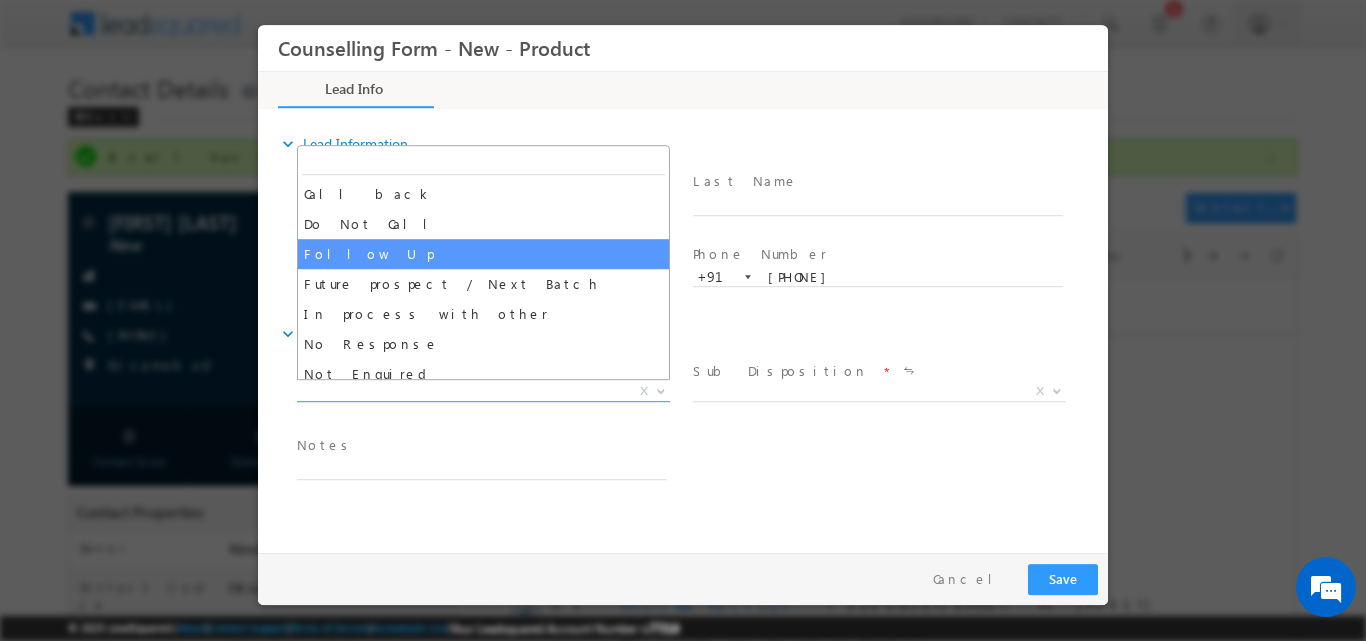click on "expand_more Call Status" at bounding box center (693, 333) 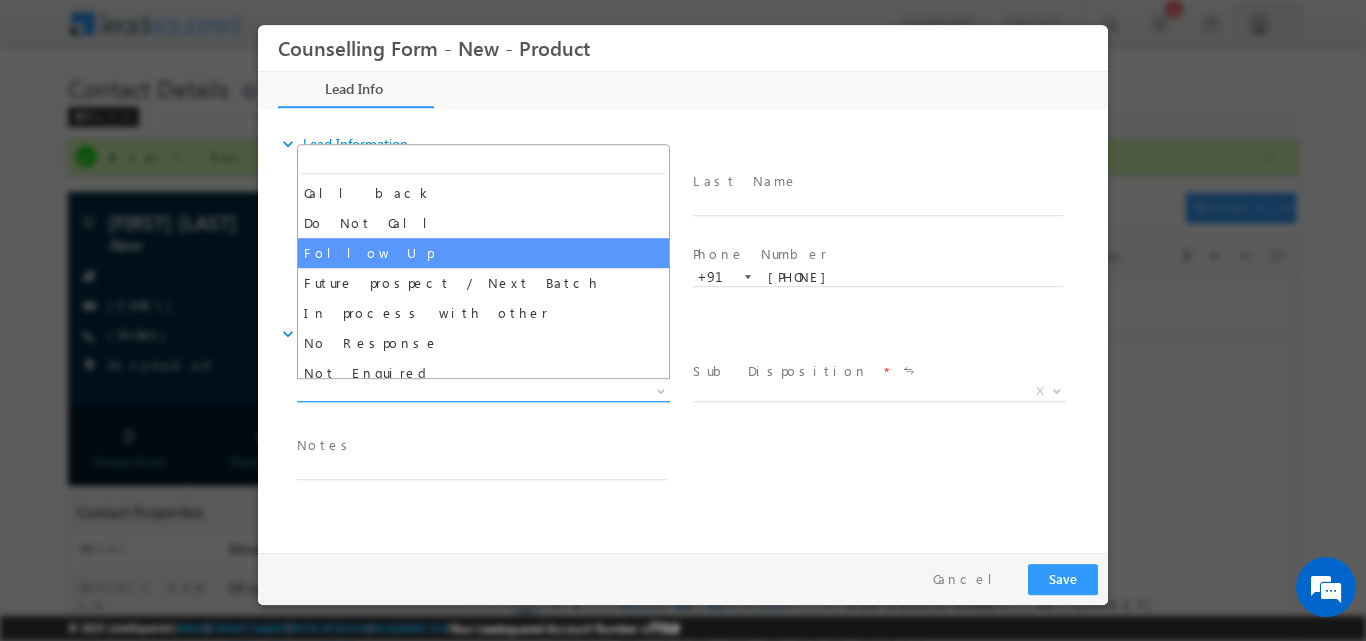 click at bounding box center [661, 389] 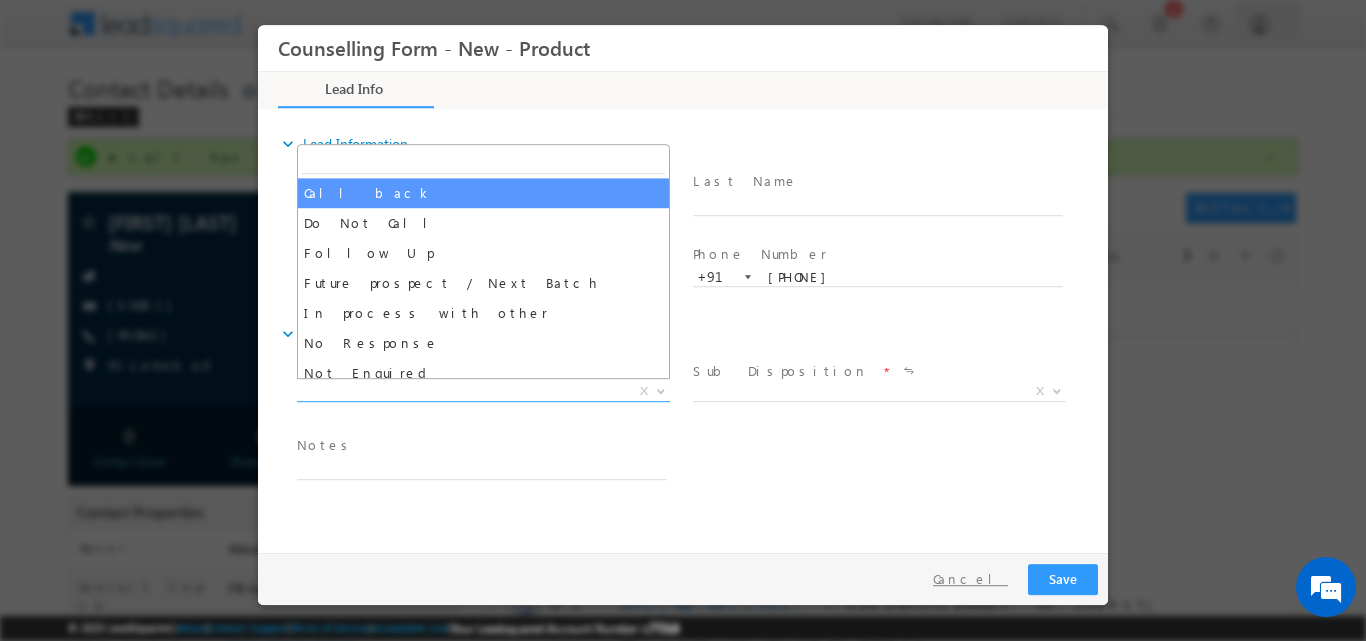 click on "Cancel" at bounding box center [970, 578] 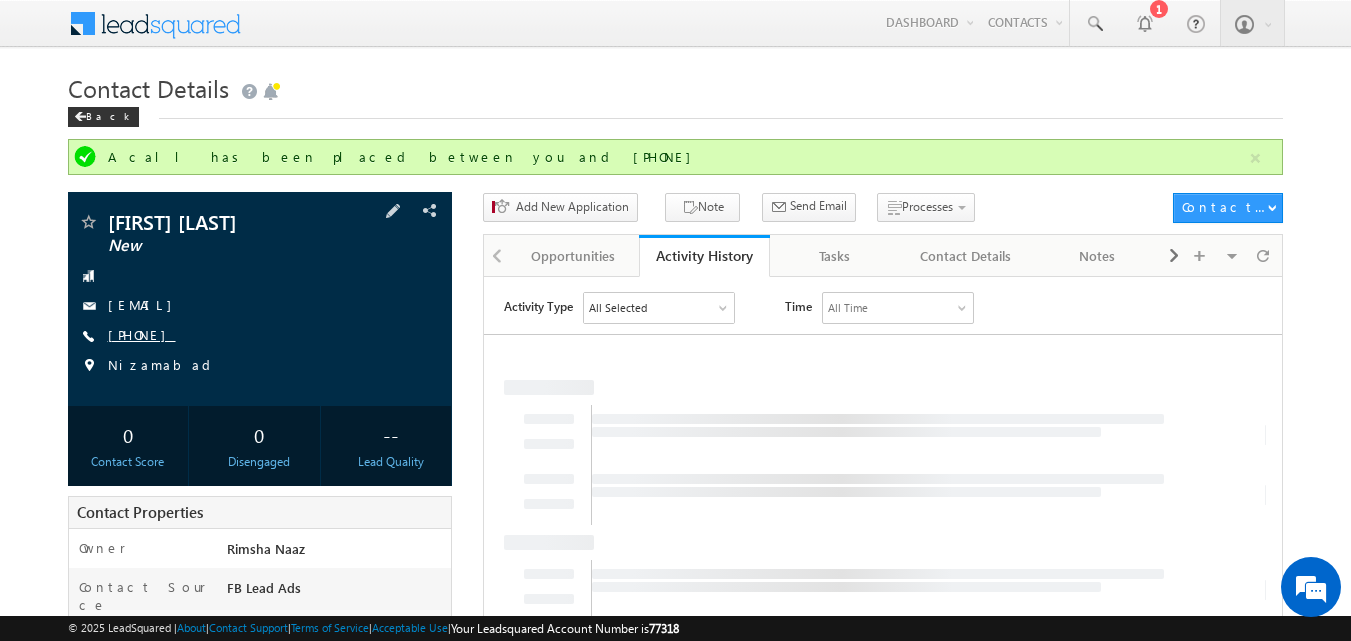 click on "[PHONE]" at bounding box center (142, 334) 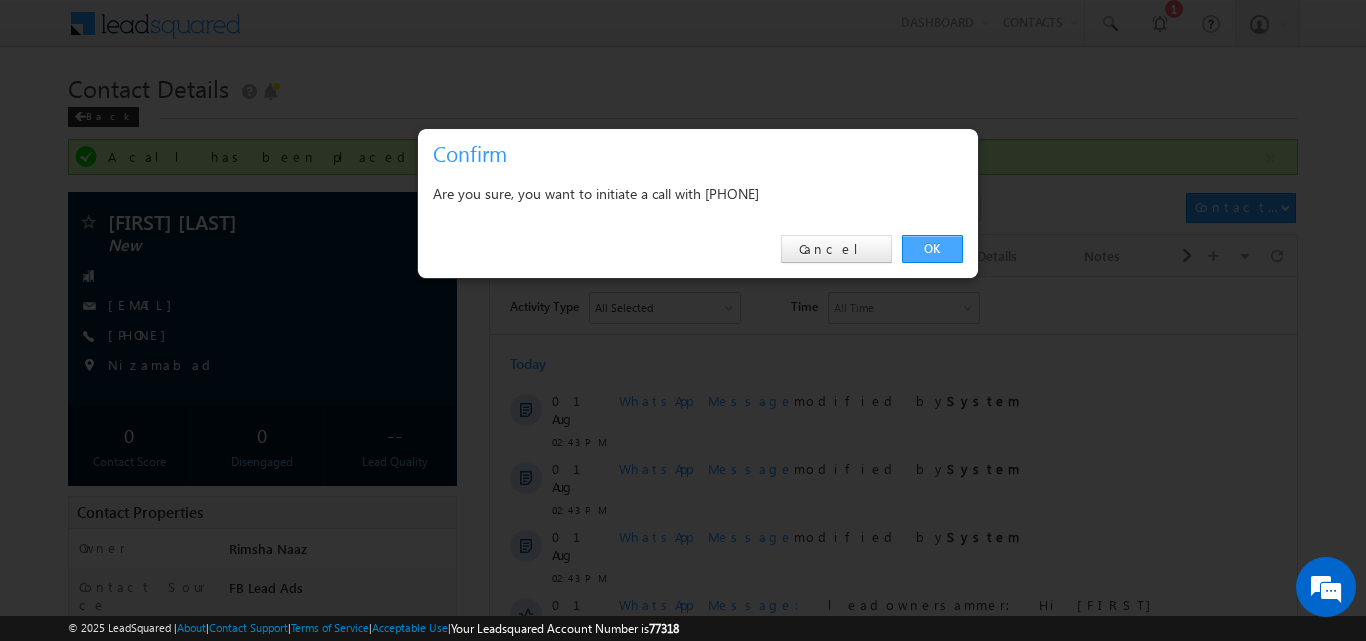 click on "OK" at bounding box center (932, 249) 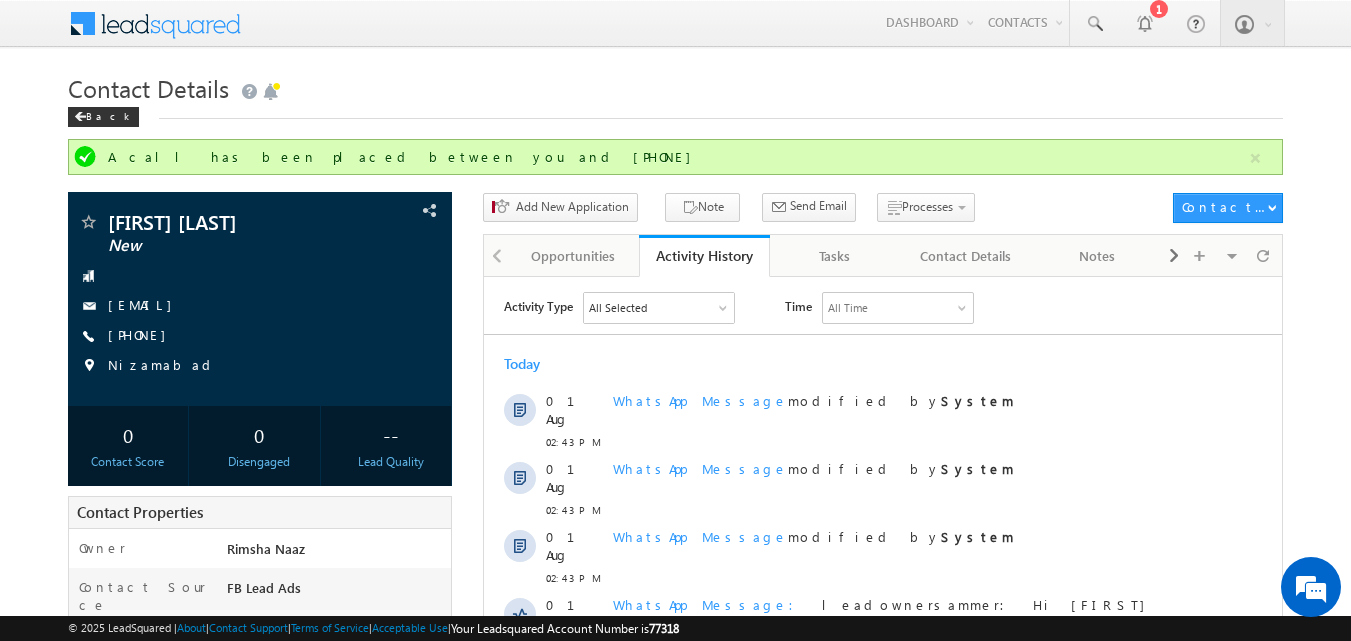 click on "Contact Details" at bounding box center (676, 86) 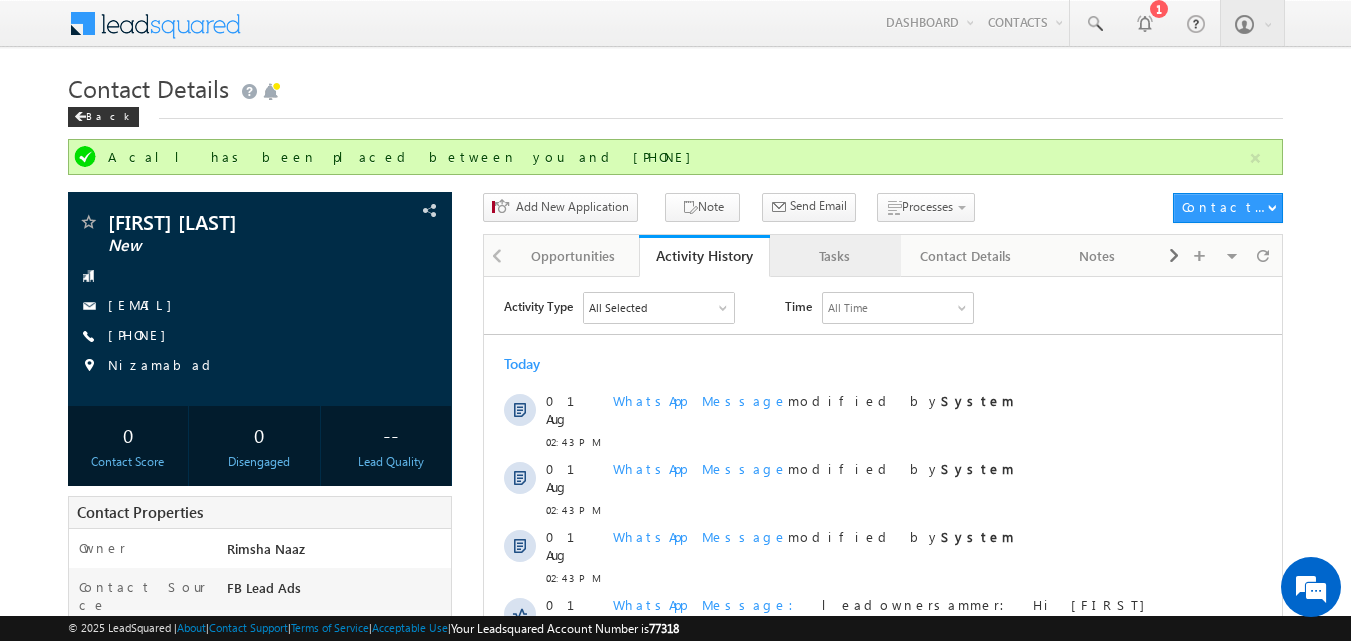 click on "Tasks" at bounding box center [835, 256] 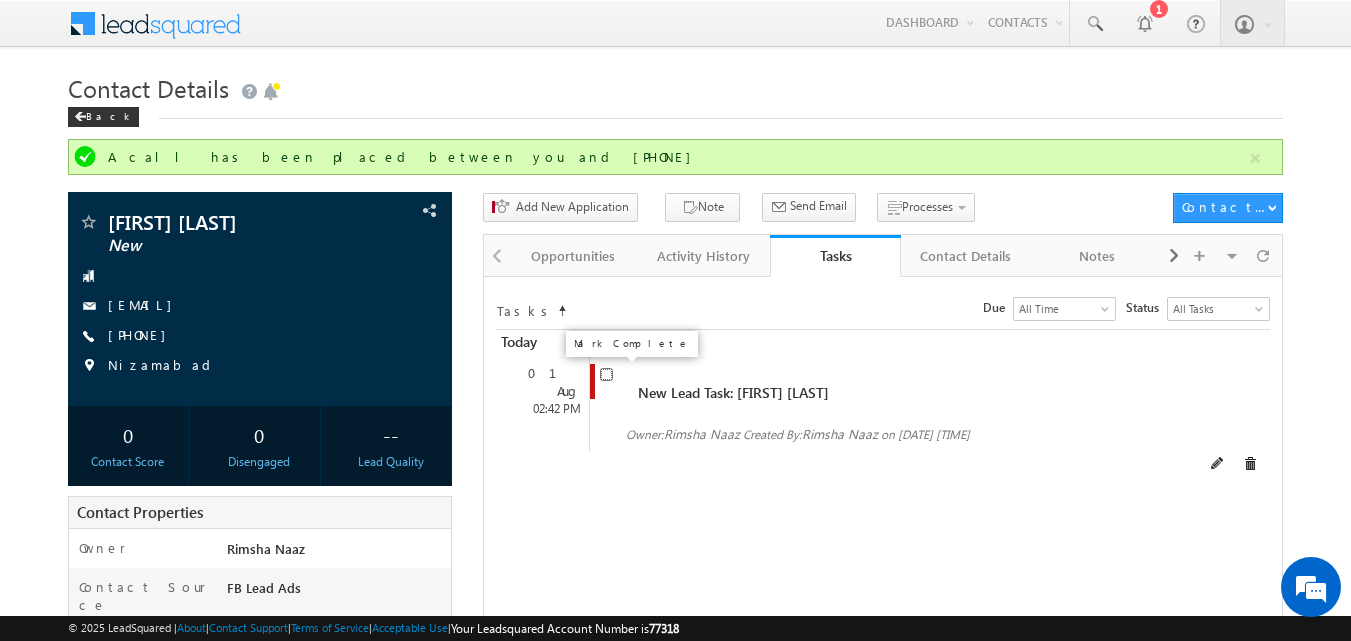 click at bounding box center [606, 374] 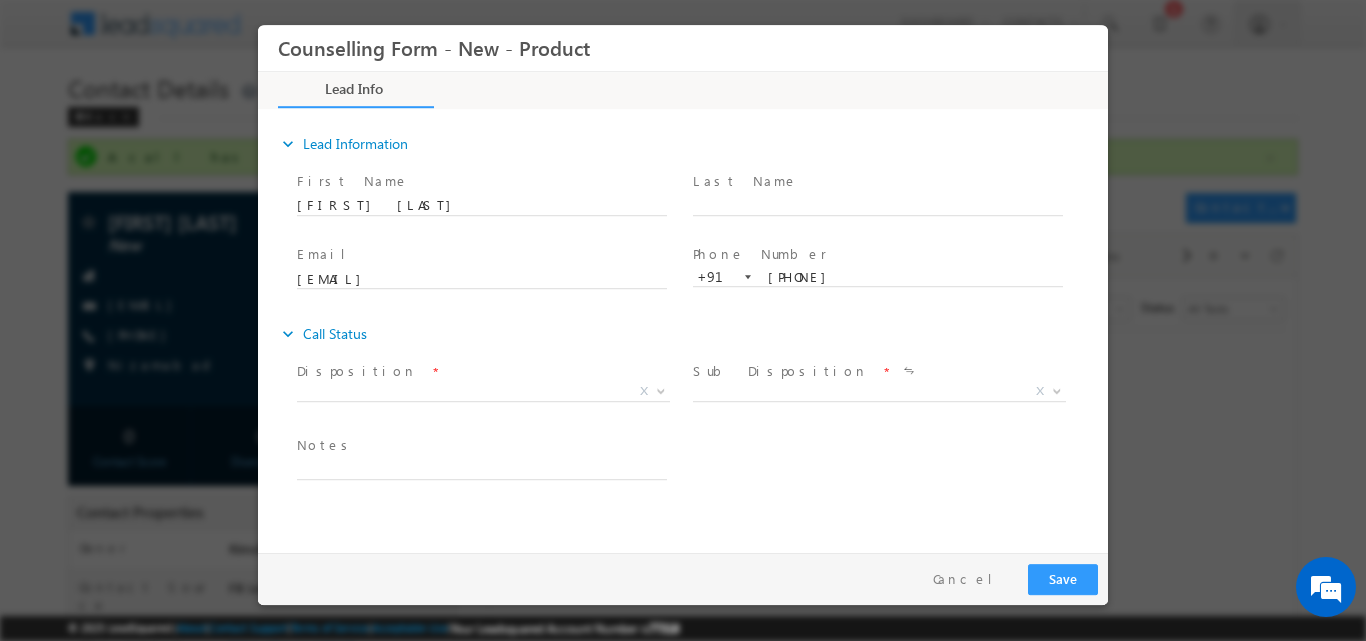 scroll, scrollTop: 0, scrollLeft: 0, axis: both 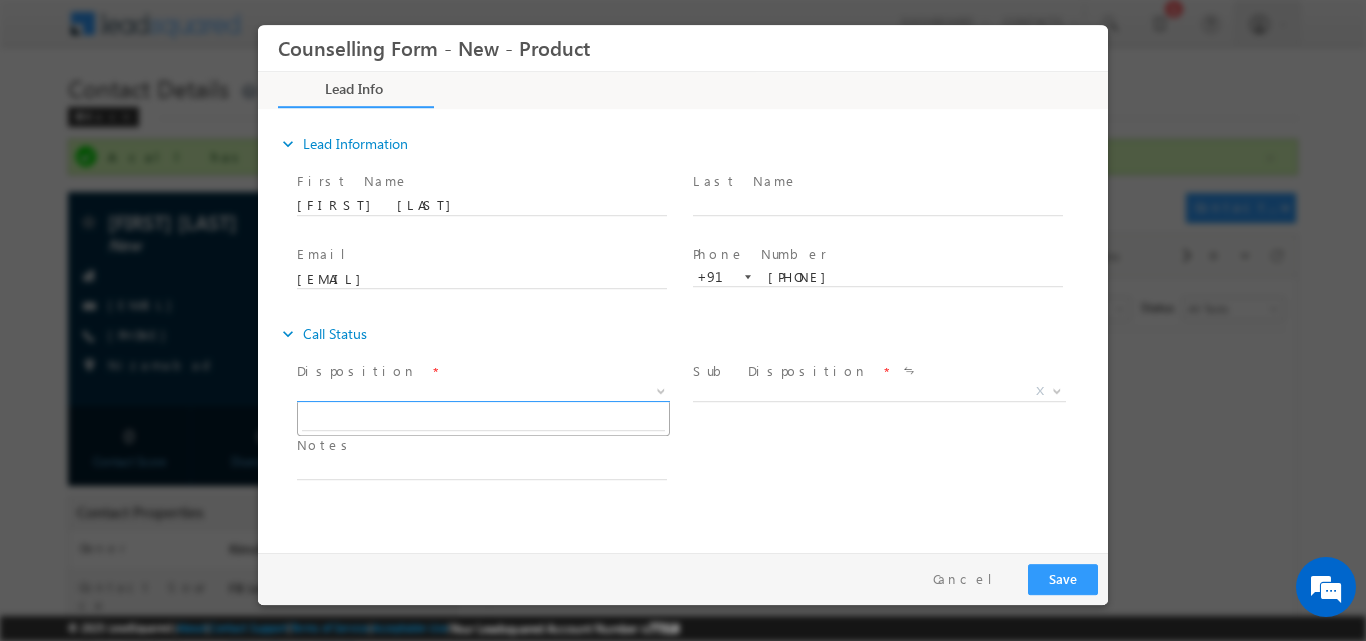 click at bounding box center [661, 389] 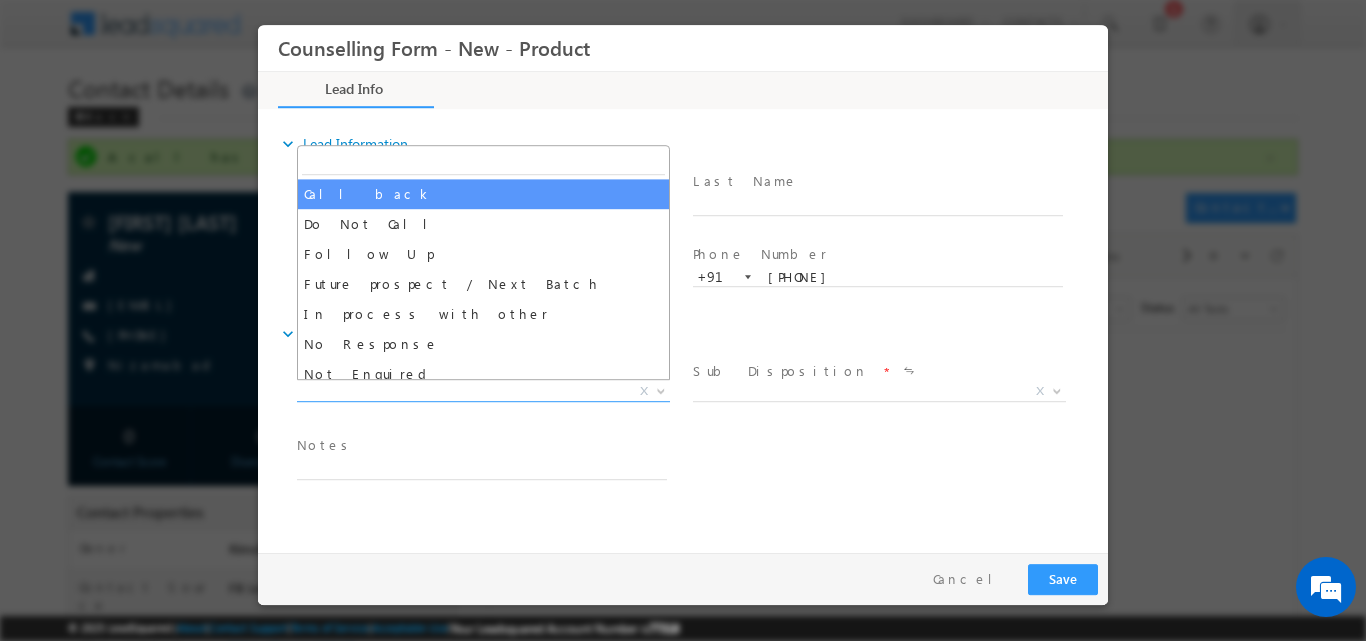 click at bounding box center (483, 161) 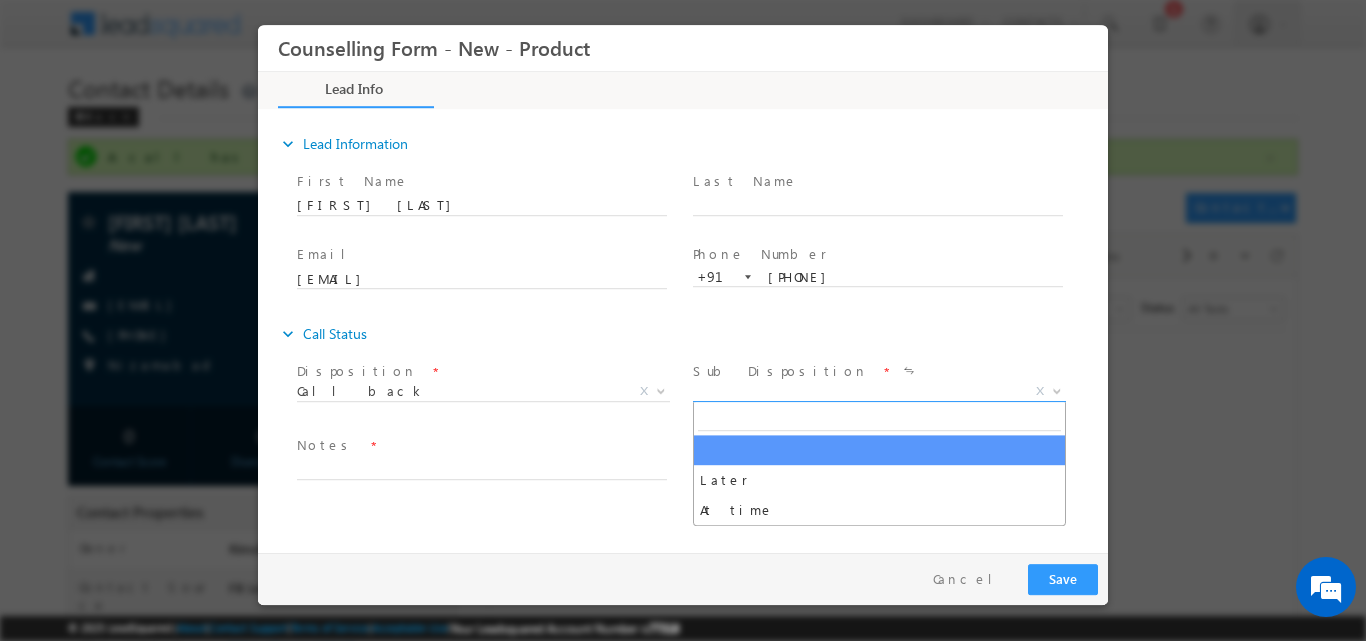 click at bounding box center [1055, 390] 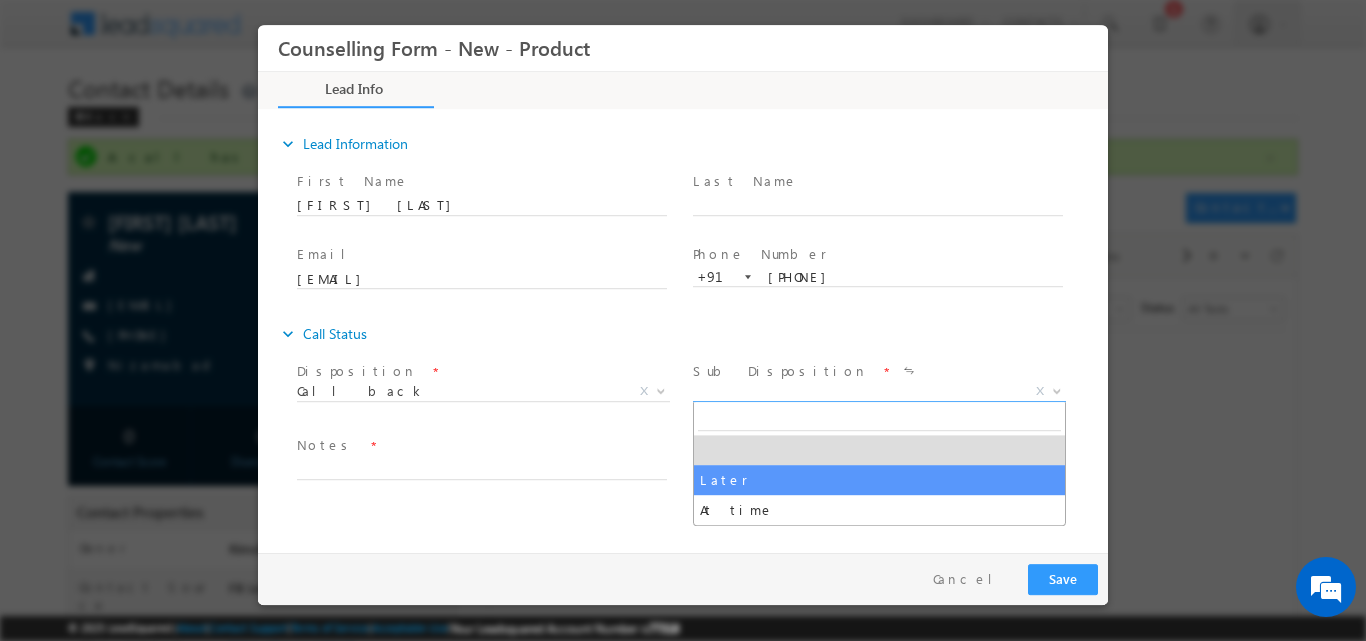 select on "Later" 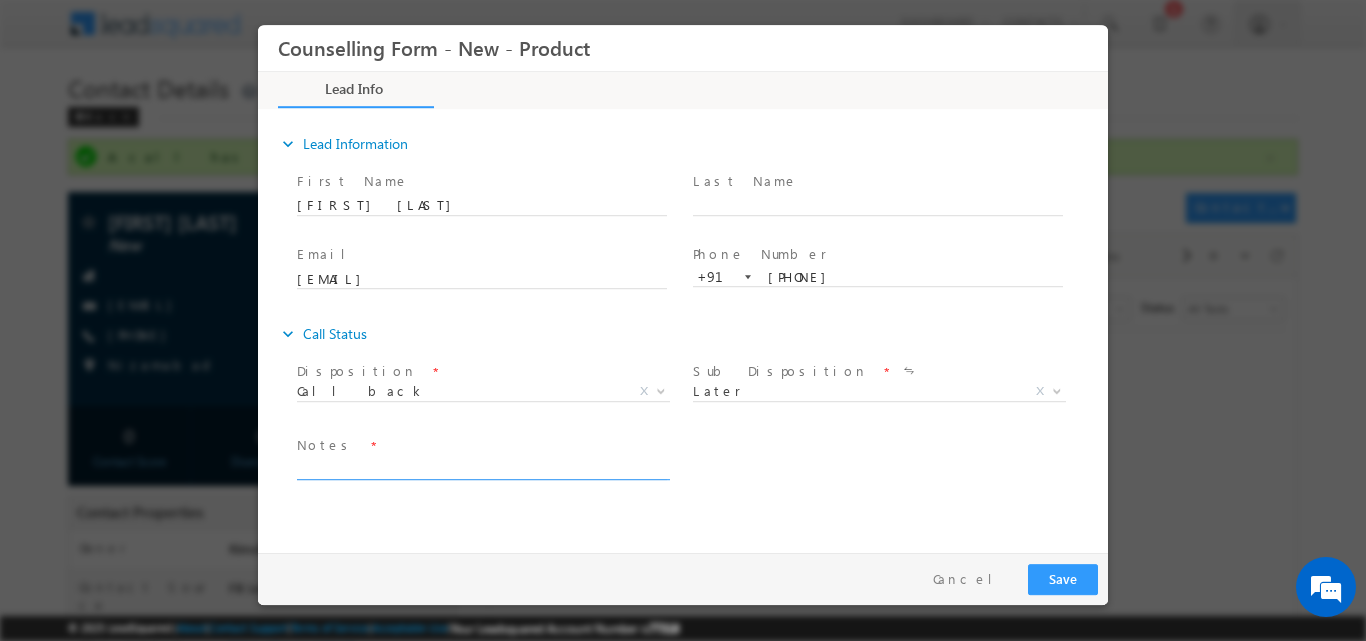 click at bounding box center [482, 467] 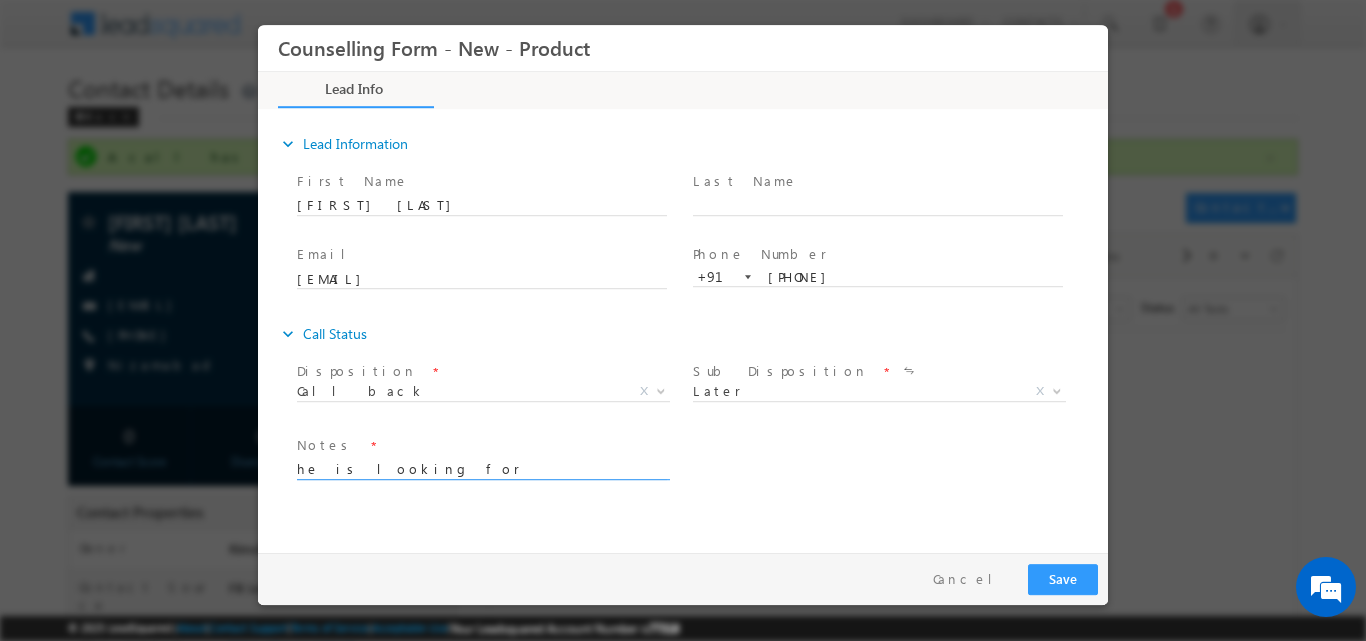 scroll, scrollTop: 4, scrollLeft: 0, axis: vertical 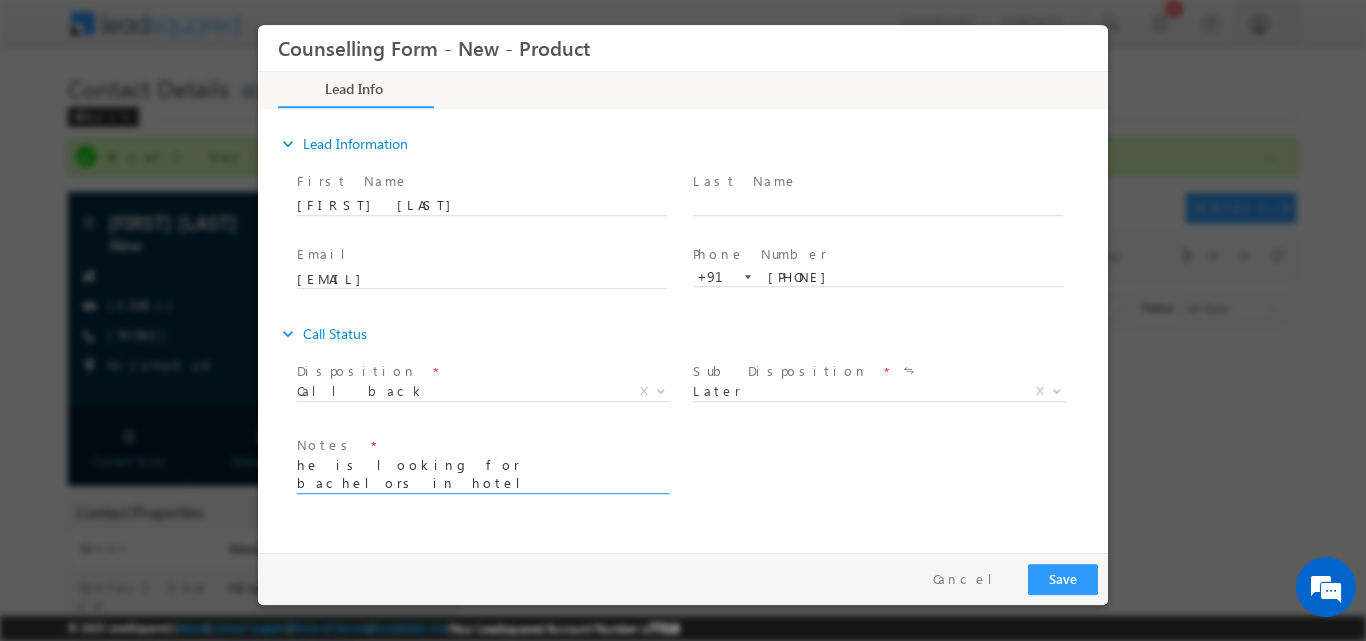 type on "he is looking for bachelors in hotel management and scheduled a VC for tomorrow at 11 a.m" 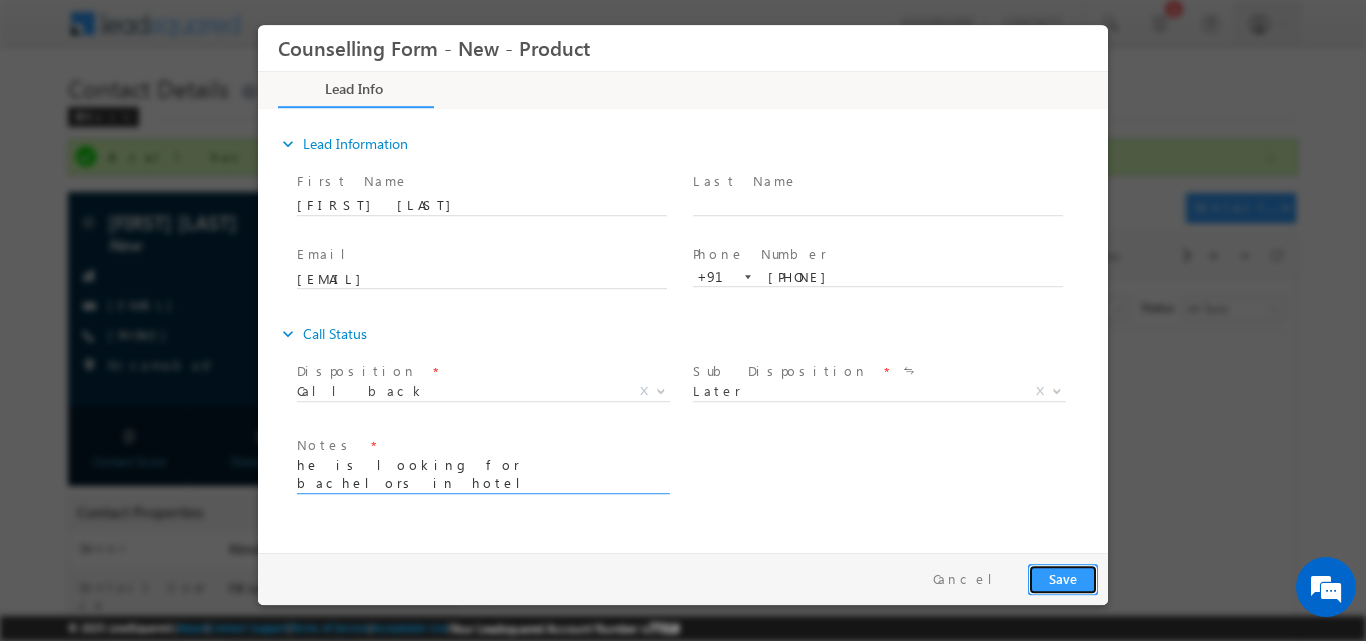 click on "Save" at bounding box center (1063, 578) 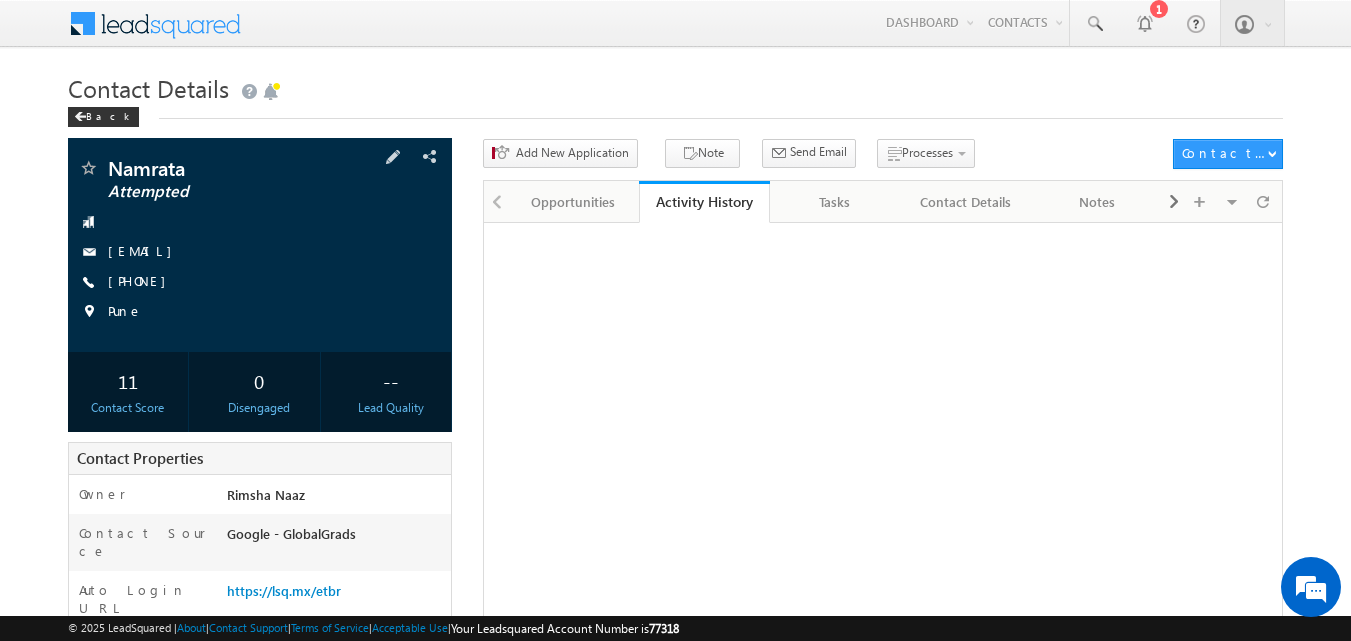 scroll, scrollTop: 0, scrollLeft: 0, axis: both 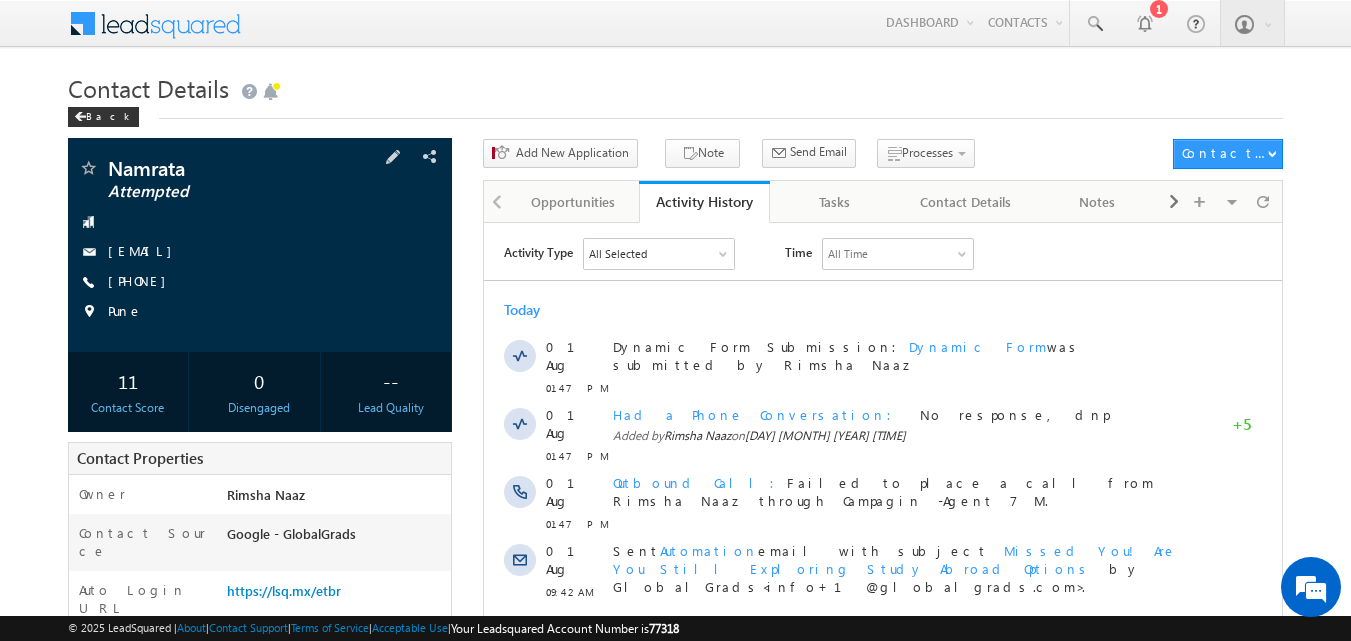 click on "[PHONE]" at bounding box center (142, 282) 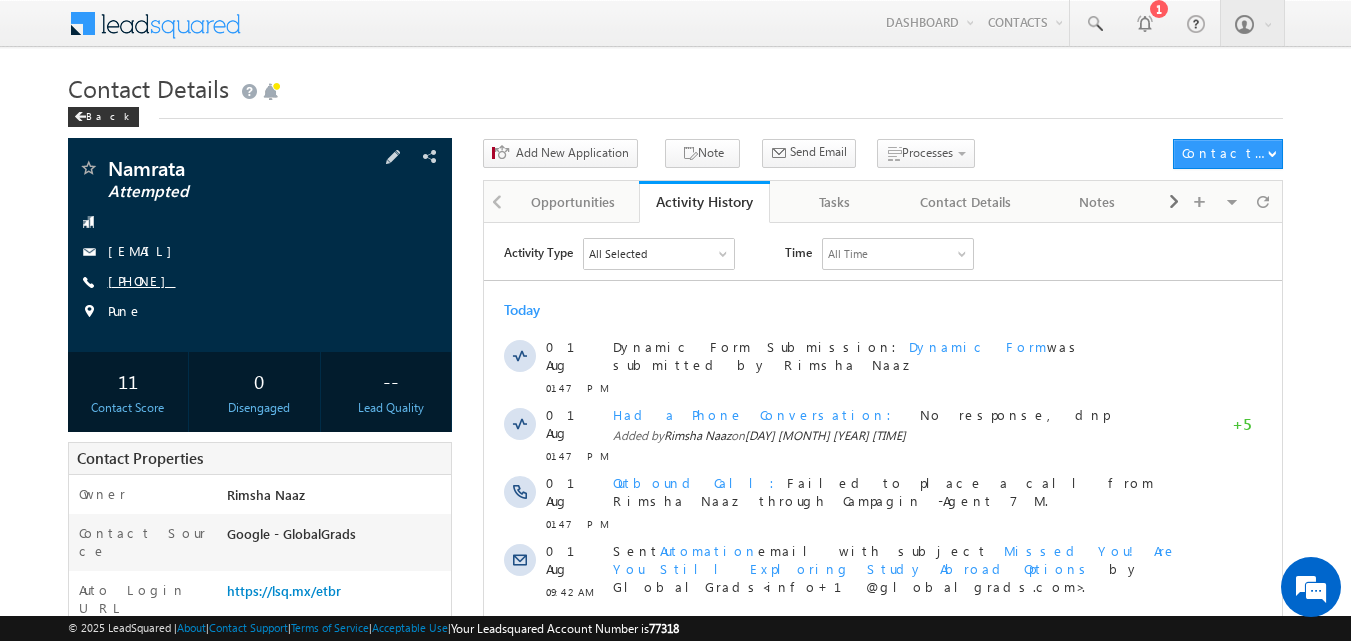 click on "[PHONE]" at bounding box center (142, 280) 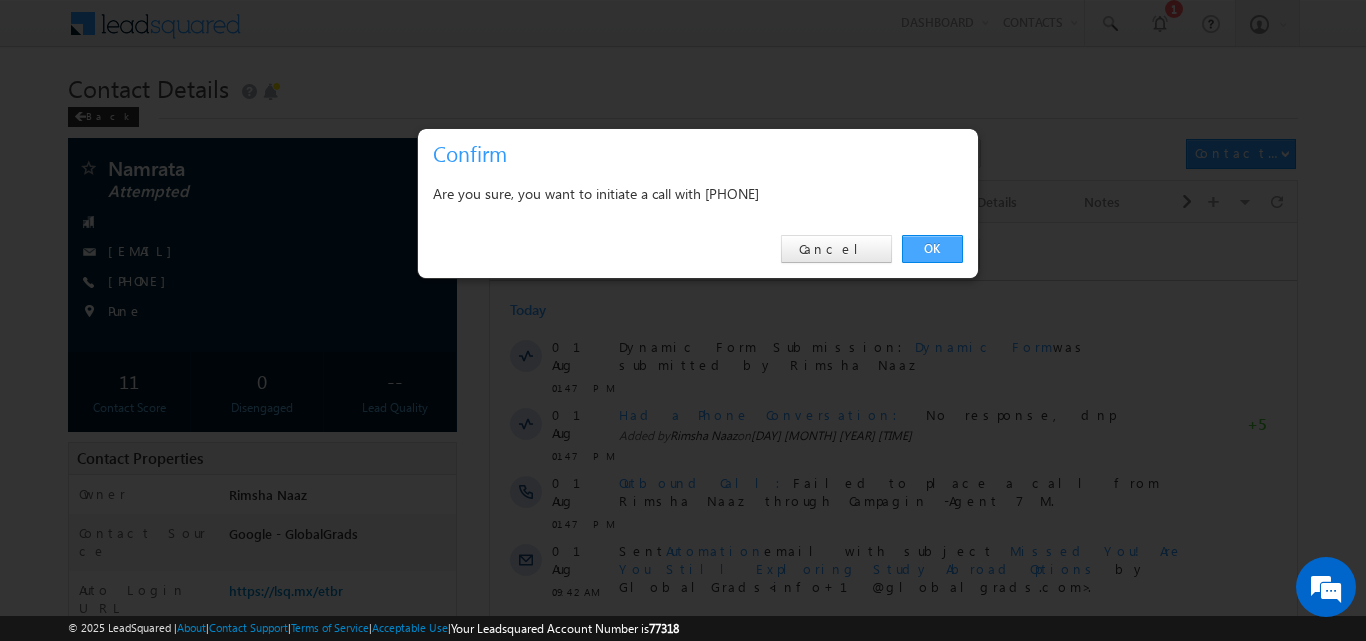 click on "OK" at bounding box center [932, 249] 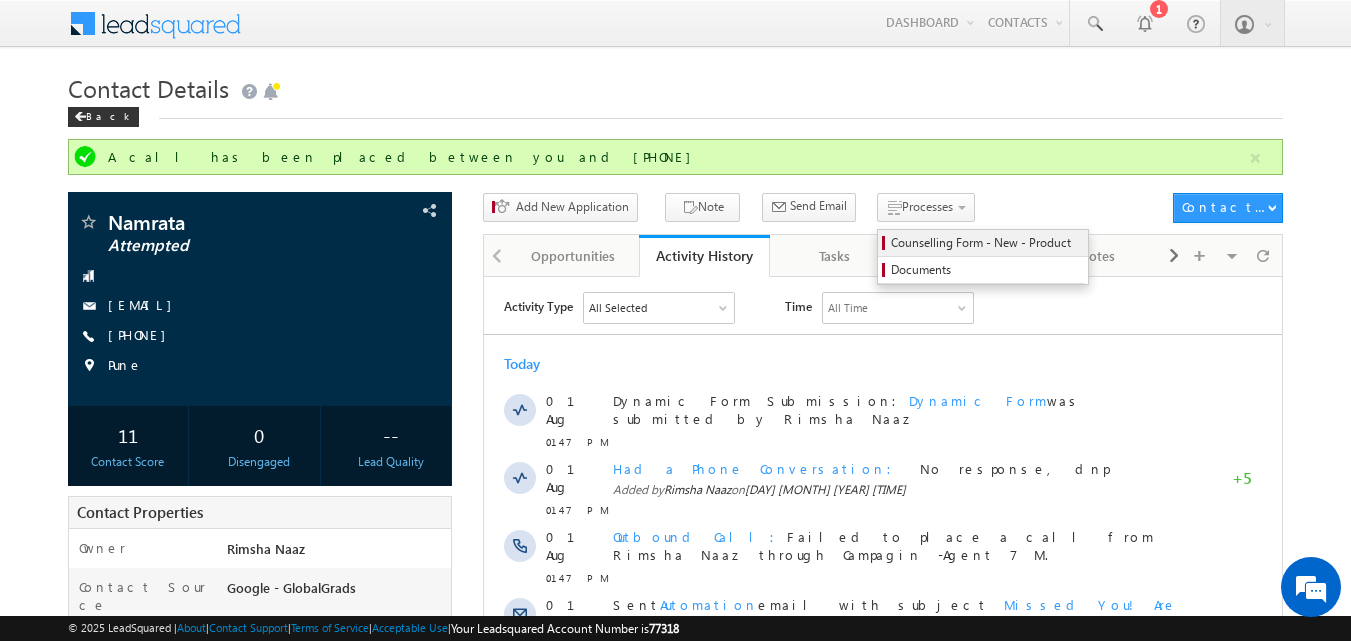 click on "Counselling Form - New - Product" at bounding box center (986, 243) 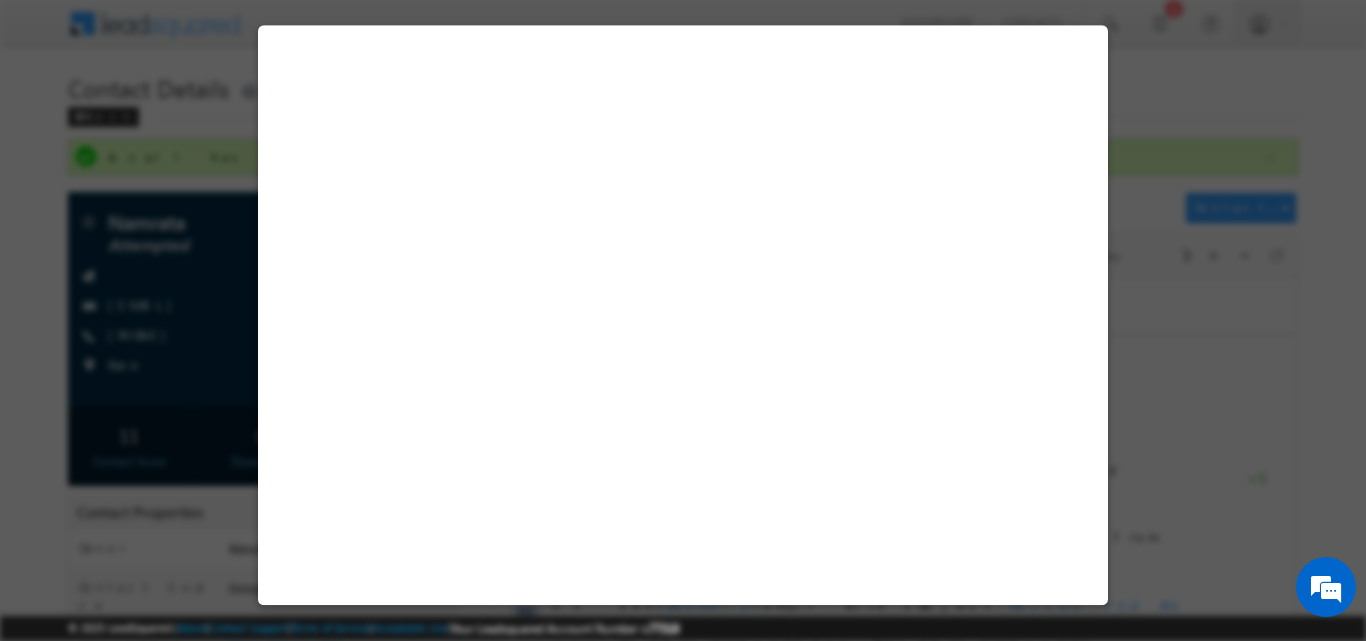 select on "Attempted" 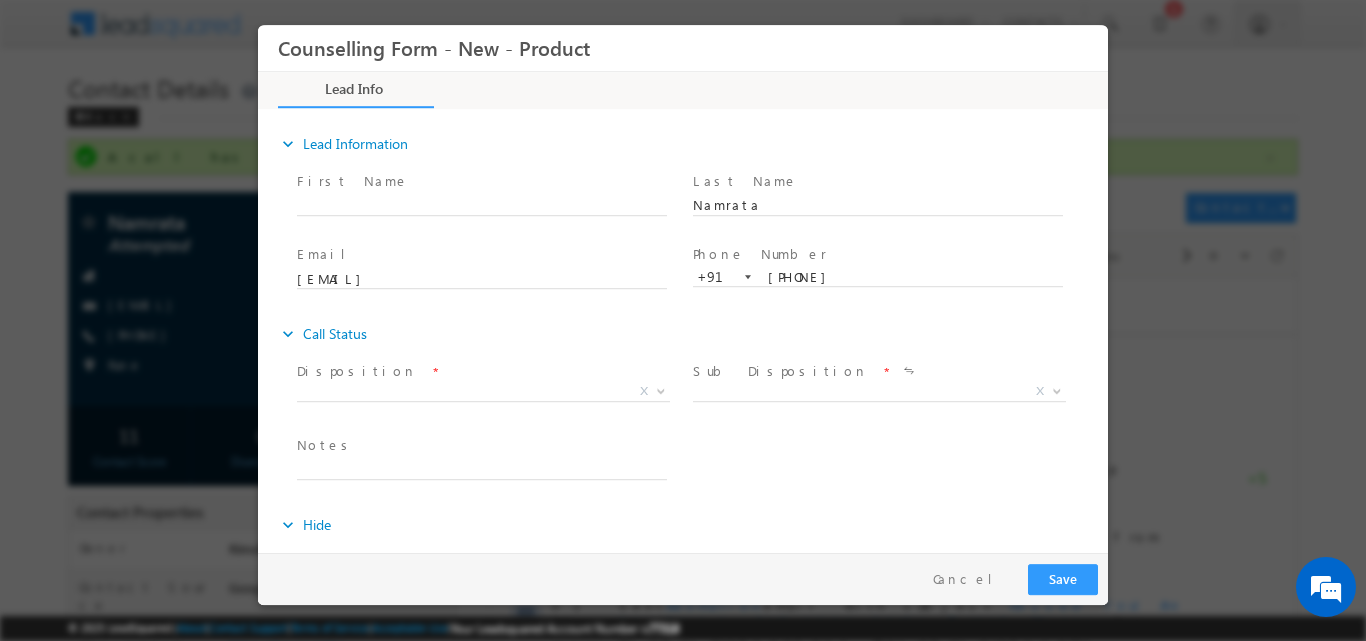 scroll, scrollTop: 0, scrollLeft: 0, axis: both 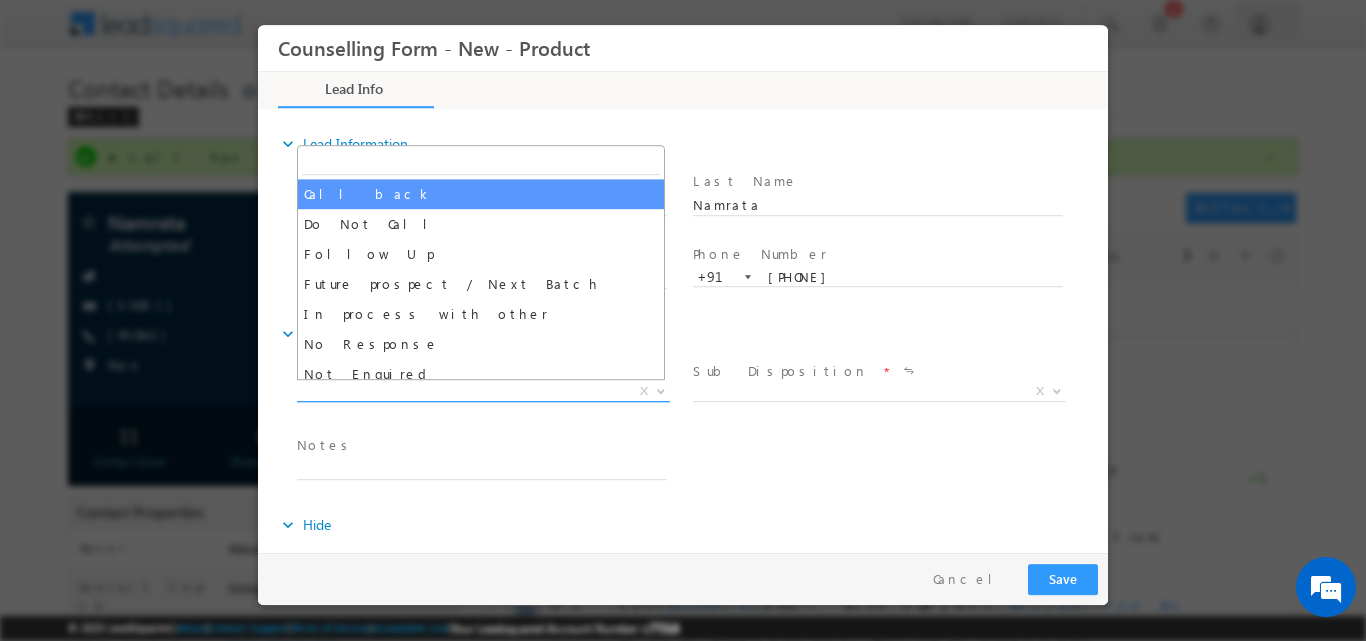 click at bounding box center [659, 390] 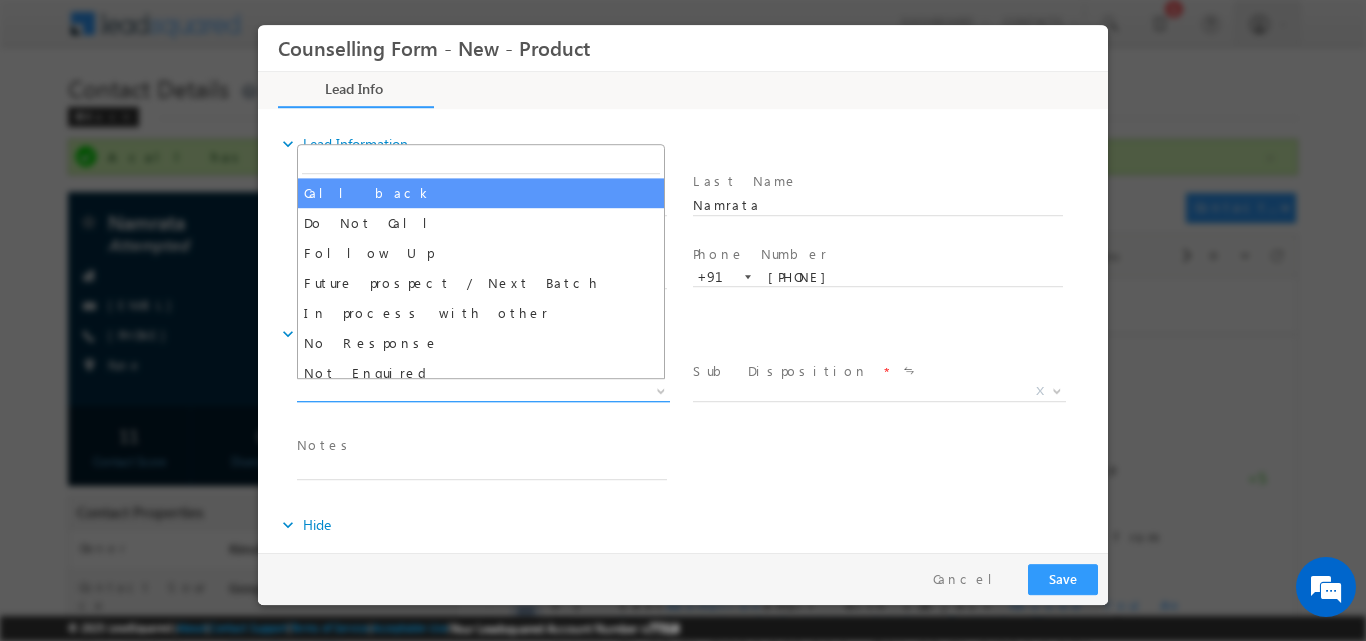 click at bounding box center (661, 389) 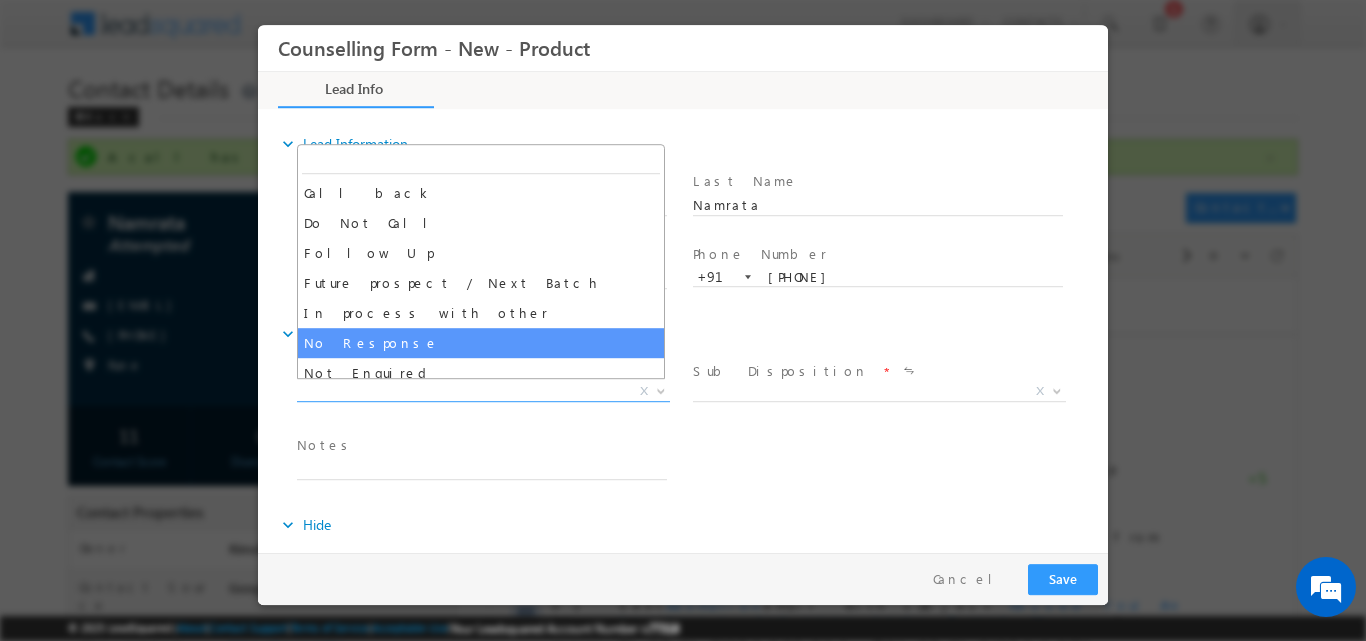 select on "No Response" 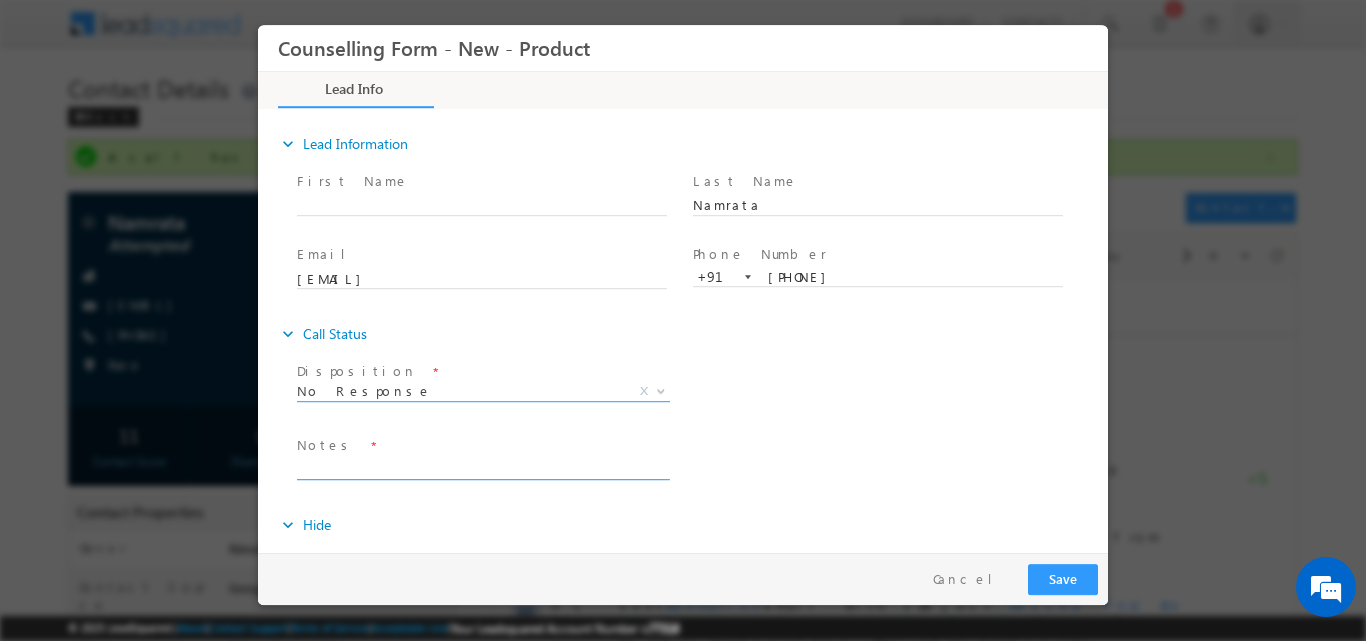 click at bounding box center [482, 467] 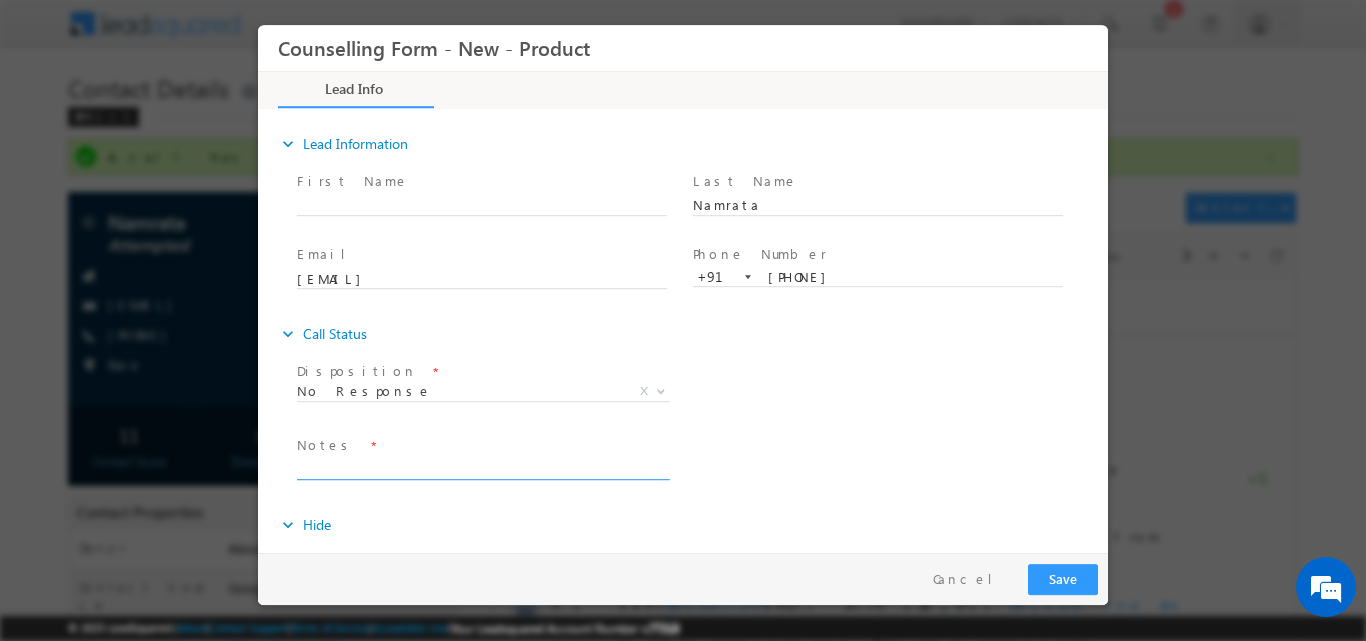 paste on "No response, dnp" 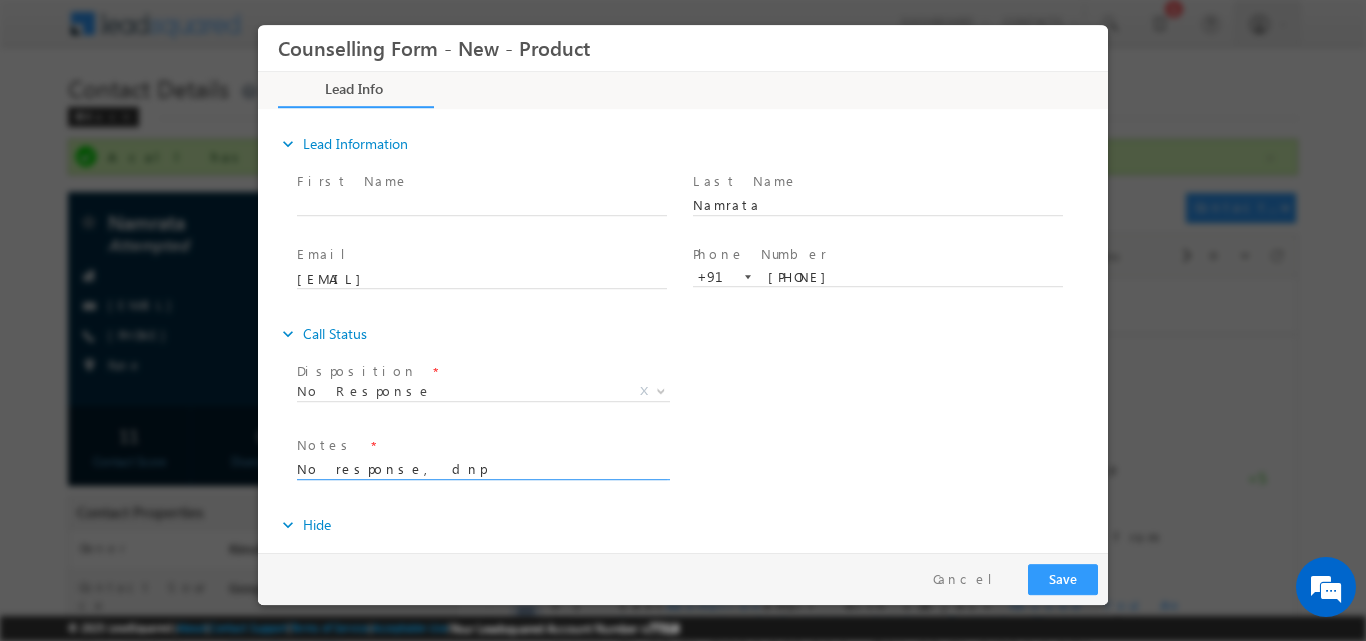 type on "No response, dnp" 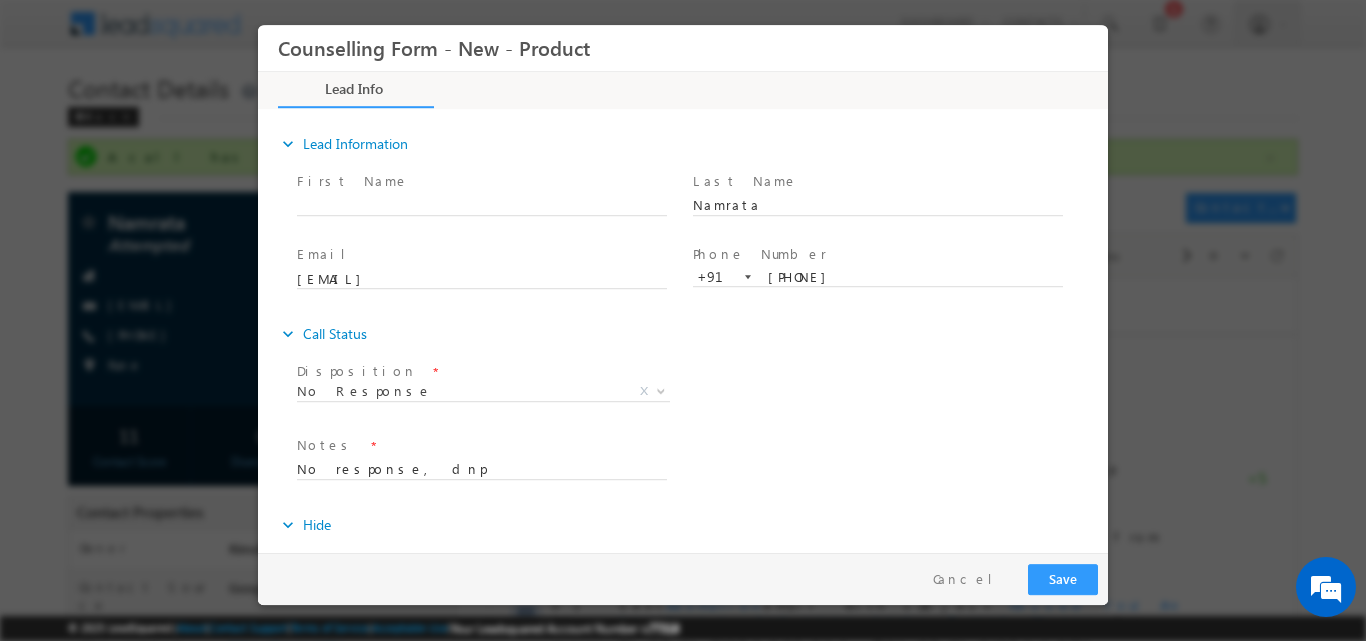 click on "expand_more Hide" at bounding box center [693, 524] 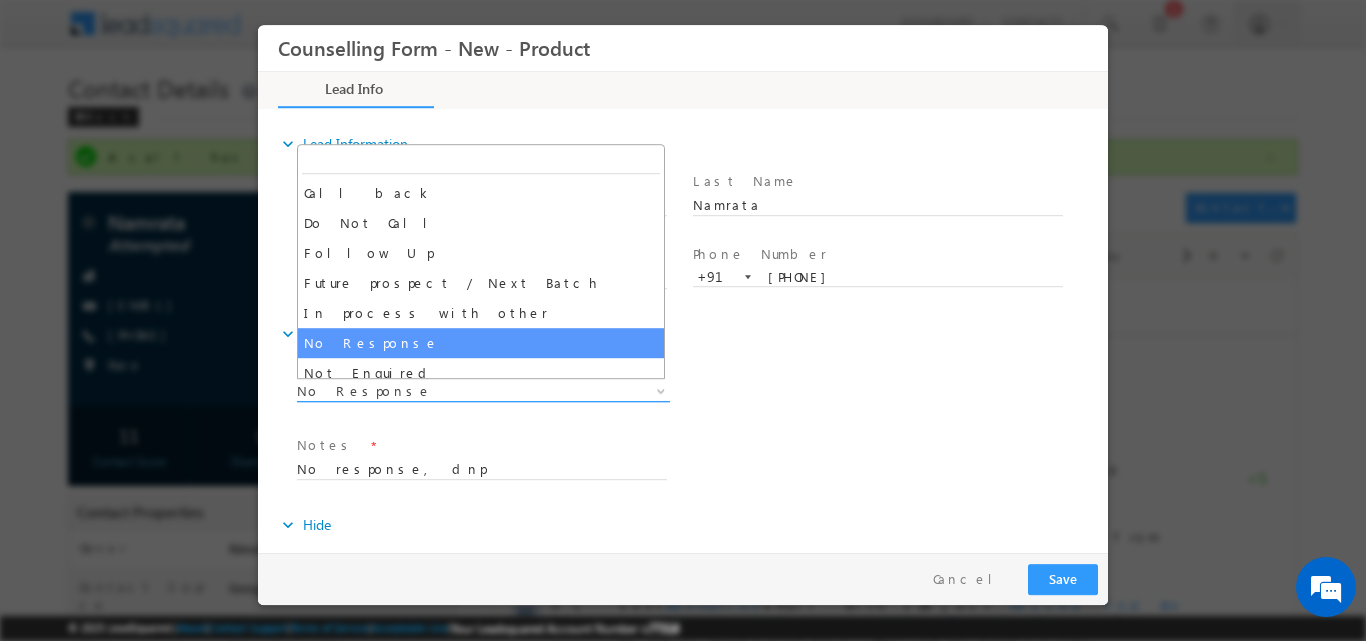 click at bounding box center (661, 389) 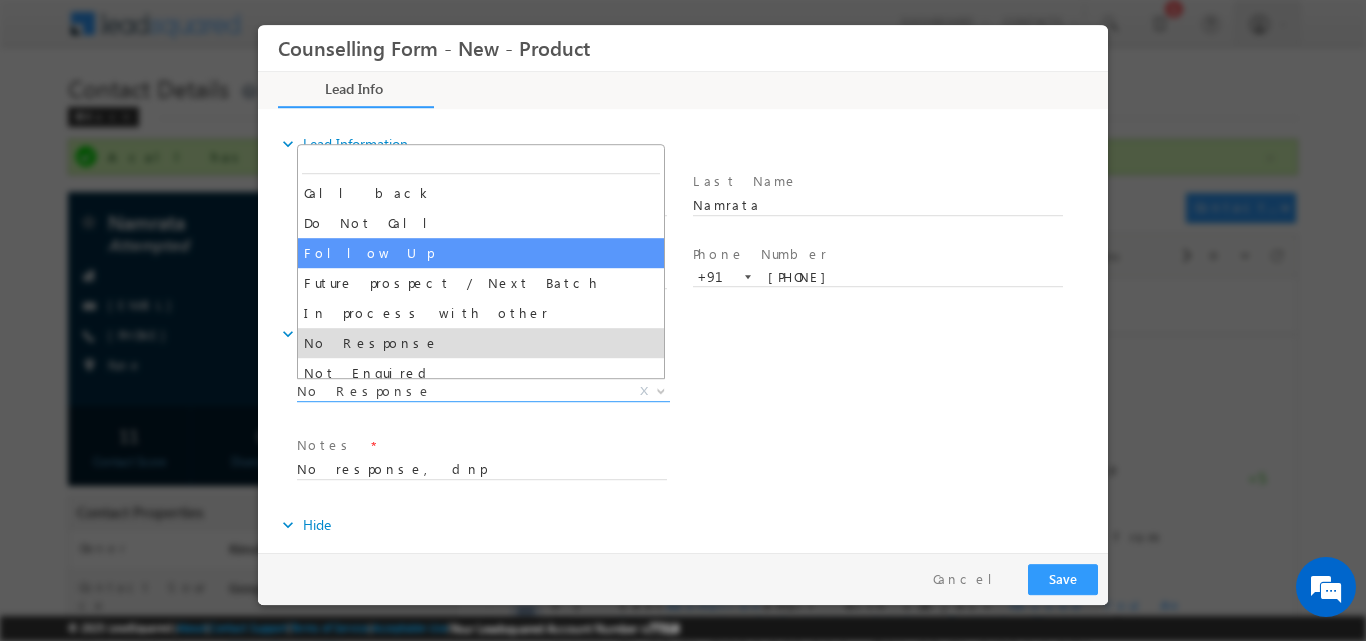 select on "Follow Up" 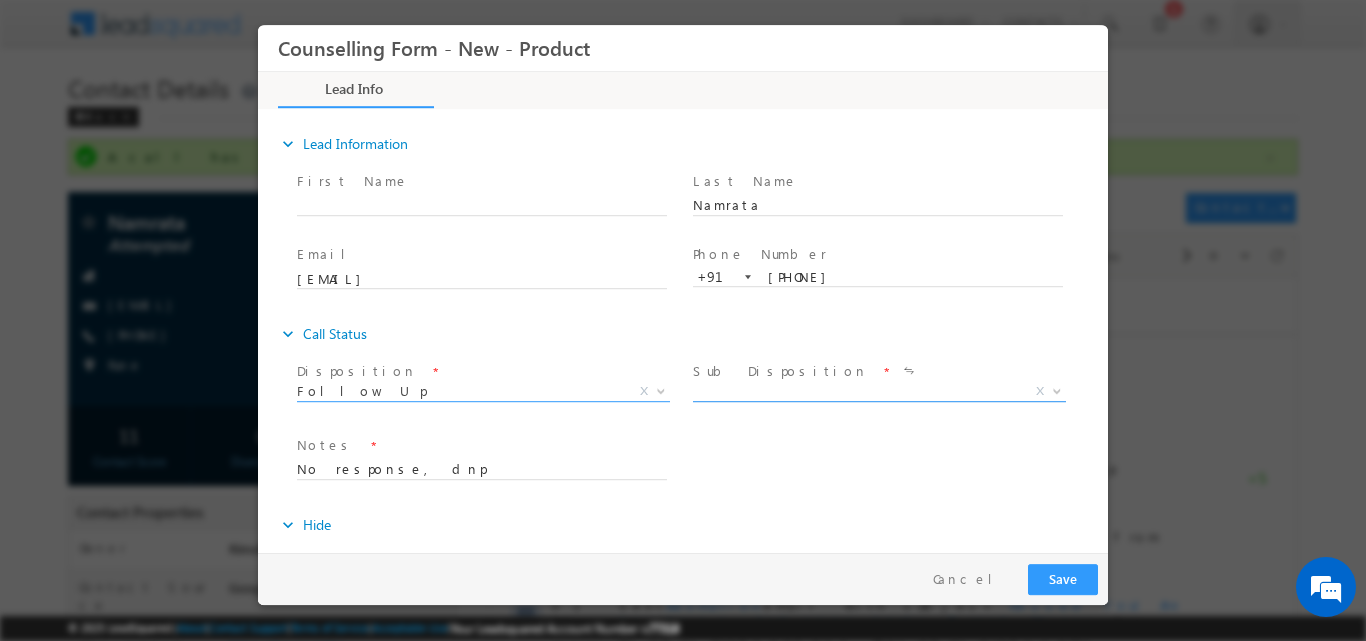 click at bounding box center (1057, 389) 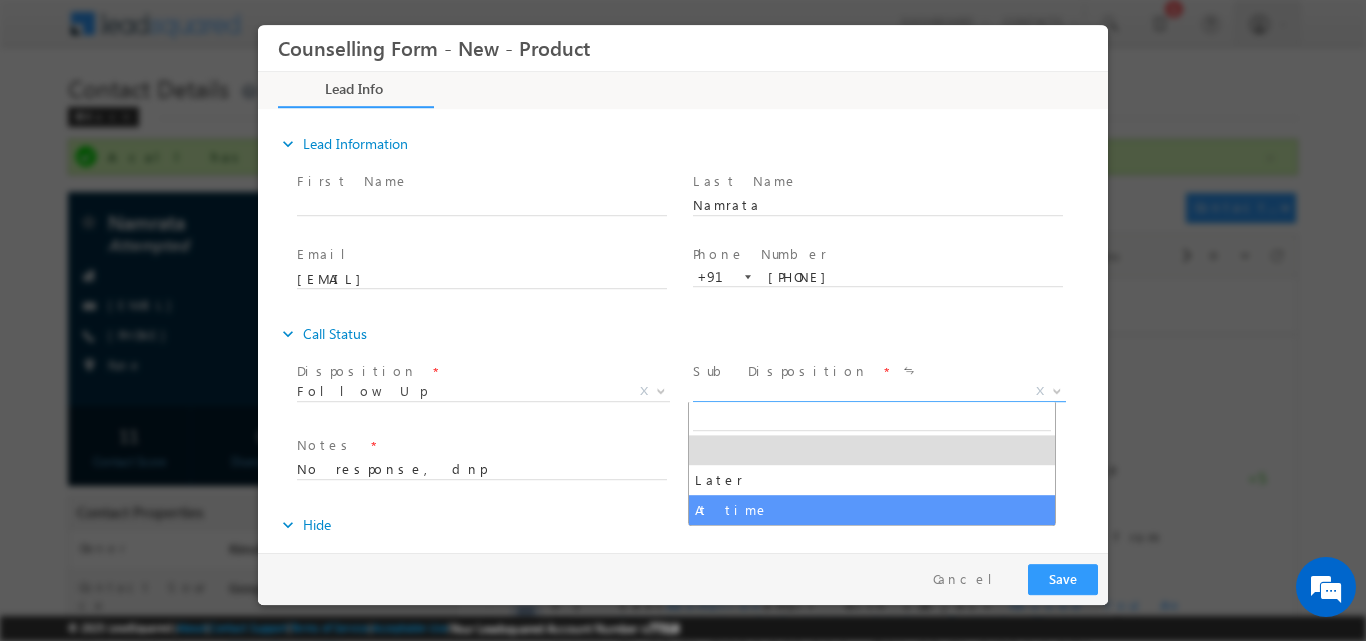 select on "At time" 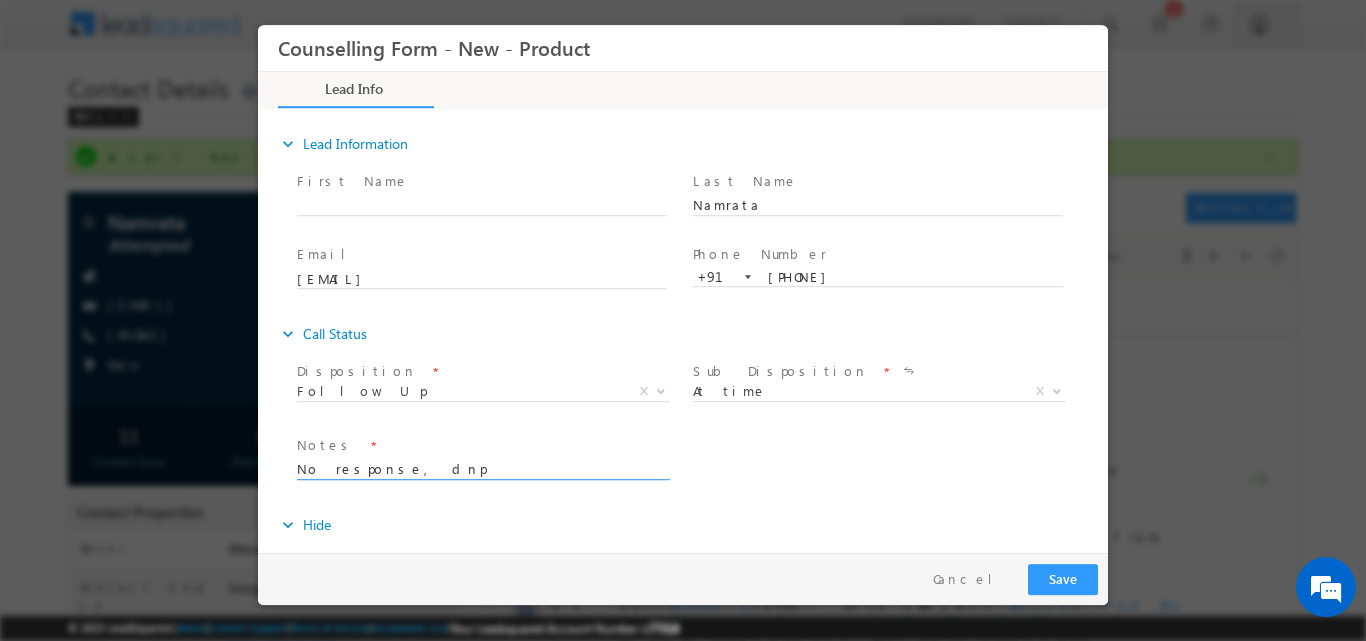 drag, startPoint x: 409, startPoint y: 471, endPoint x: 274, endPoint y: 456, distance: 135.83078 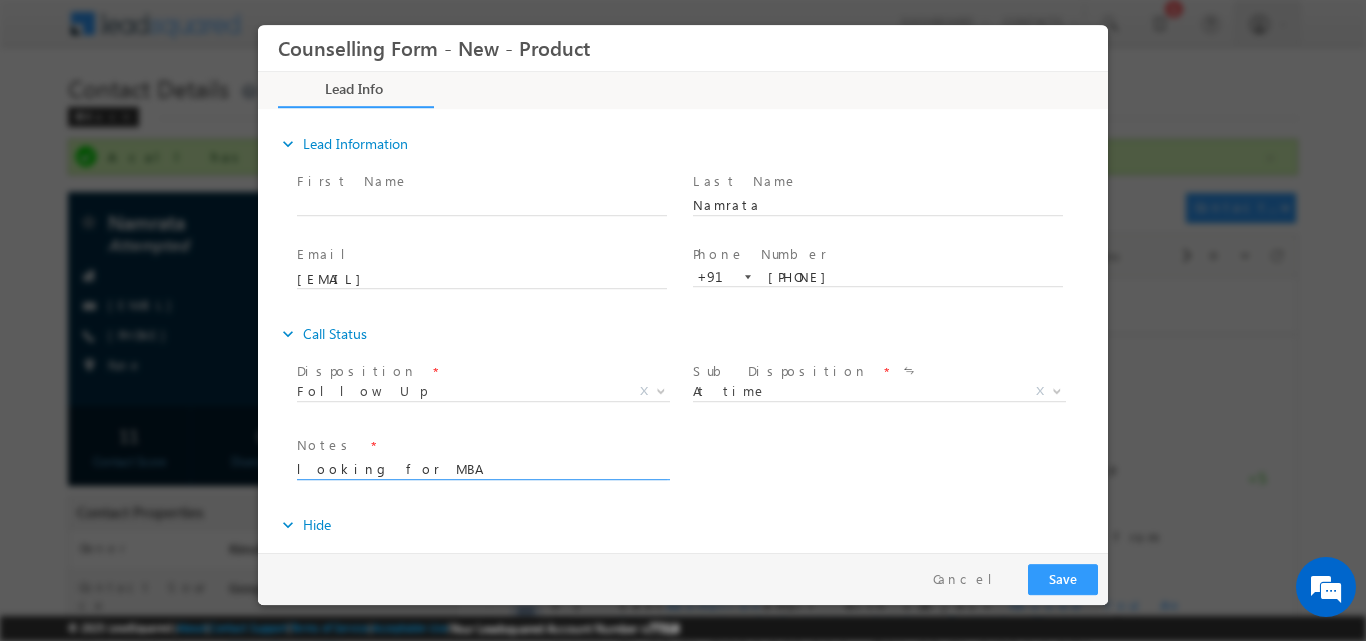 scroll, scrollTop: 182, scrollLeft: 0, axis: vertical 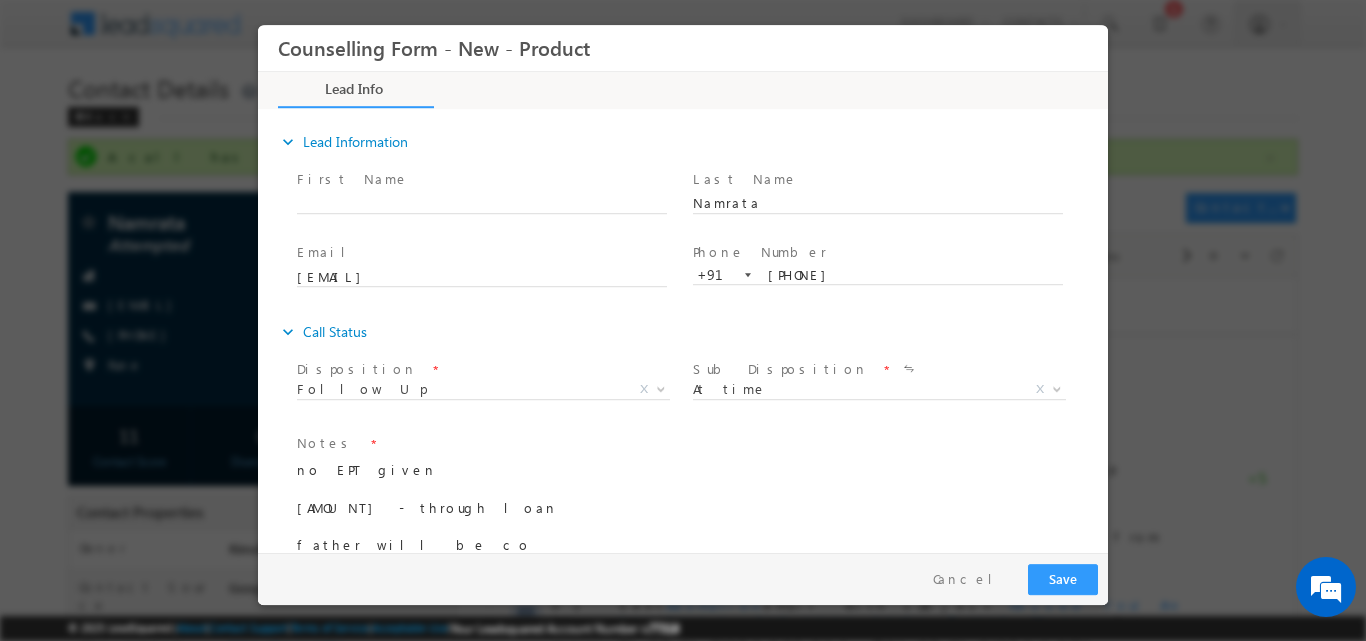 type on "looking for MBA
10th-2018-91.6%
12th-2020-86%
bachelors in mechanical-2024-8.6CGPA
working almost 1 years
no EPT given
30 lakhs - through loan
father will be co applicant
scheduled a vc for tomorrow at 12PM" 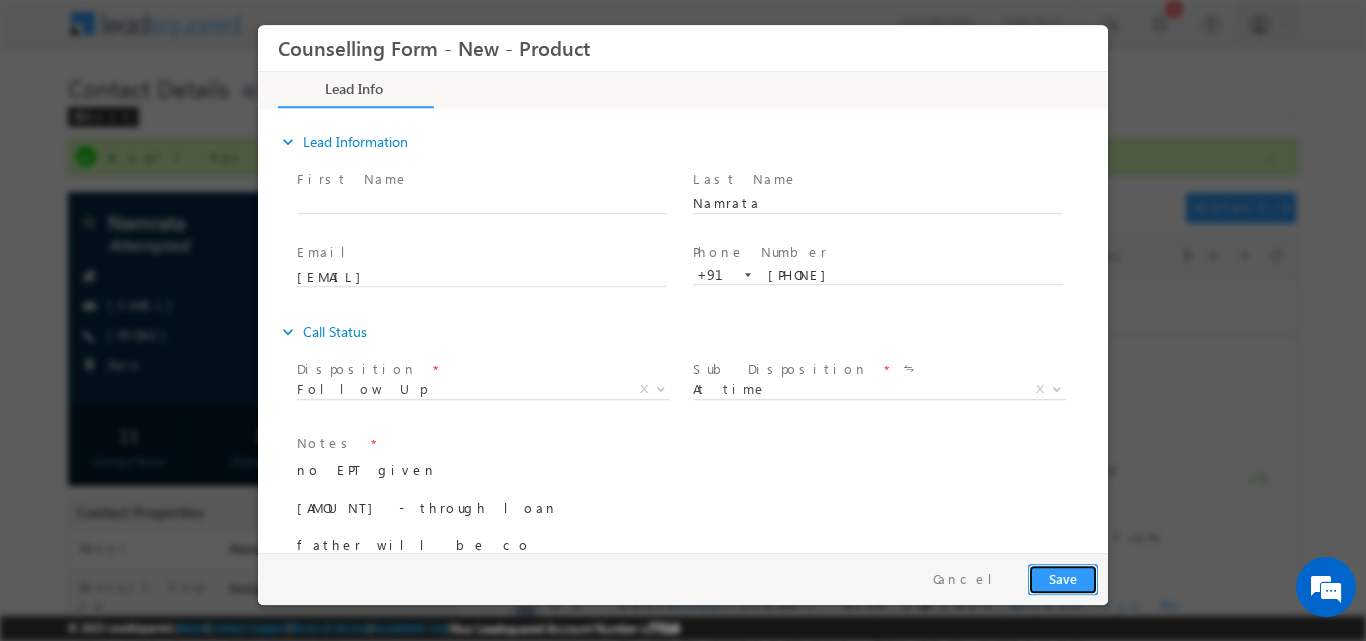 click on "Save" at bounding box center [1063, 578] 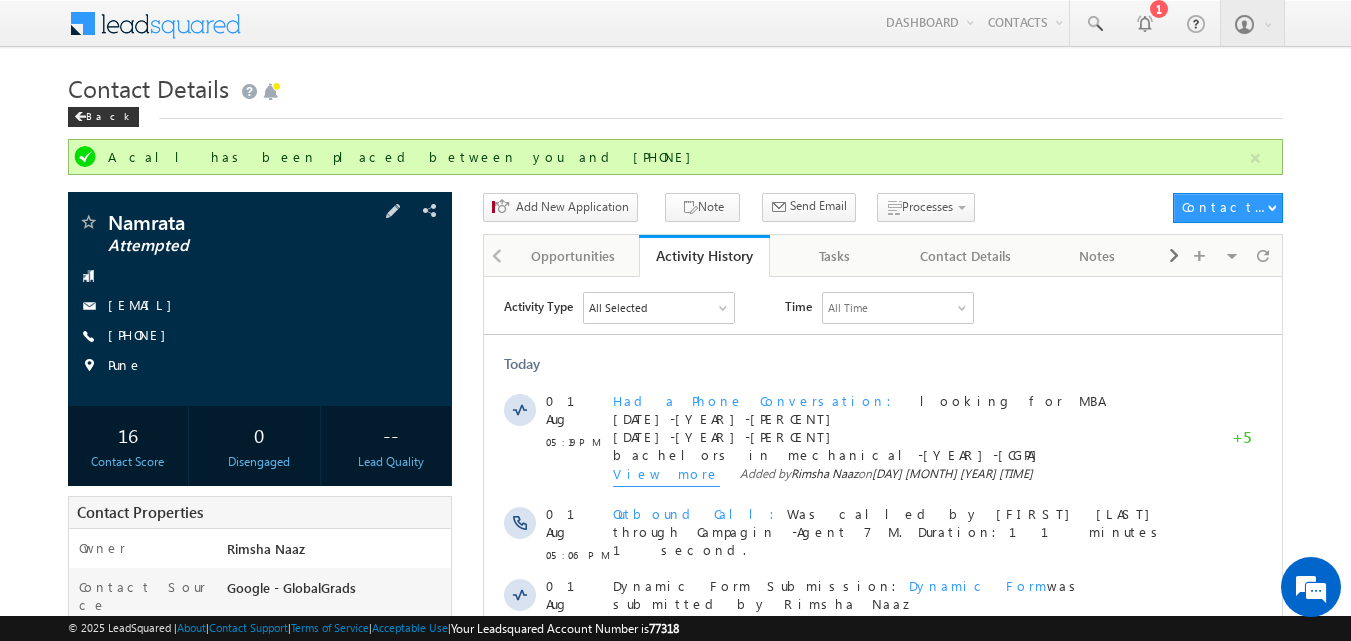 copy on "panigrahynamrata@gmail.com" 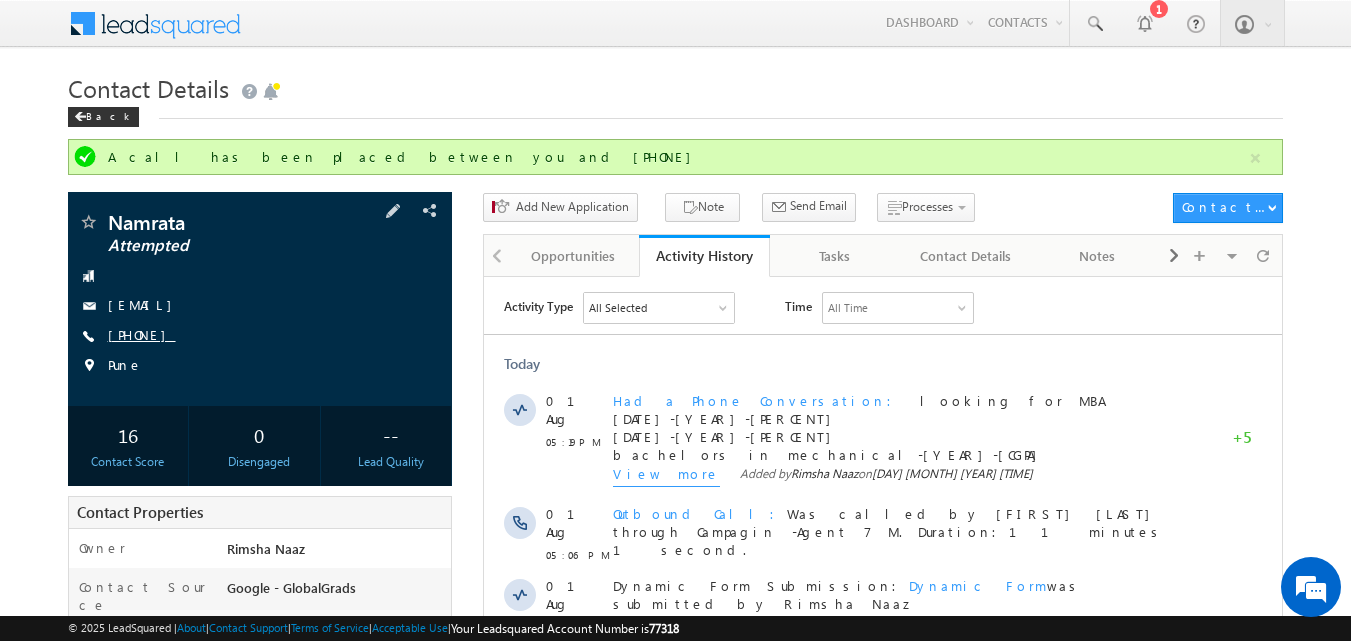 copy on "7847095850" 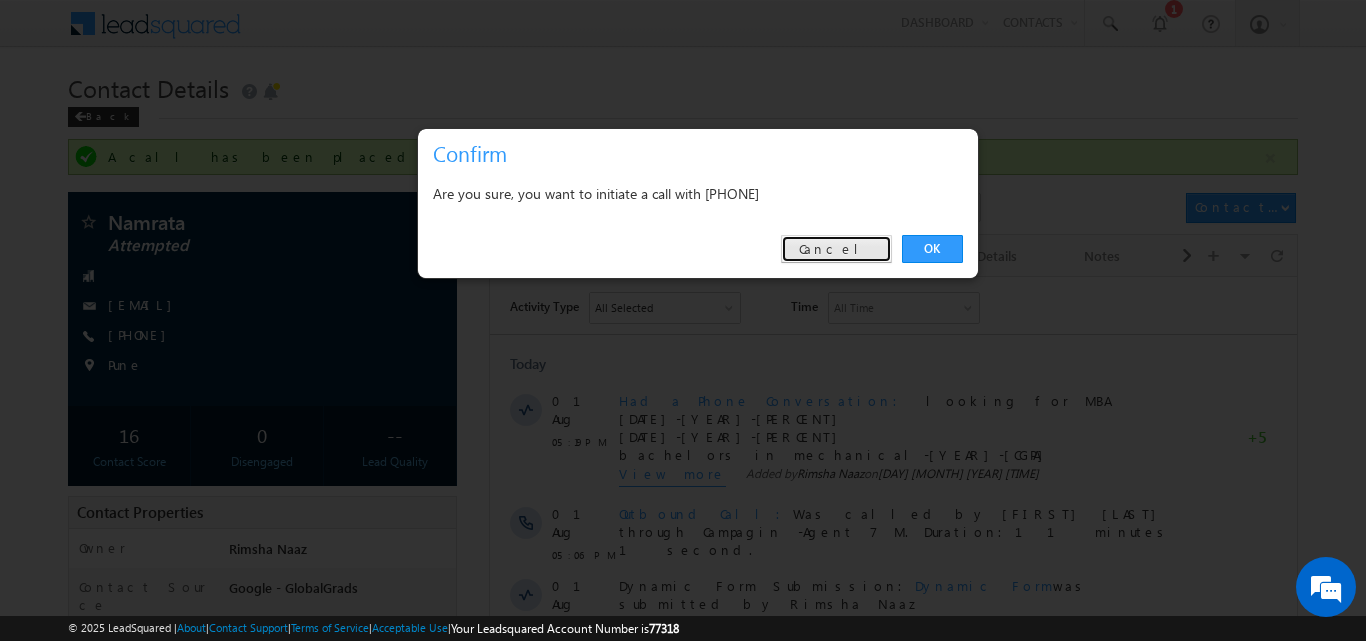 click on "Cancel" at bounding box center (836, 249) 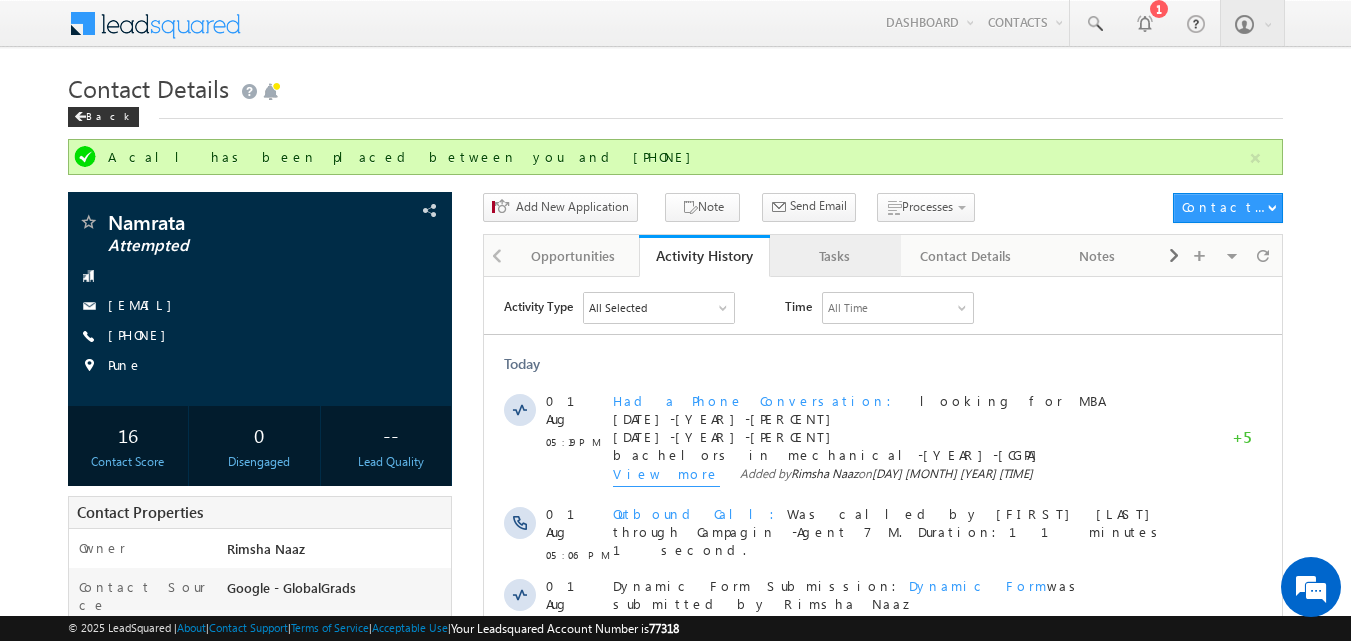 click on "Tasks" at bounding box center (834, 256) 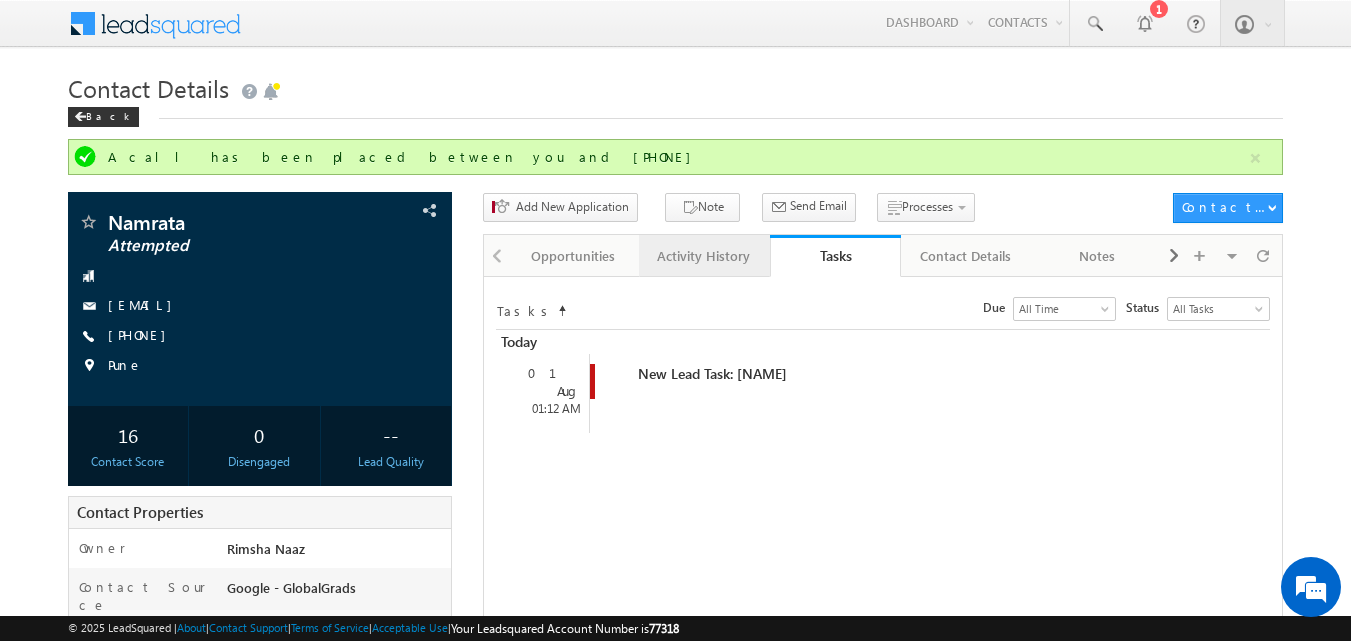 click on "Activity History" at bounding box center (703, 256) 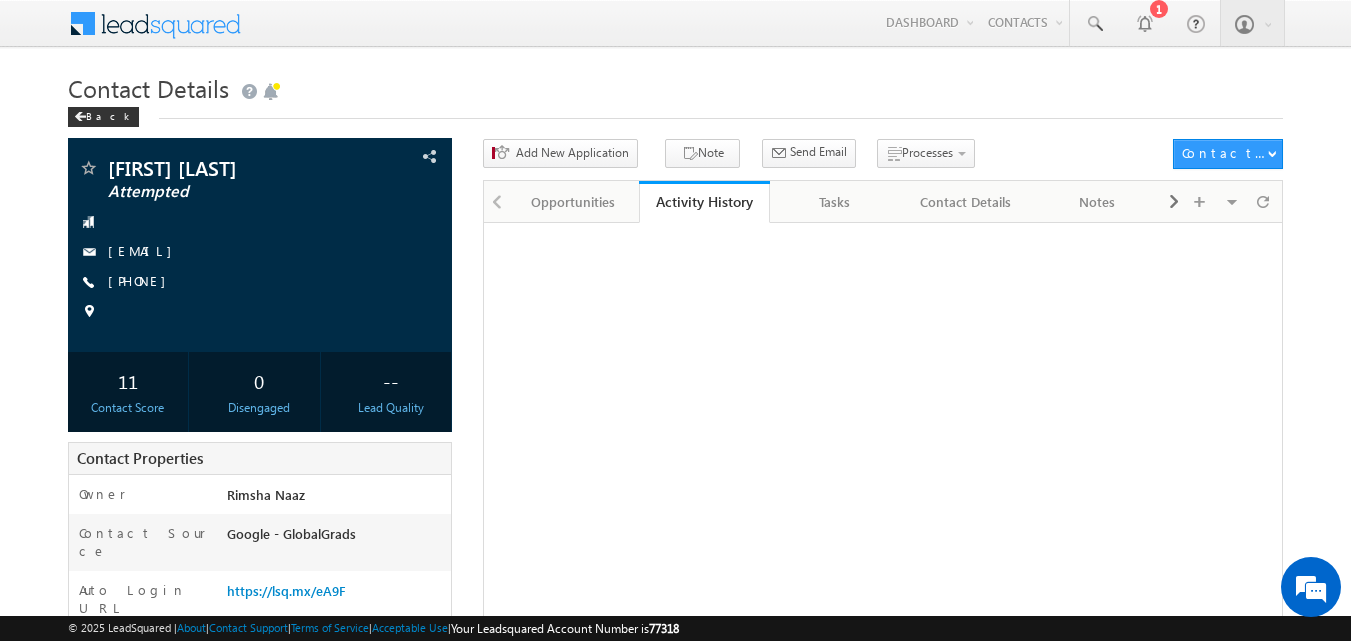 scroll, scrollTop: 0, scrollLeft: 0, axis: both 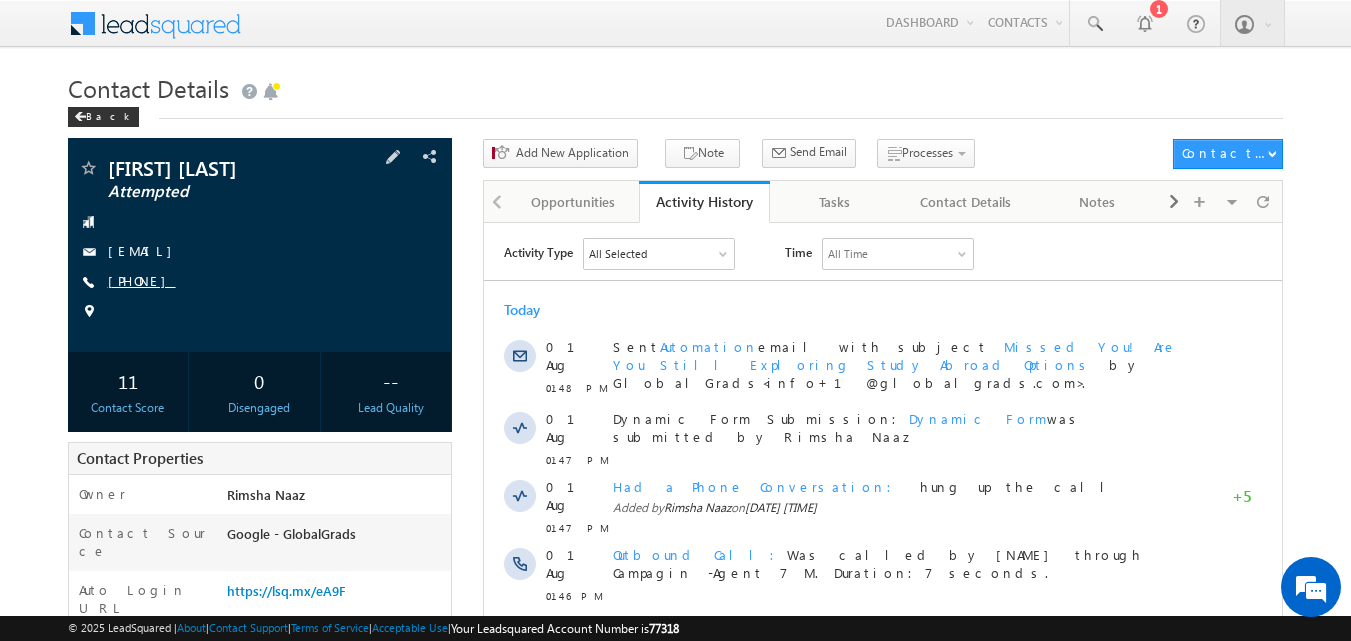 click on "[PHONE]" at bounding box center [142, 280] 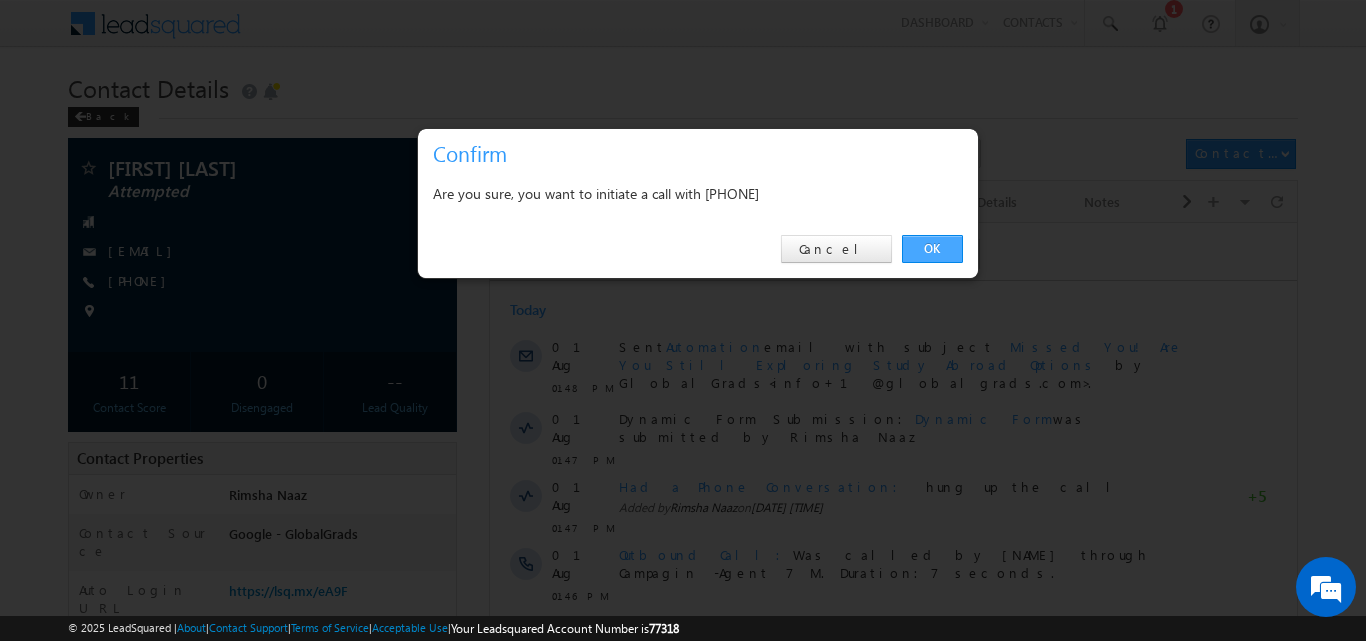 click on "OK" at bounding box center [932, 249] 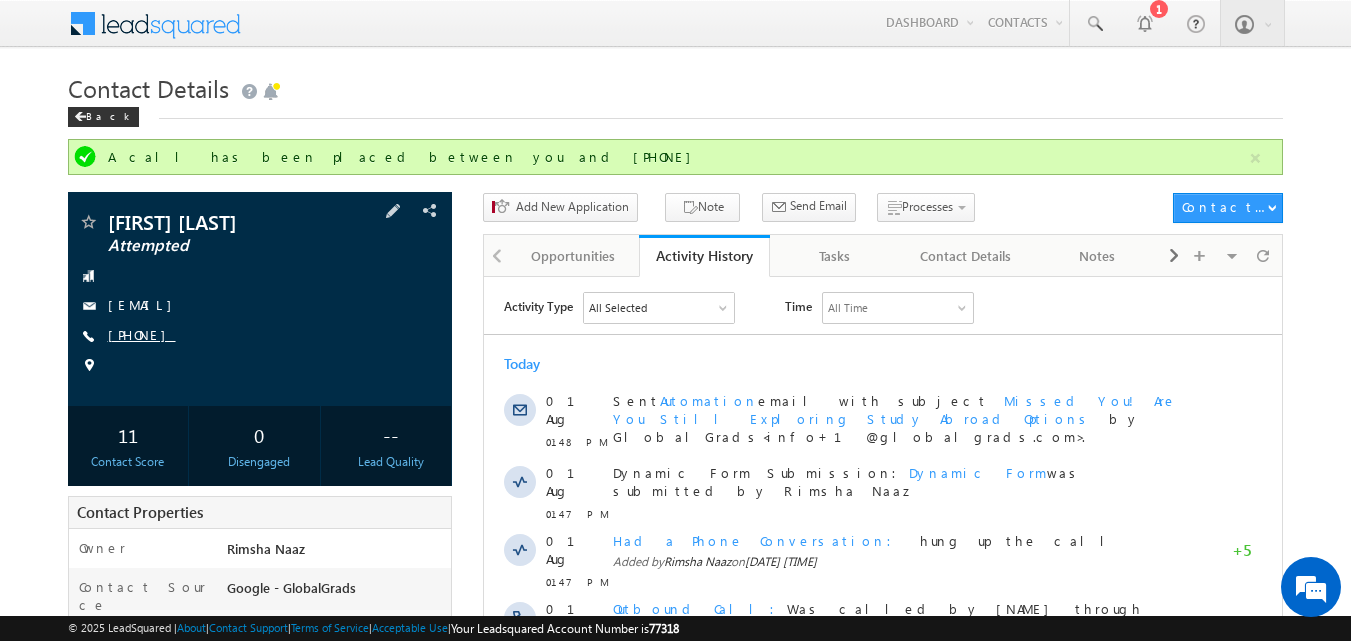 click on "[PHONE]" at bounding box center (142, 334) 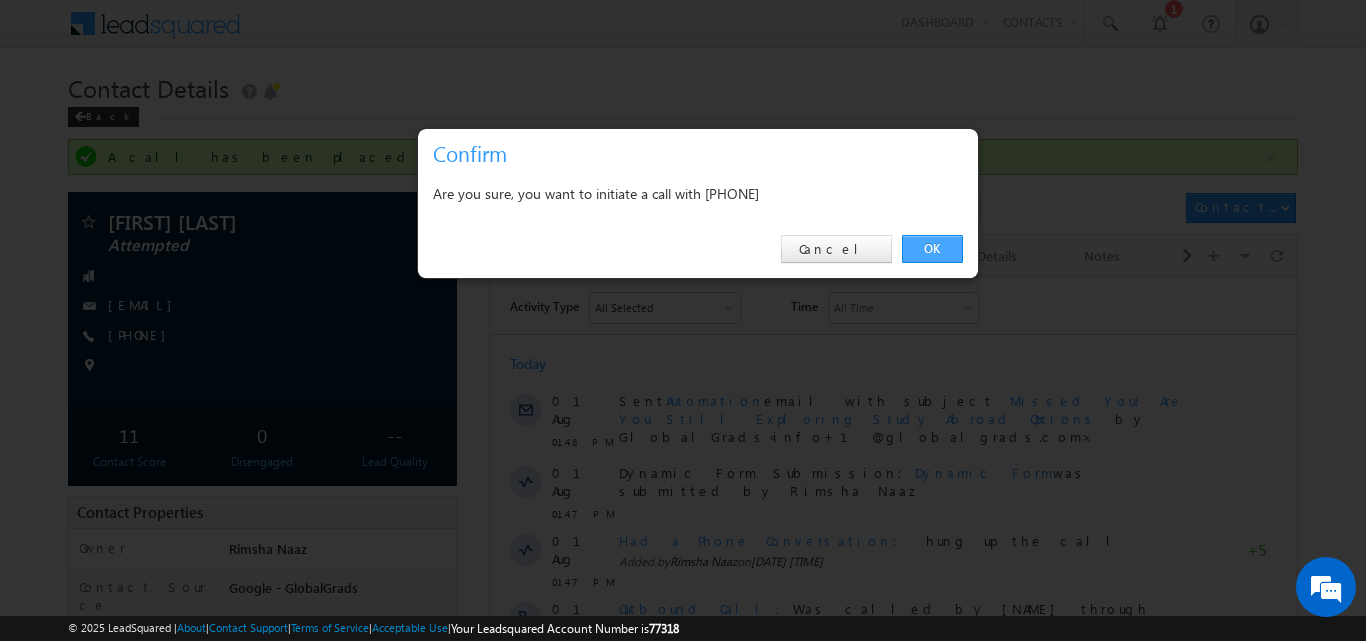 click on "OK" at bounding box center [932, 249] 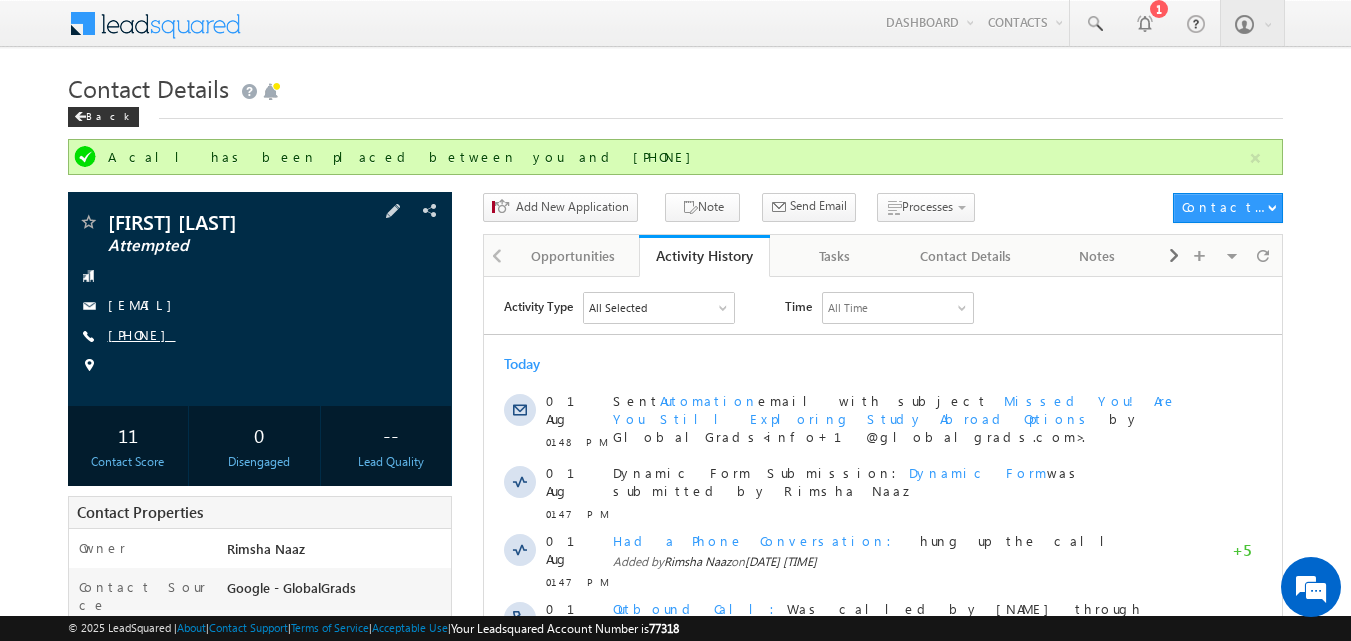 click on "+91-9769019008" at bounding box center (142, 334) 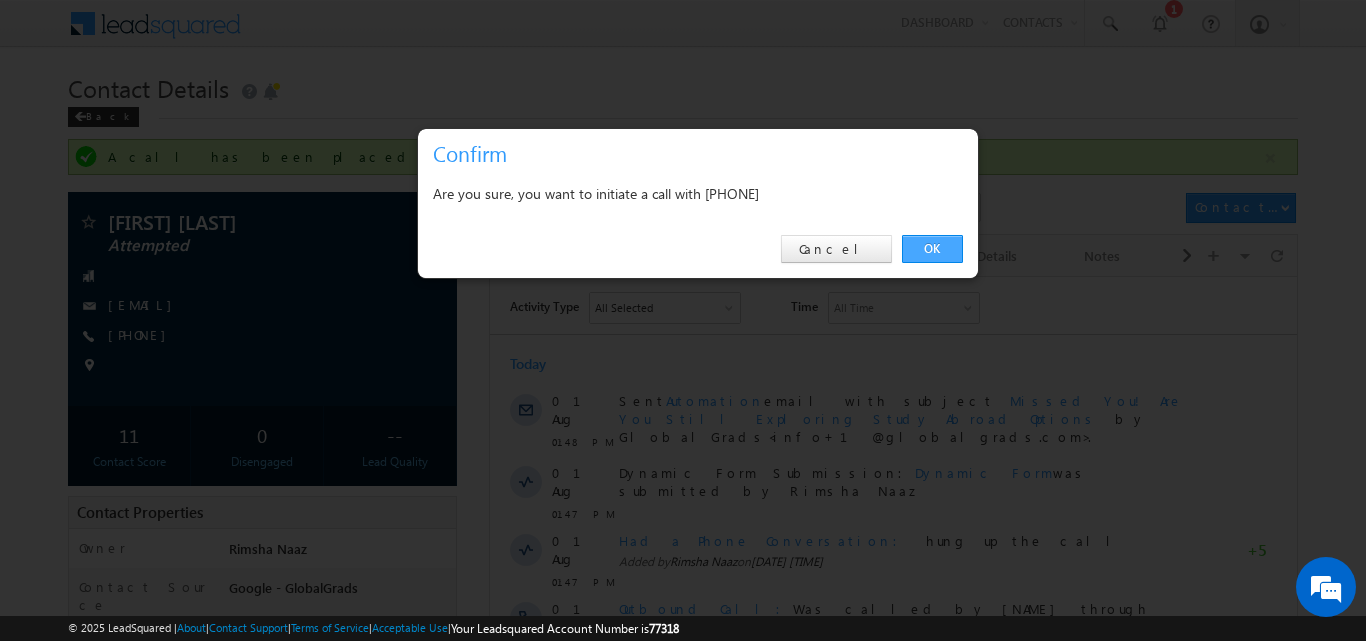 click on "OK" at bounding box center [932, 249] 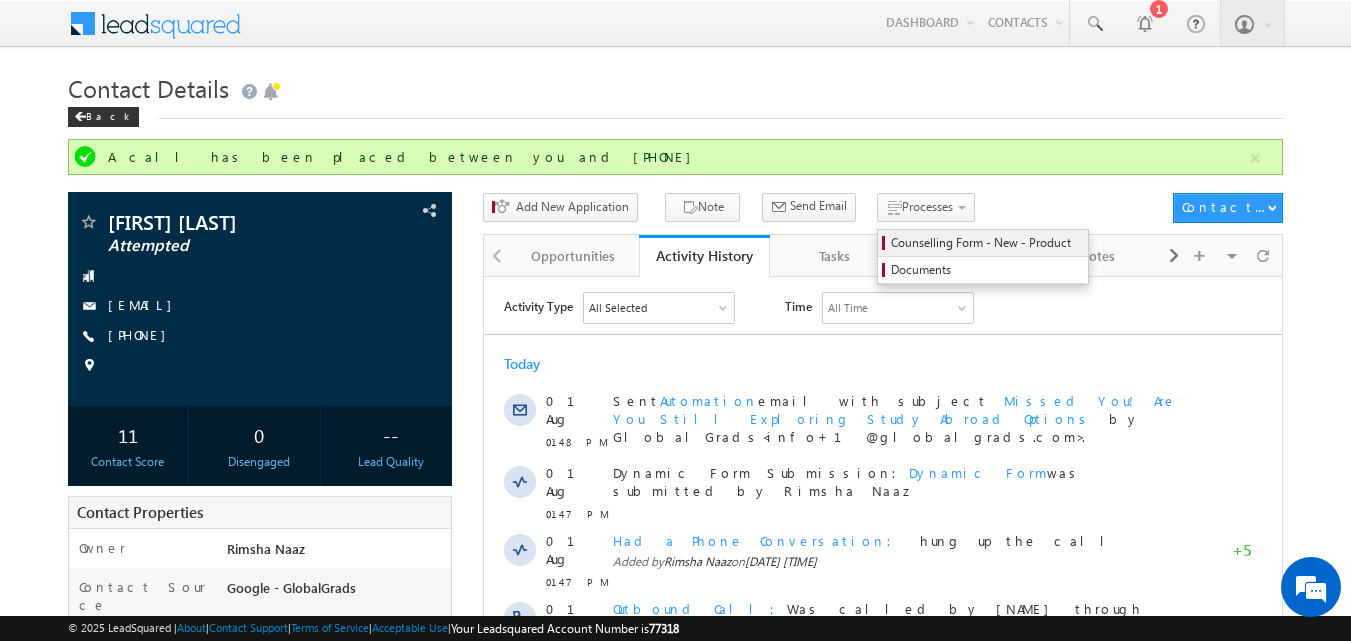 click on "Counselling Form - New - Product" at bounding box center (986, 243) 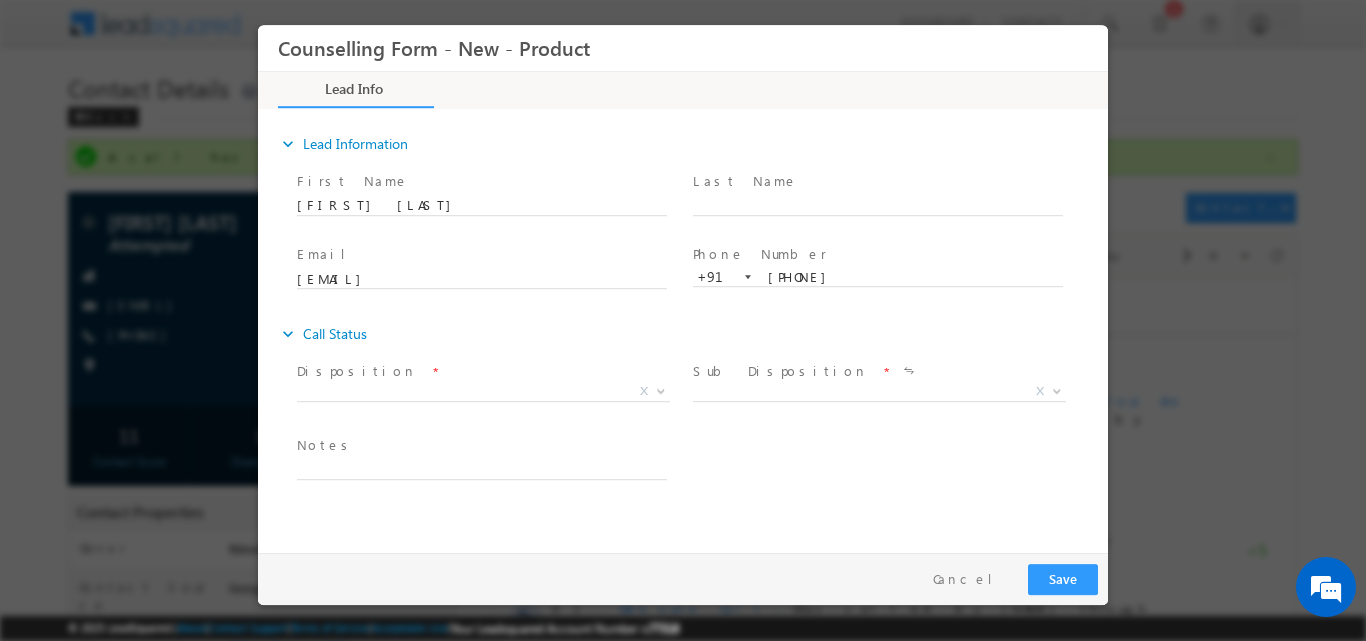 scroll, scrollTop: 0, scrollLeft: 0, axis: both 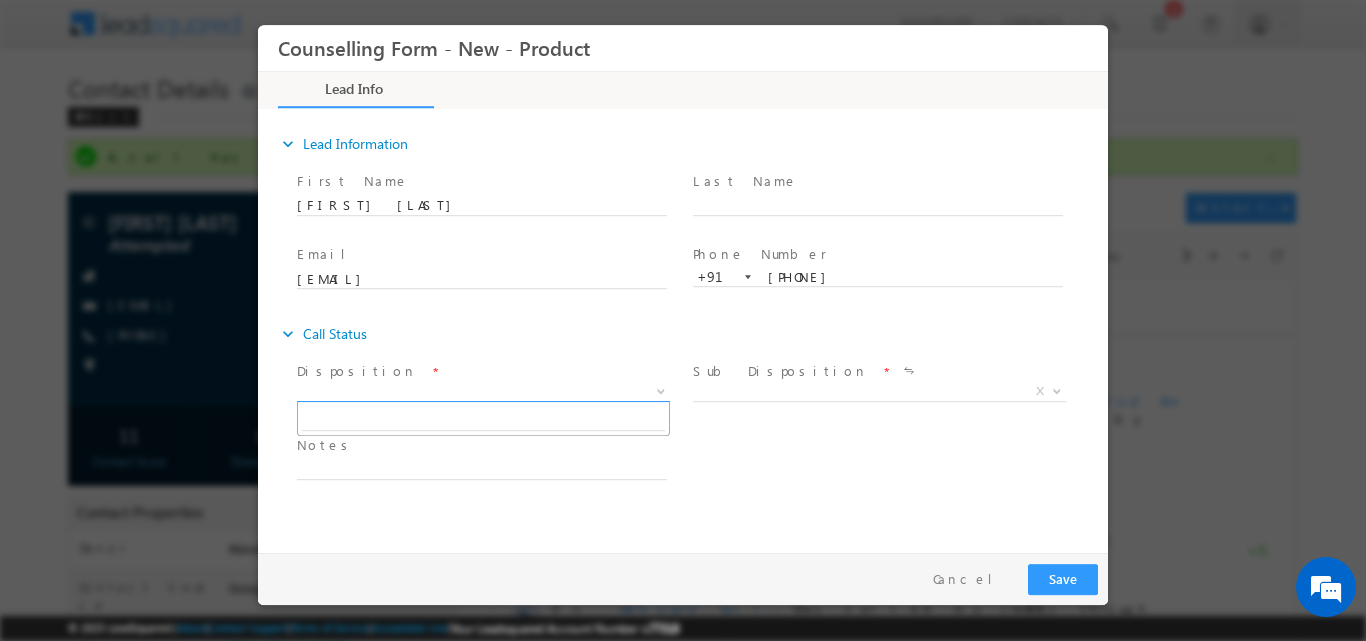 click at bounding box center [659, 390] 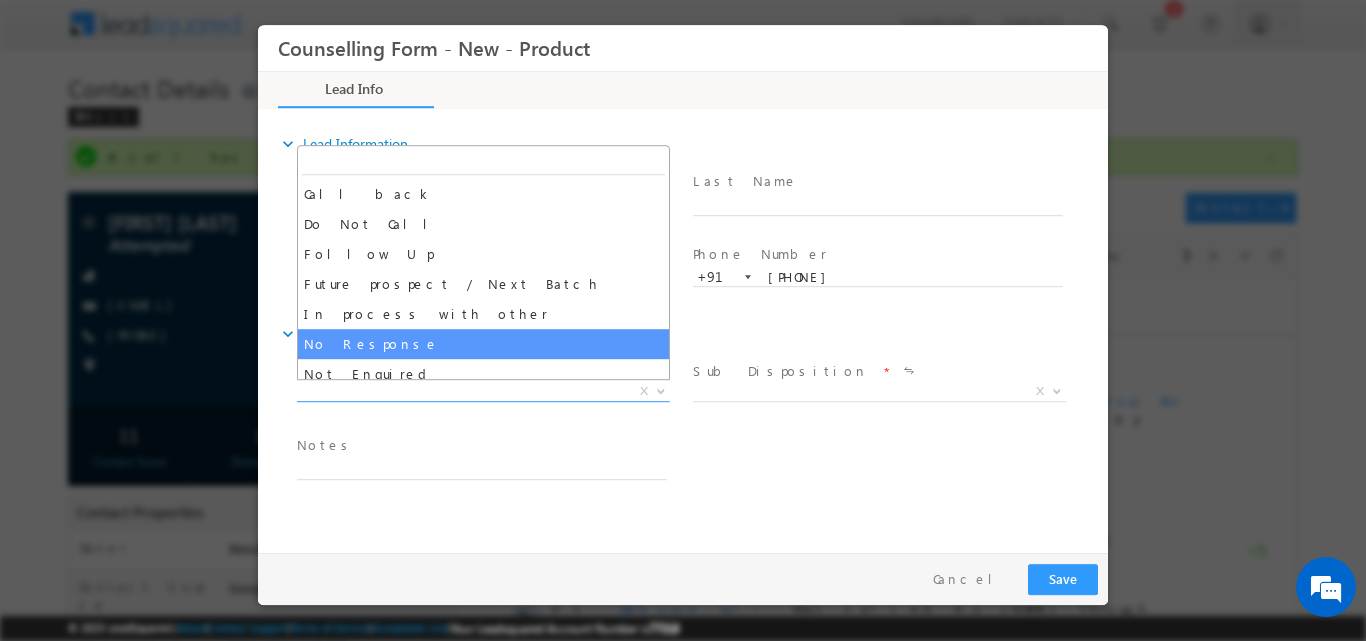 select on "No Response" 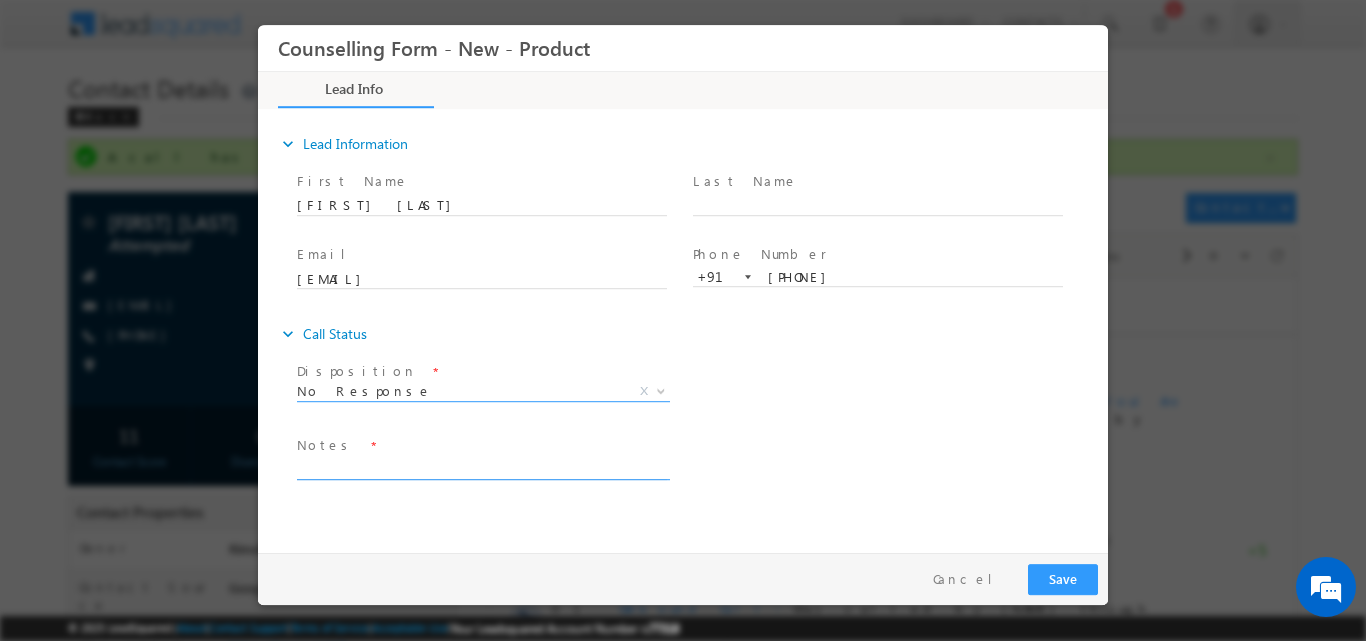 click at bounding box center (482, 467) 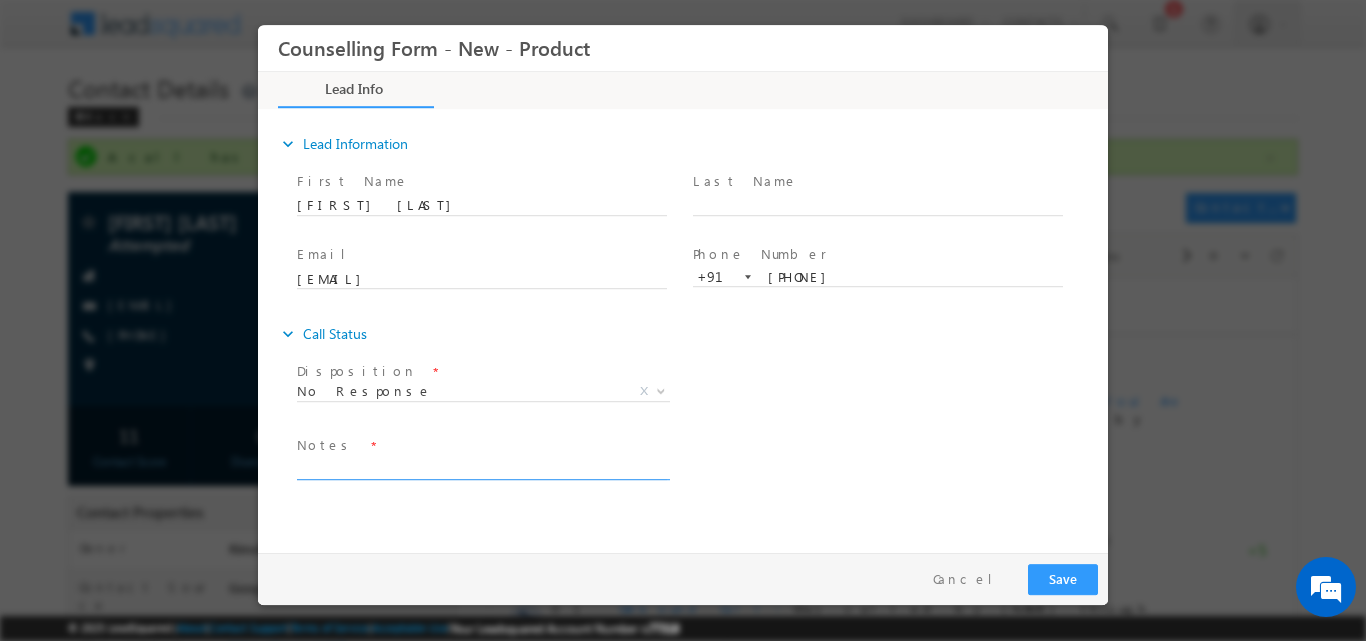 paste on "Rimsha Naaz is inviting you to a scheduled Zoom meeting.
Join Zoom Meeting
https://us05web.zoom.us/j/85840281455?pwd=2UFyPZPsPrKewekn18KFLdLeXluXXi.1
Meeting ID: 858 4028 1455
Passcode: 3HHyAa" 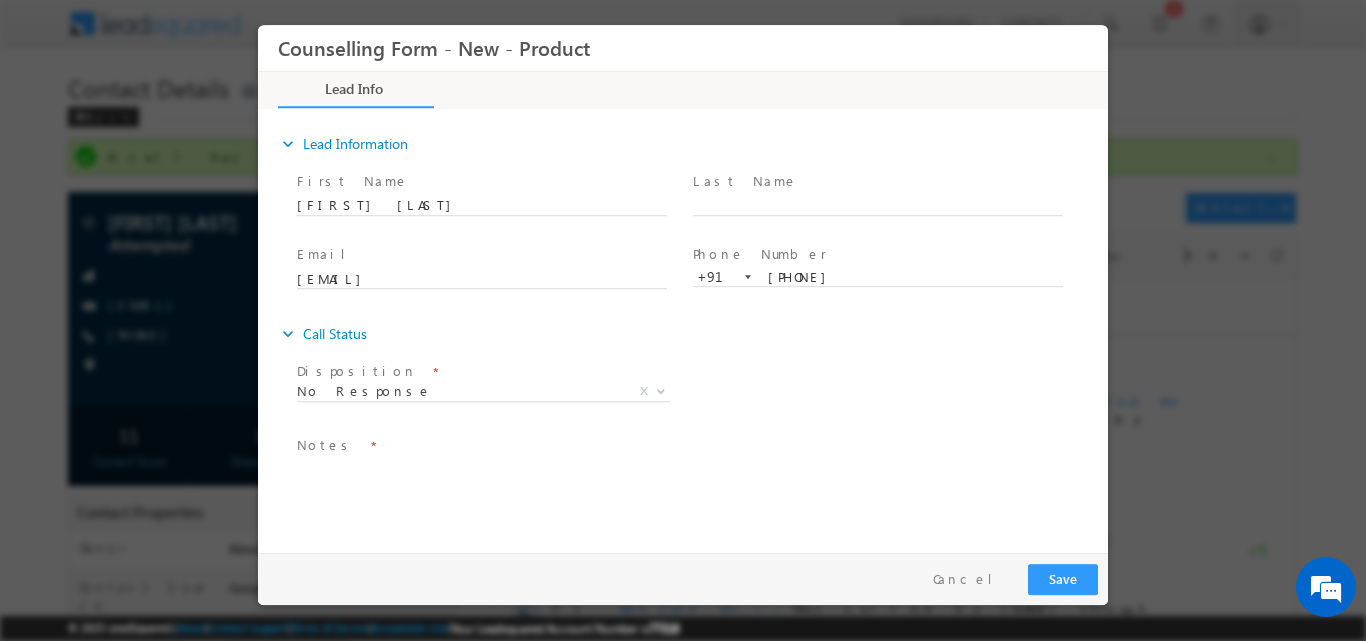 scroll, scrollTop: 0, scrollLeft: 0, axis: both 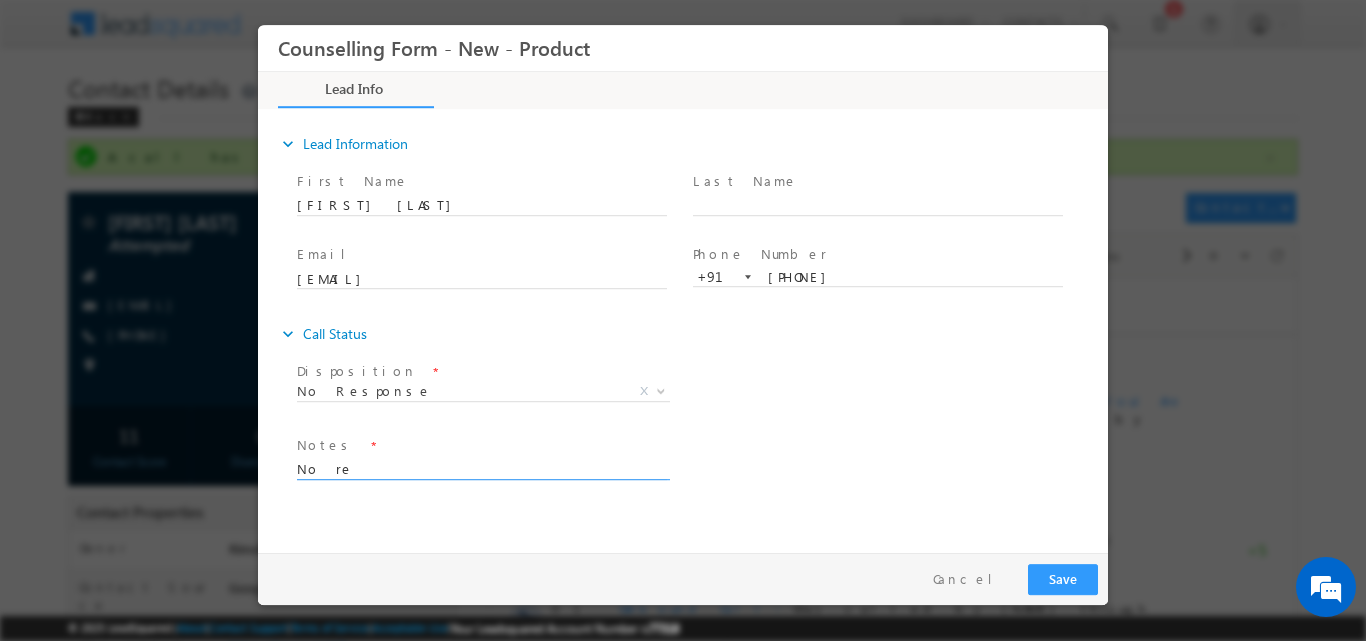 type on "No re" 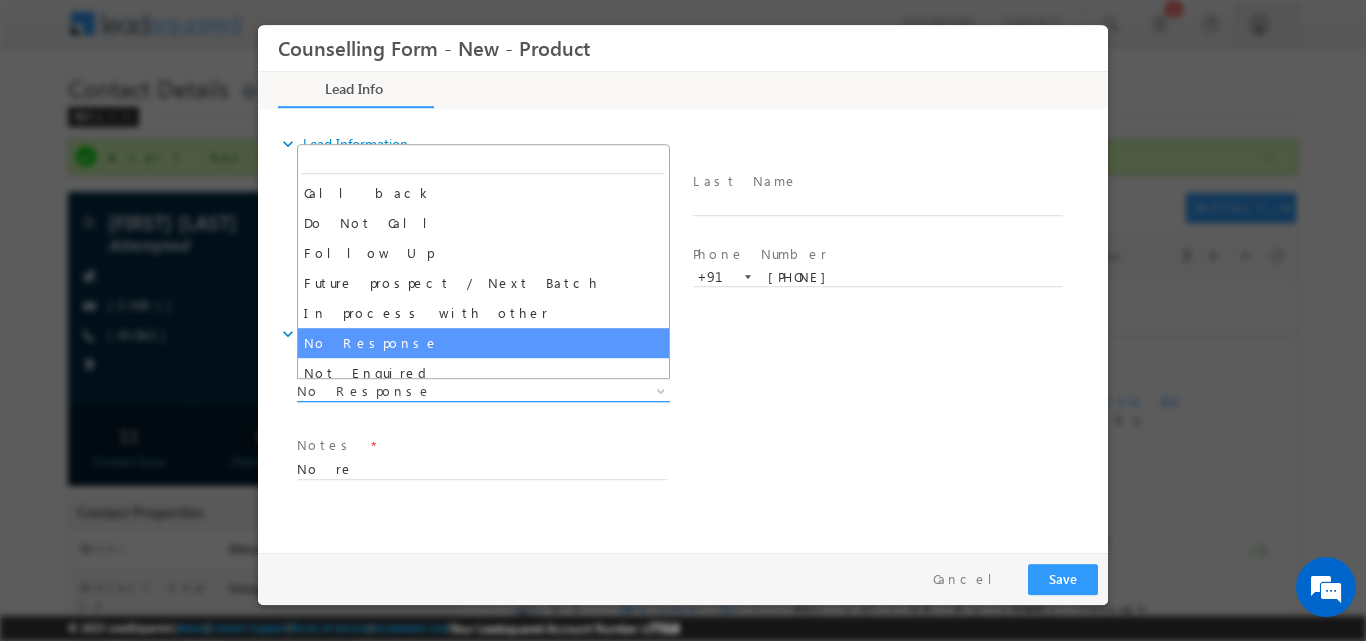 click at bounding box center (661, 389) 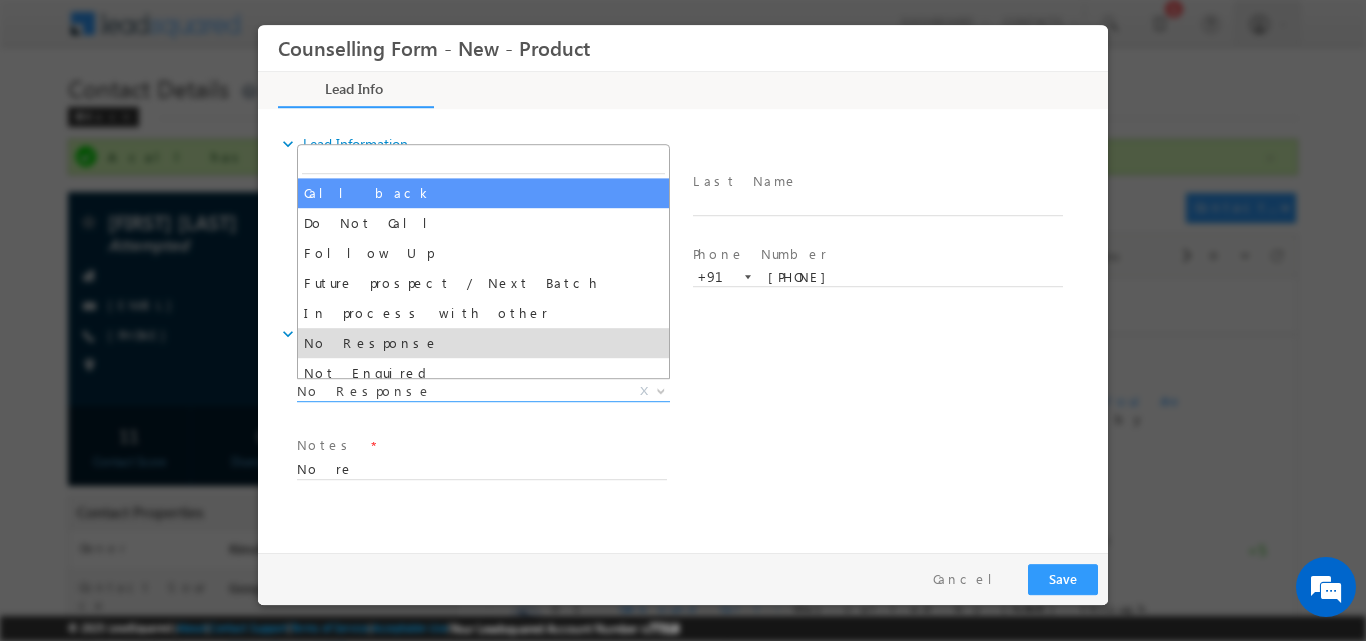 select on "Call back" 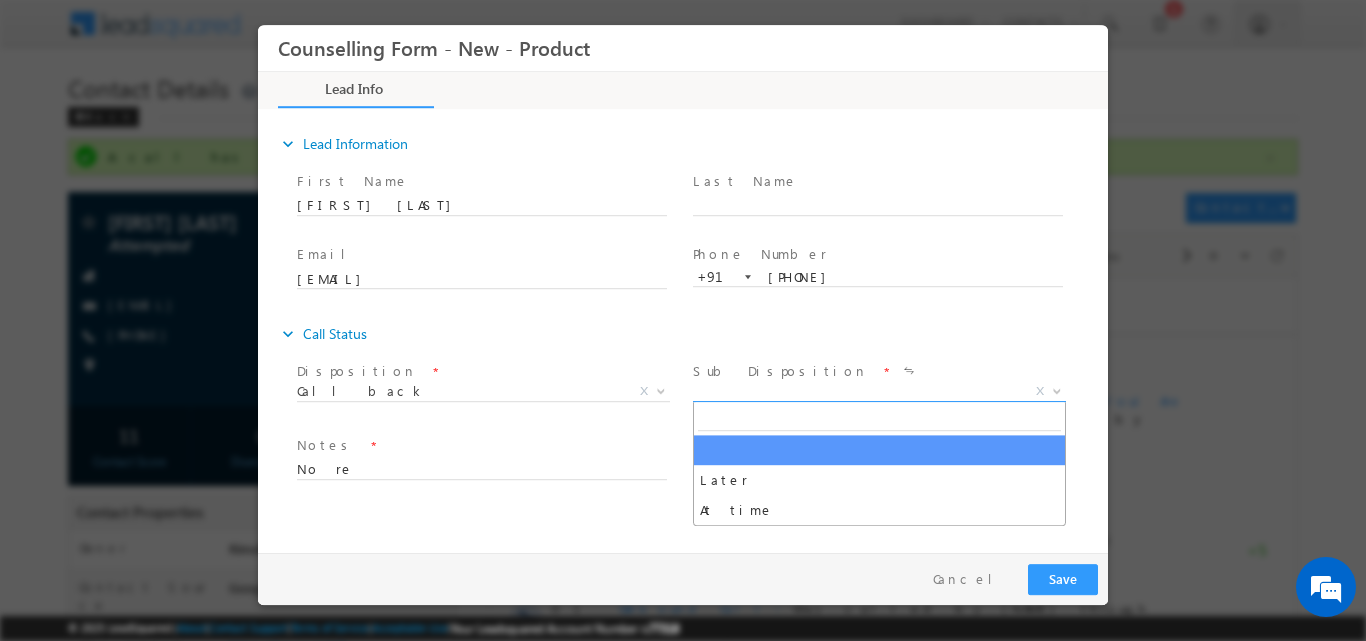 click at bounding box center [1055, 390] 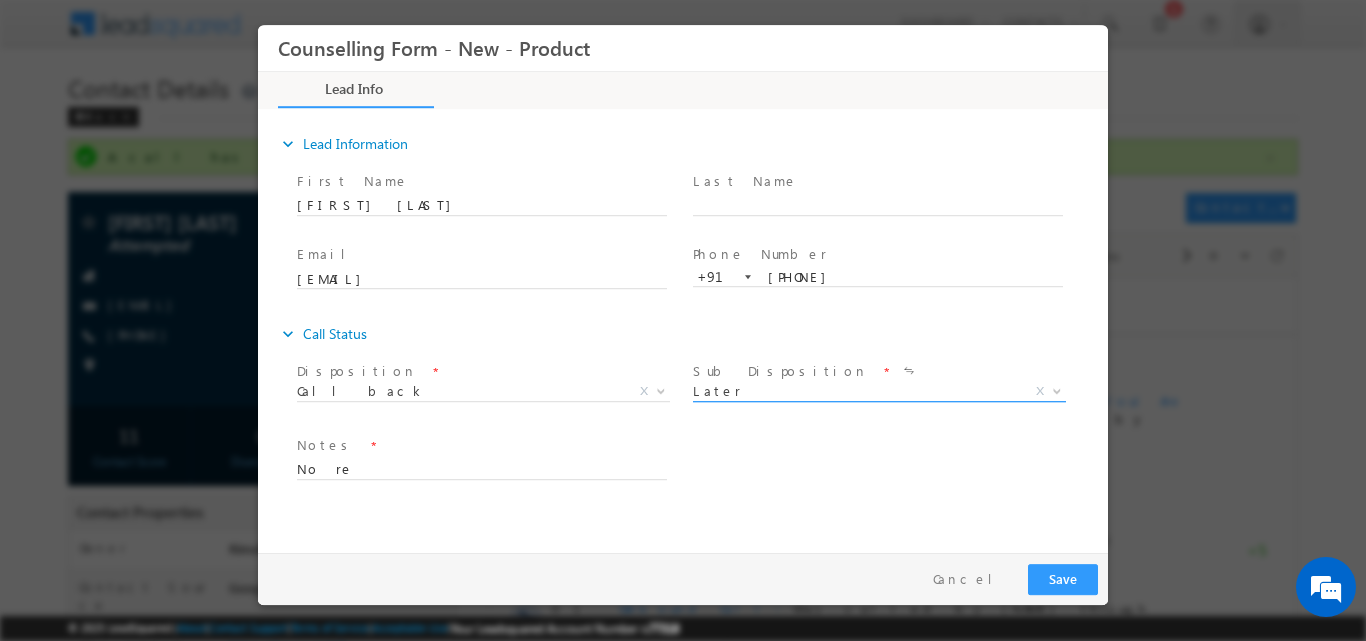 click at bounding box center (1055, 390) 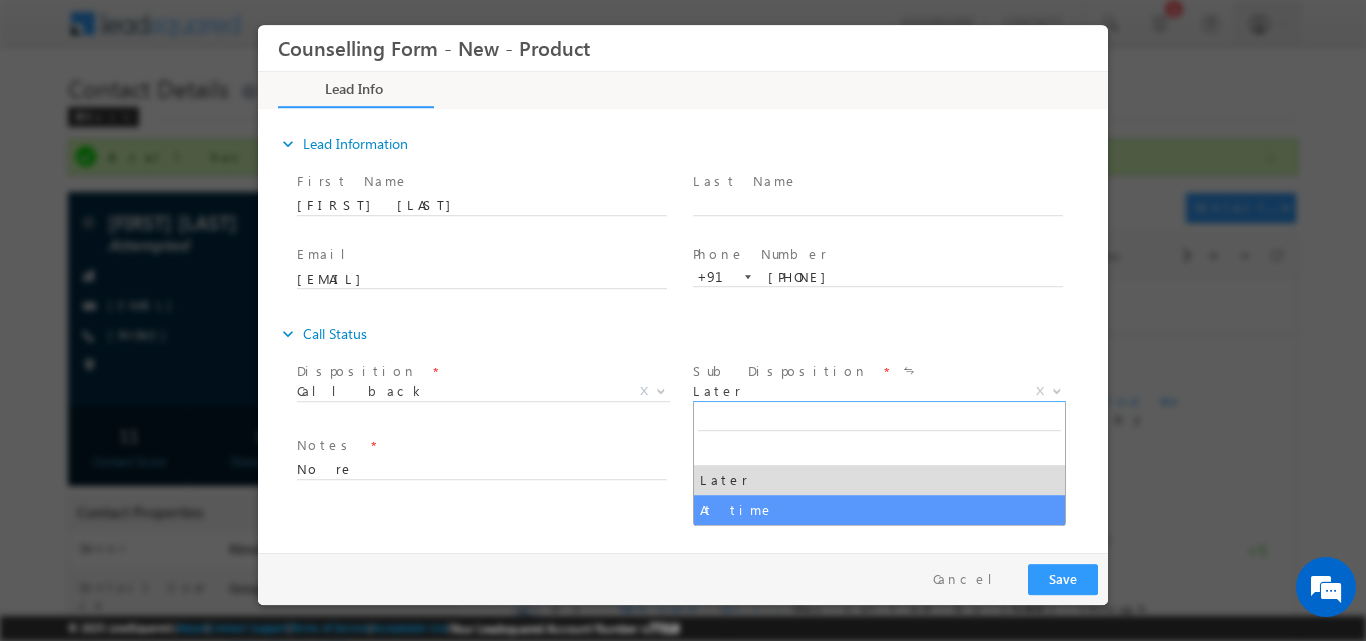 select on "At time" 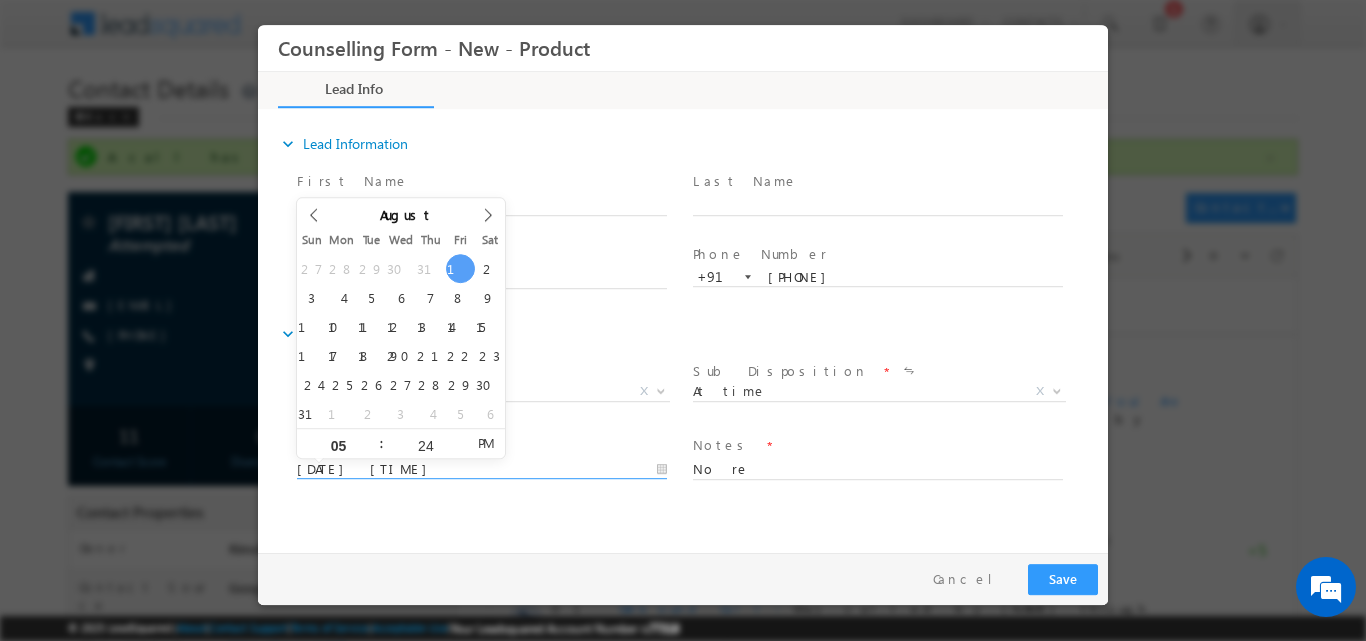 click on "01/08/2025 5:24 PM" at bounding box center [482, 469] 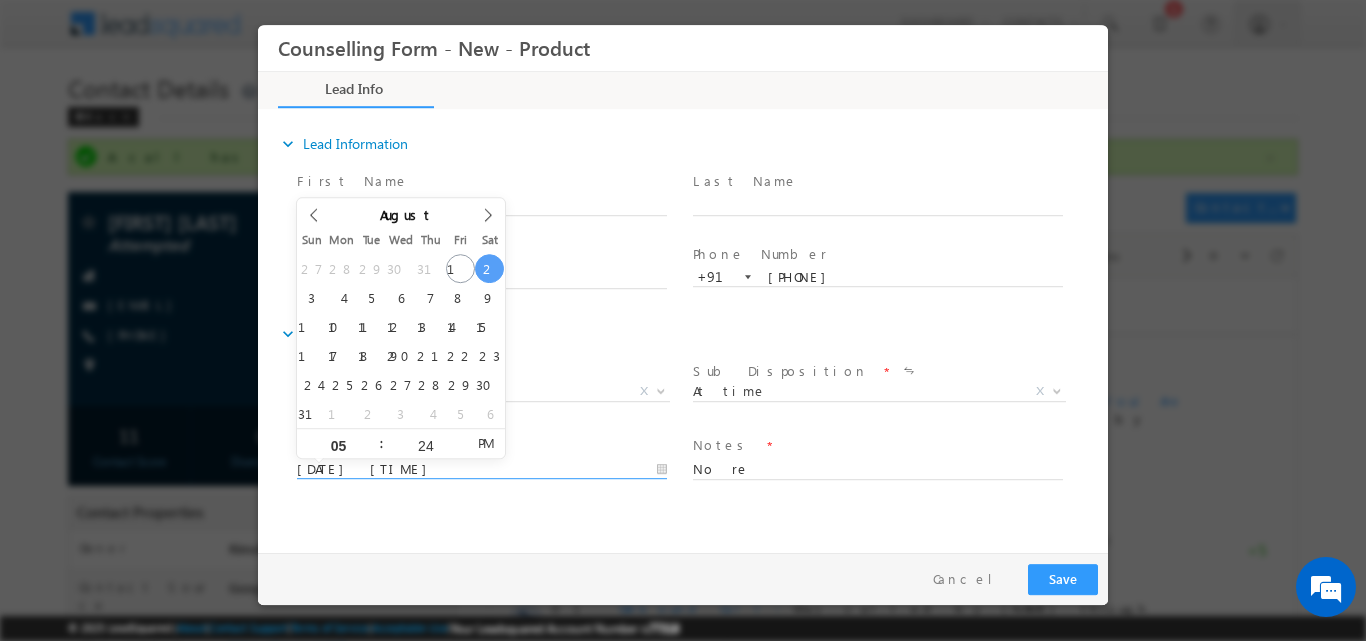 type on "02/08/2025 5:24 PM" 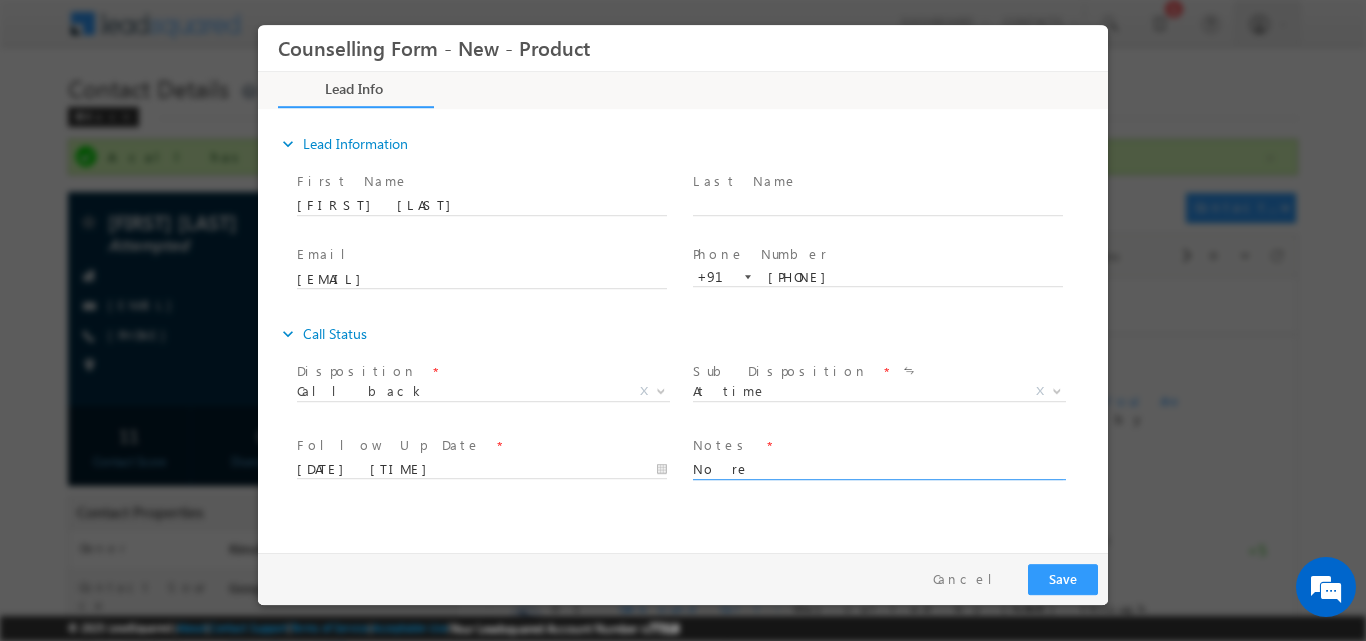 drag, startPoint x: 762, startPoint y: 466, endPoint x: 664, endPoint y: 488, distance: 100.43903 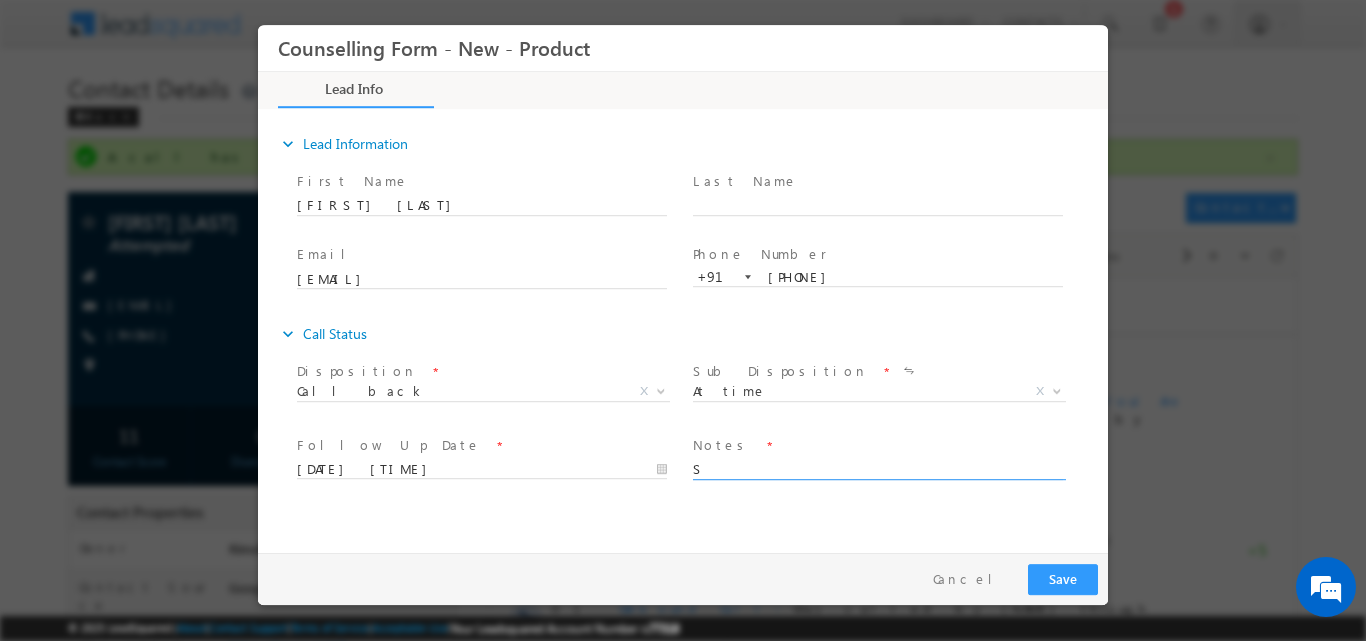 drag, startPoint x: 714, startPoint y: 466, endPoint x: 662, endPoint y: 465, distance: 52.009613 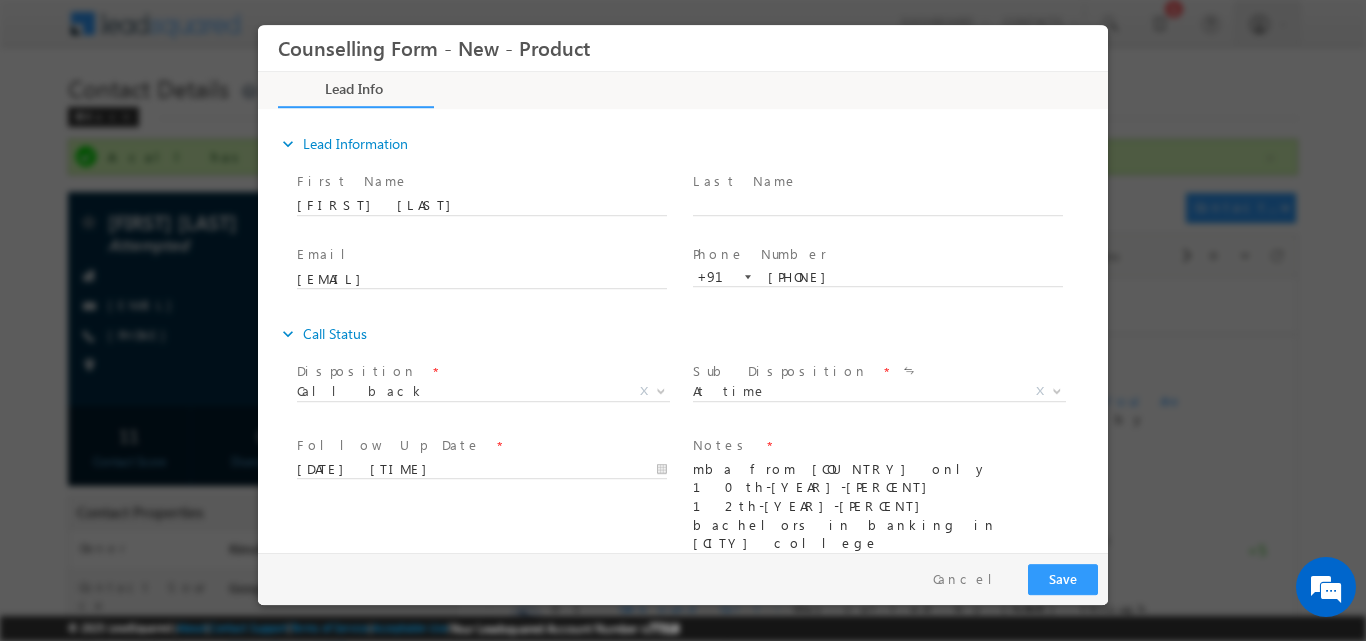 scroll, scrollTop: 34, scrollLeft: 0, axis: vertical 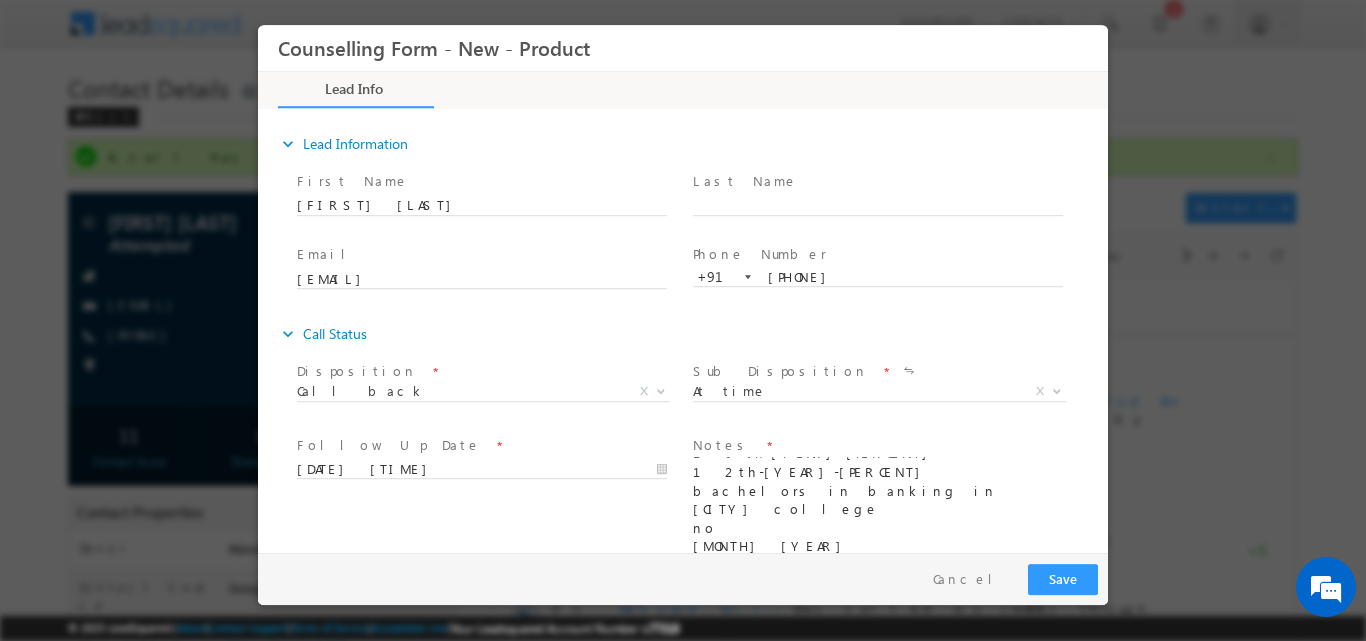 drag, startPoint x: 868, startPoint y: 541, endPoint x: 812, endPoint y: 540, distance: 56.008926 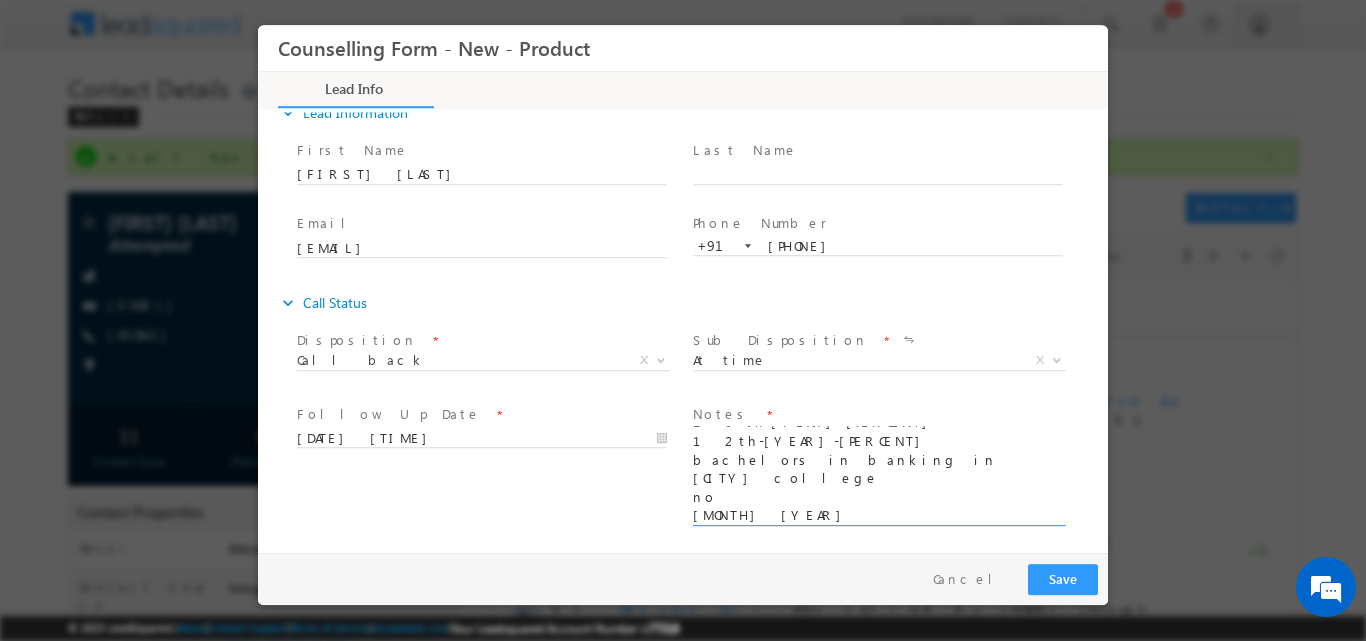 click on "mba from canada only
10th-2021-88.6%
12th-2023-65%
bachelors in banking in kc college
no
september 2026
budget-not yet decided" at bounding box center (878, 475) 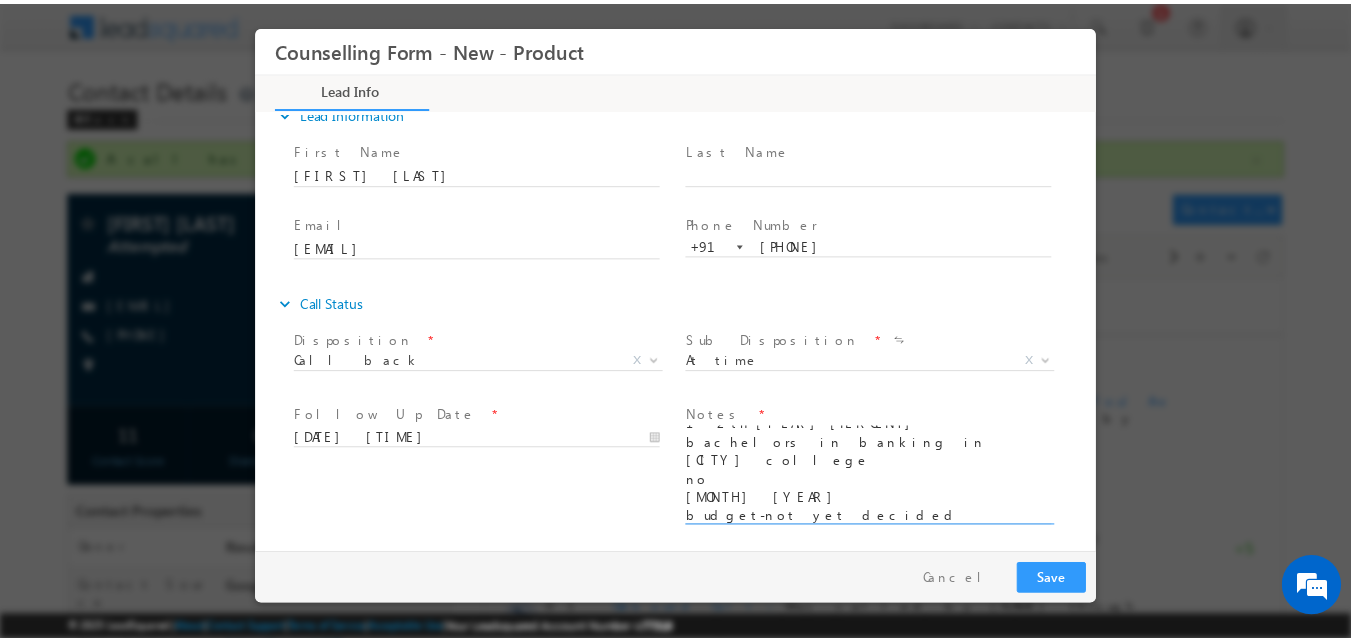 scroll, scrollTop: 70, scrollLeft: 0, axis: vertical 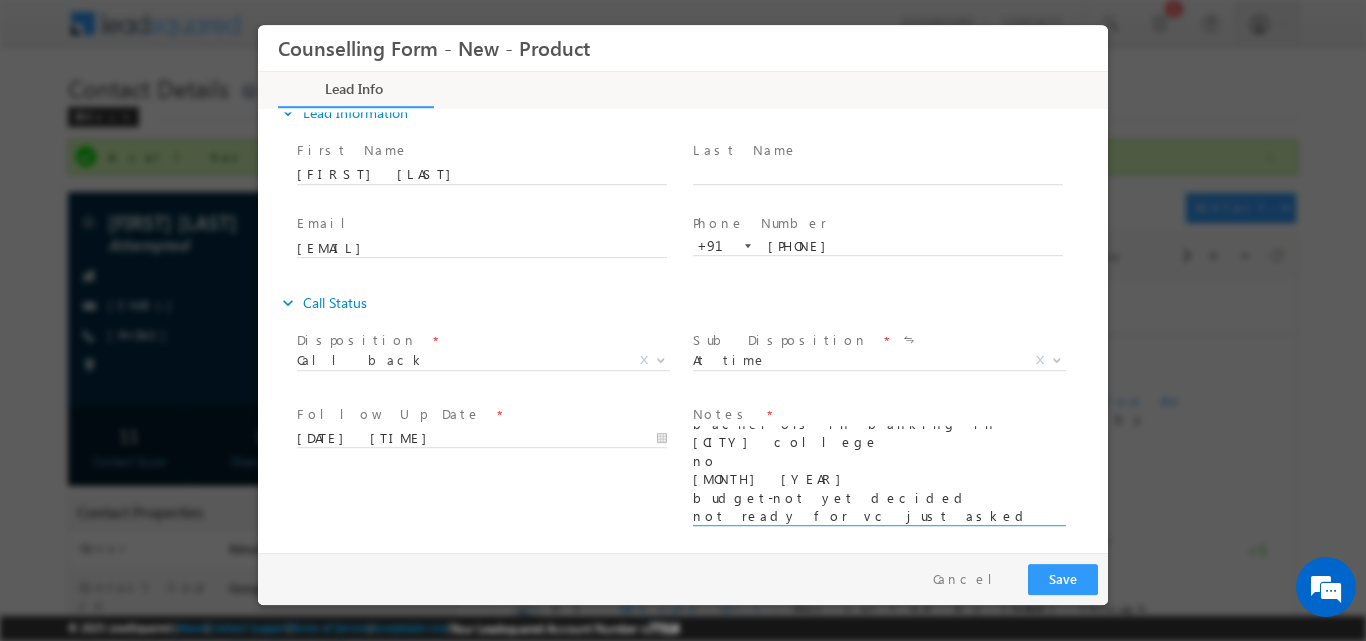 type on "mba from canada only
10th-2021-88.6%
12th-2023-65%
bachelors in banking in kc college
no
september 2026
budget-not yet decided
not ready for vc just asked to share the details on whatsapp" 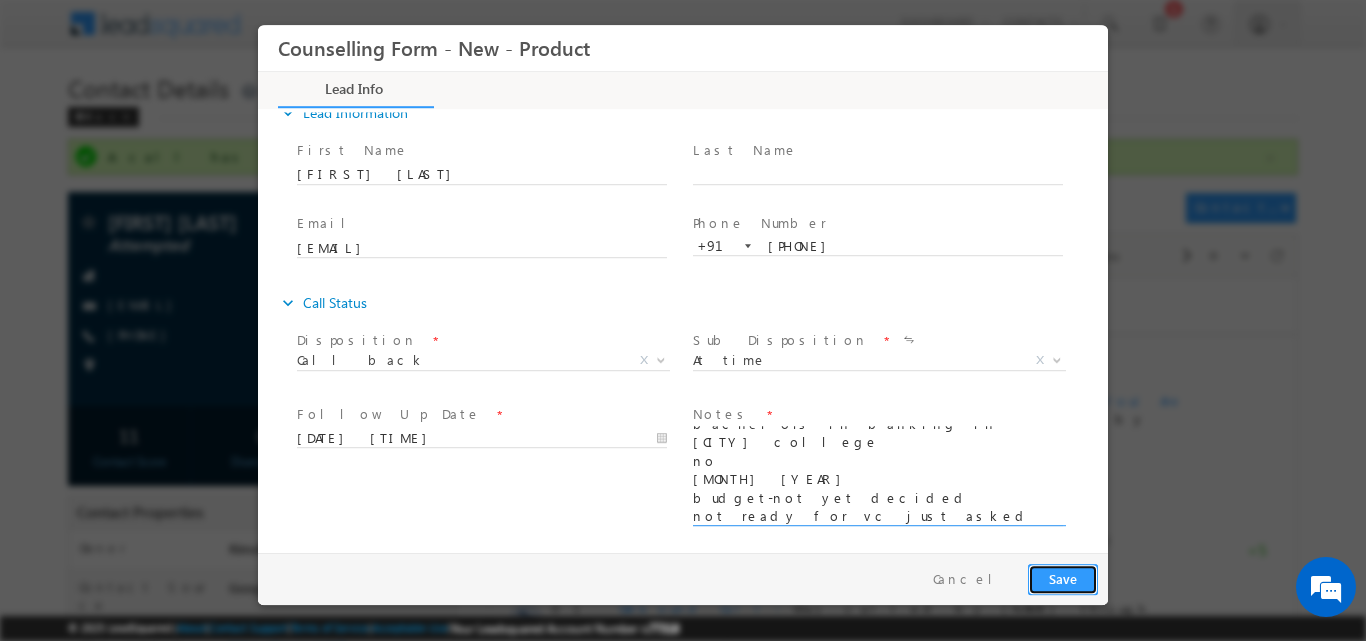 click on "Save" at bounding box center (1063, 578) 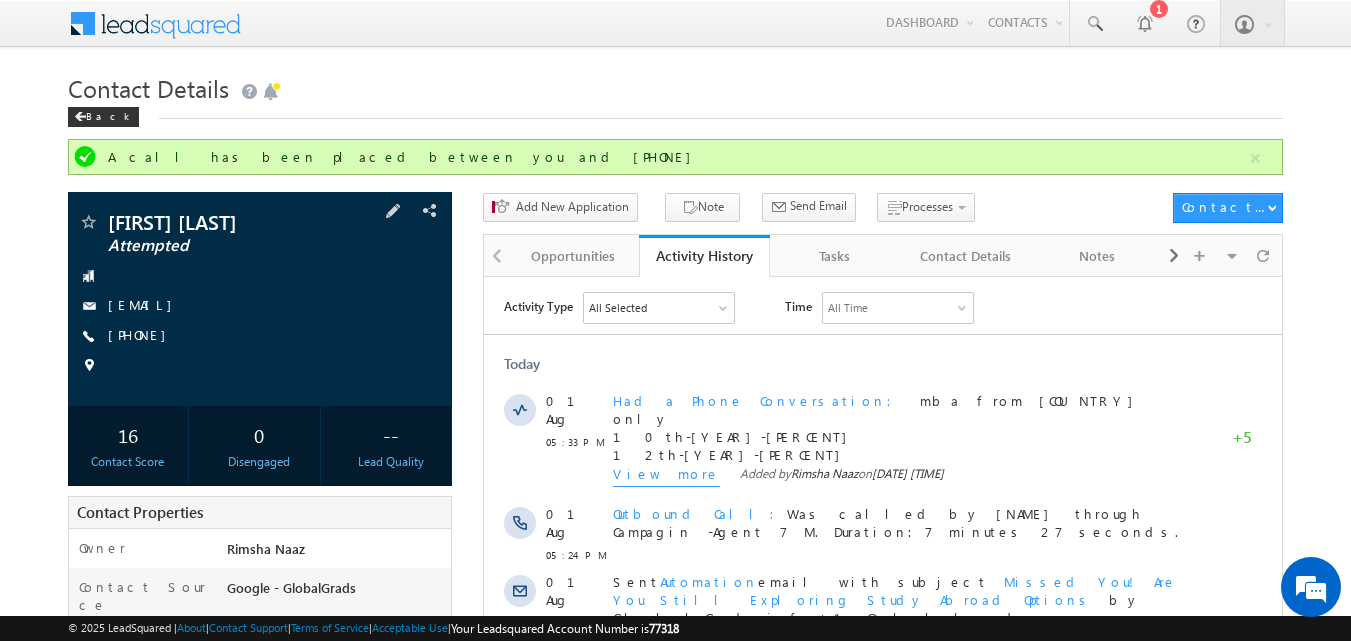 drag, startPoint x: 139, startPoint y: 330, endPoint x: 255, endPoint y: 372, distance: 123.36936 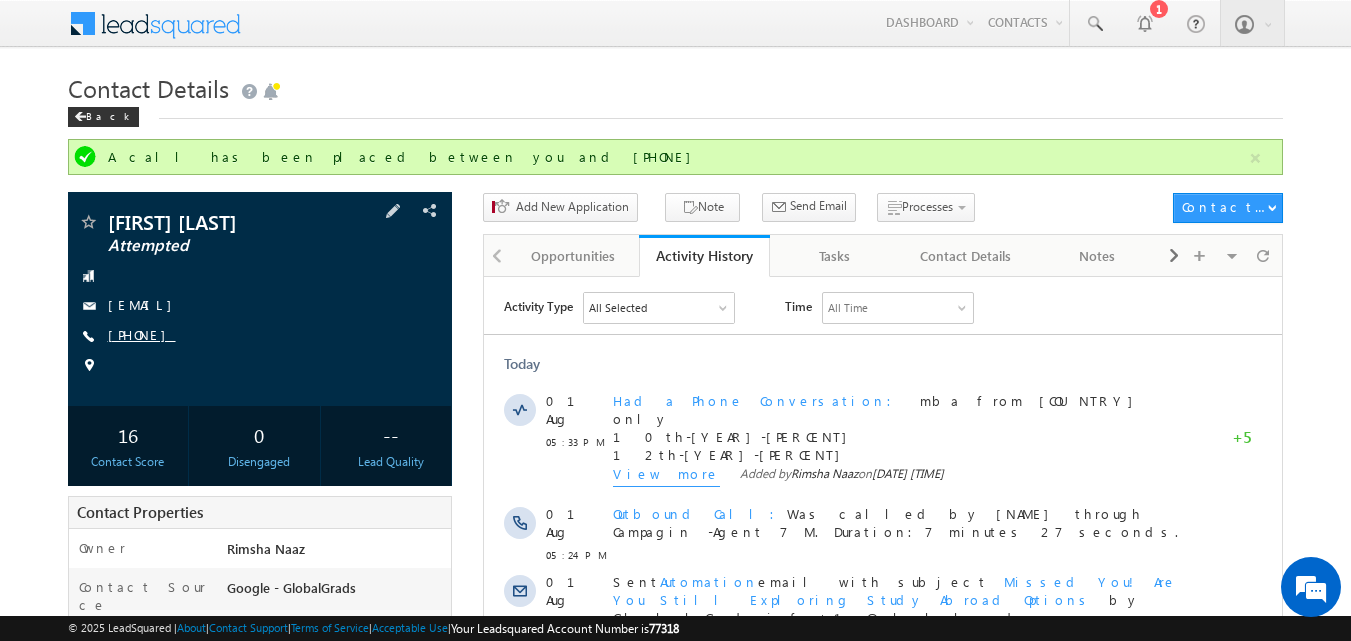 drag, startPoint x: 136, startPoint y: 335, endPoint x: 205, endPoint y: 333, distance: 69.02898 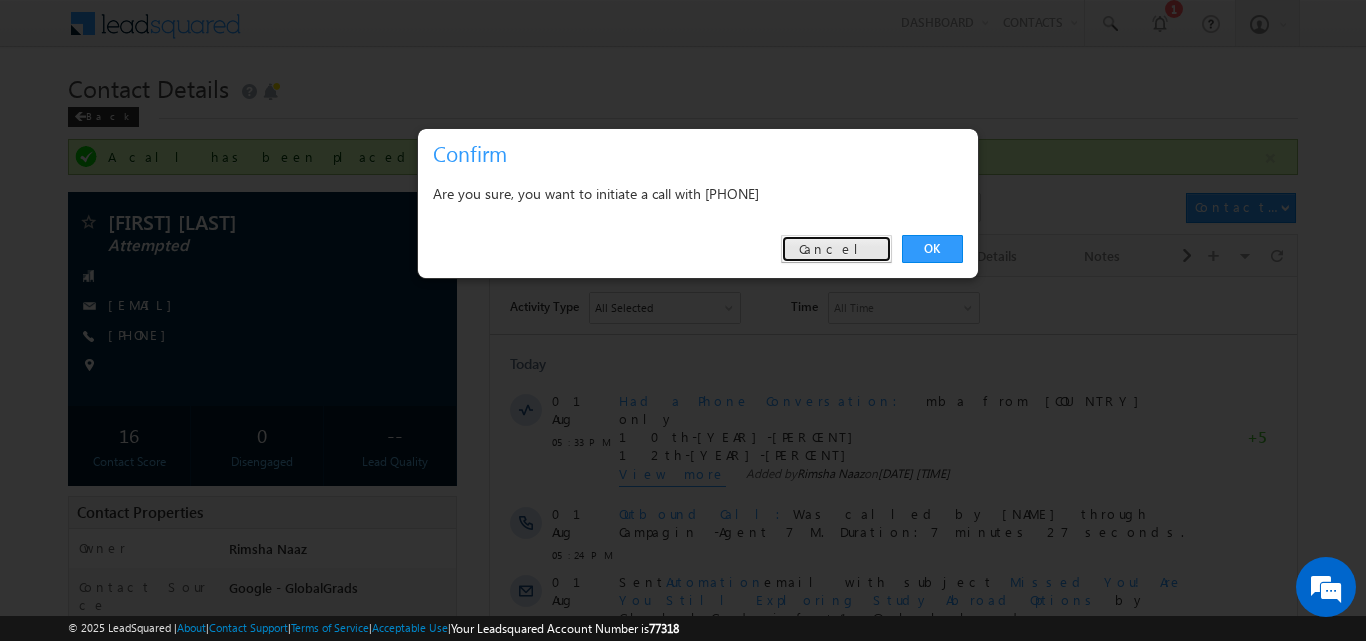 click on "Cancel" at bounding box center [836, 249] 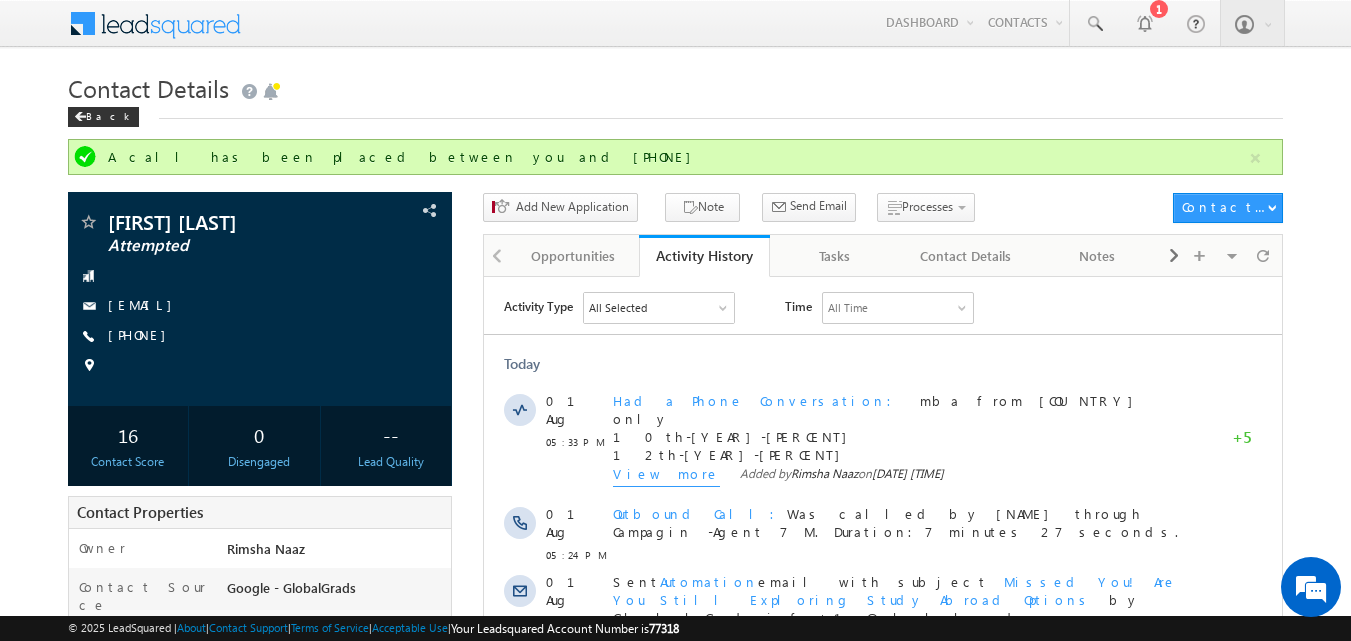 copy on "9769019008" 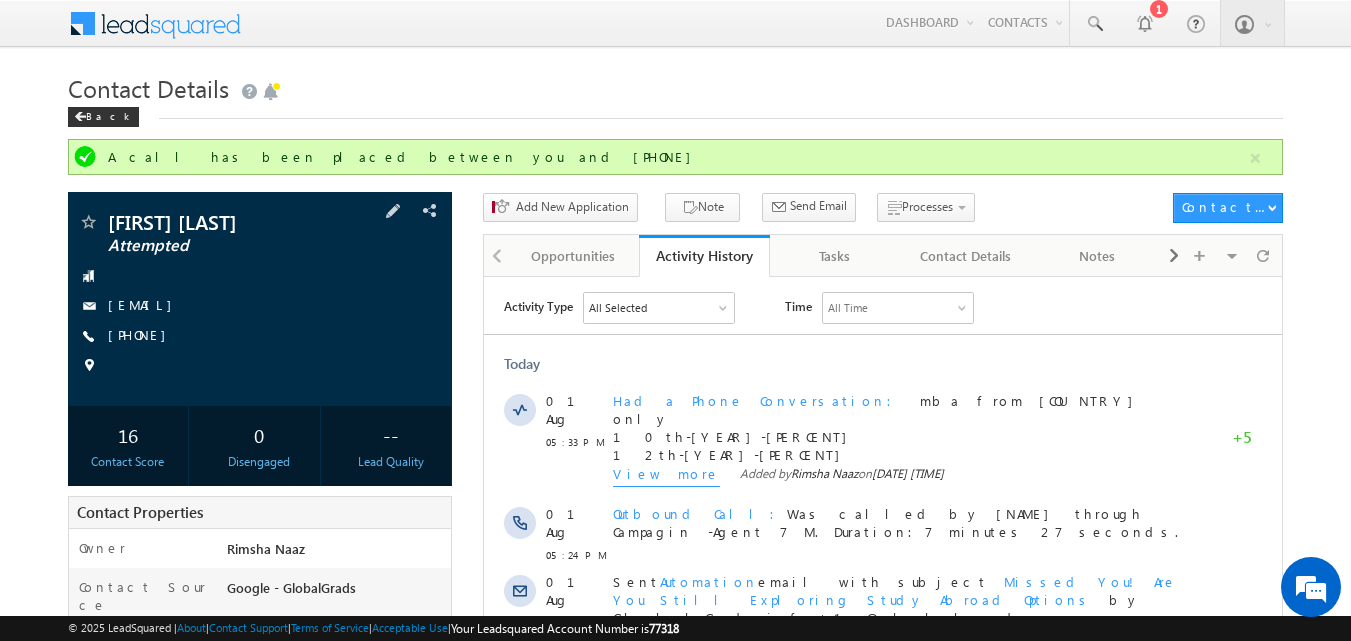 copy on "9769019008" 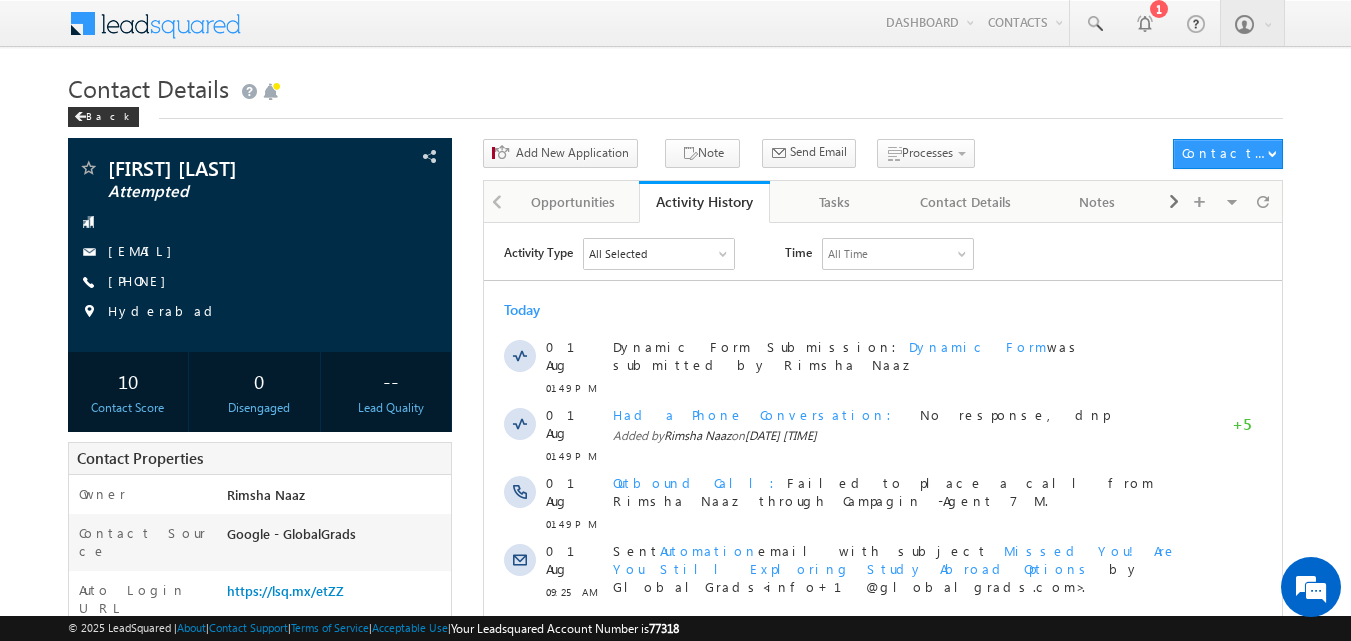scroll, scrollTop: 0, scrollLeft: 0, axis: both 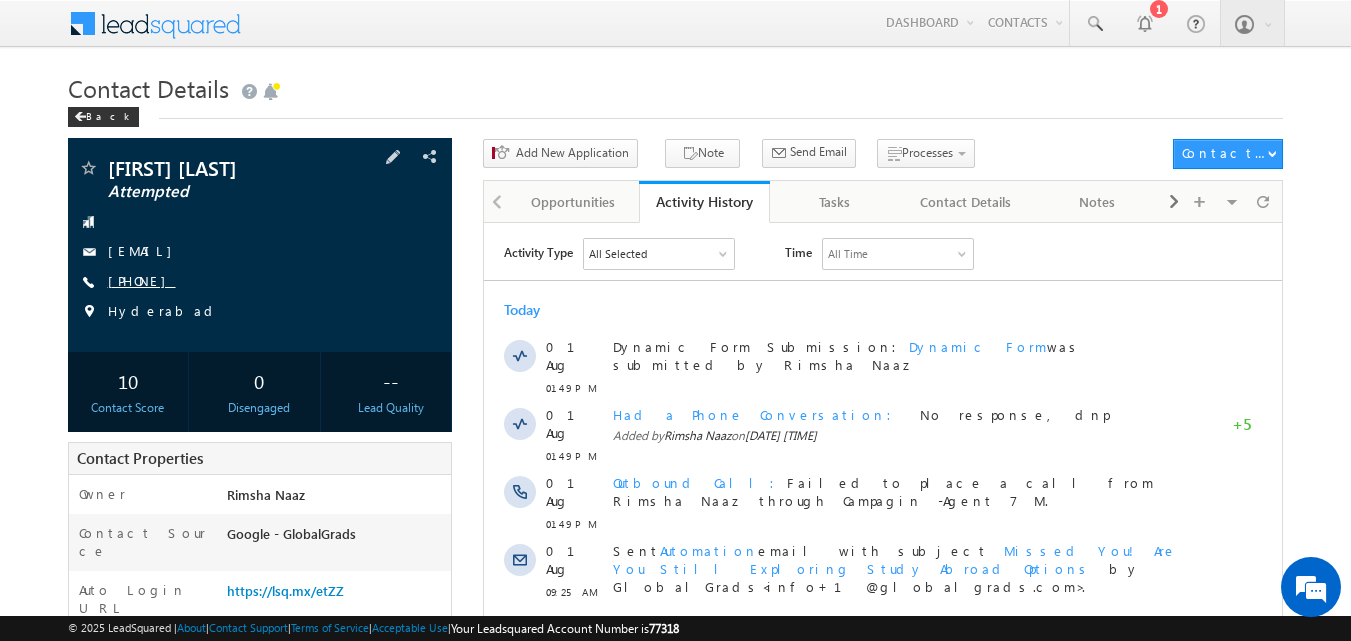 click on "[PHONE]" at bounding box center [142, 280] 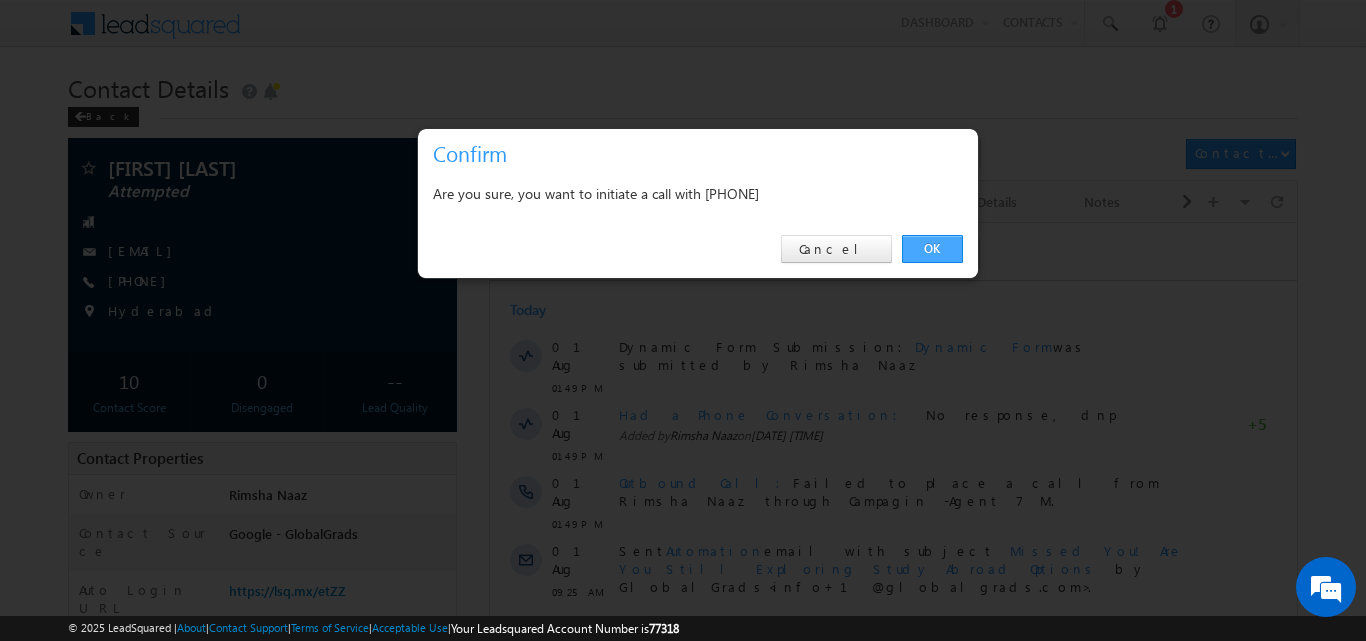 click on "OK" at bounding box center (932, 249) 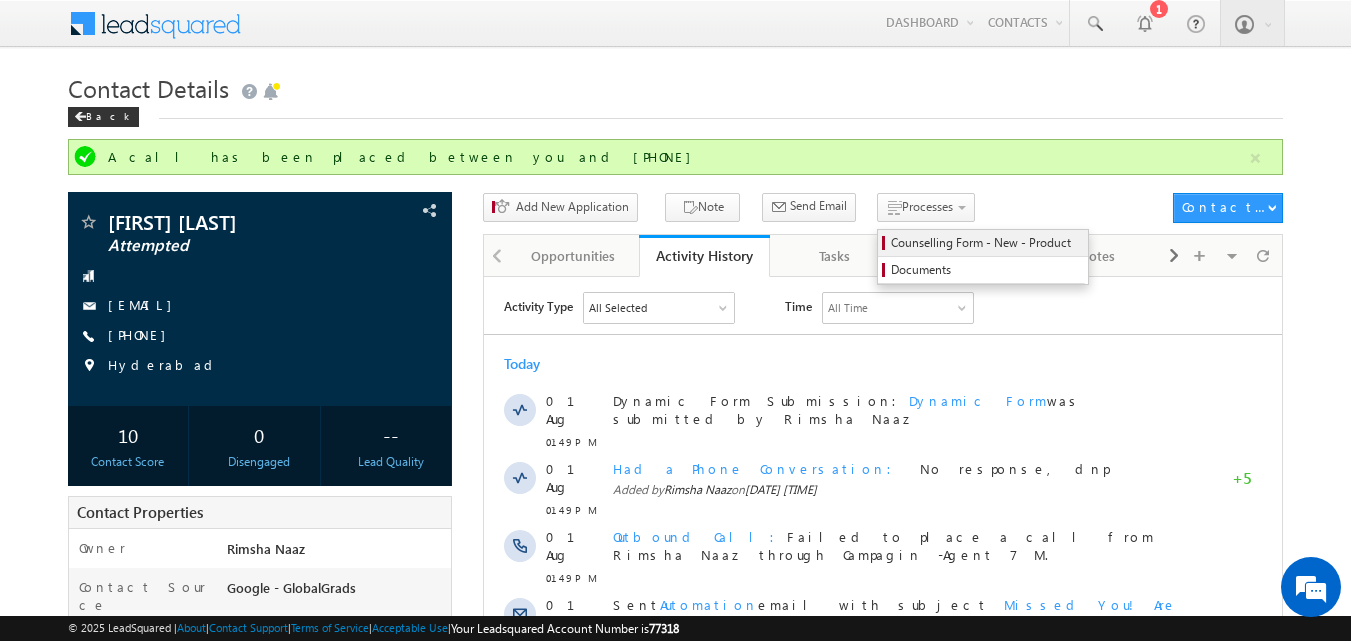 click on "Counselling Form - New - Product" at bounding box center (986, 243) 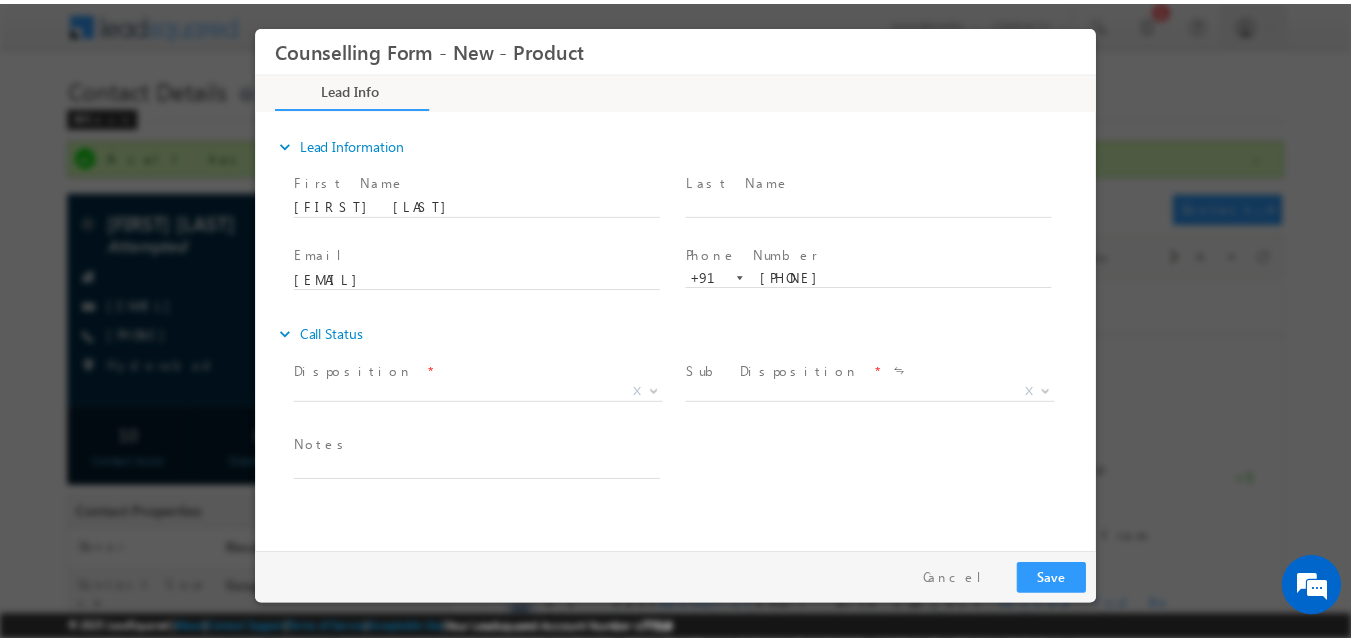 scroll, scrollTop: 0, scrollLeft: 0, axis: both 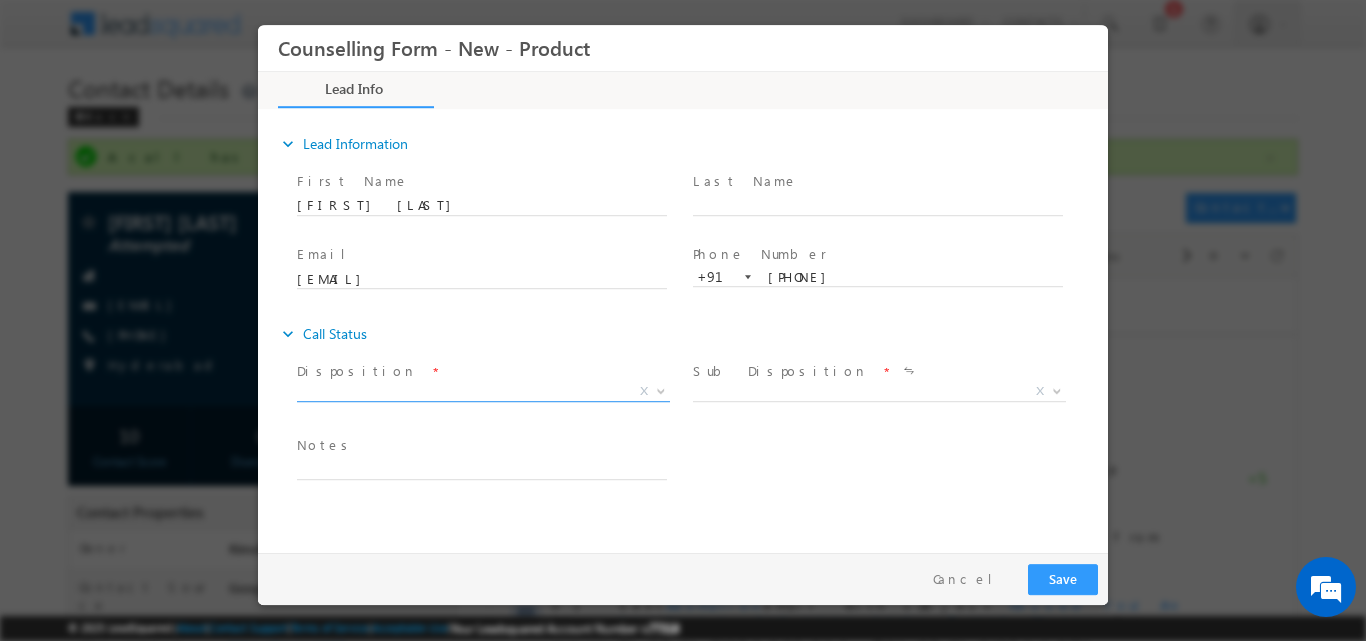 click at bounding box center [659, 390] 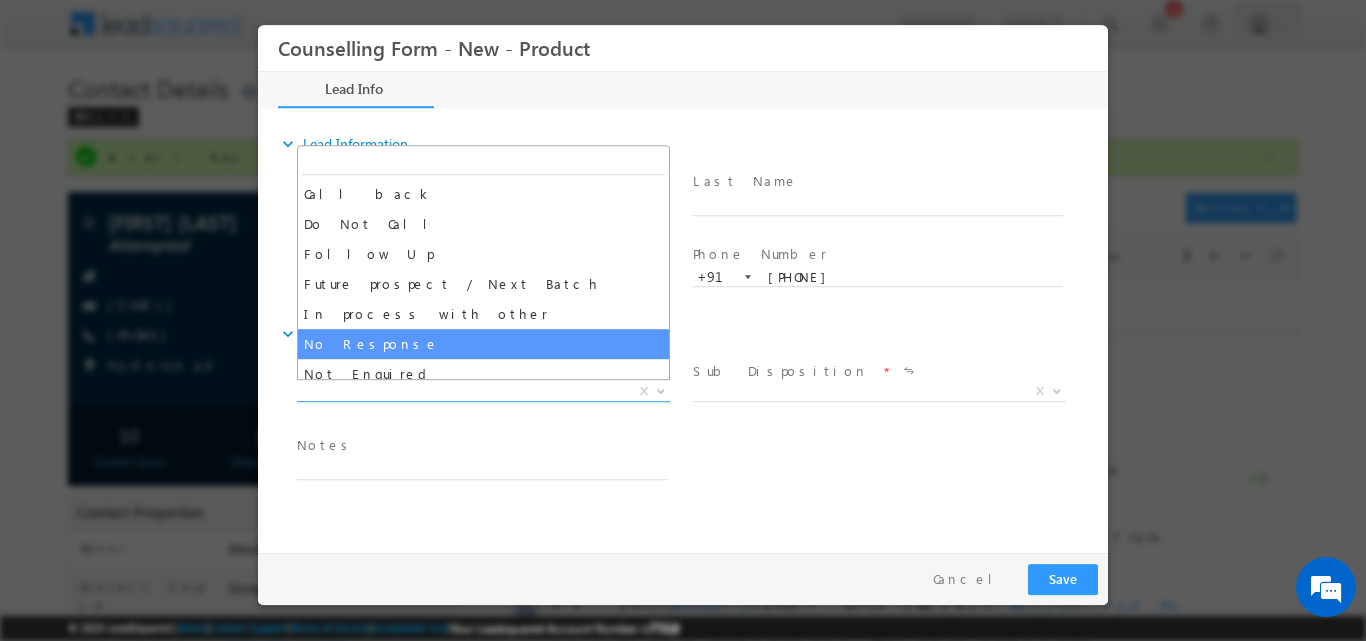 select on "No Response" 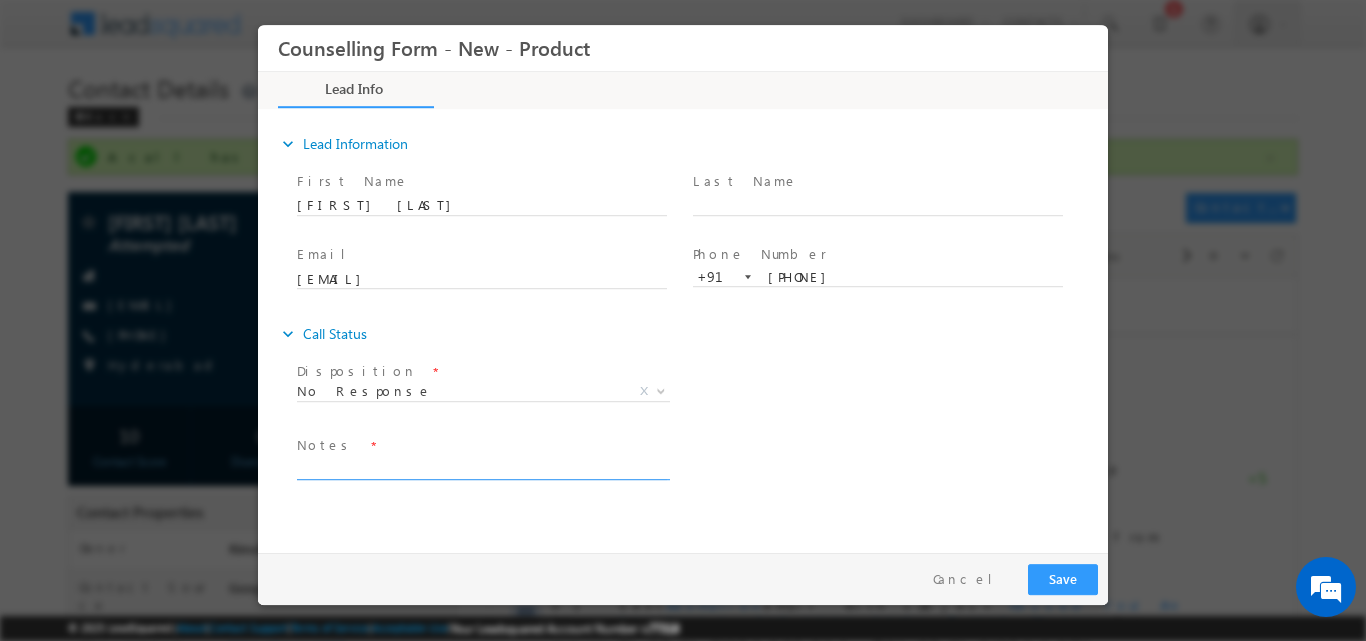 click at bounding box center (482, 467) 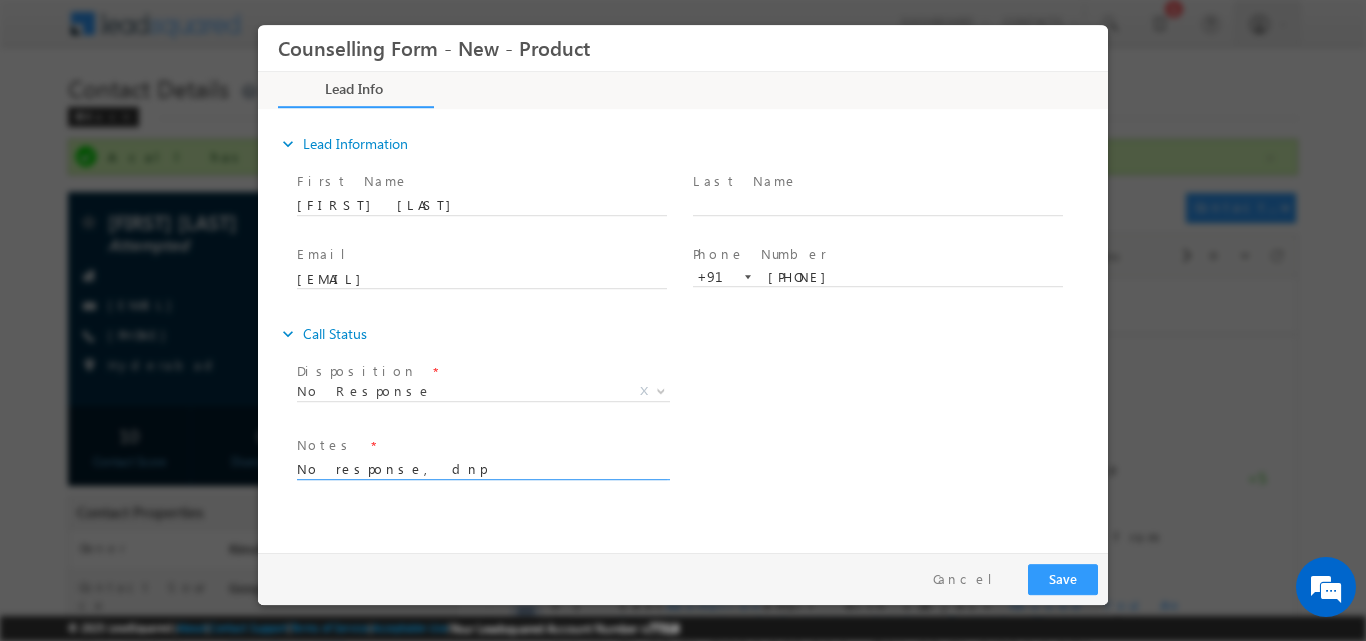 type on "No response, dnp" 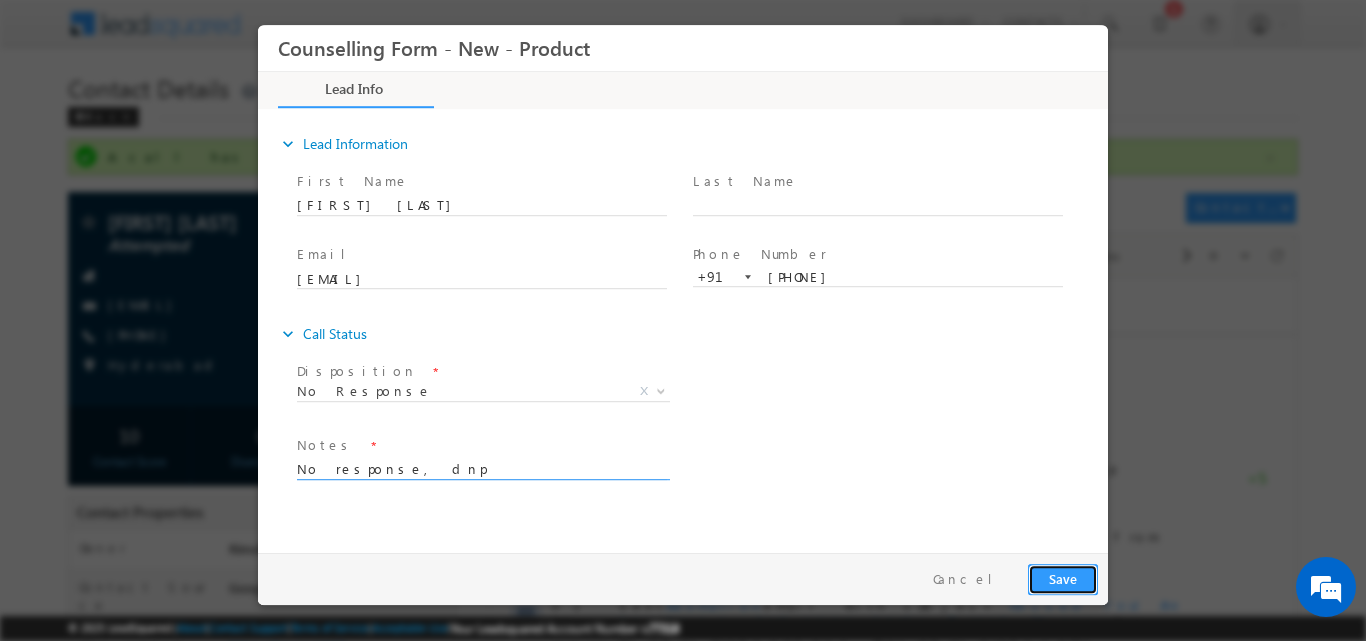 click on "Save" at bounding box center (1063, 578) 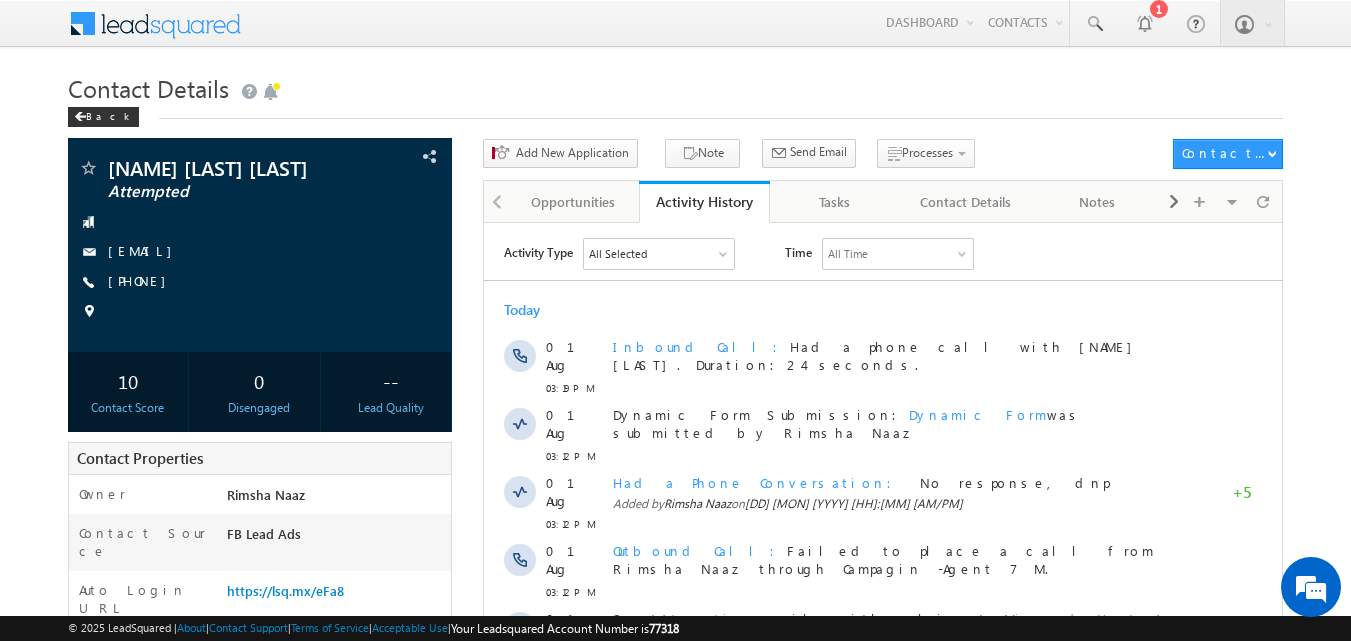 scroll, scrollTop: 0, scrollLeft: 0, axis: both 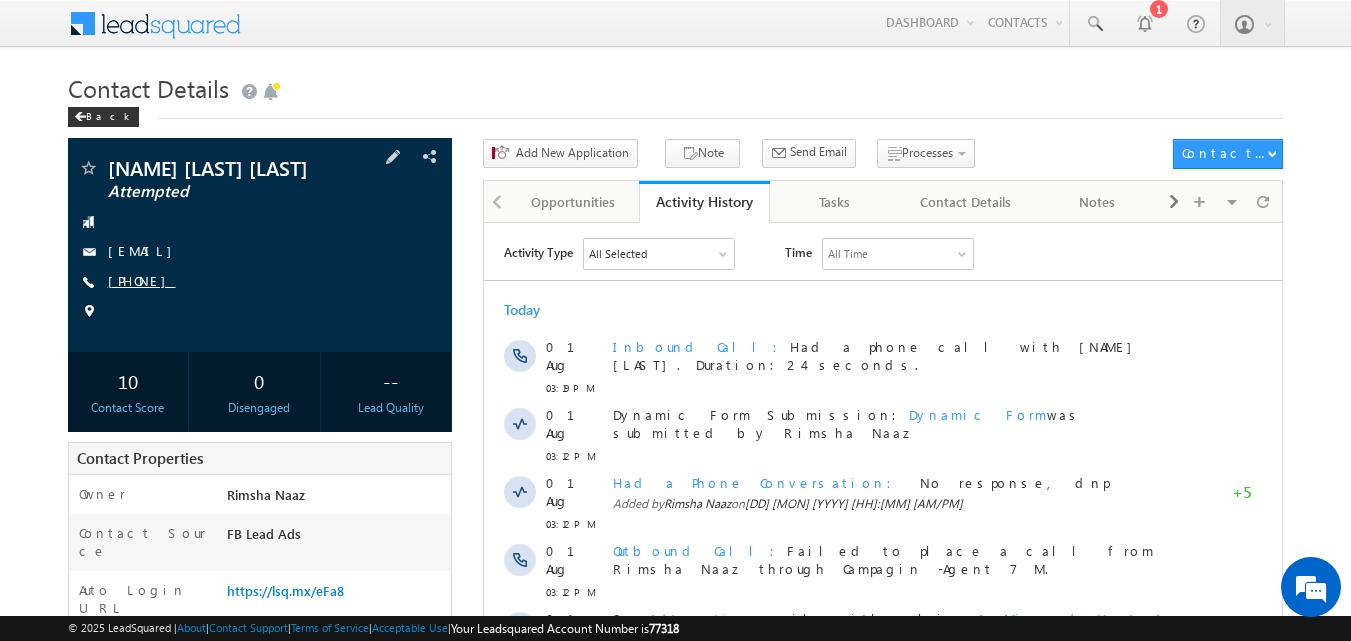 click on "[PHONE]" at bounding box center (142, 280) 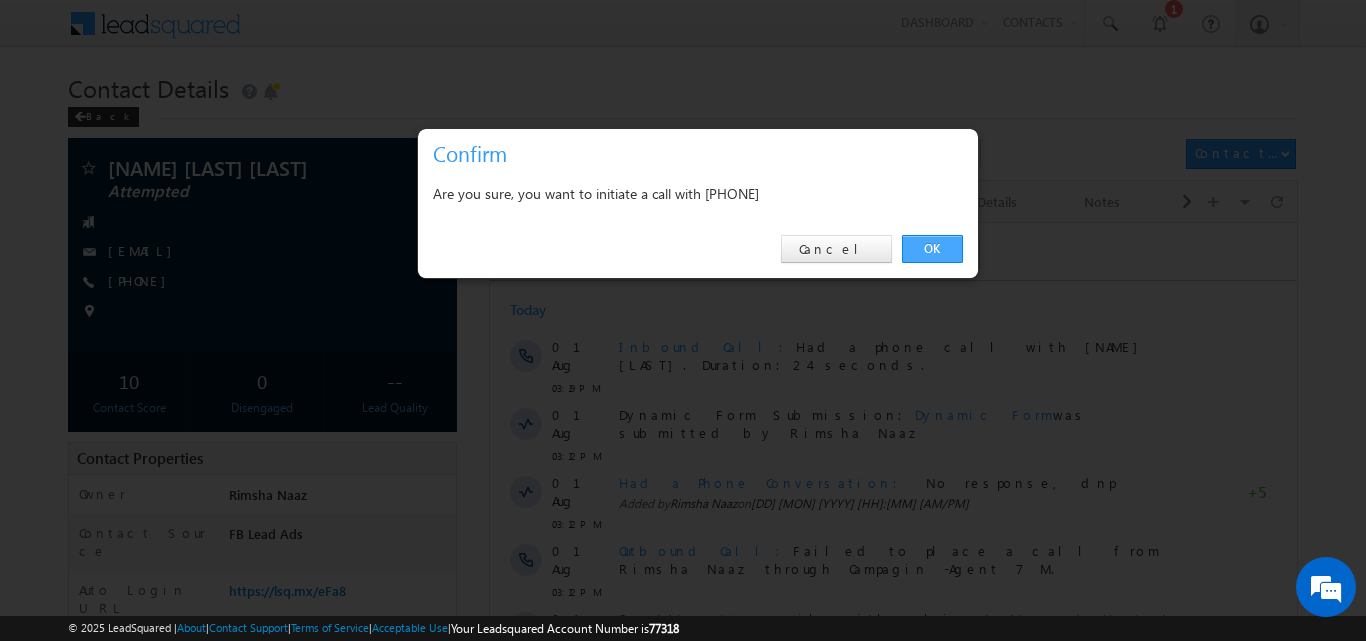 click on "OK" at bounding box center (932, 249) 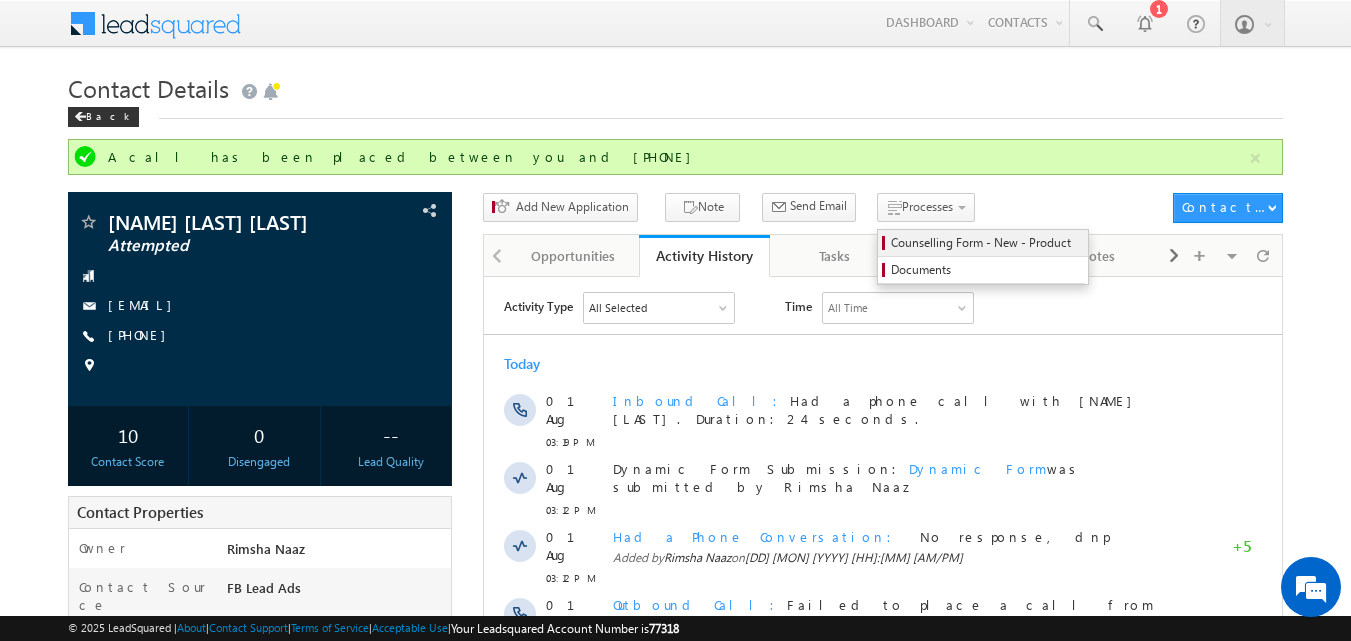 click on "Counselling Form - New - Product" at bounding box center (986, 243) 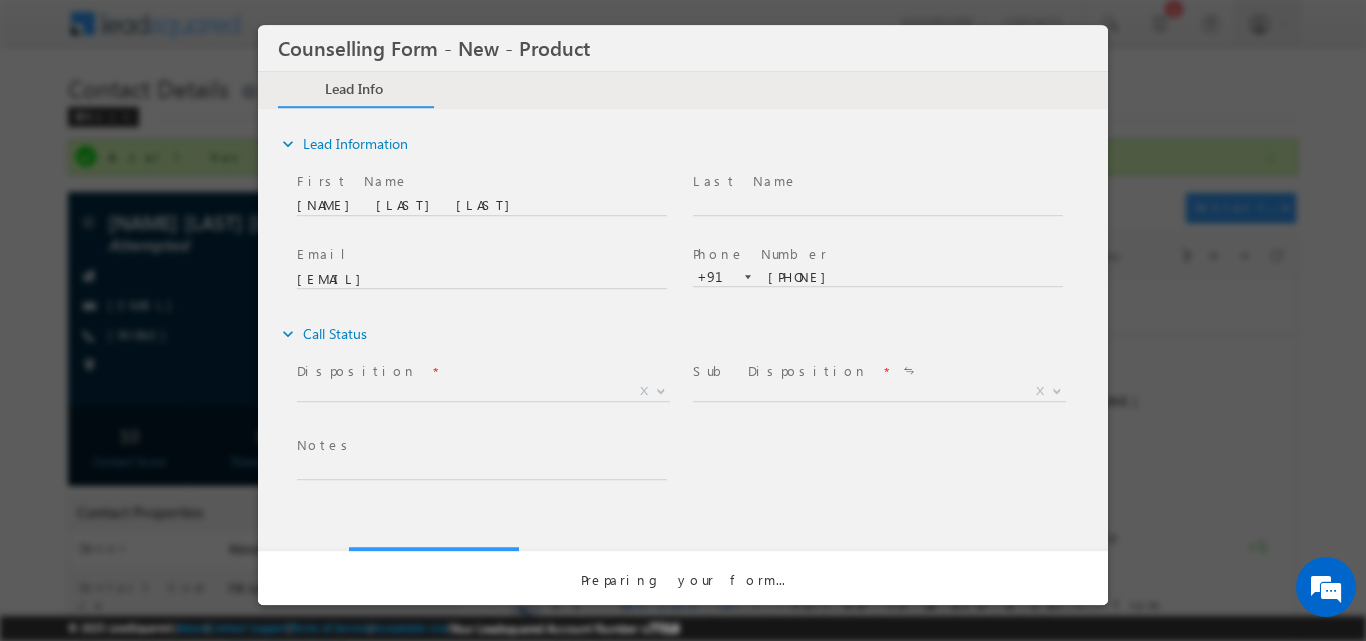 scroll, scrollTop: 0, scrollLeft: 0, axis: both 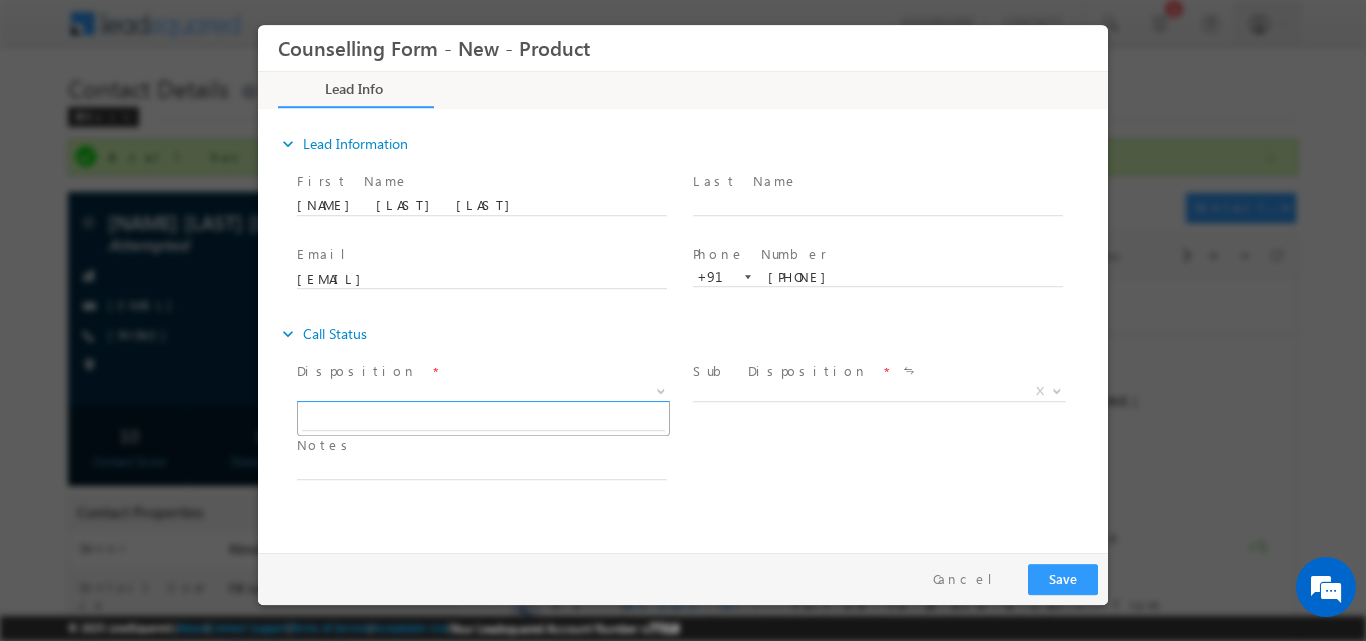 click at bounding box center (659, 390) 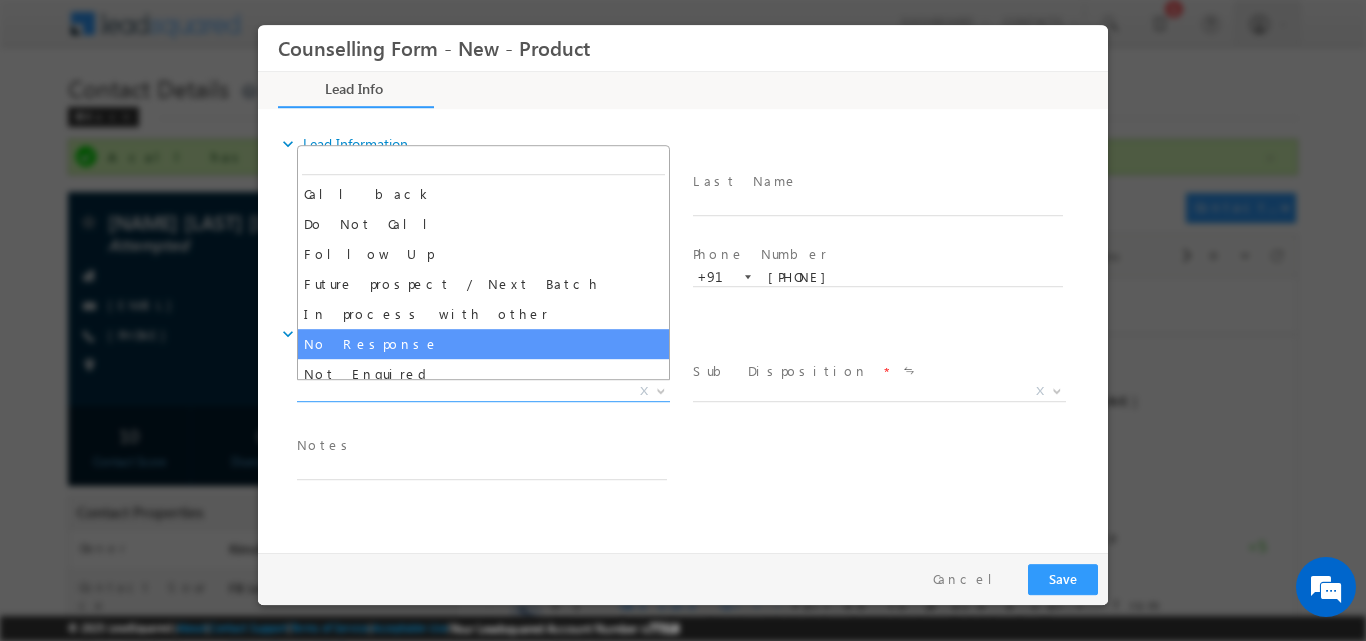 select on "No Response" 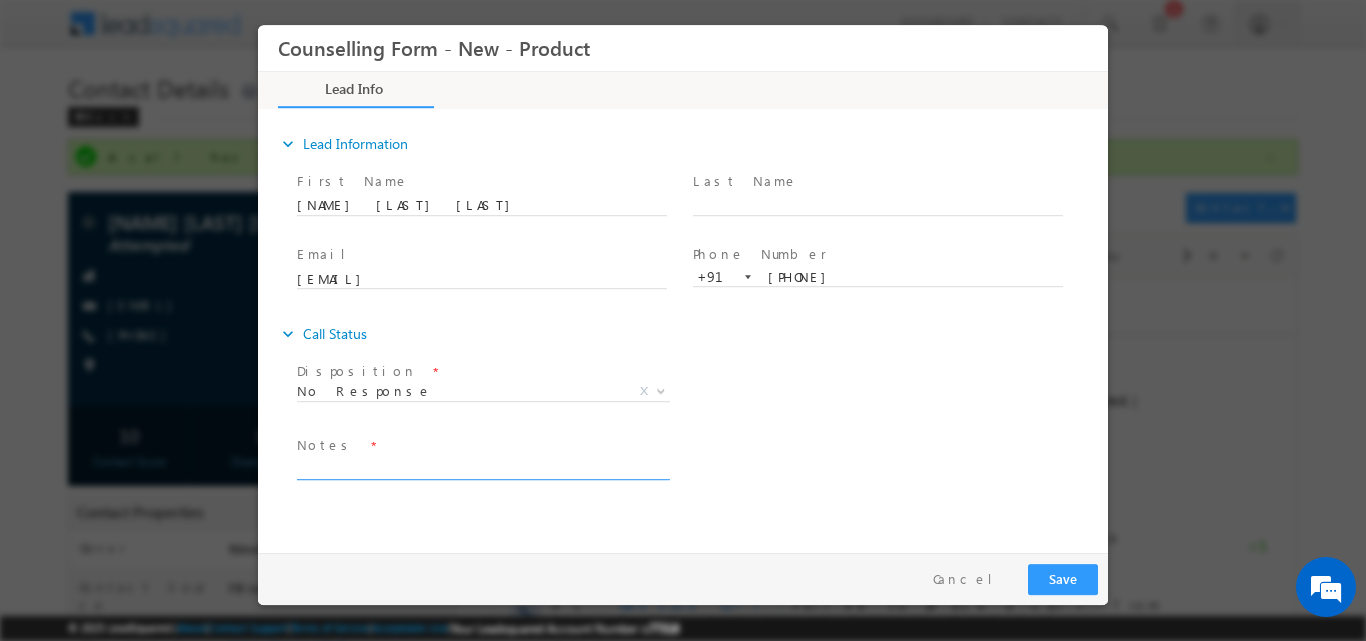 drag, startPoint x: 531, startPoint y: 454, endPoint x: 535, endPoint y: 465, distance: 11.7046995 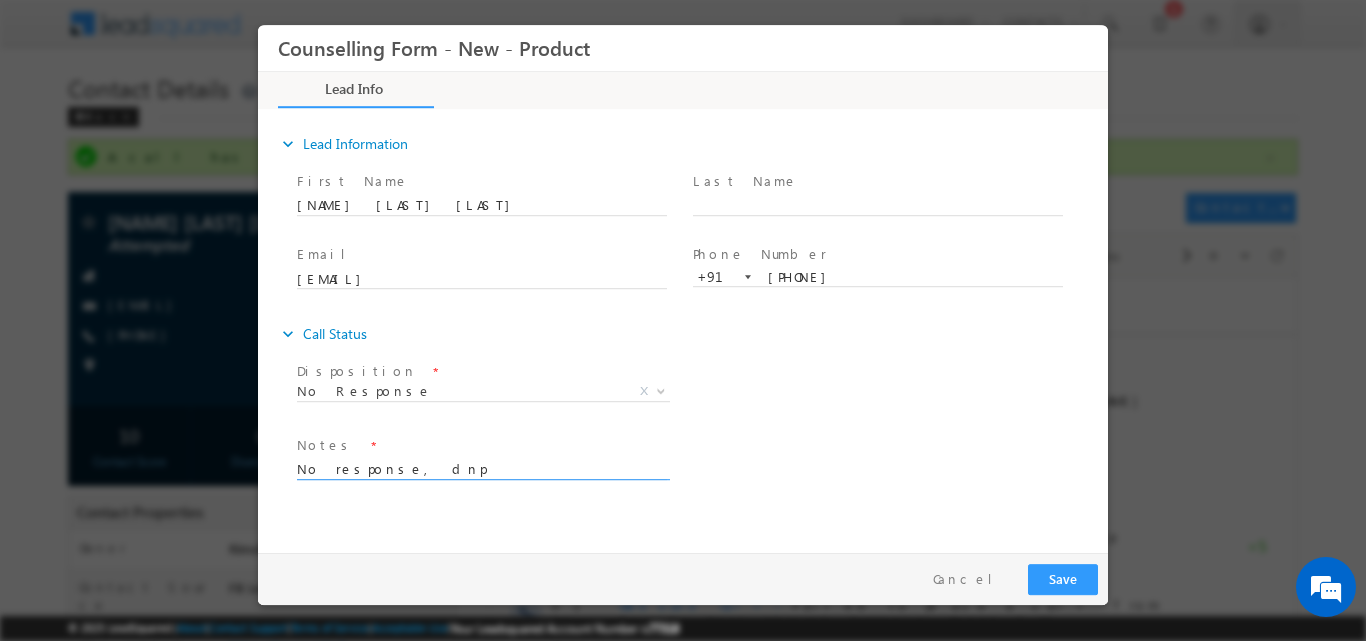type on "No response, dnp" 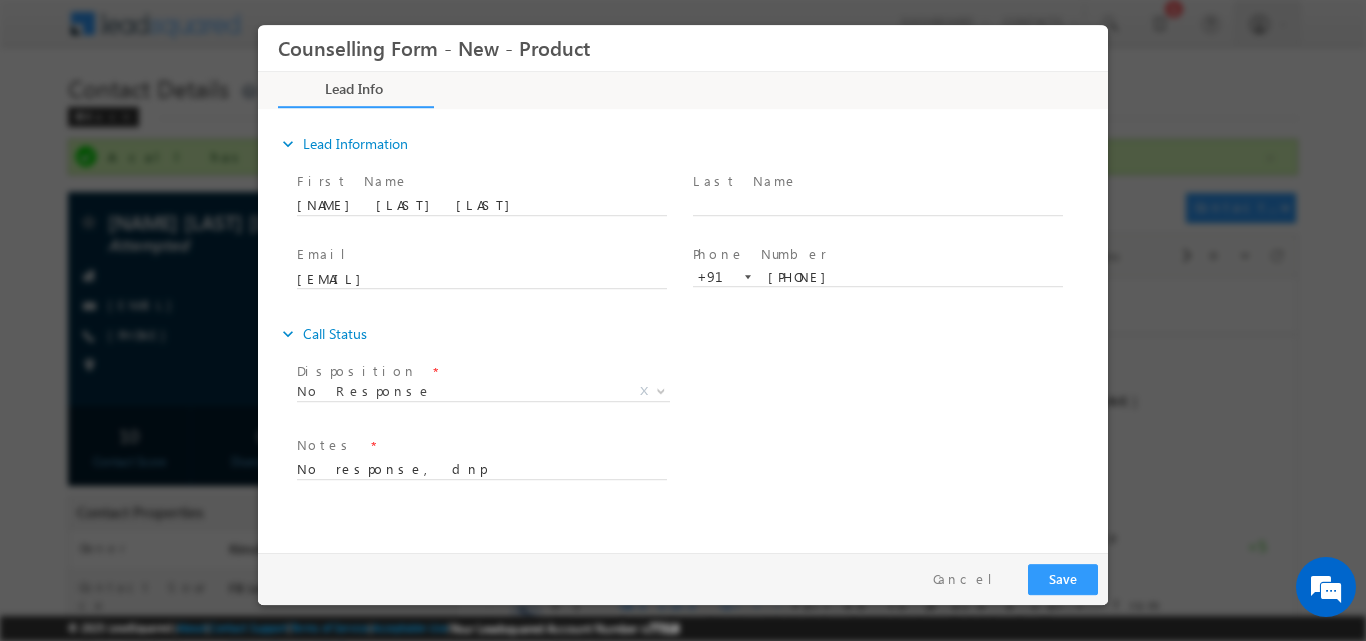 drag, startPoint x: 1046, startPoint y: 561, endPoint x: 1047, endPoint y: 574, distance: 13.038404 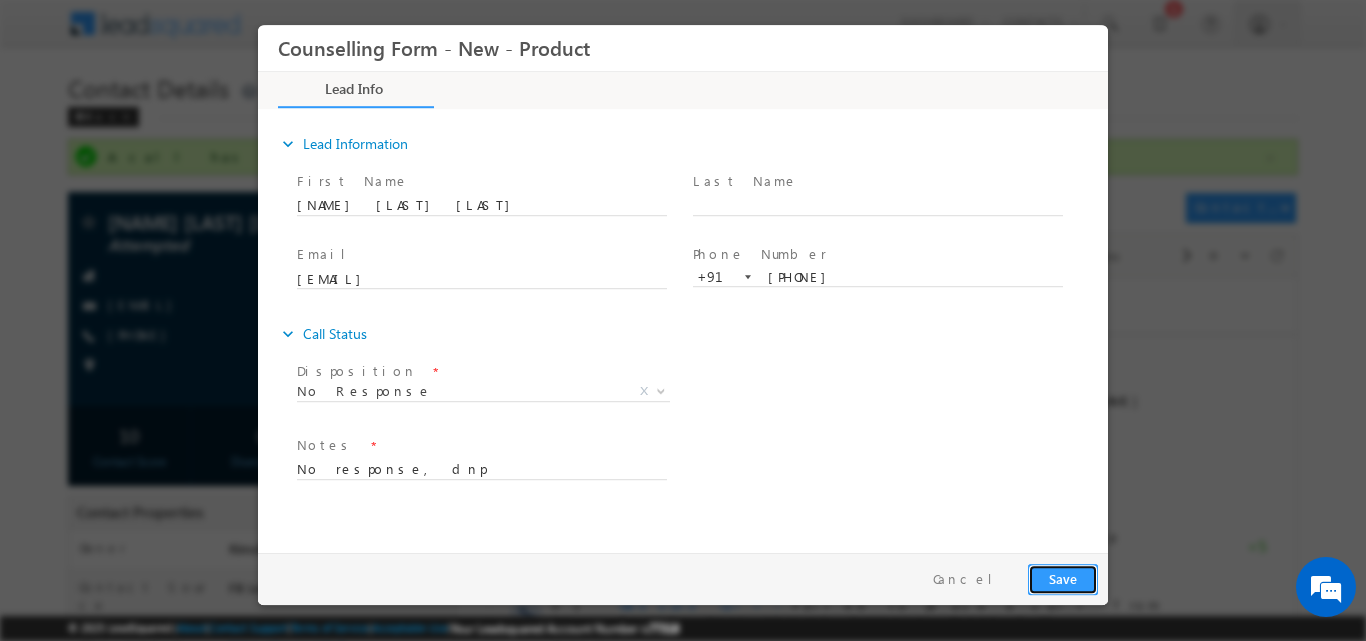 click on "Save" at bounding box center (1063, 578) 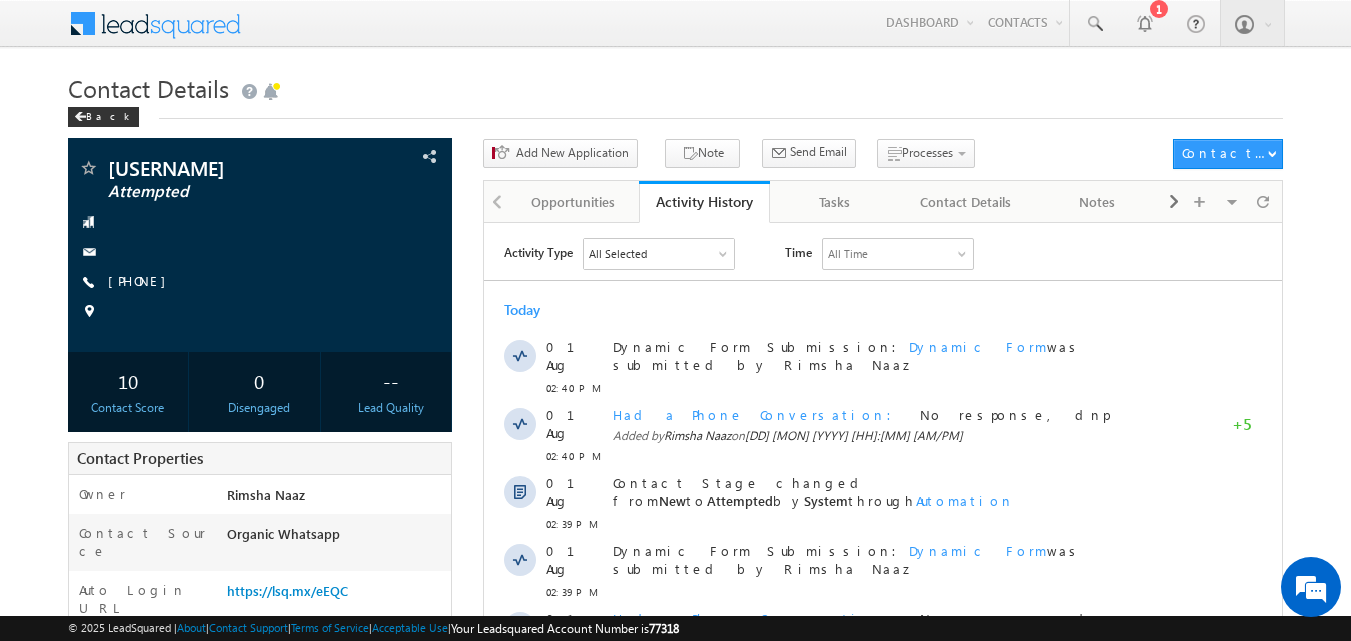scroll, scrollTop: 0, scrollLeft: 0, axis: both 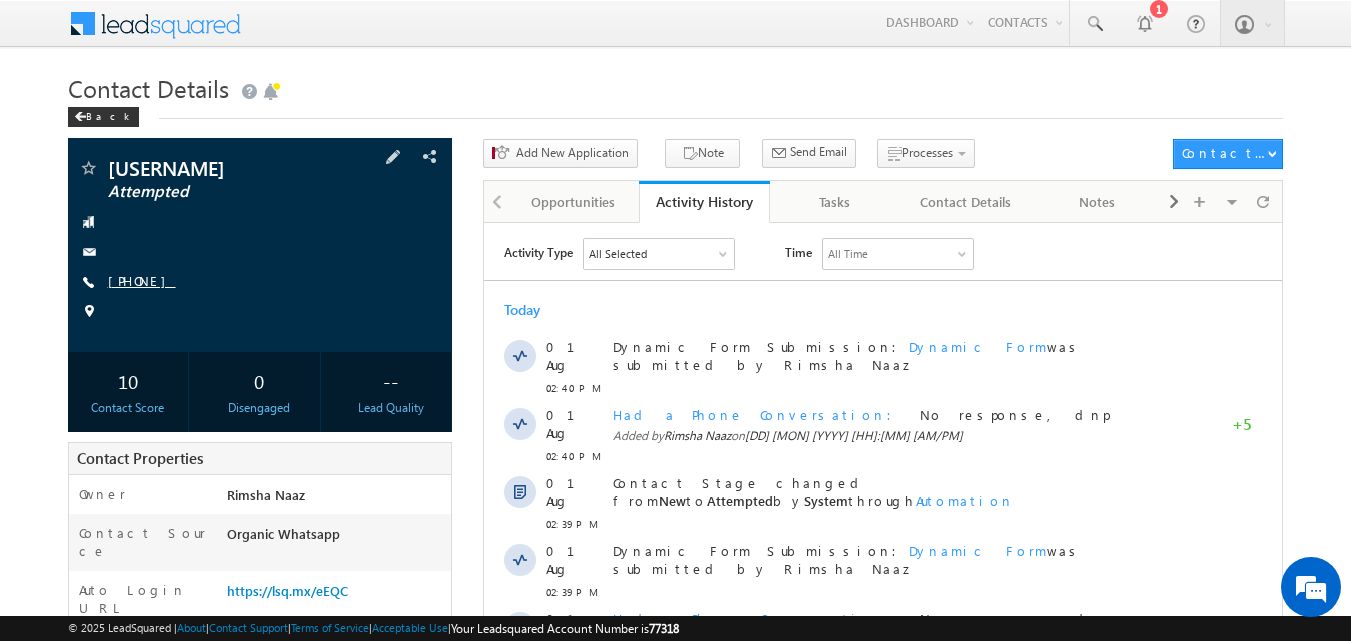 click on "+91-8080470438" at bounding box center [142, 280] 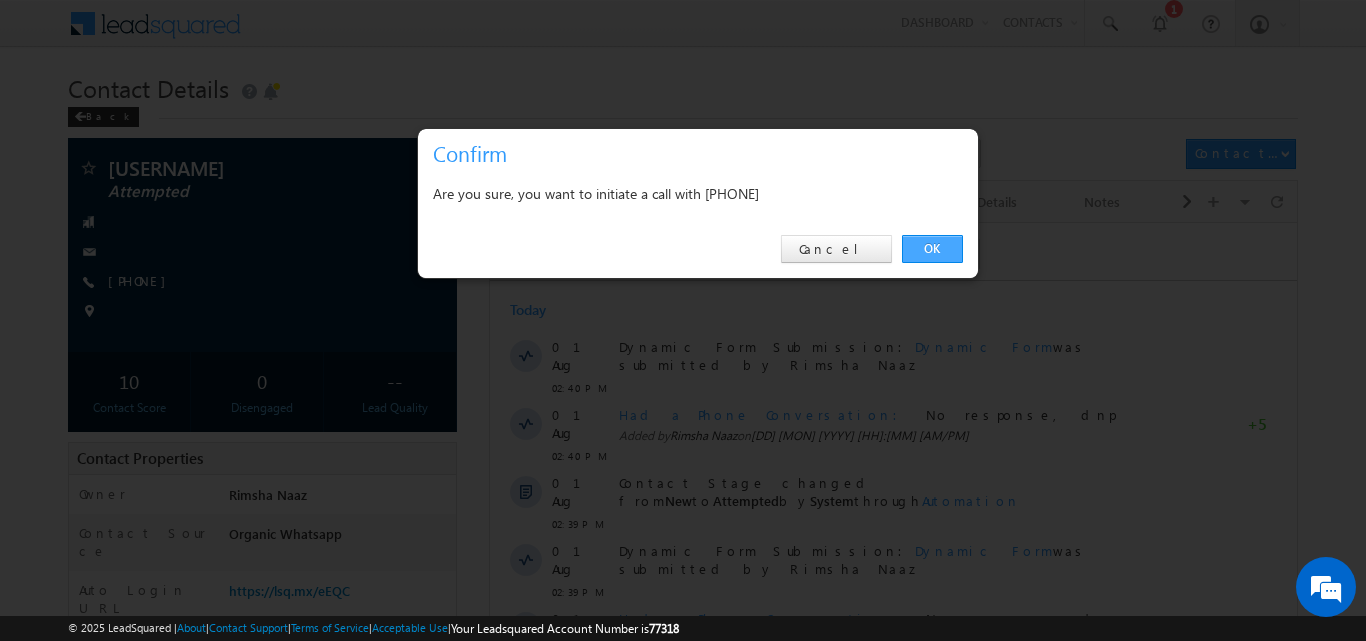 click on "OK" at bounding box center (932, 249) 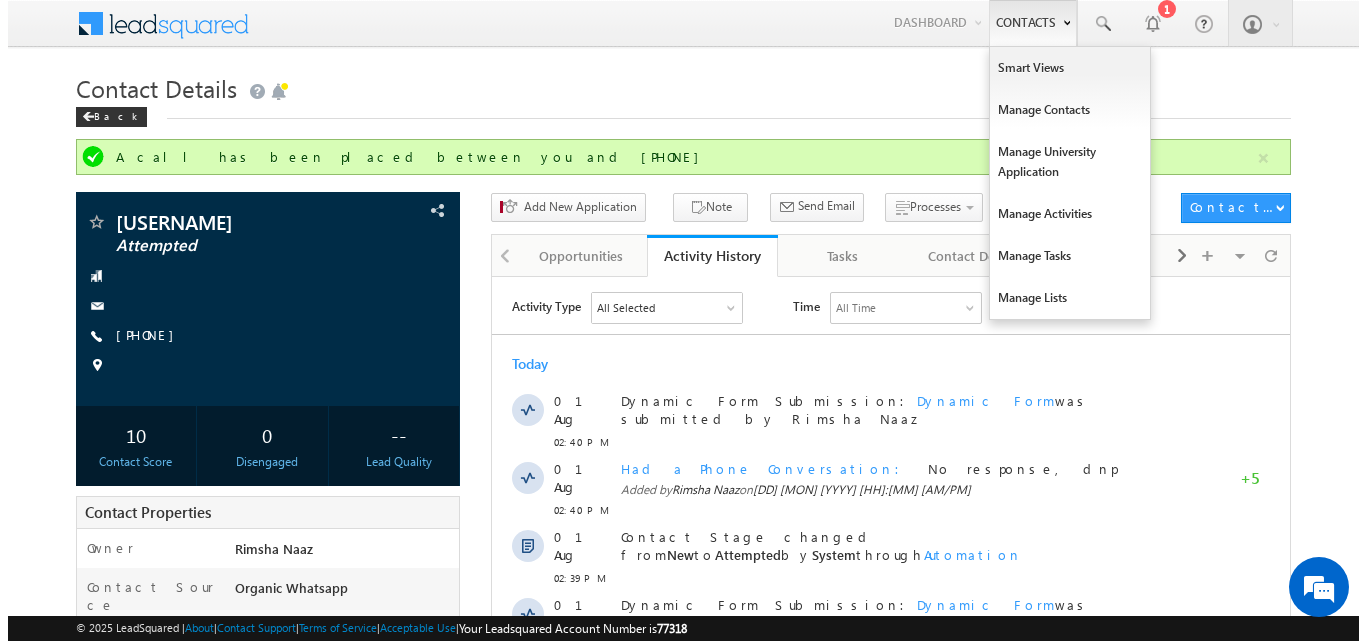 scroll, scrollTop: 0, scrollLeft: 0, axis: both 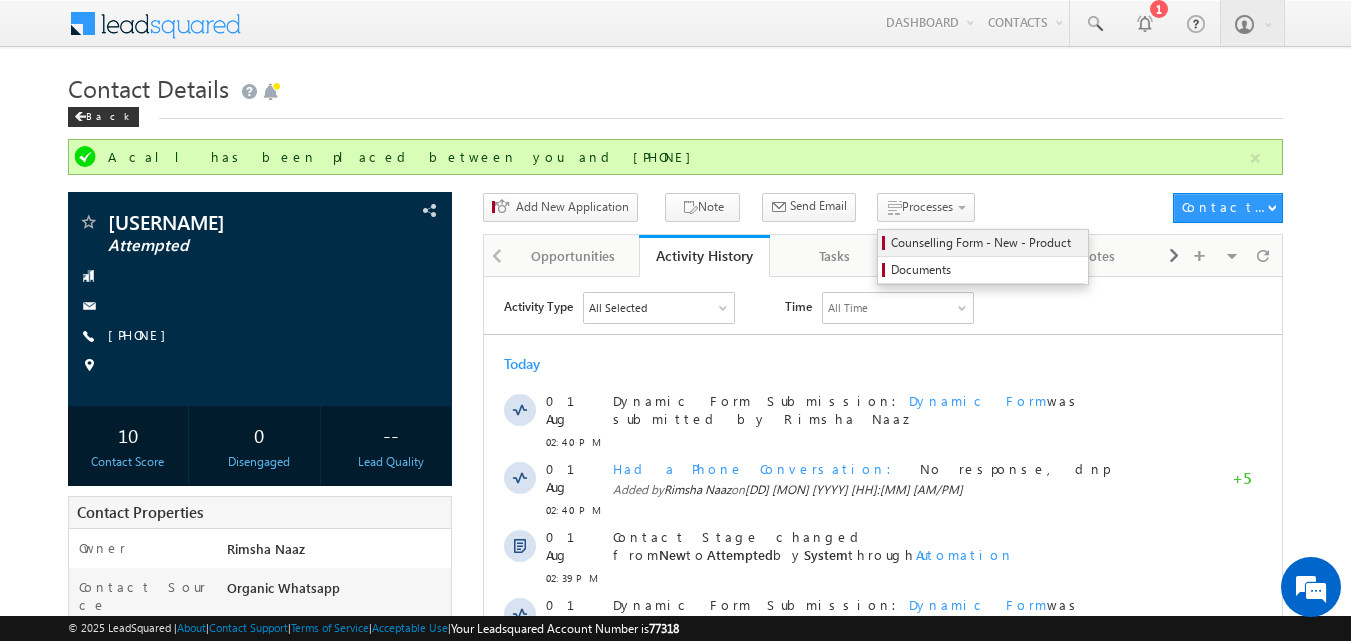 click on "Counselling Form - New - Product" at bounding box center [986, 243] 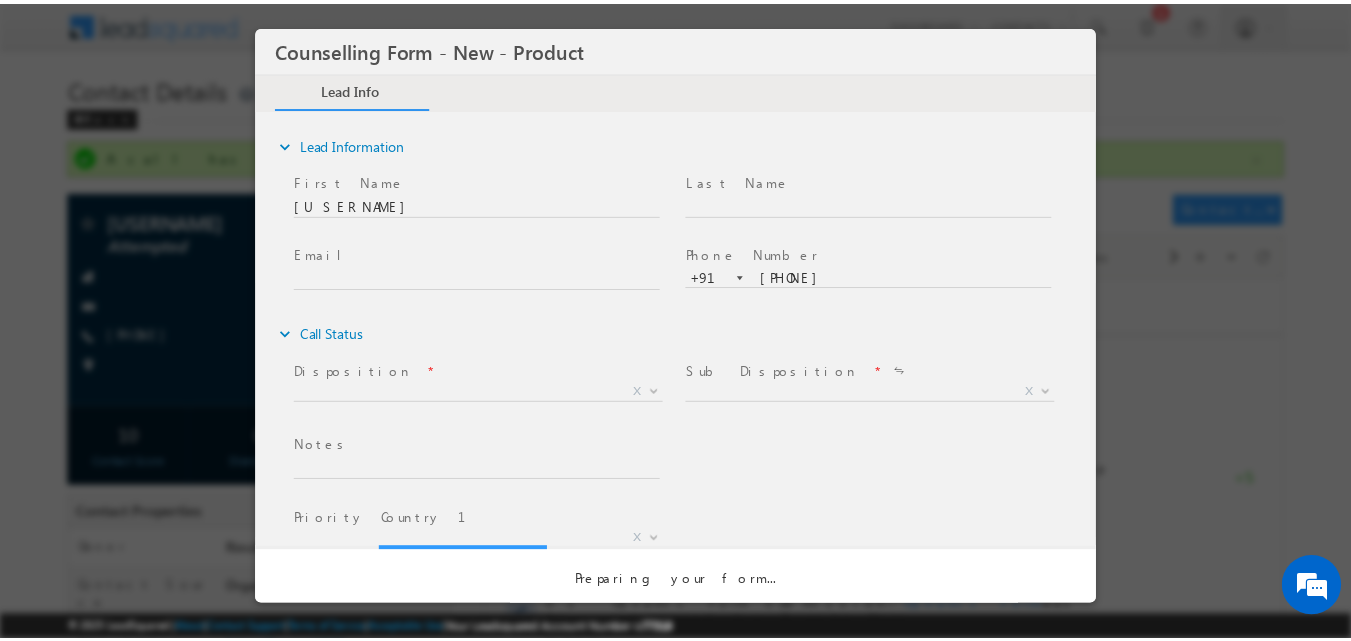 scroll, scrollTop: 0, scrollLeft: 0, axis: both 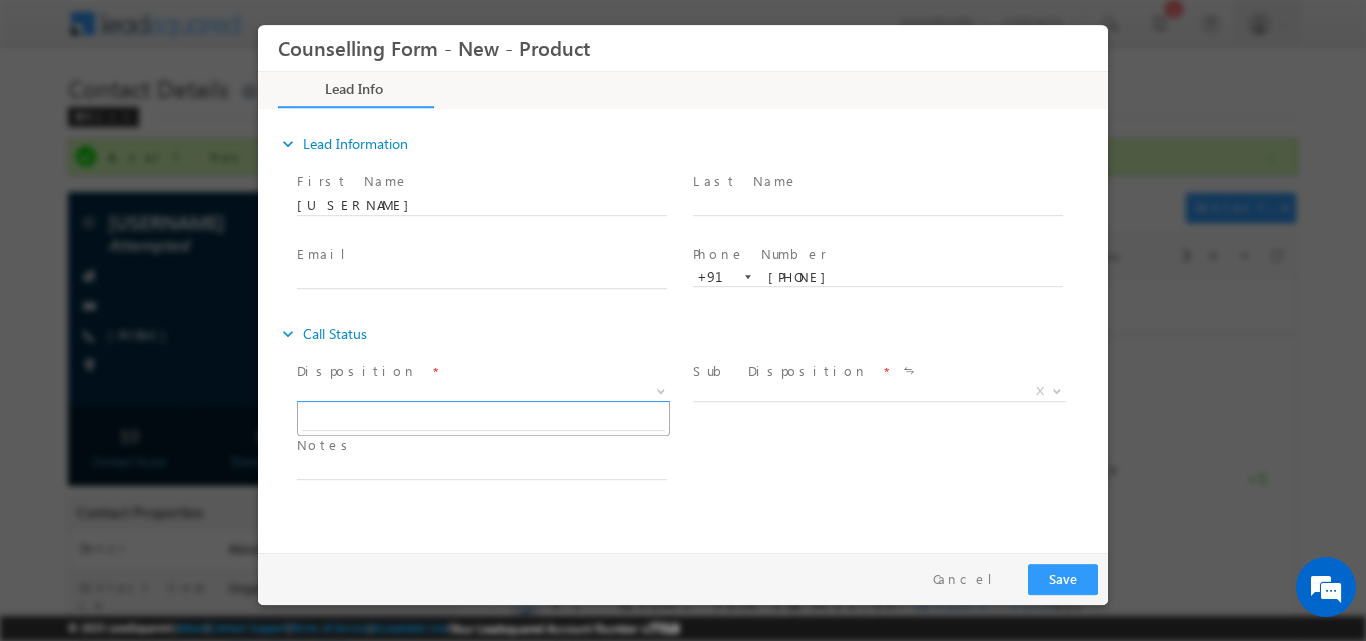 click at bounding box center [661, 389] 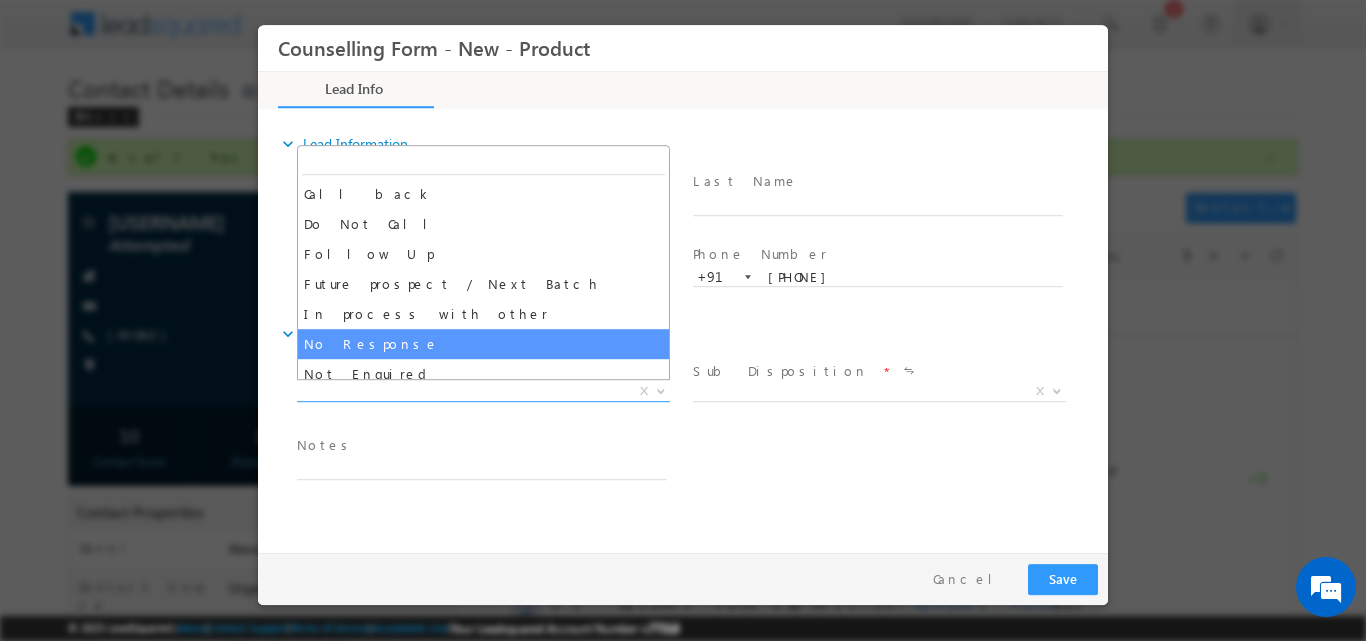 select on "No Response" 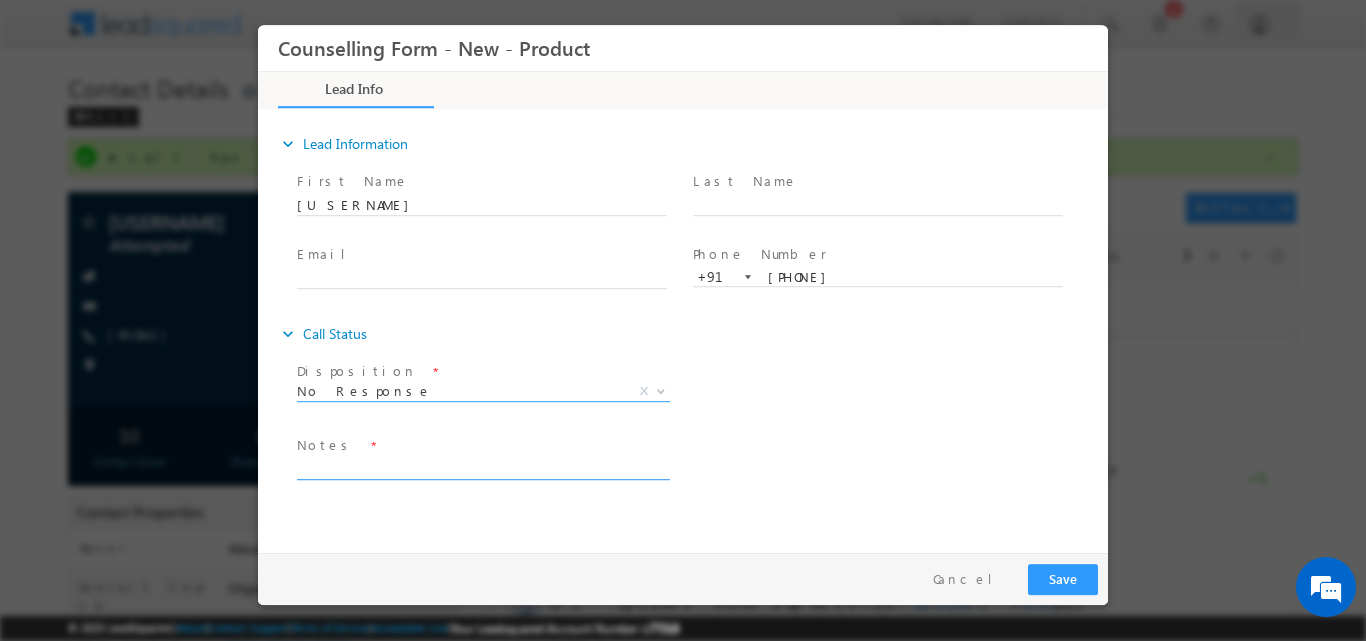 click at bounding box center [482, 467] 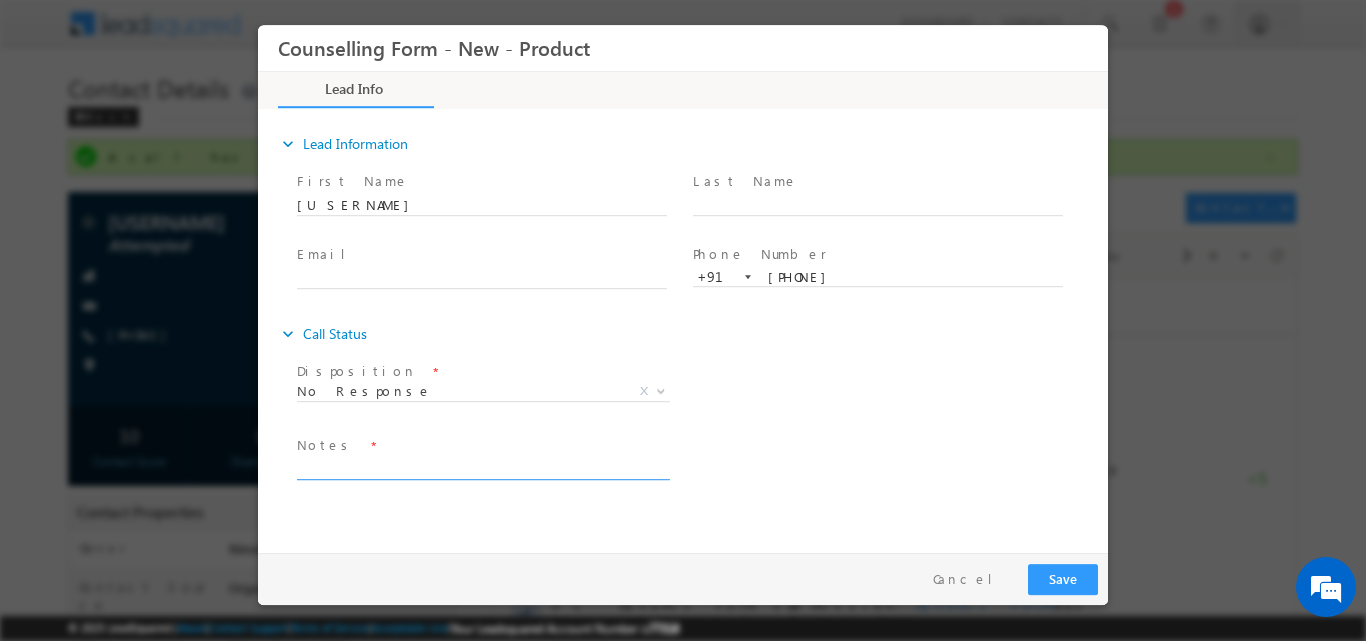 paste on "hiyakhanna99107@gmail.com" 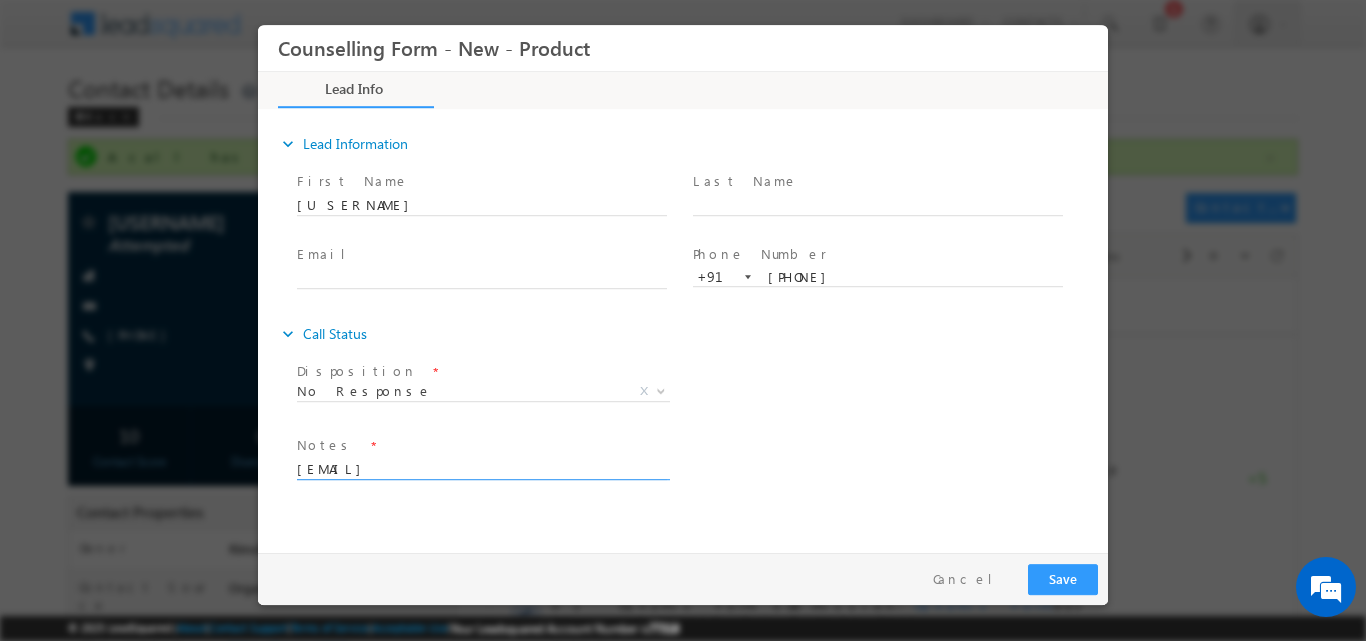 drag, startPoint x: 526, startPoint y: 474, endPoint x: 484, endPoint y: 516, distance: 59.39697 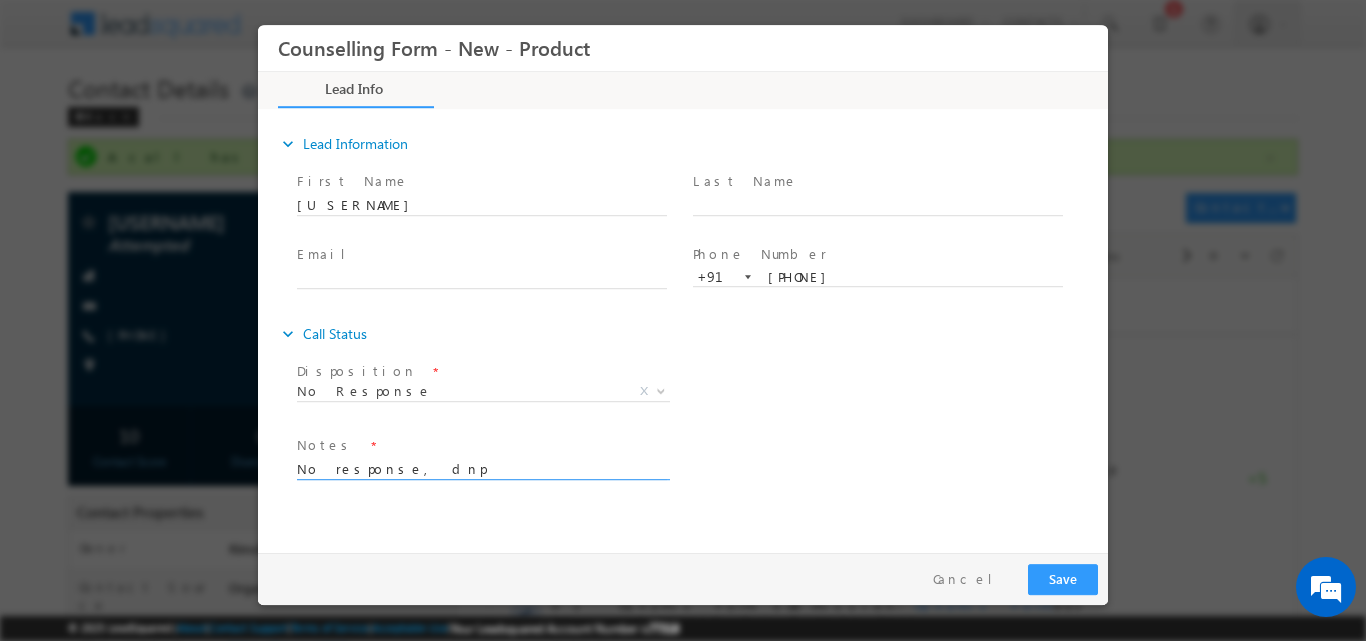 drag, startPoint x: 440, startPoint y: 469, endPoint x: 359, endPoint y: 535, distance: 104.48445 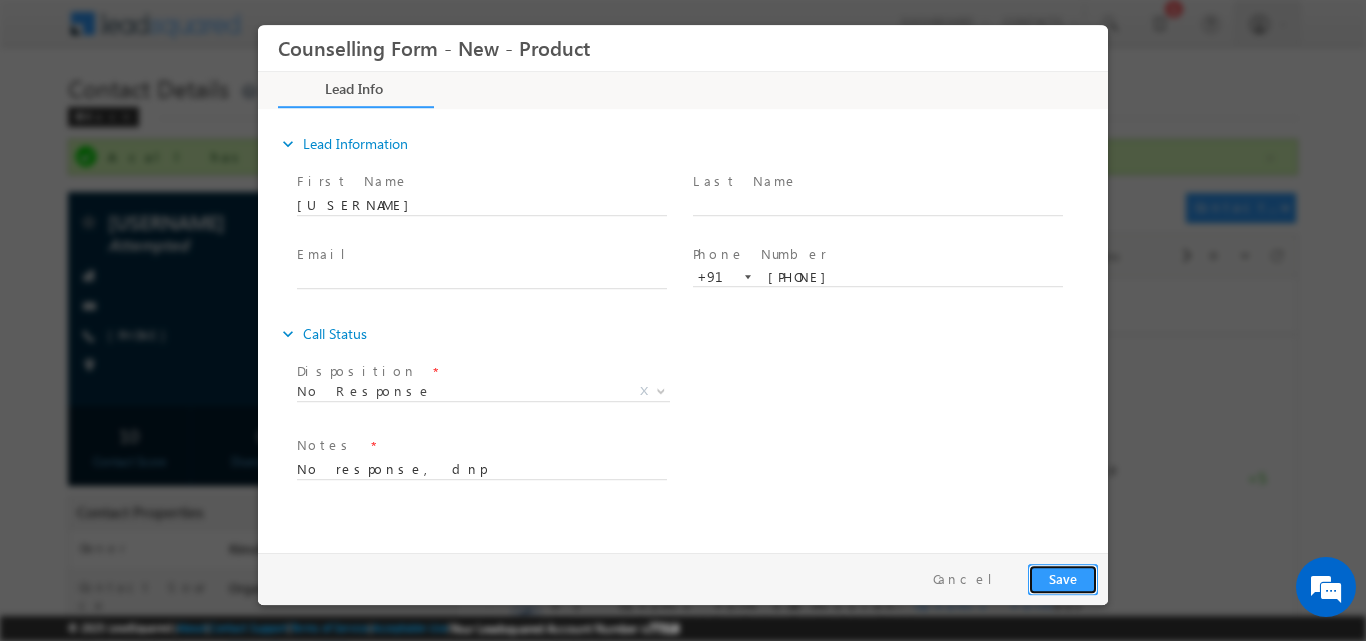 click on "Save" at bounding box center (1063, 578) 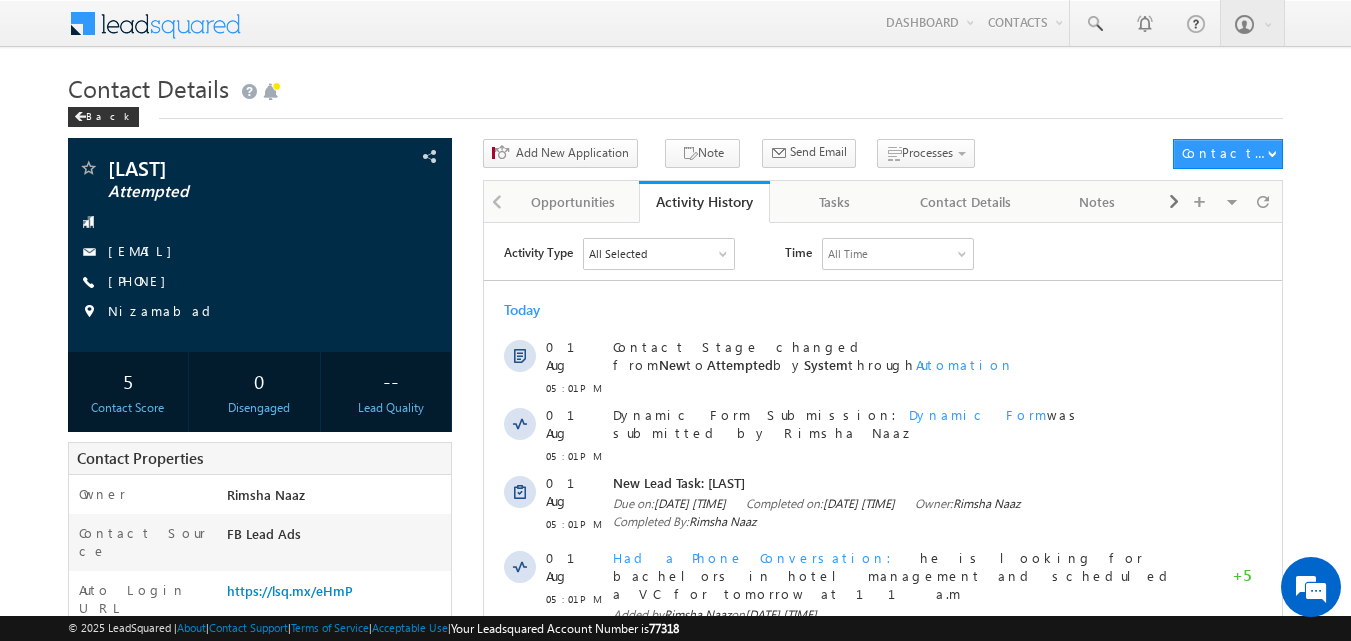 scroll, scrollTop: 0, scrollLeft: 0, axis: both 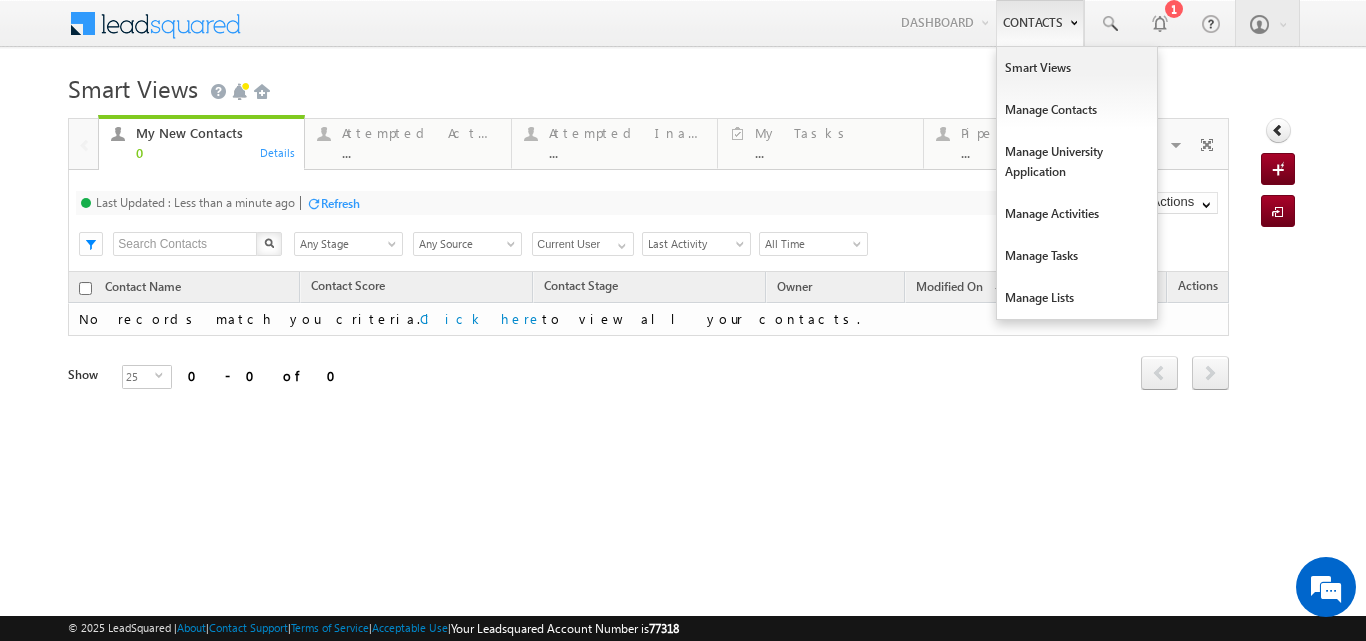 click on "Contacts" at bounding box center (1040, 23) 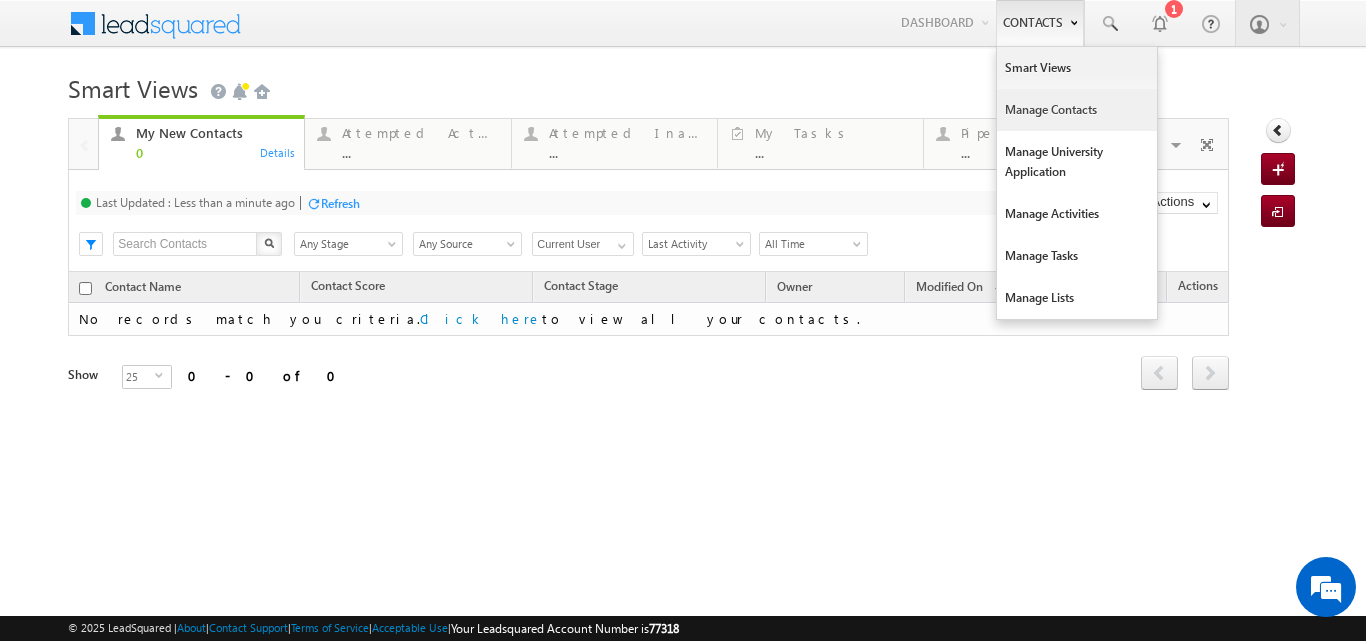 click on "Manage Contacts" at bounding box center (1077, 110) 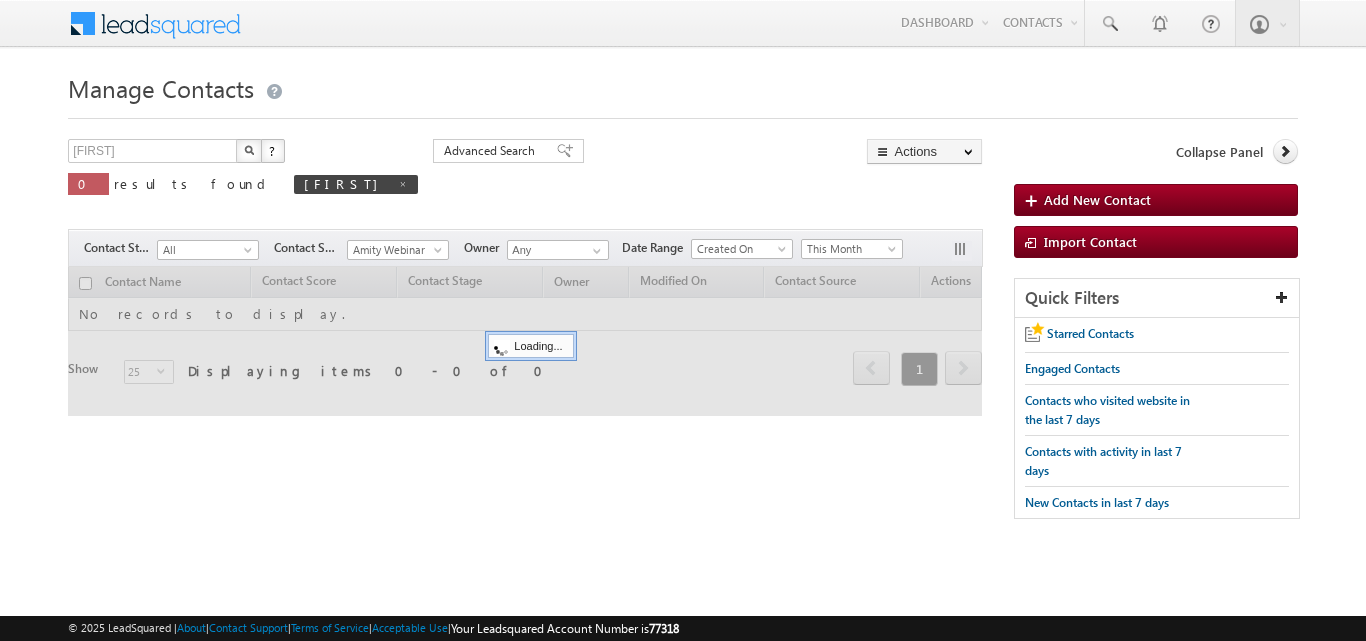 scroll, scrollTop: 0, scrollLeft: 0, axis: both 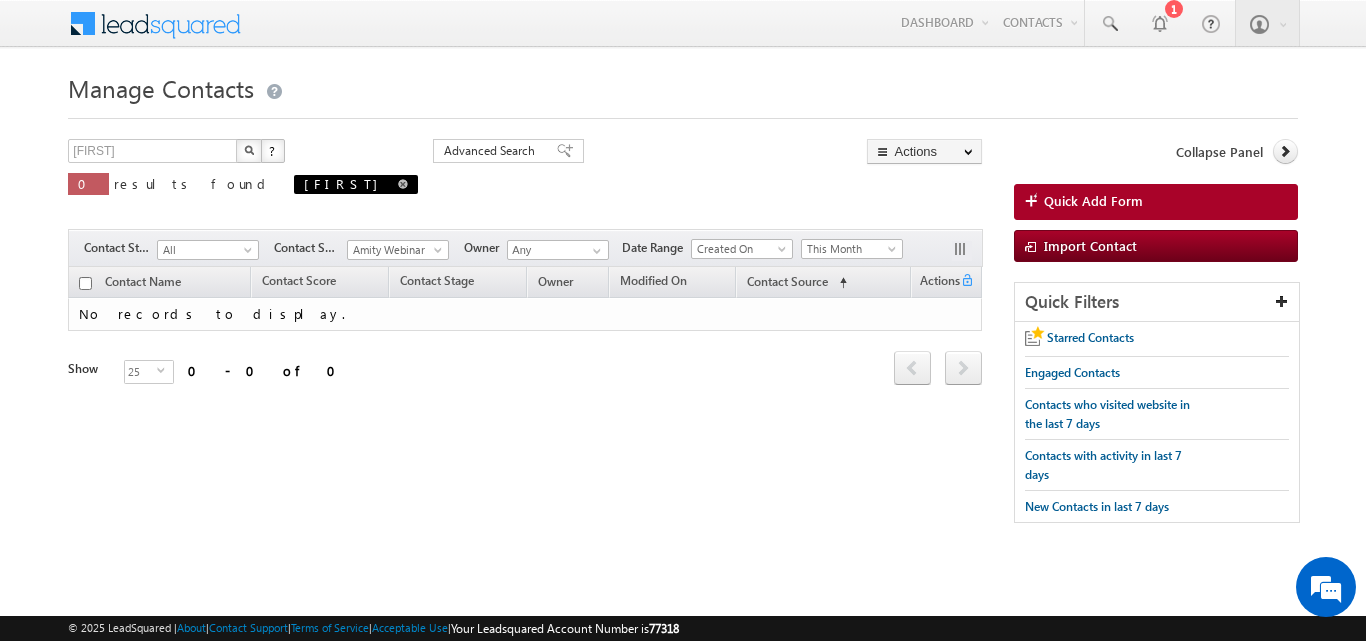 click at bounding box center [403, 184] 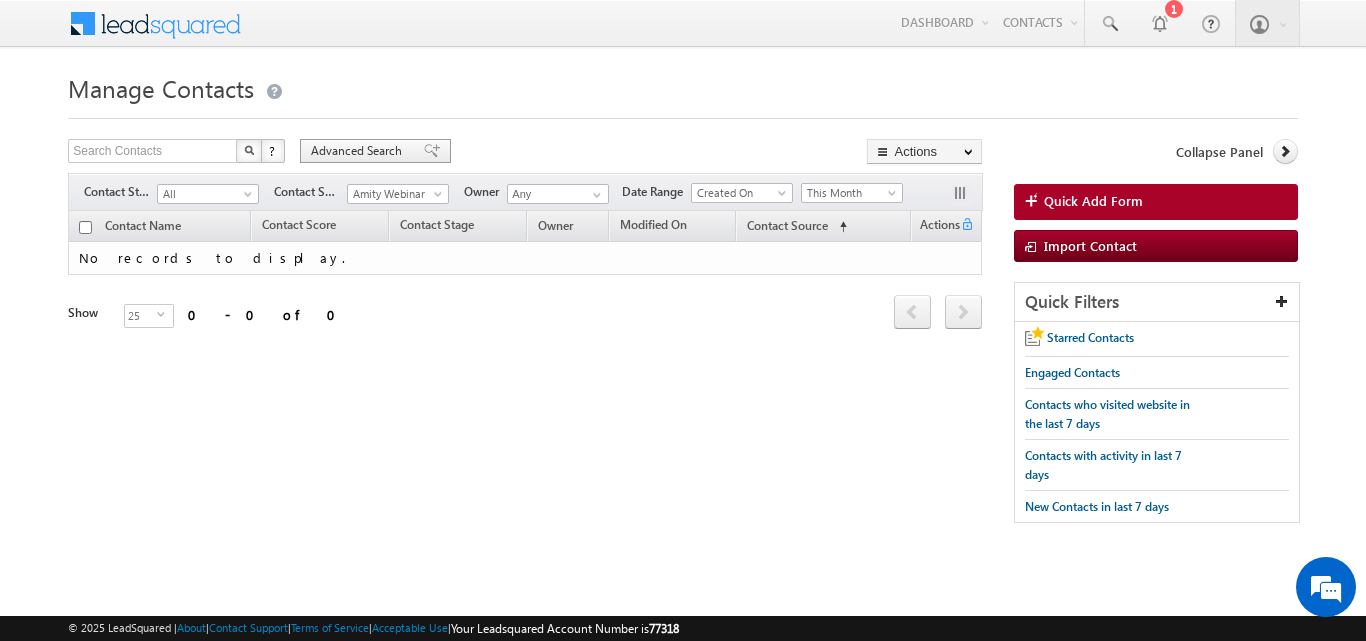 scroll, scrollTop: 0, scrollLeft: 0, axis: both 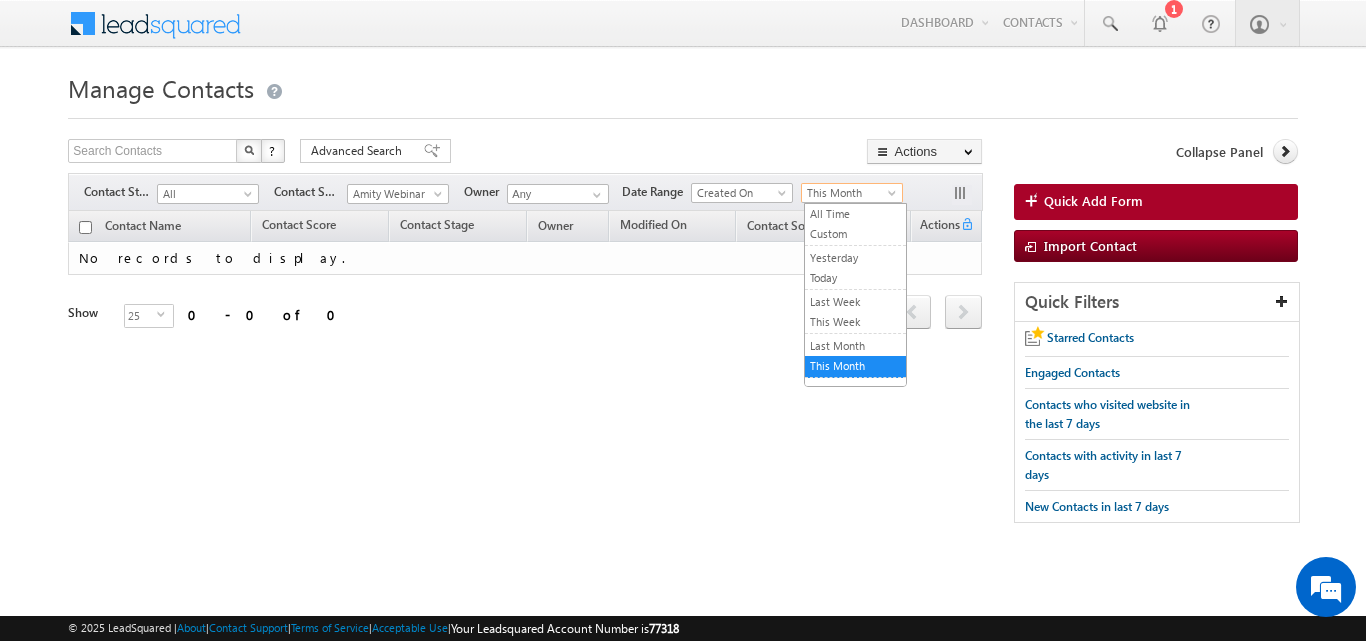 click on "This Month" at bounding box center [849, 193] 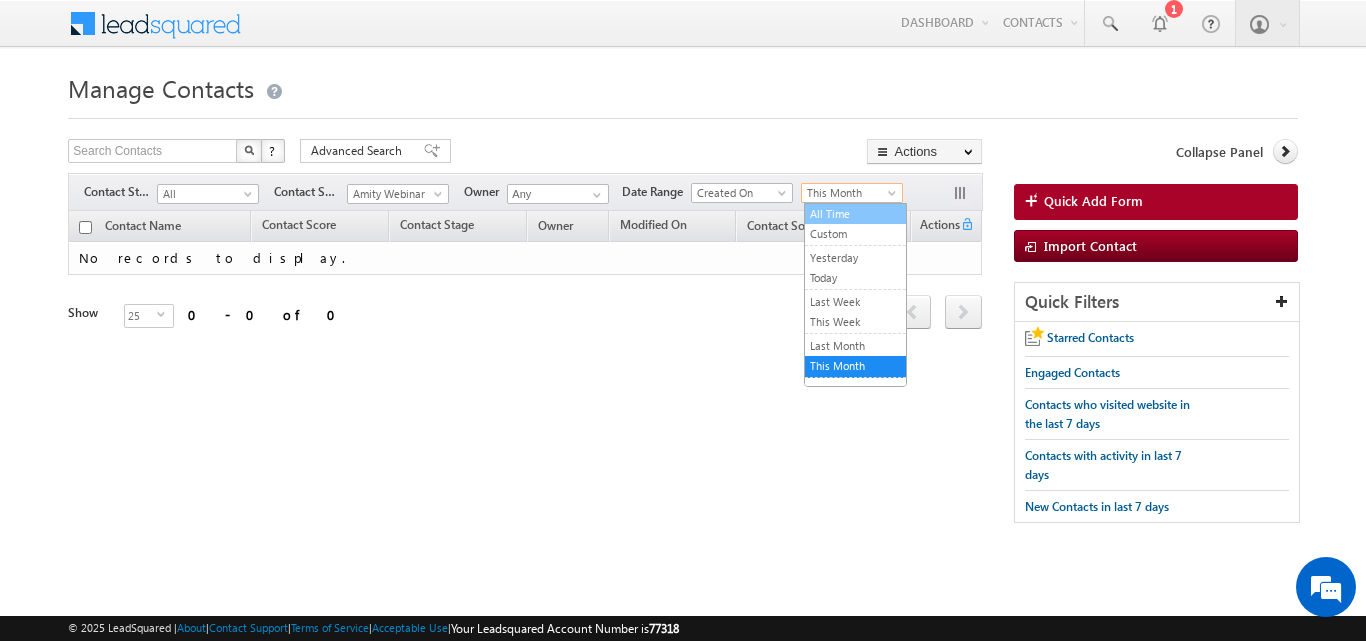 click on "All Time" at bounding box center (855, 214) 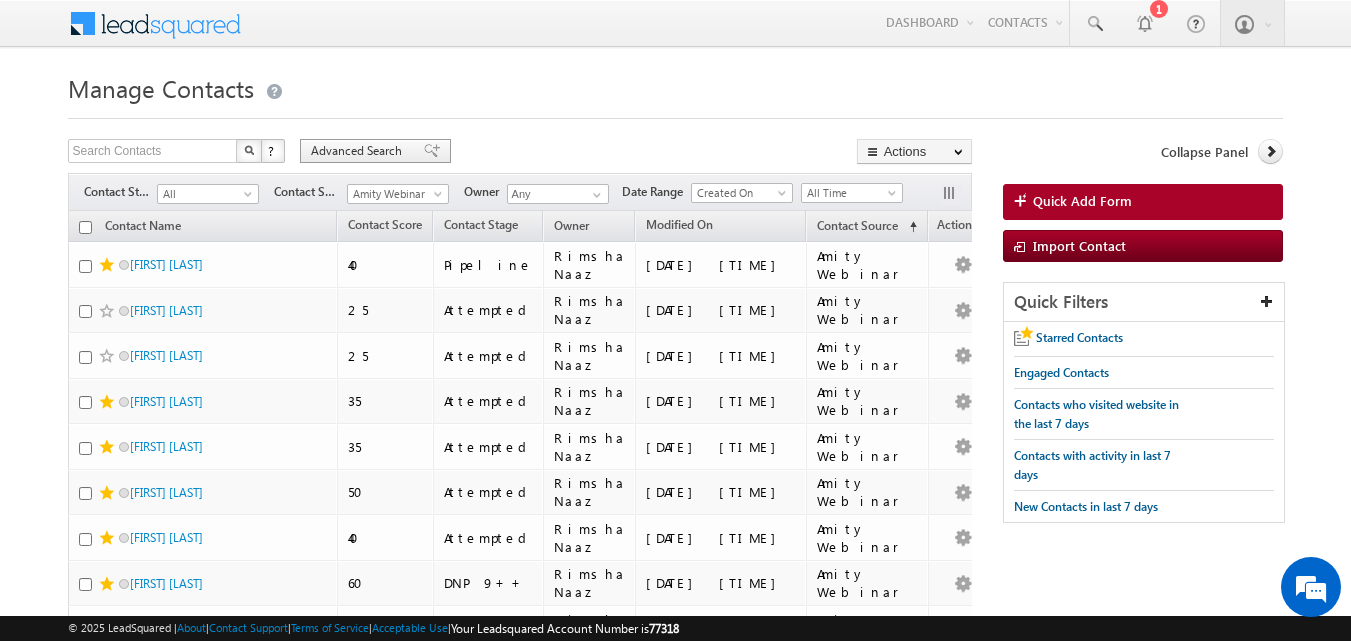 click on "Advanced Search" at bounding box center (375, 151) 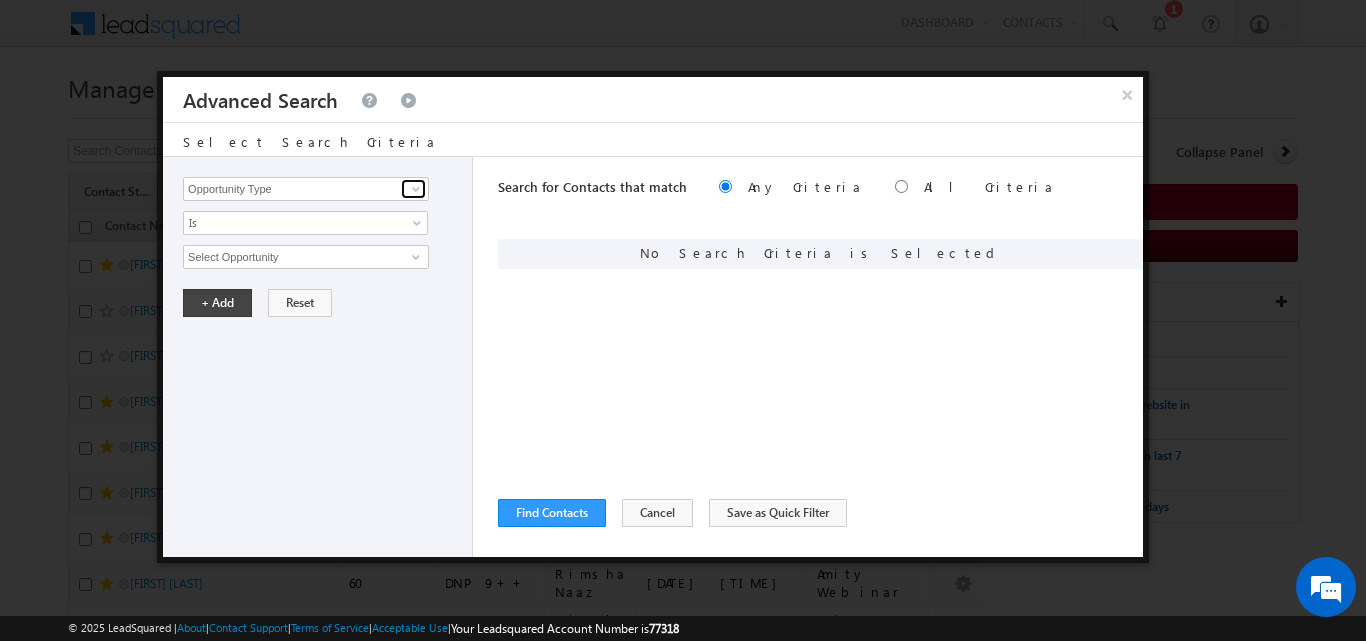 click at bounding box center (416, 189) 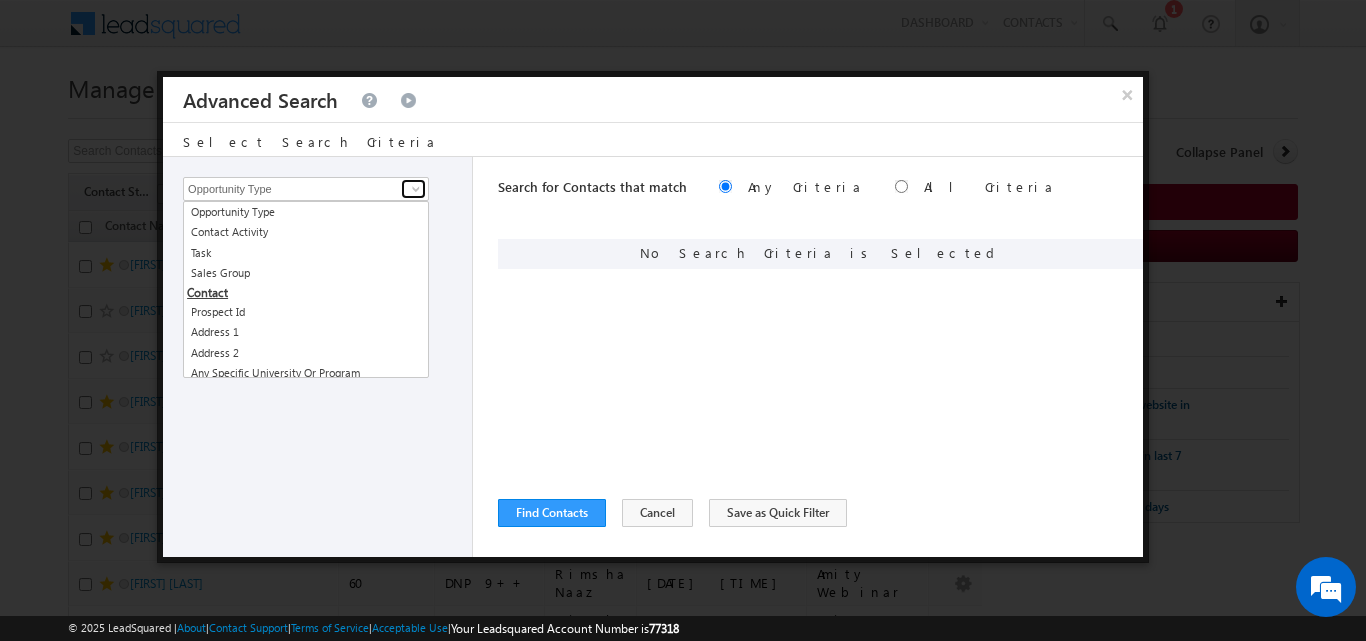 click at bounding box center [416, 189] 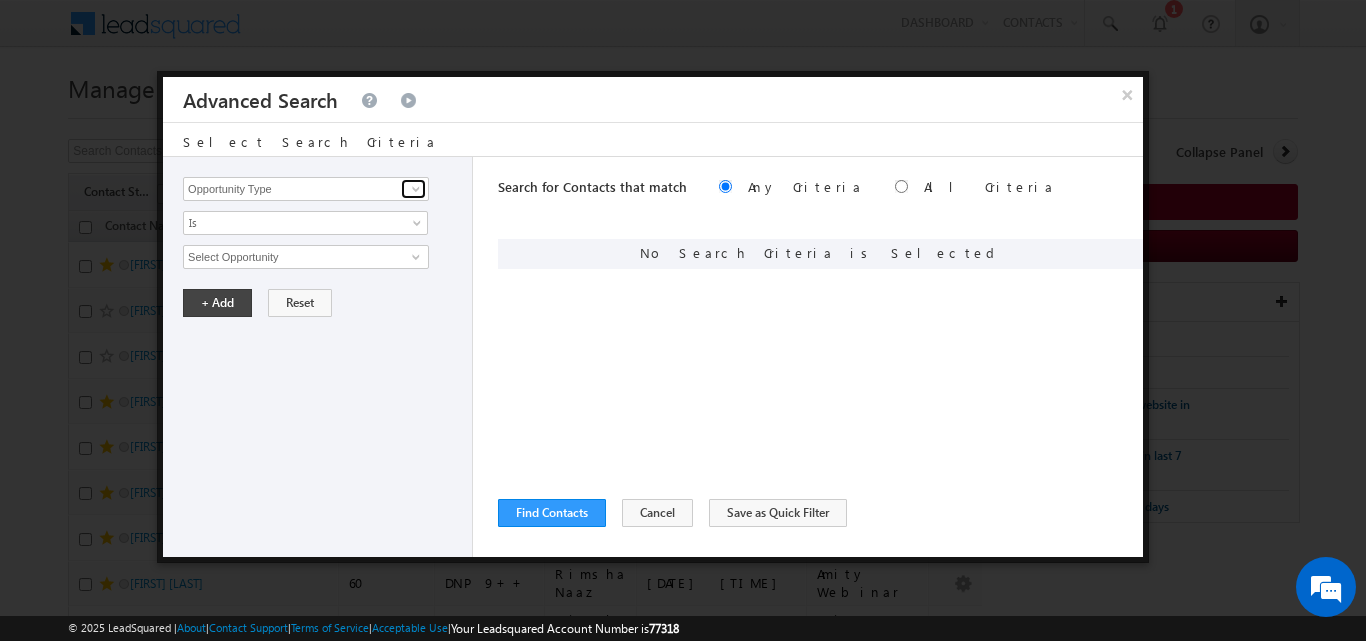 click at bounding box center [416, 189] 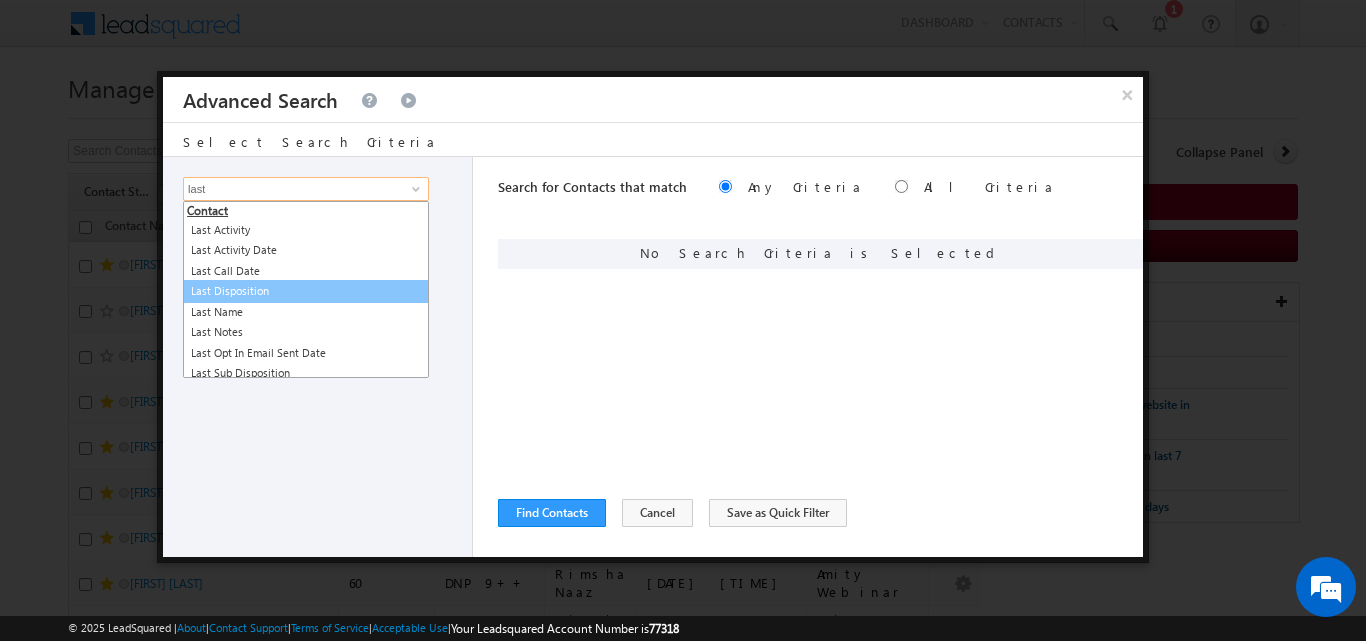 click on "Last Disposition" at bounding box center (306, 291) 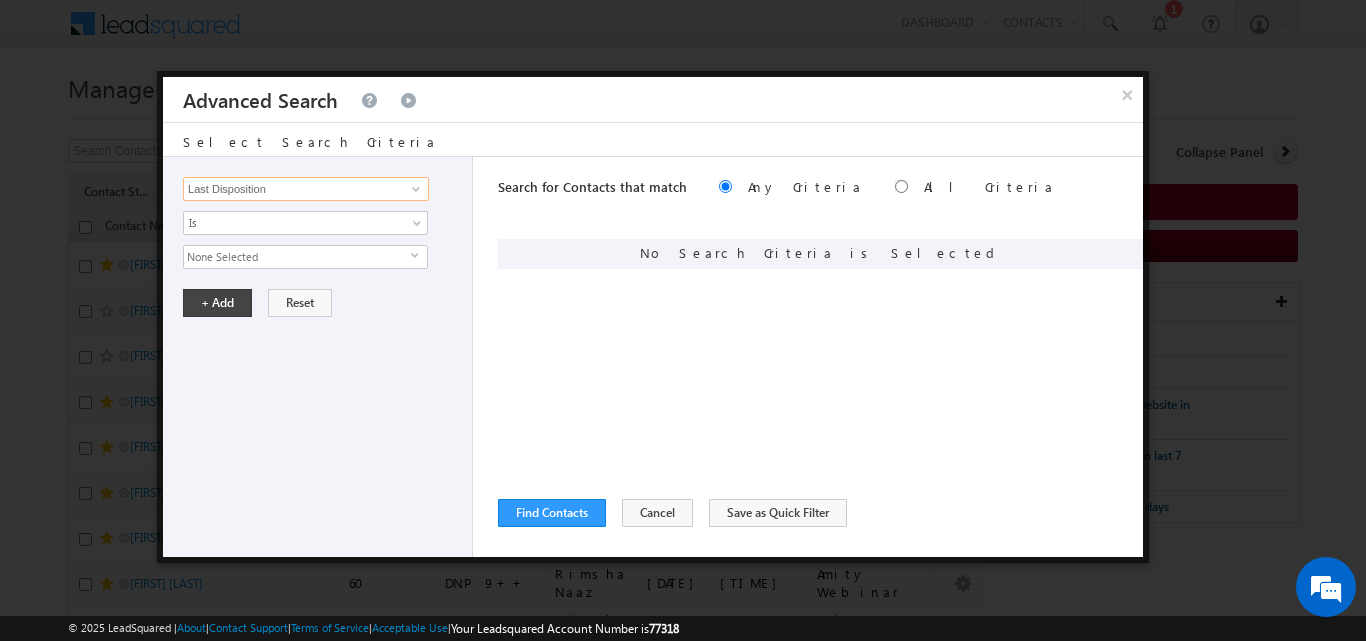 type on "Last Disposition" 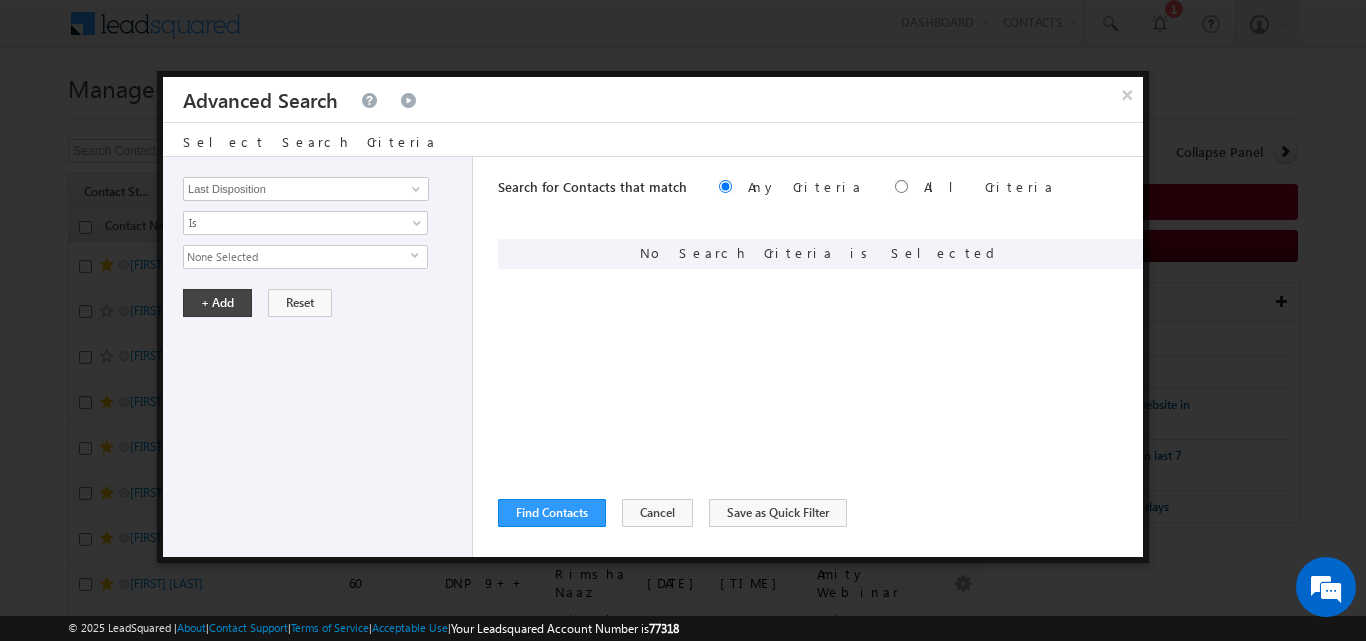 click on "select" at bounding box center (419, 255) 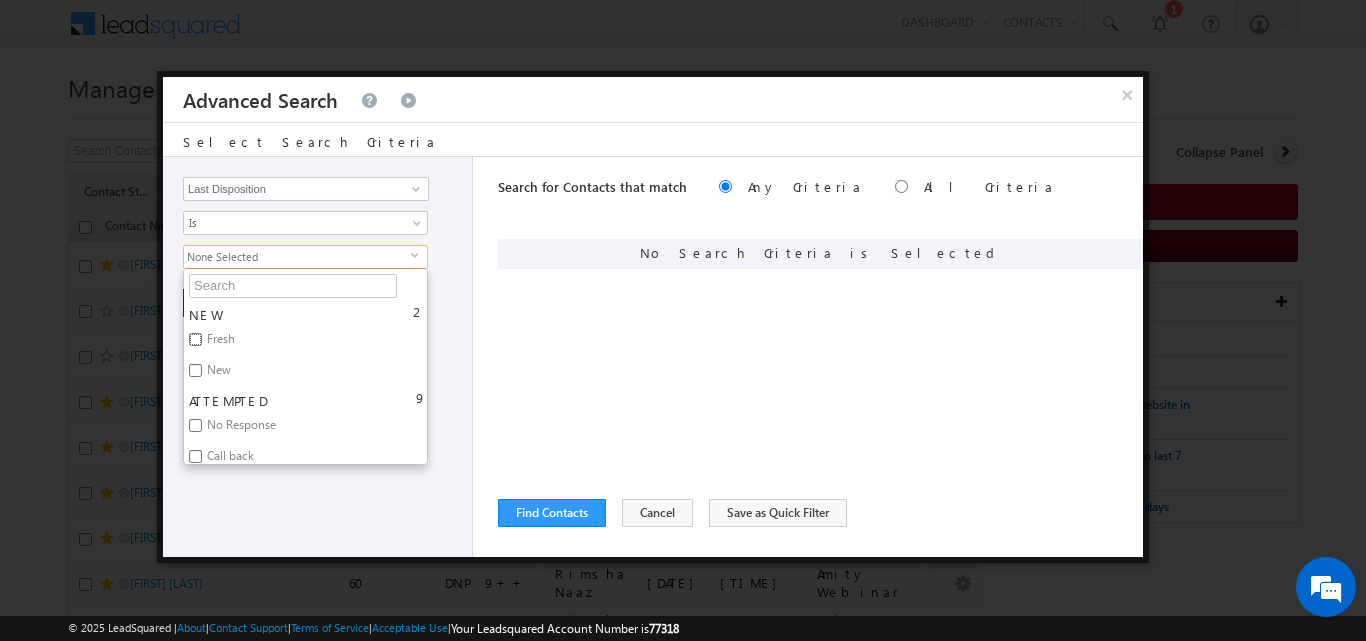click on "Fresh" at bounding box center (195, 339) 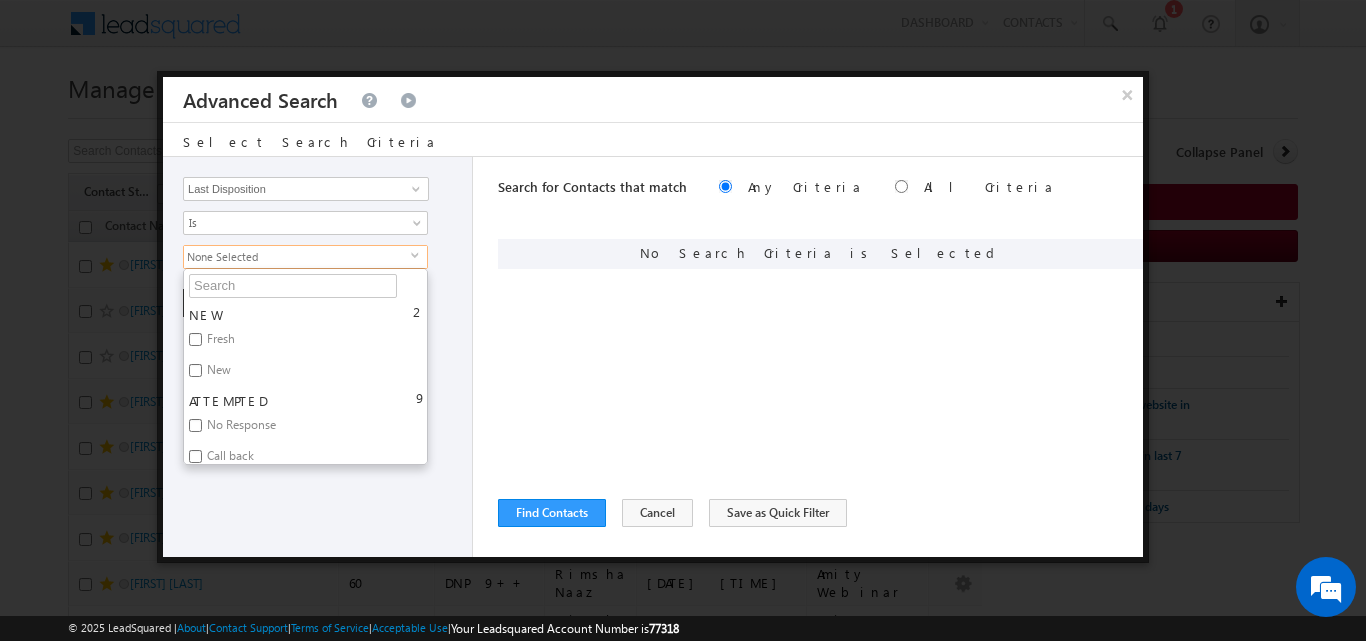 checkbox on "true" 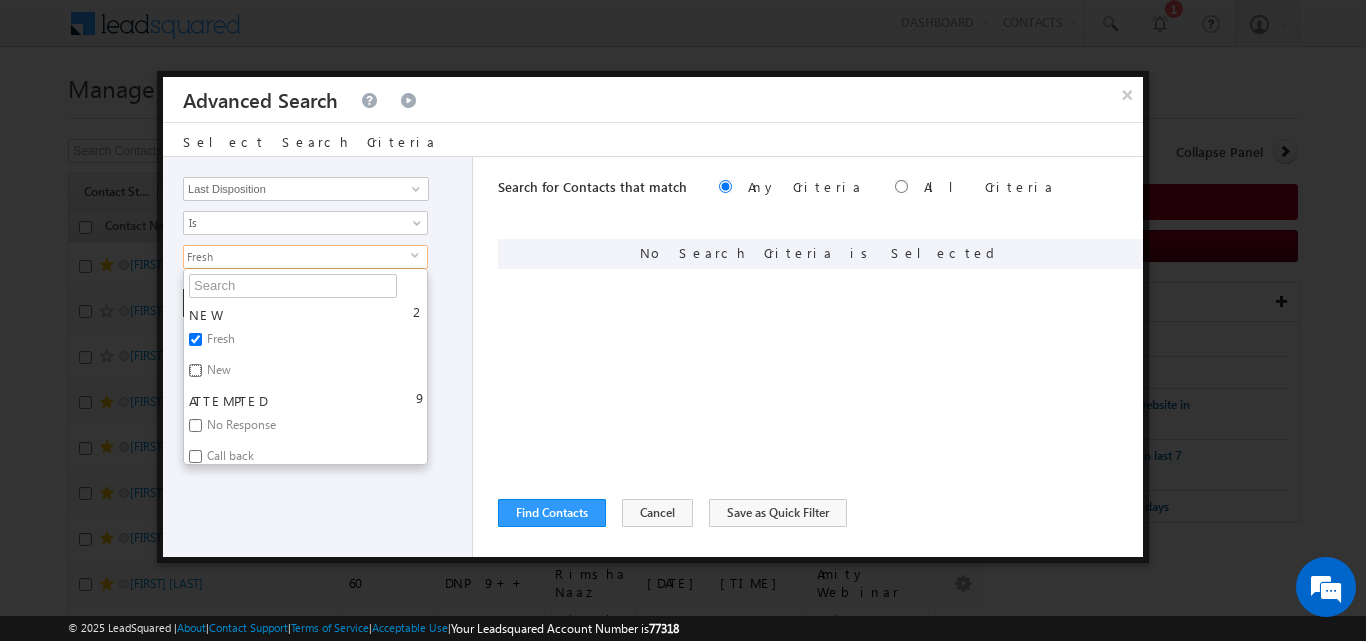 click on "New" at bounding box center [195, 370] 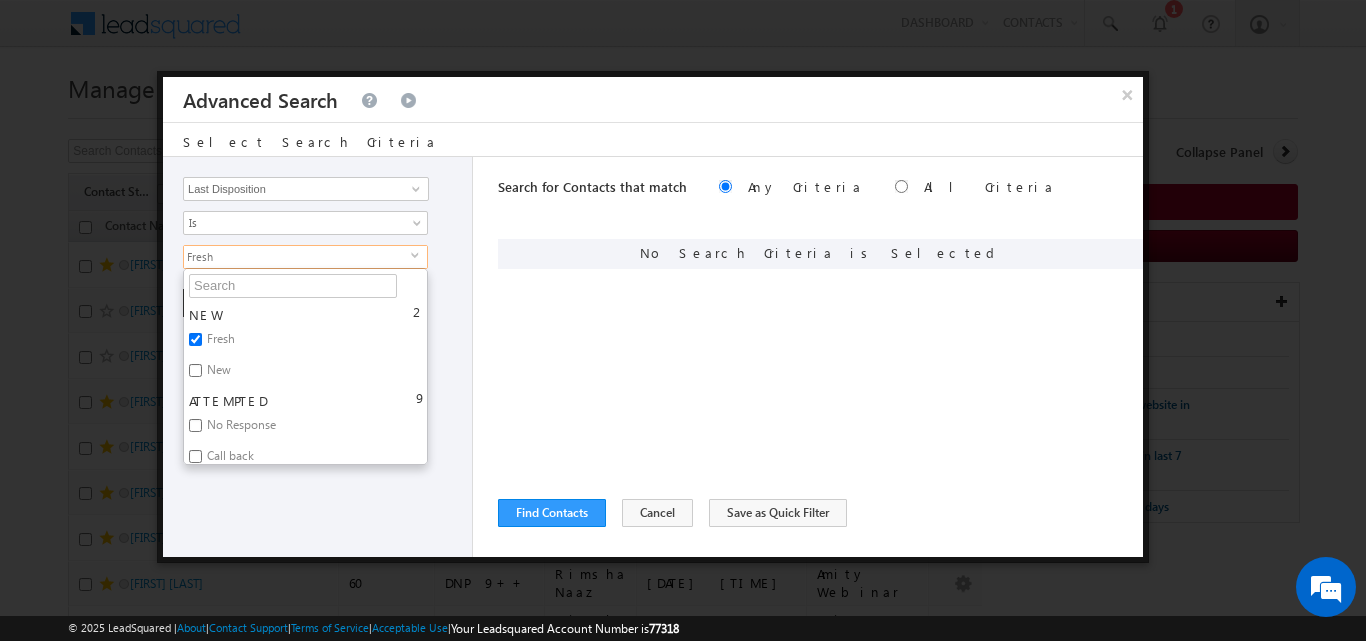 checkbox on "true" 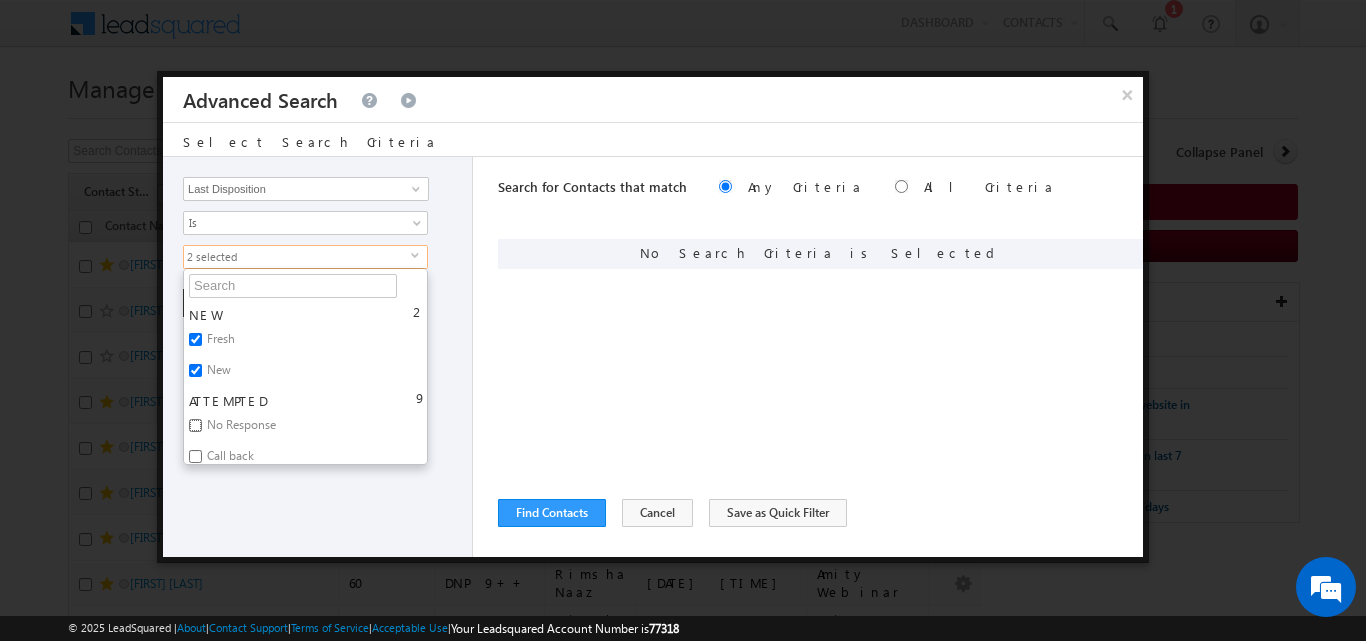 click on "No Response" at bounding box center (195, 425) 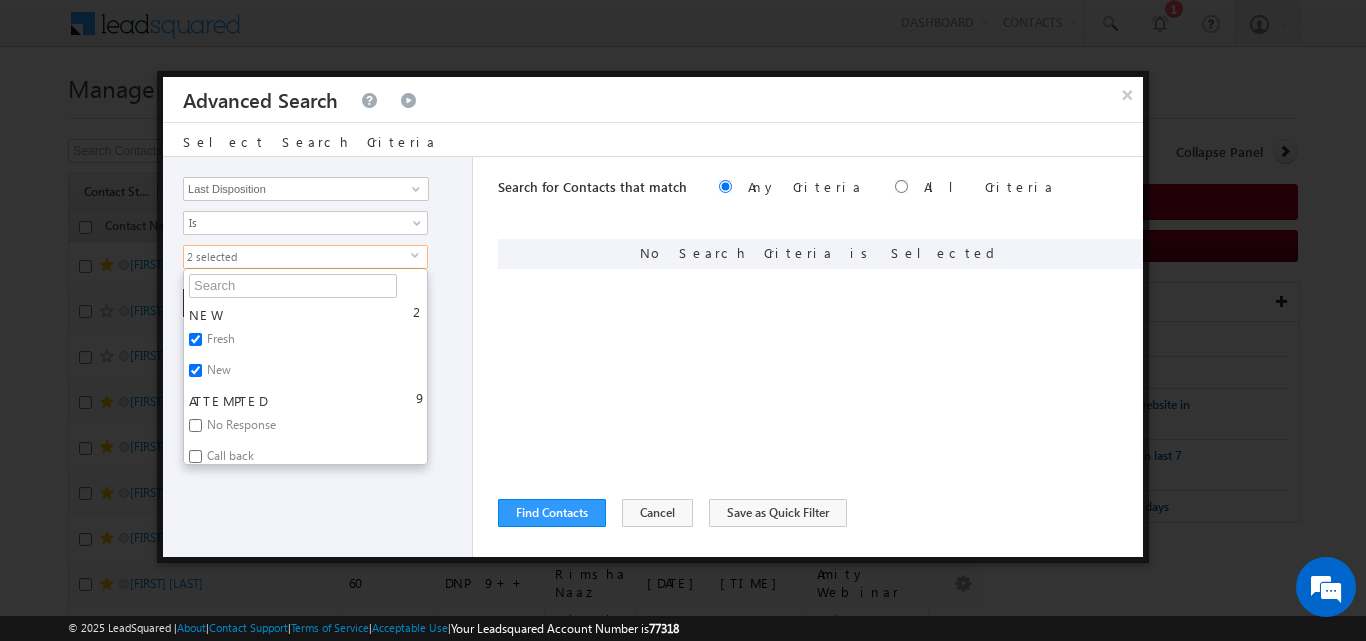 checkbox on "true" 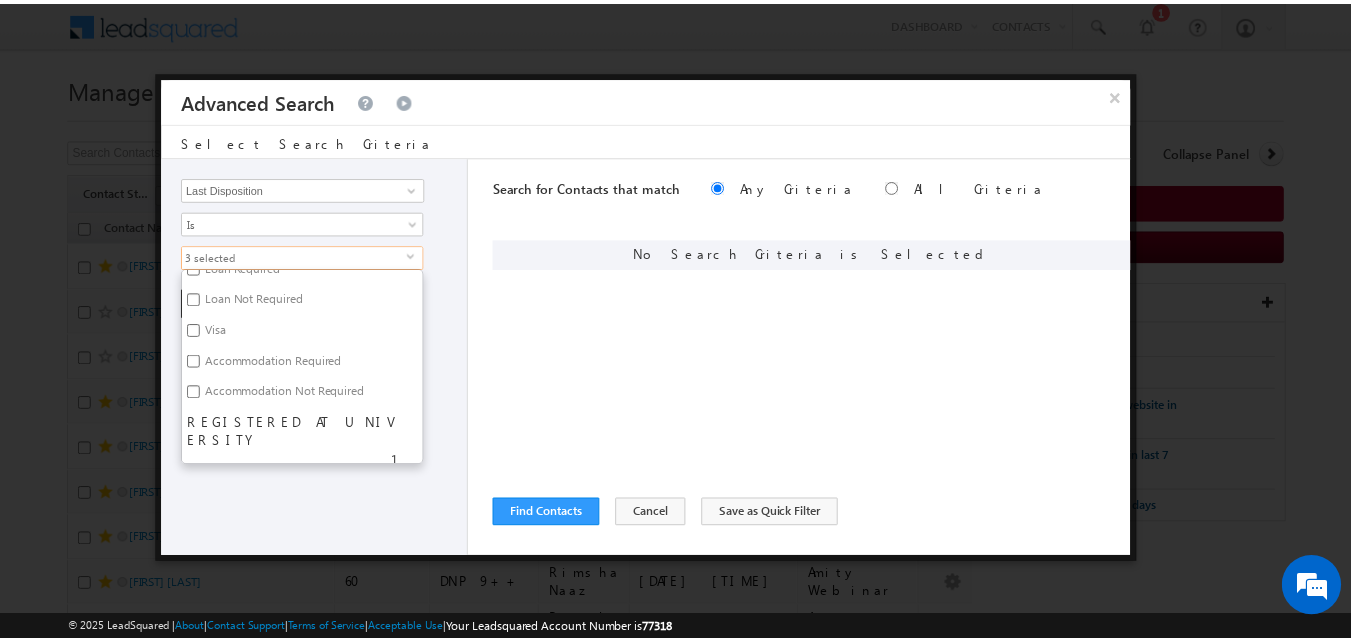 scroll, scrollTop: 868, scrollLeft: 0, axis: vertical 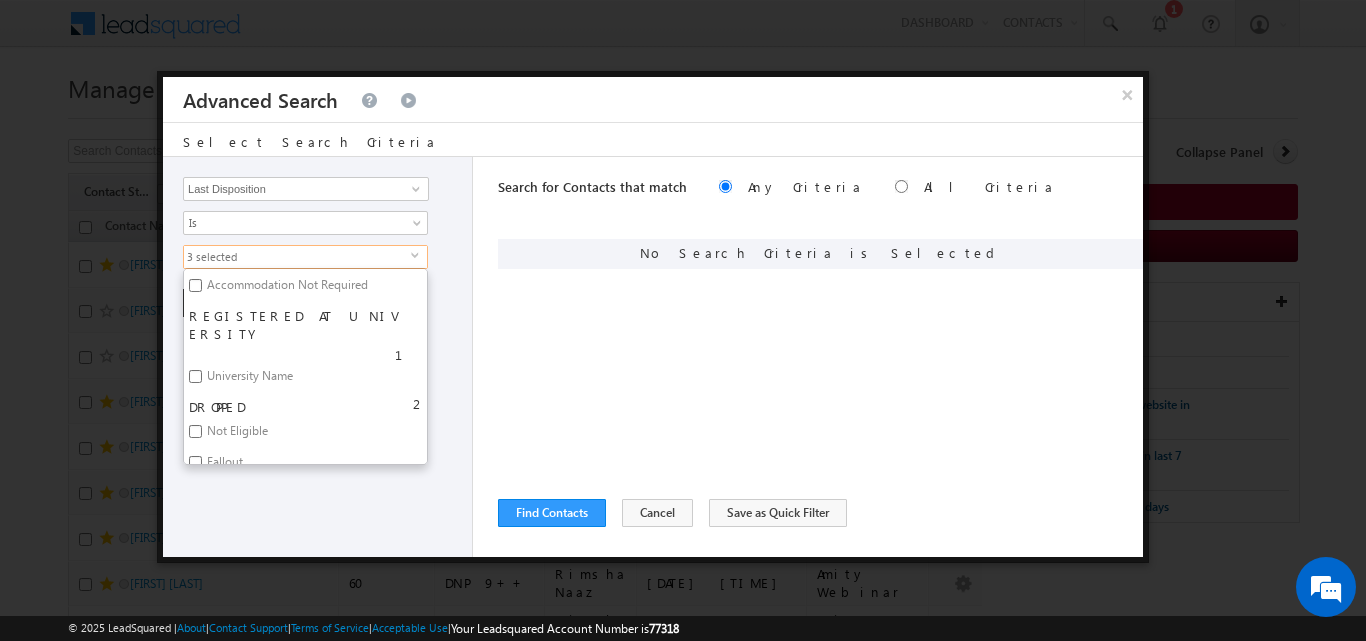 click on "Not Connected" at bounding box center [195, 517] 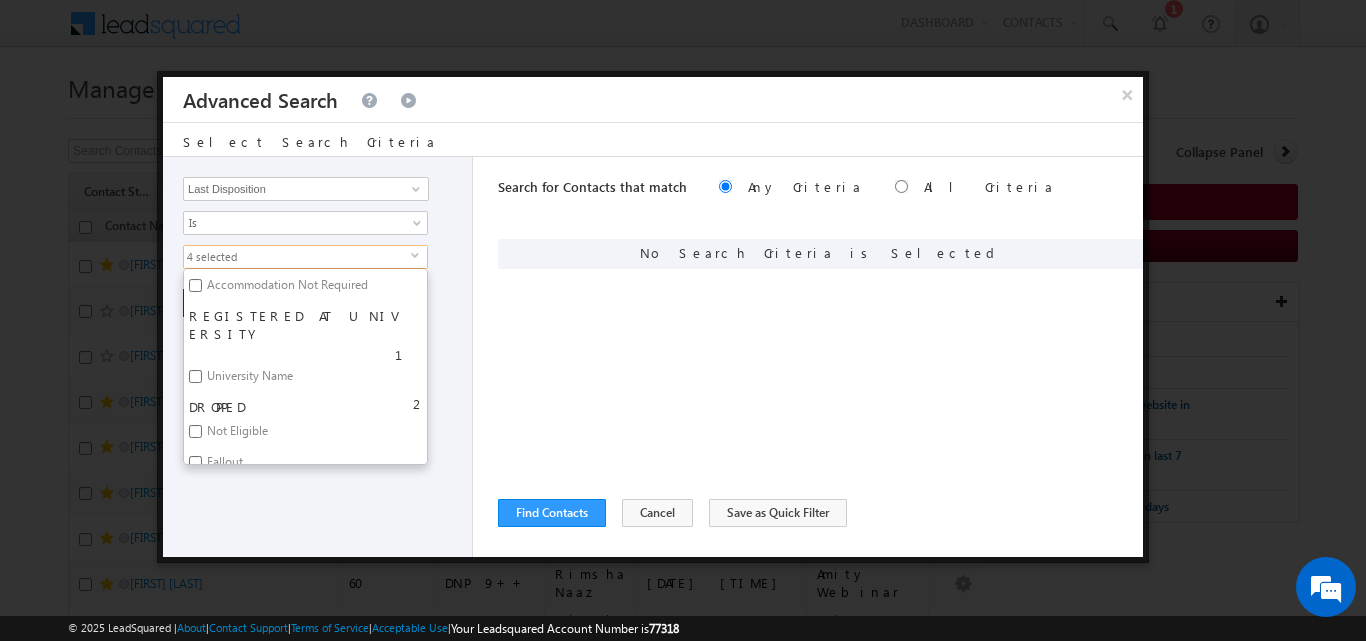 click on "Opportunity Type Contact Activity Task Sales Group  Prospect Id Address 1 Address 2 Any Specific University Or Program Application Status Auto Login URL City Class XII Marks Company Concentration Contact Number Contact Origin Contact Score Contact Source Contact Stage Conversion Referrer URL Counselling mode Country Country Interested In New Country Interested In Old Course Course Priority Created By Id Created On Created On Old Current Opt In Status Do Not Call Do Not Email Do Not SMS Do Not Track Do You Have Scholarships Do You Have Valid Passport Documents - Status Documents - University Proof Doc Documents - 10th Marksheet Documents - 12th Marksheet Documents - UG Degree Documents - UG Marksheets Documents - PG Degree Documents - PG Marksheets Documents - Resume/CV Documents - LOR Documents - SOP Documents - Passport Documents - ELT Documents - Amity Pathway Certificate Documents - COL Documents - Deposit fee Documents - UCOL Documents - I20 Documents - SEVIS Fee doc Email" at bounding box center [318, 357] 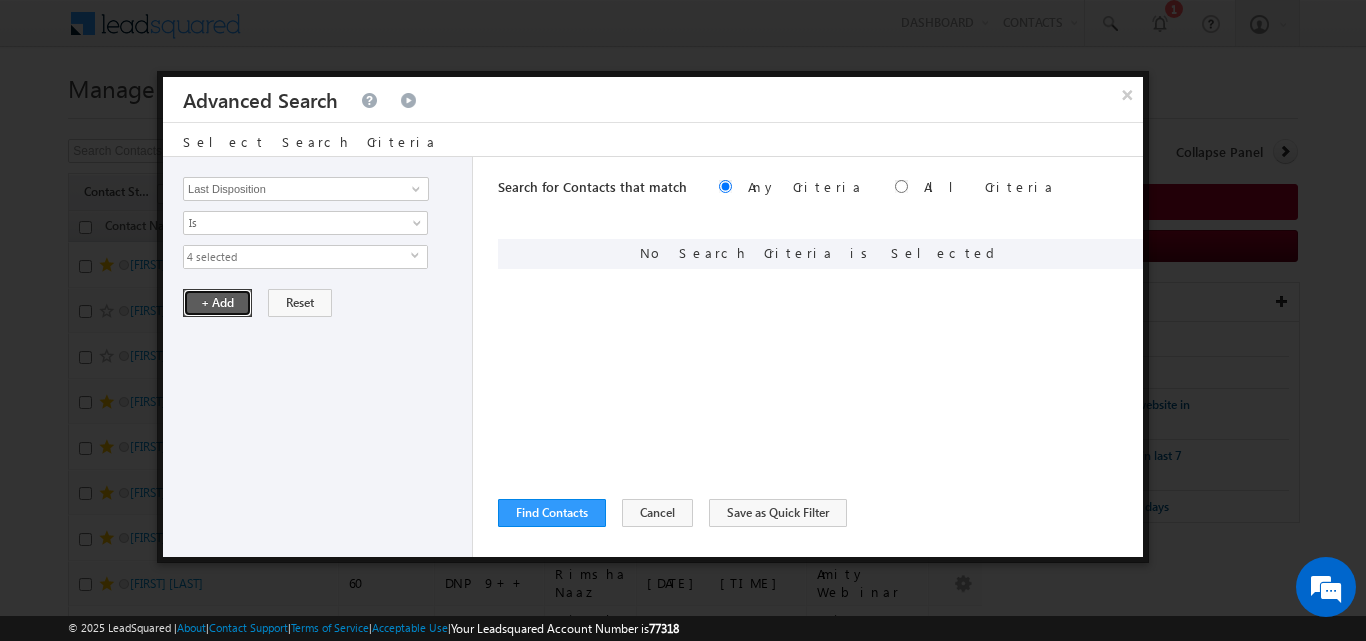 click on "+ Add" at bounding box center [217, 303] 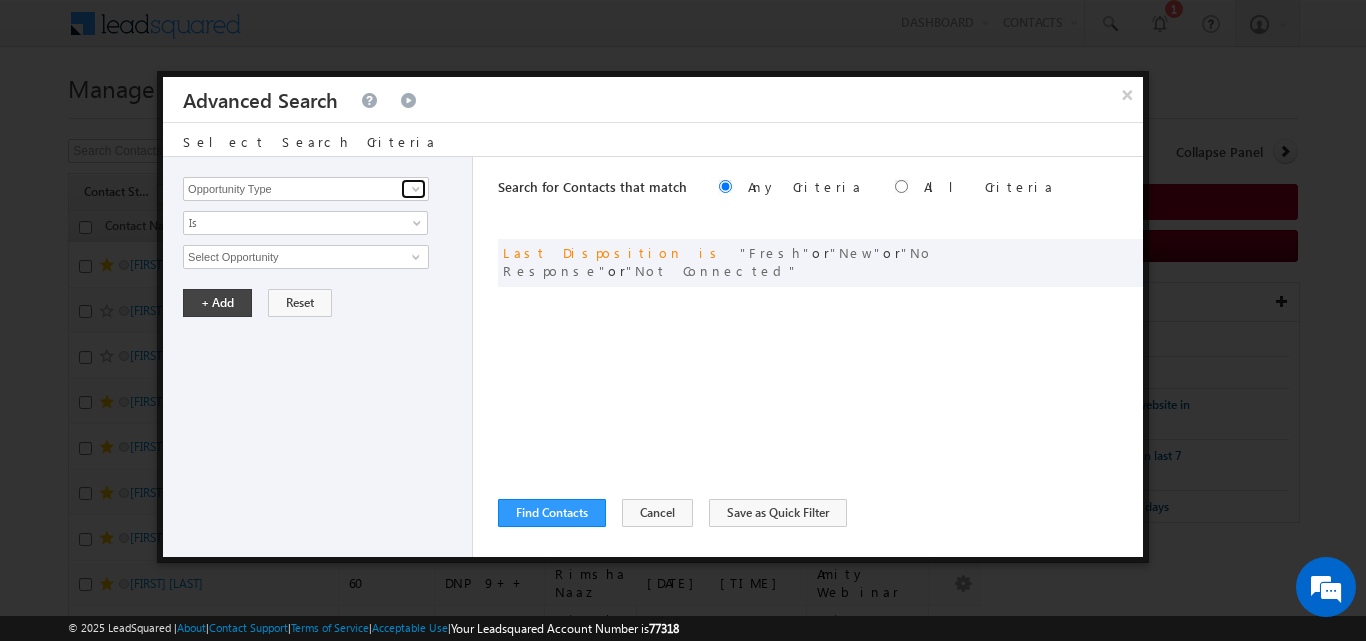 click at bounding box center [416, 189] 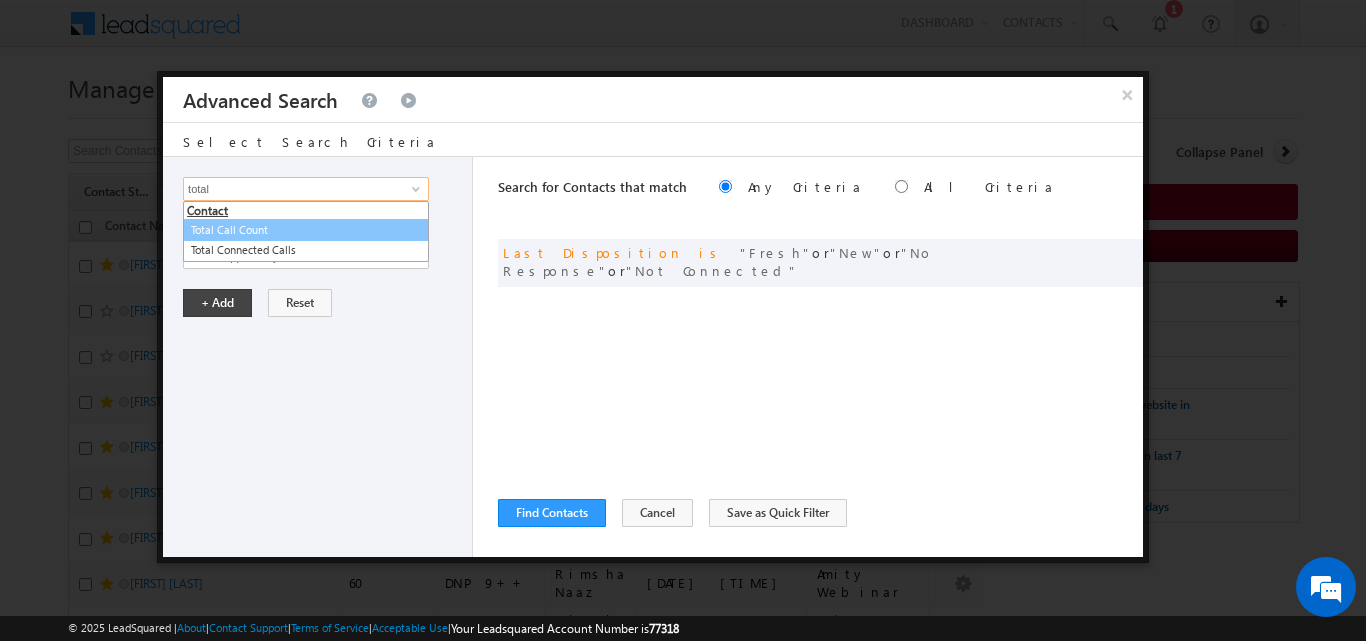 click on "Total Call Count" at bounding box center (306, 230) 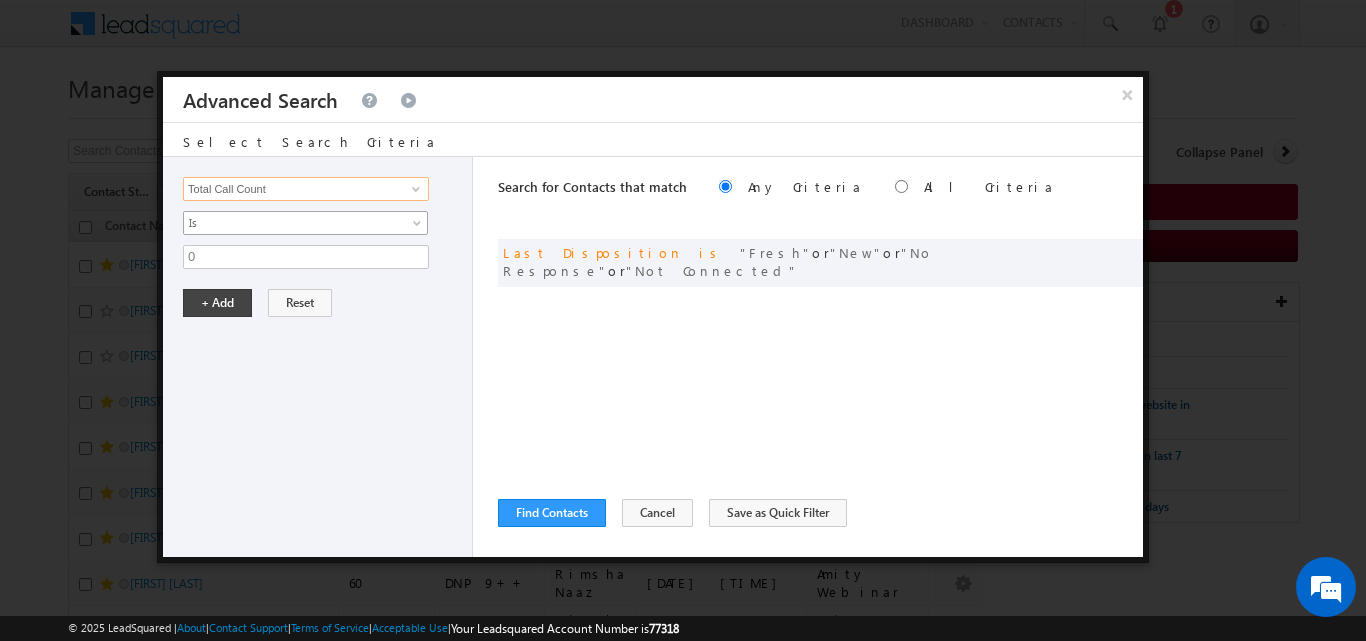 type on "Total Call Count" 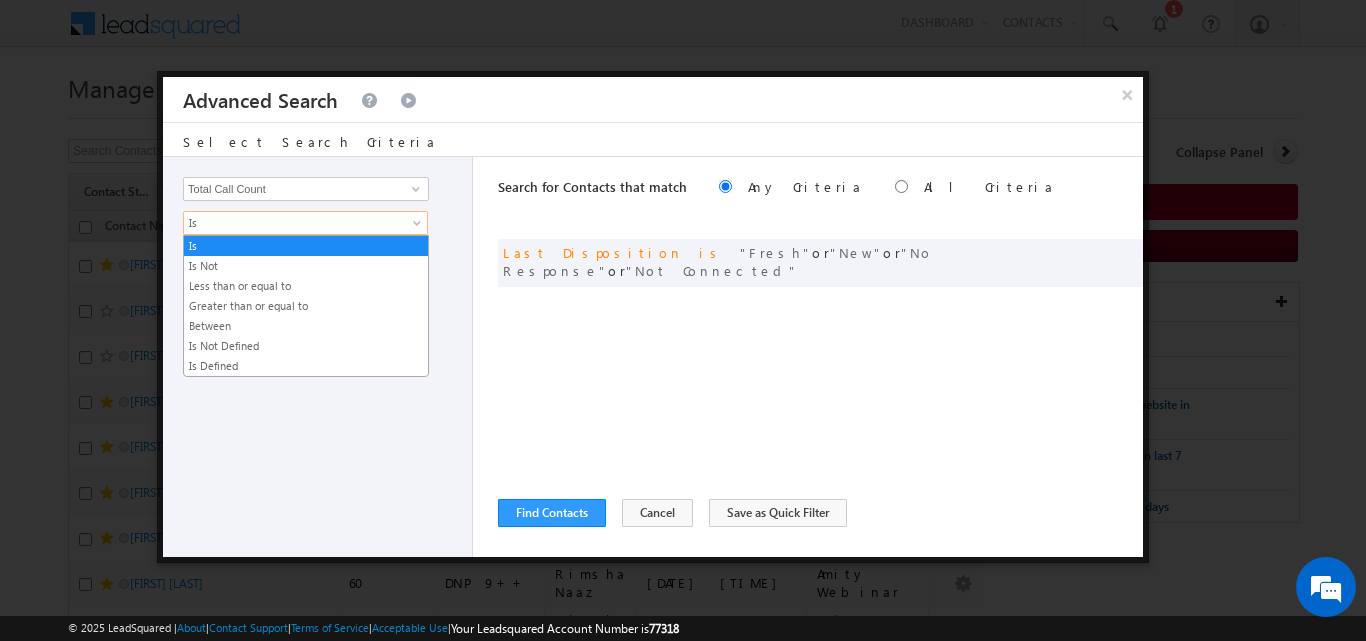 click at bounding box center [419, 227] 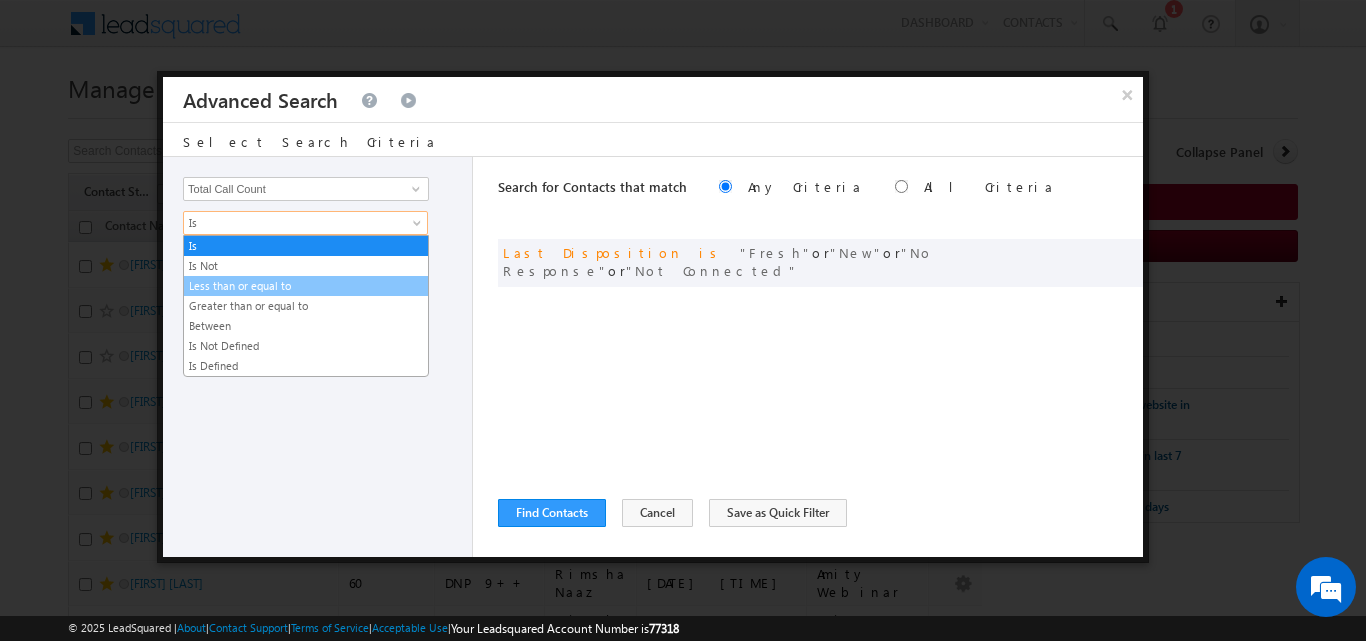click on "Less than or equal to" at bounding box center (306, 286) 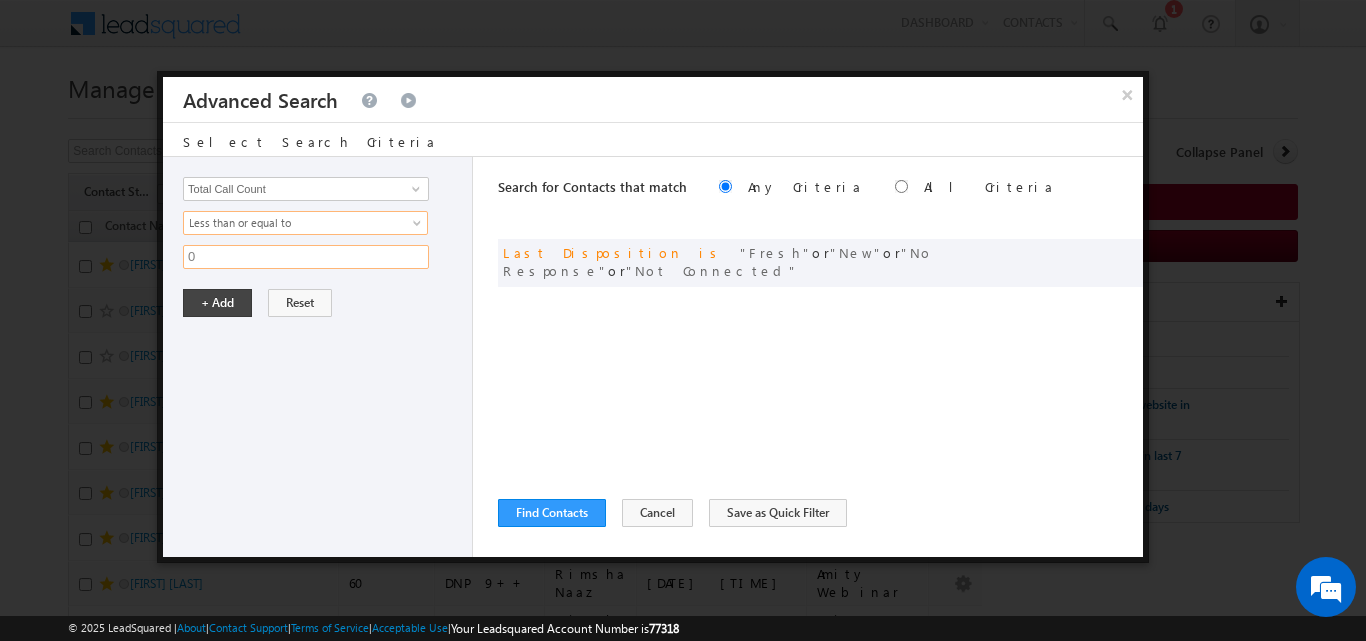 click on "0" at bounding box center [306, 257] 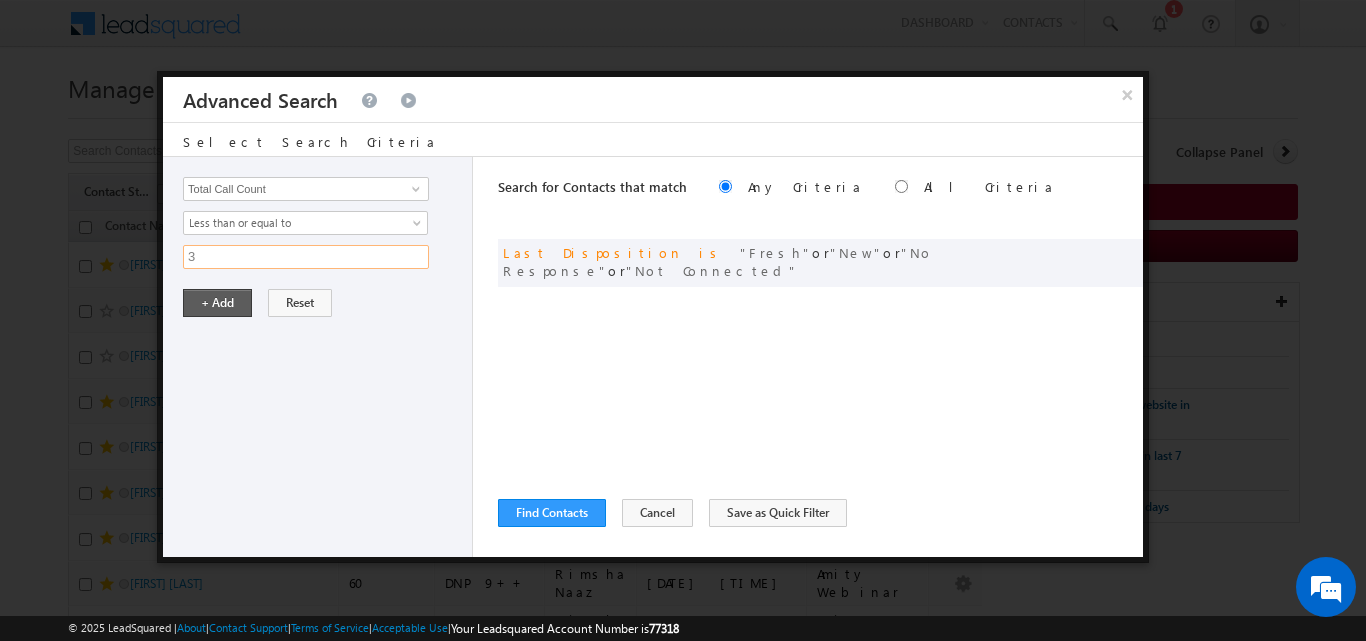type on "3" 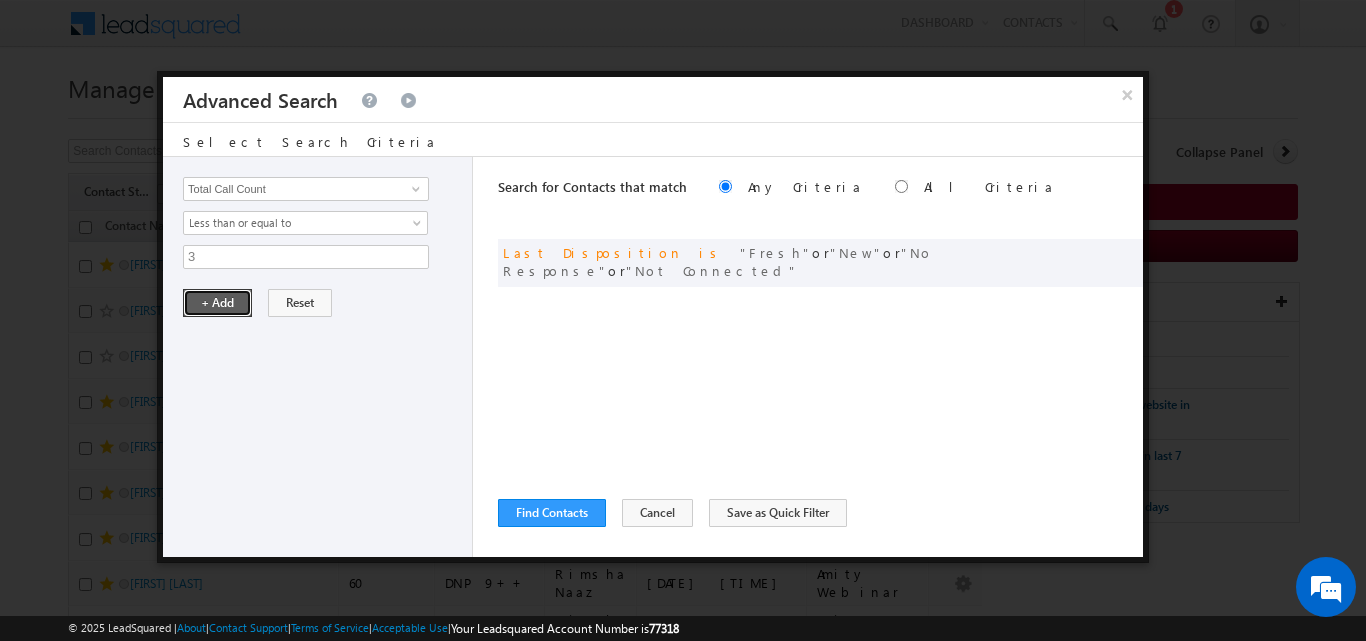 click on "+ Add" at bounding box center (217, 303) 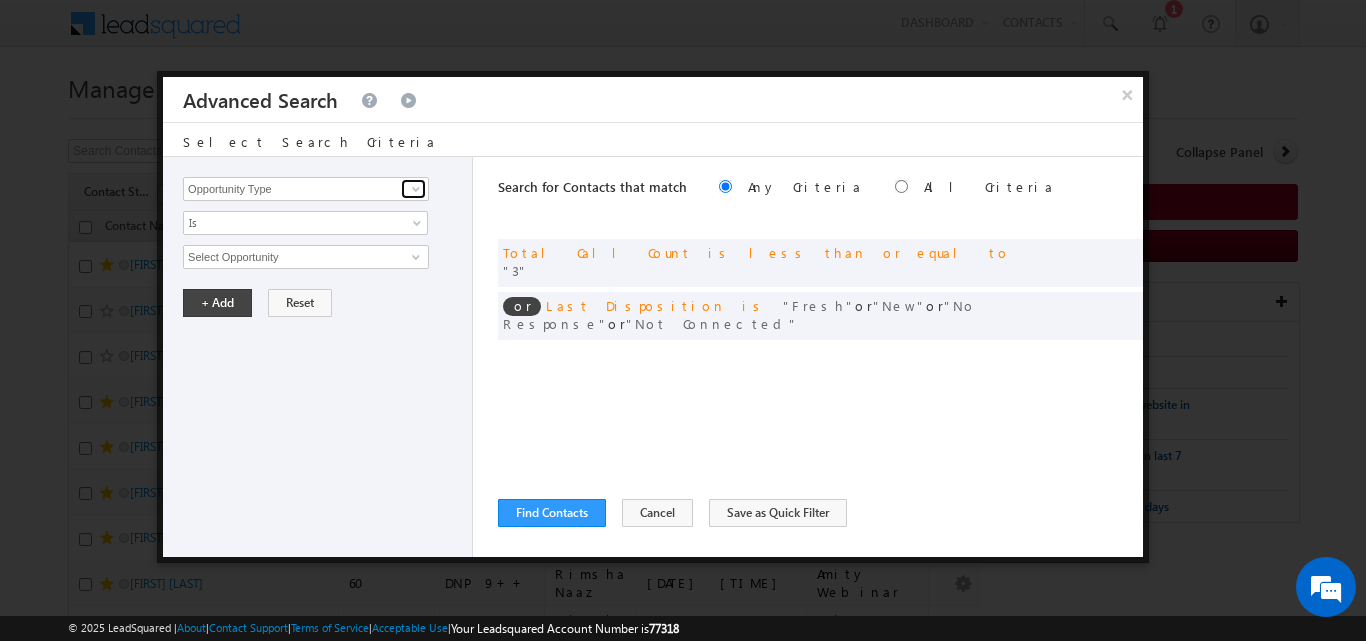 click at bounding box center (416, 189) 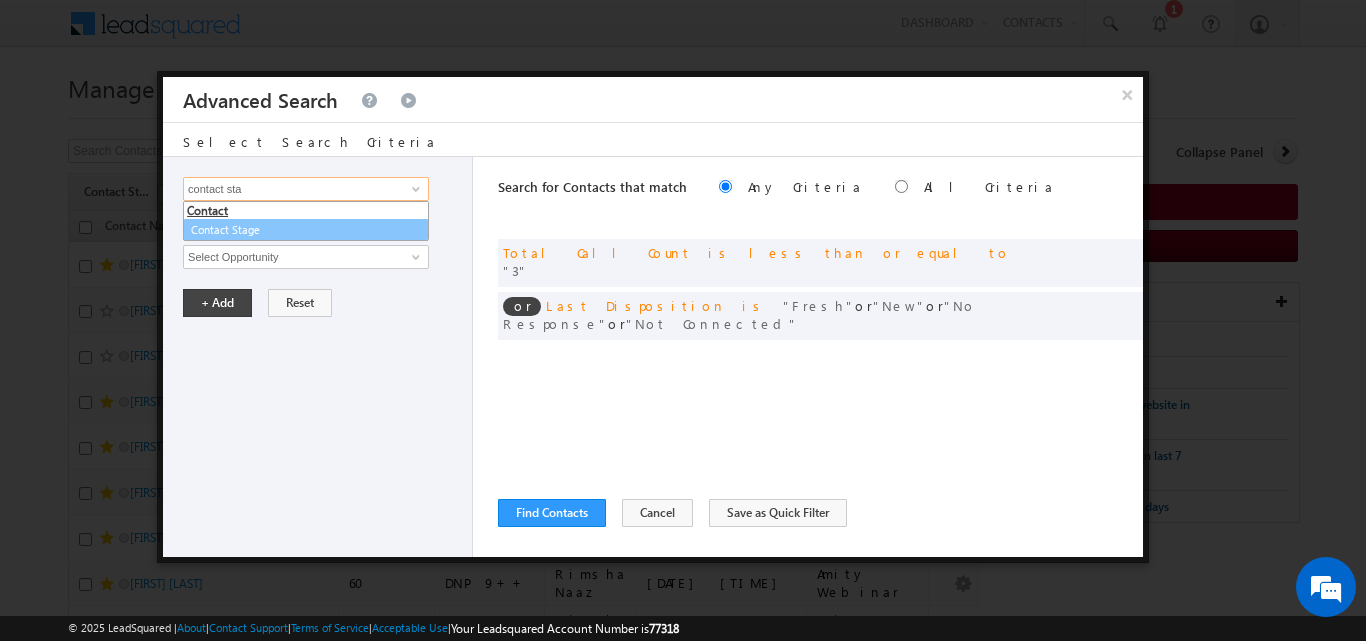 click on "Contact Stage" at bounding box center [306, 230] 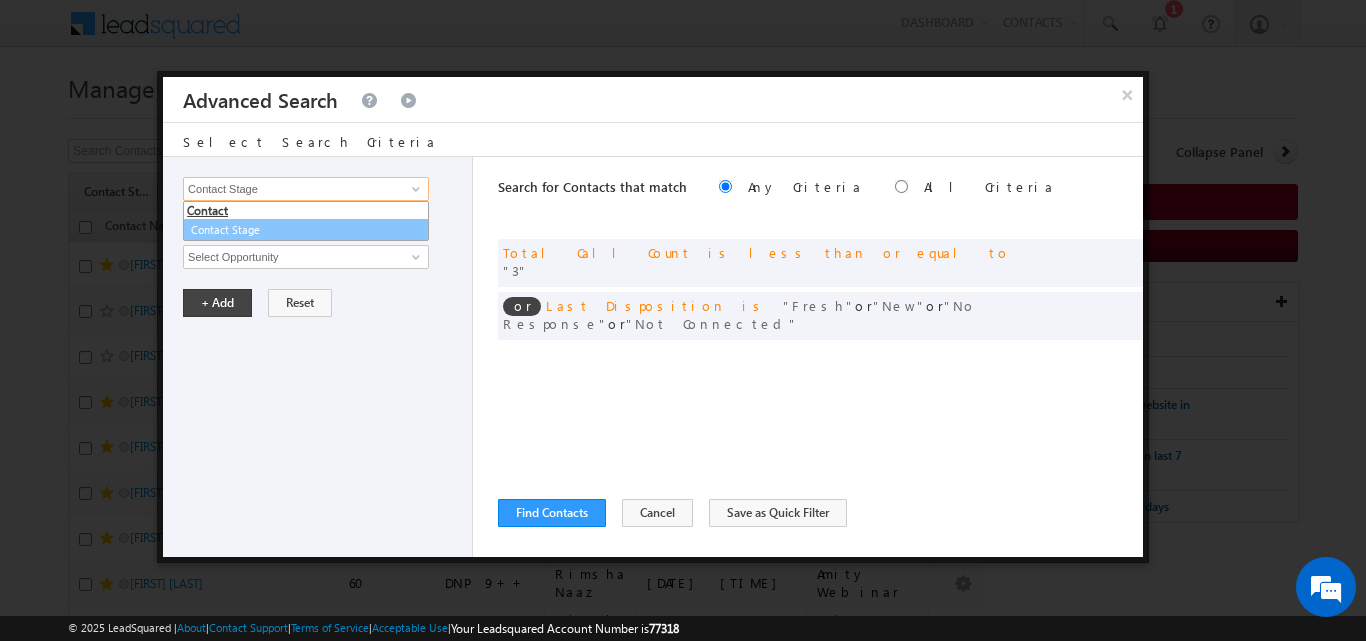type on "Contact Stage" 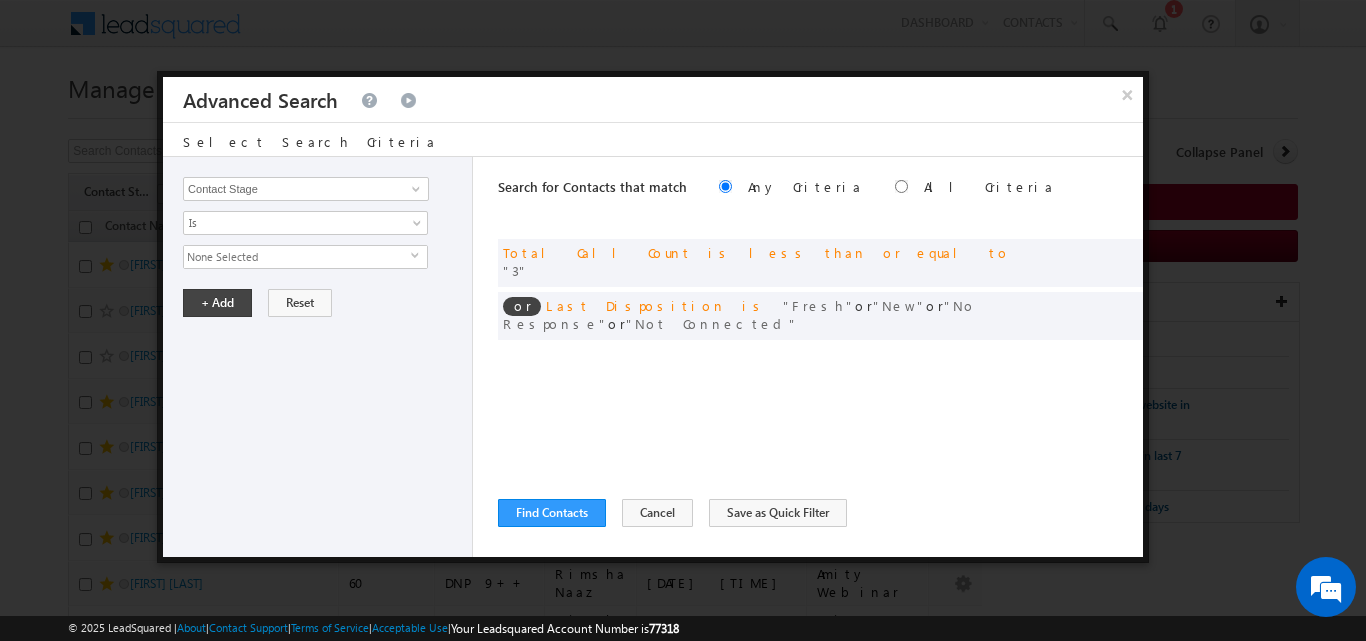 click on "Opportunity Type Contact Activity Task Sales Group  Prospect Id Address 1 Address 2 Any Specific University Or Program Application Status Auto Login URL City Class XII Marks Company Concentration Contact Number Contact Origin Contact Score Contact Source Contact Stage Conversion Referrer URL Counselling mode Country Country Interested In New Country Interested In Old Course Course Priority Created By Id Created On Created On Old Current Opt In Status Do Not Call Do Not Email Do Not SMS Do Not Track Do You Have Scholarships Do You Have Valid Passport Documents - Status Documents - University Proof Doc Documents - 10th Marksheet Documents - 12th Marksheet Documents - UG Degree Documents - UG Marksheets Documents - PG Degree Documents - PG Marksheets Documents - Resume/CV Documents - LOR Documents - SOP Documents - Passport Documents - ELT Documents - Amity Pathway Certificate Documents - COL Documents - Deposit fee Documents - UCOL Documents - I20 Documents - SEVIS Fee doc Email" at bounding box center (318, 357) 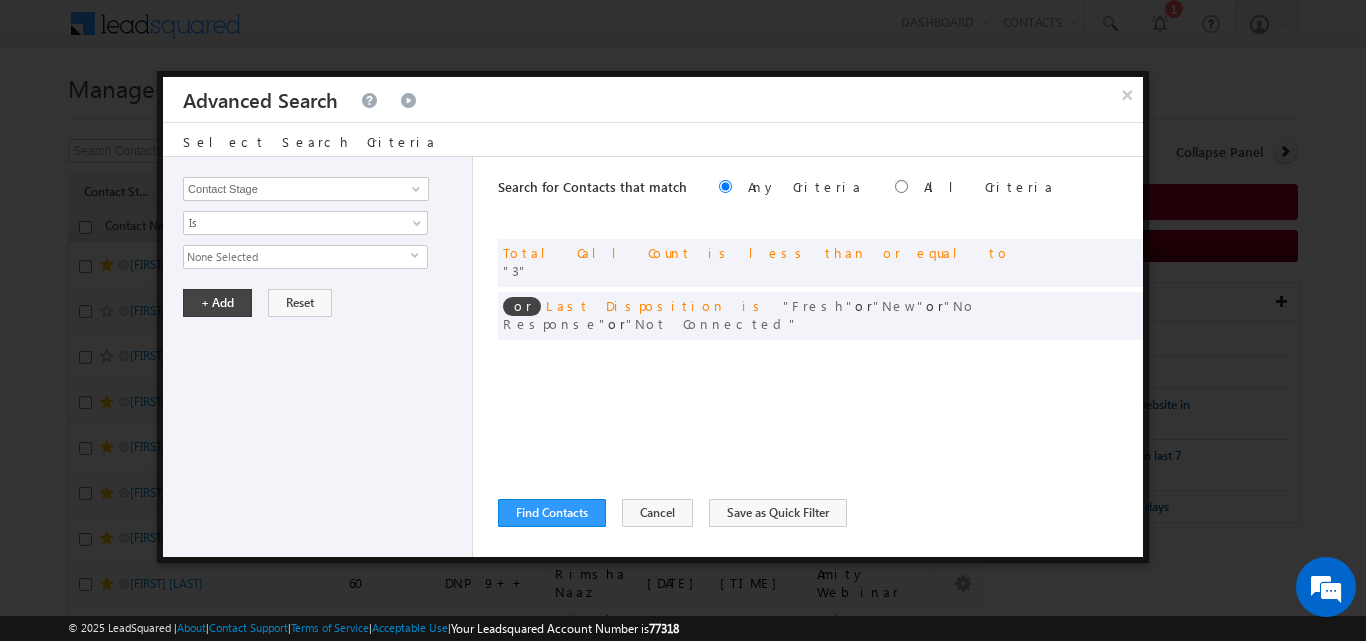click on "None Selected" at bounding box center [297, 257] 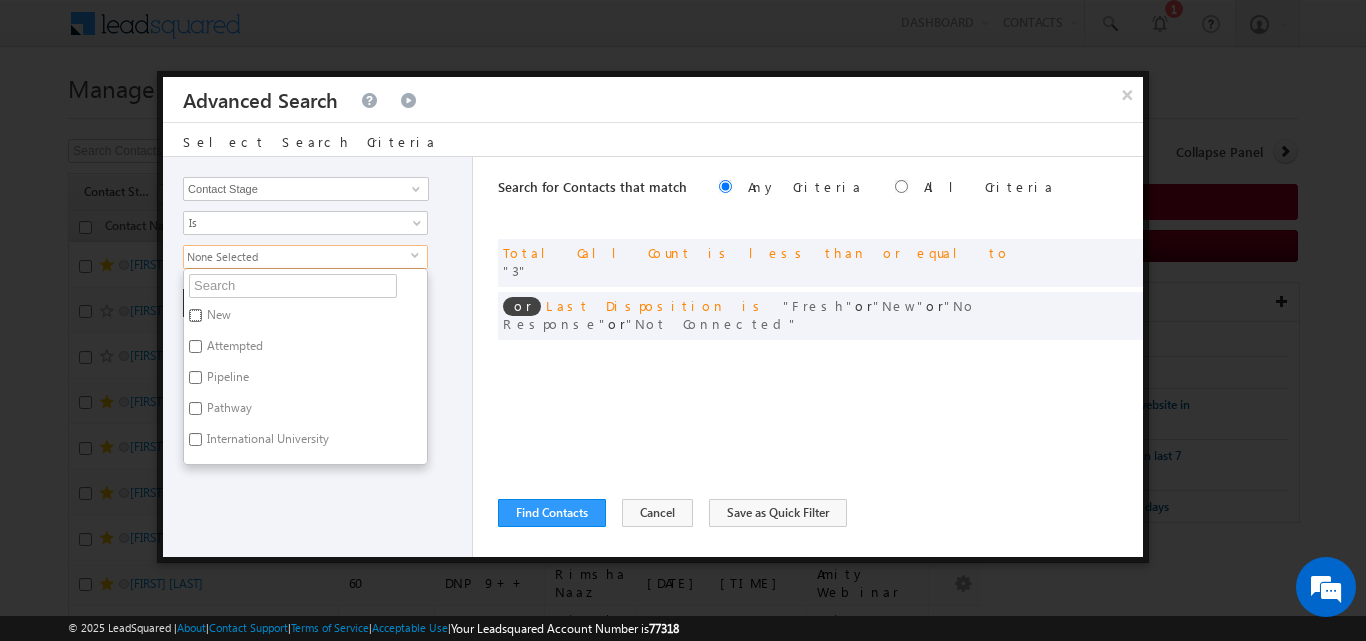 click on "New" at bounding box center [195, 315] 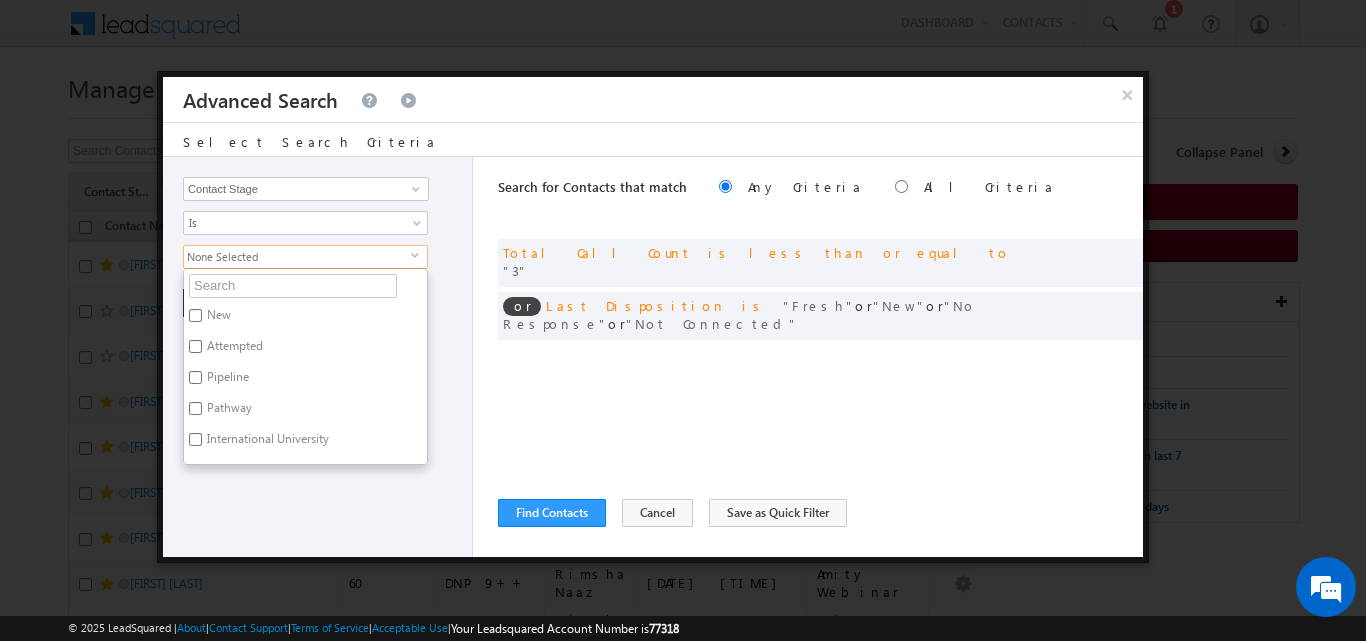 checkbox on "true" 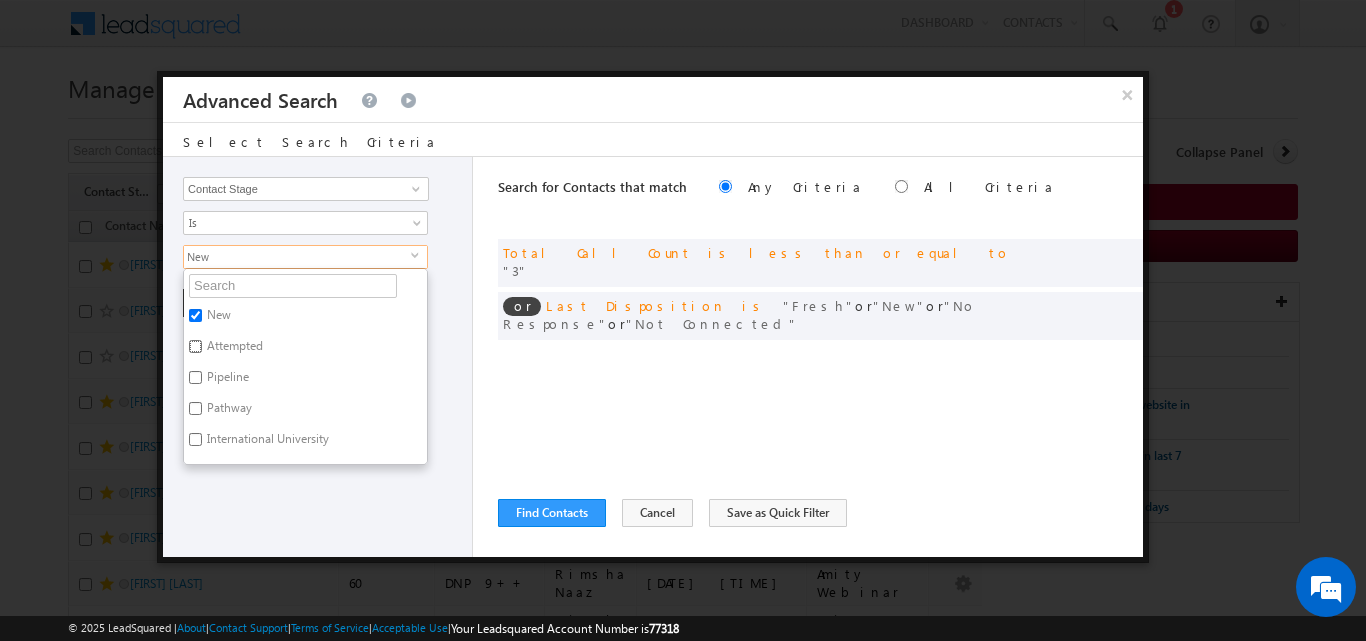 click on "Attempted" at bounding box center [195, 346] 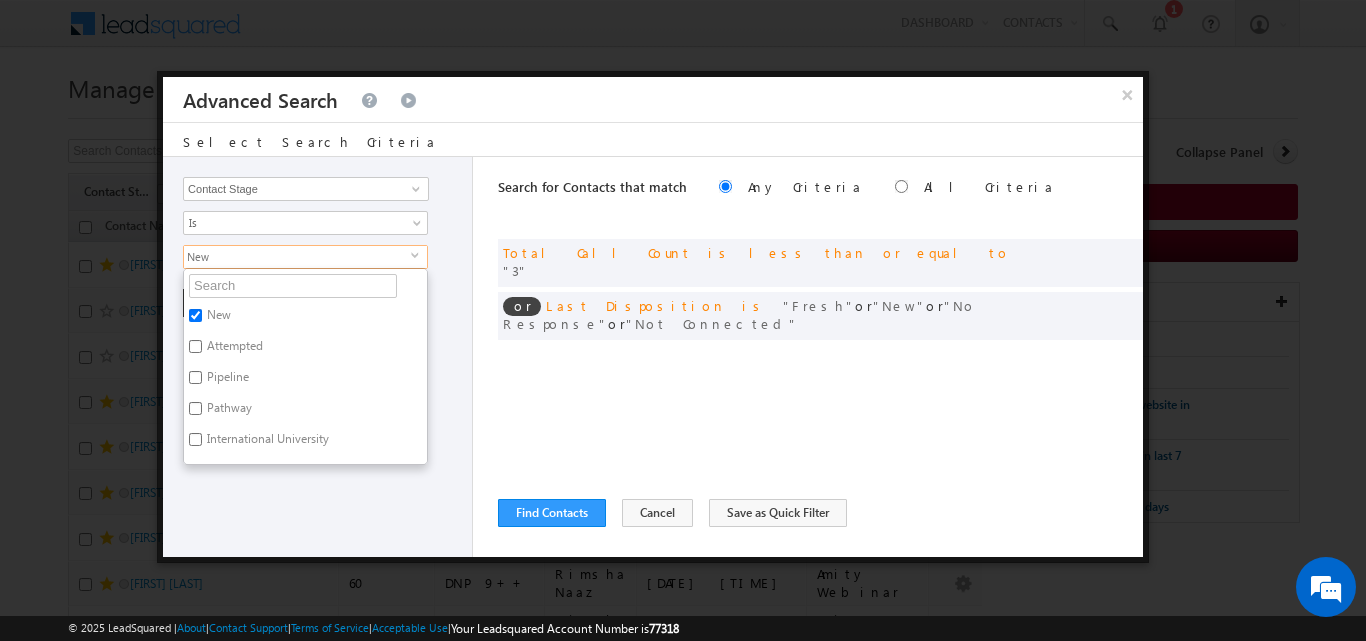checkbox on "true" 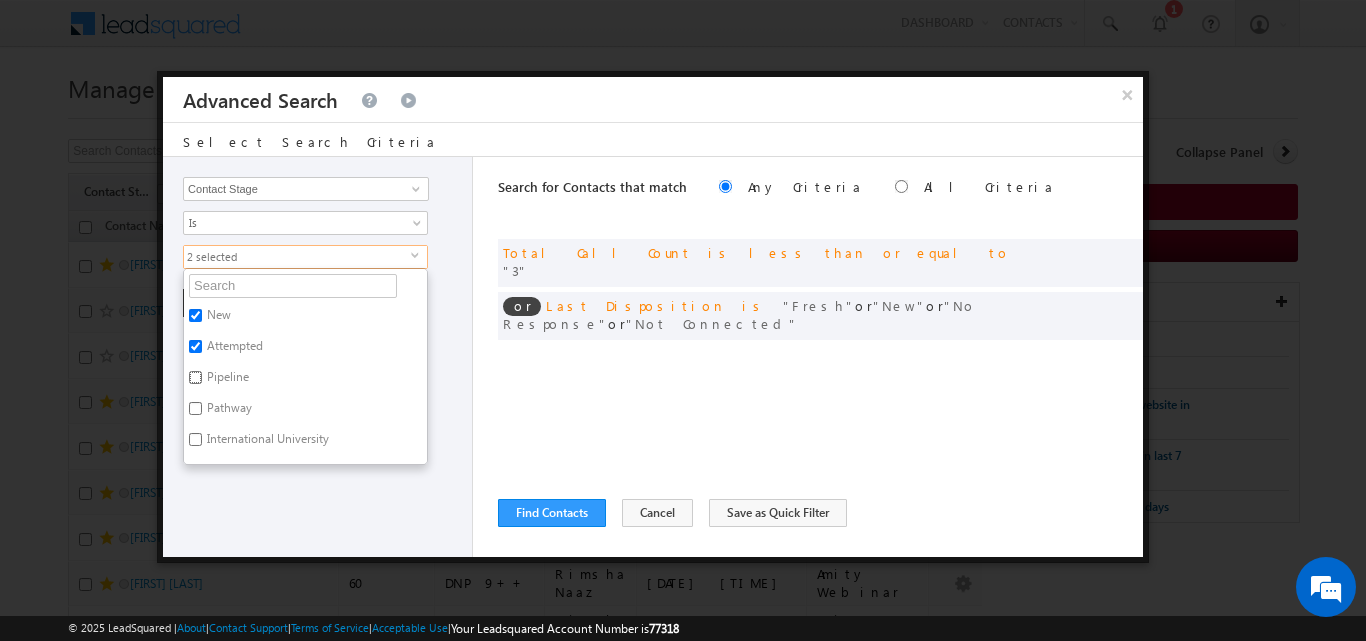 click on "Pipeline" at bounding box center (195, 377) 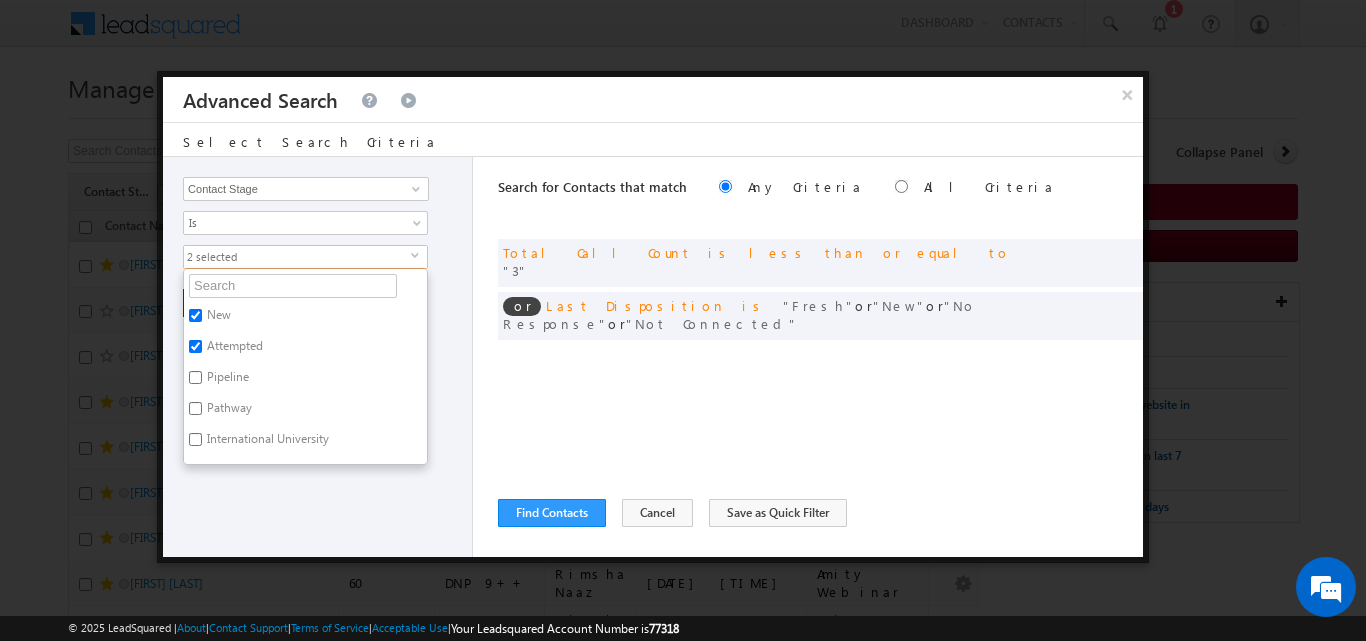 checkbox on "true" 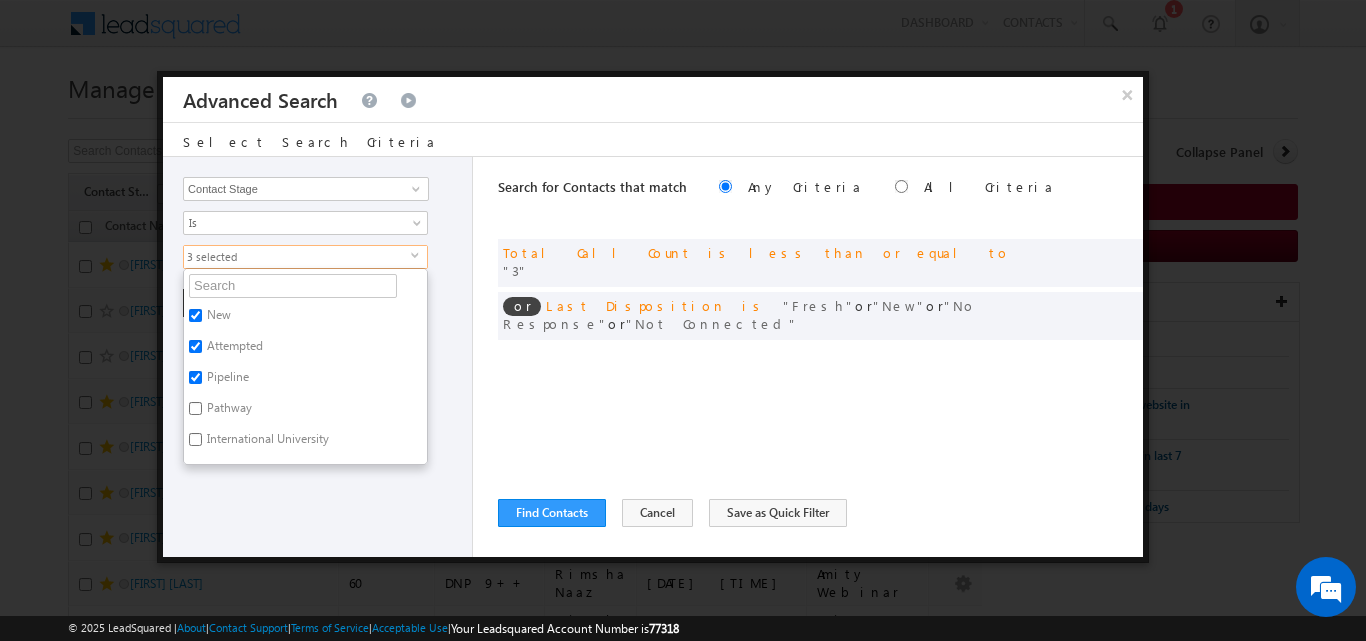 click on "Opportunity Type Contact Activity Task Sales Group  Prospect Id Address 1 Address 2 Any Specific University Or Program Application Status Auto Login URL City Class XII Marks Company Concentration Contact Number Contact Origin Contact Score Contact Source Contact Stage Conversion Referrer URL Counselling mode Country Country Interested In New Country Interested In Old Course Course Priority Created By Id Created On Created On Old Current Opt In Status Do Not Call Do Not Email Do Not SMS Do Not Track Do You Have Scholarships Do You Have Valid Passport Documents - Status Documents - University Proof Doc Documents - 10th Marksheet Documents - 12th Marksheet Documents - UG Degree Documents - UG Marksheets Documents - PG Degree Documents - PG Marksheets Documents - Resume/CV Documents - LOR Documents - SOP Documents - Passport Documents - ELT Documents - Amity Pathway Certificate Documents - COL Documents - Deposit fee Documents - UCOL Documents - I20 Documents - SEVIS Fee doc Email" at bounding box center [318, 357] 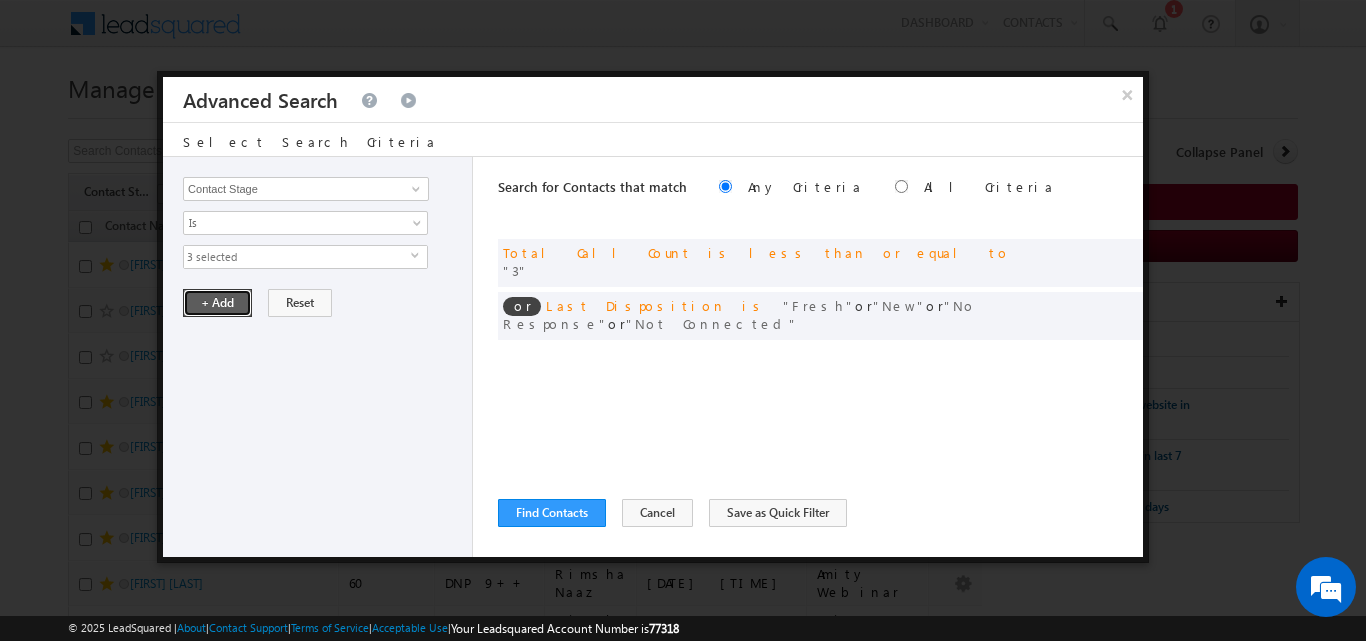 click on "+ Add" at bounding box center [217, 303] 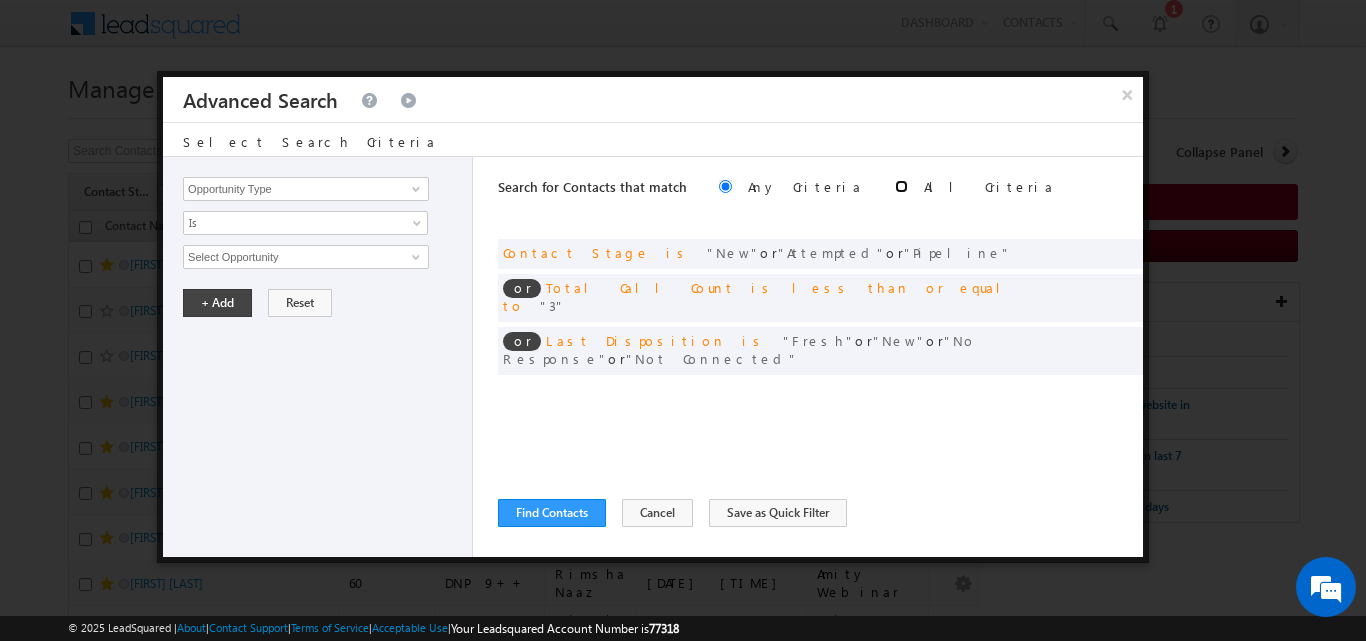 click at bounding box center (901, 186) 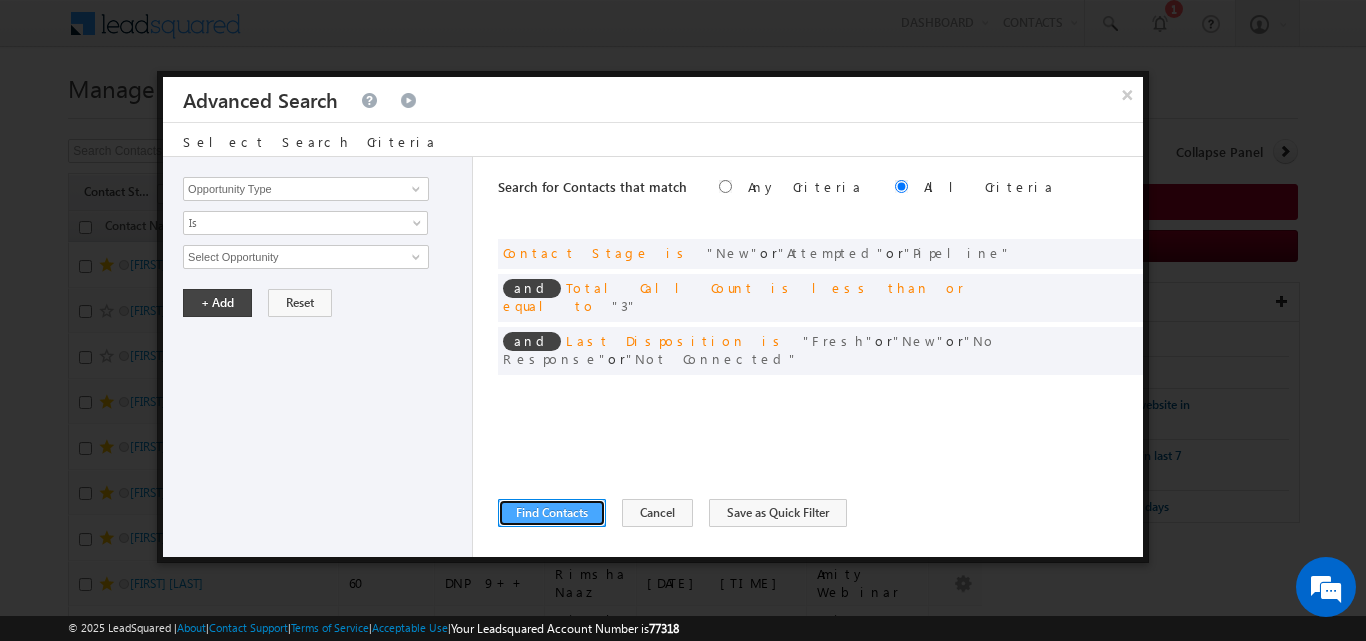 click on "Find Contacts" at bounding box center (552, 513) 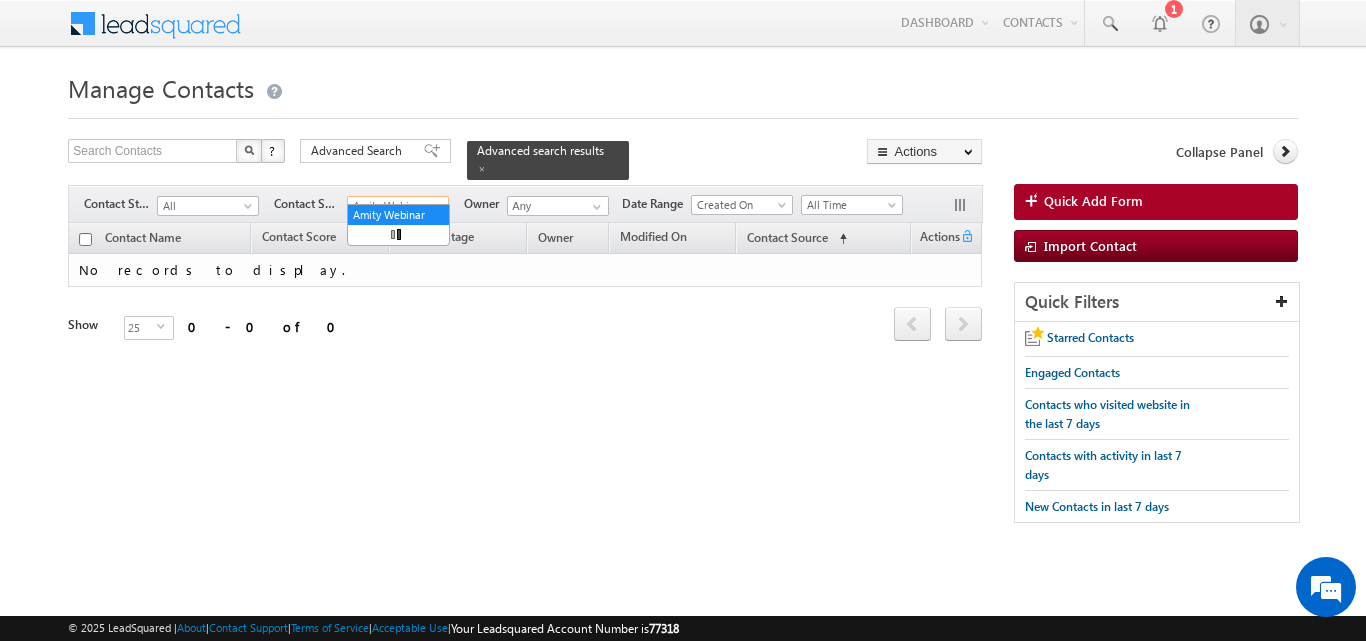 click at bounding box center [440, 210] 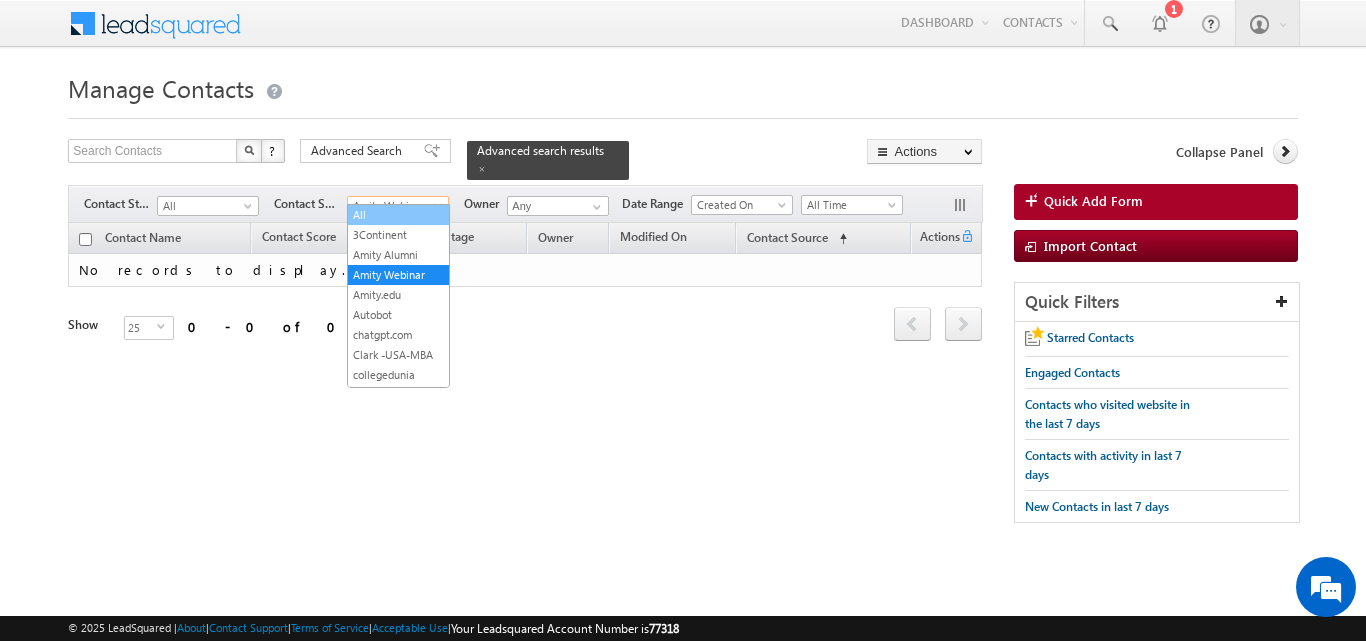 click on "All" at bounding box center [398, 215] 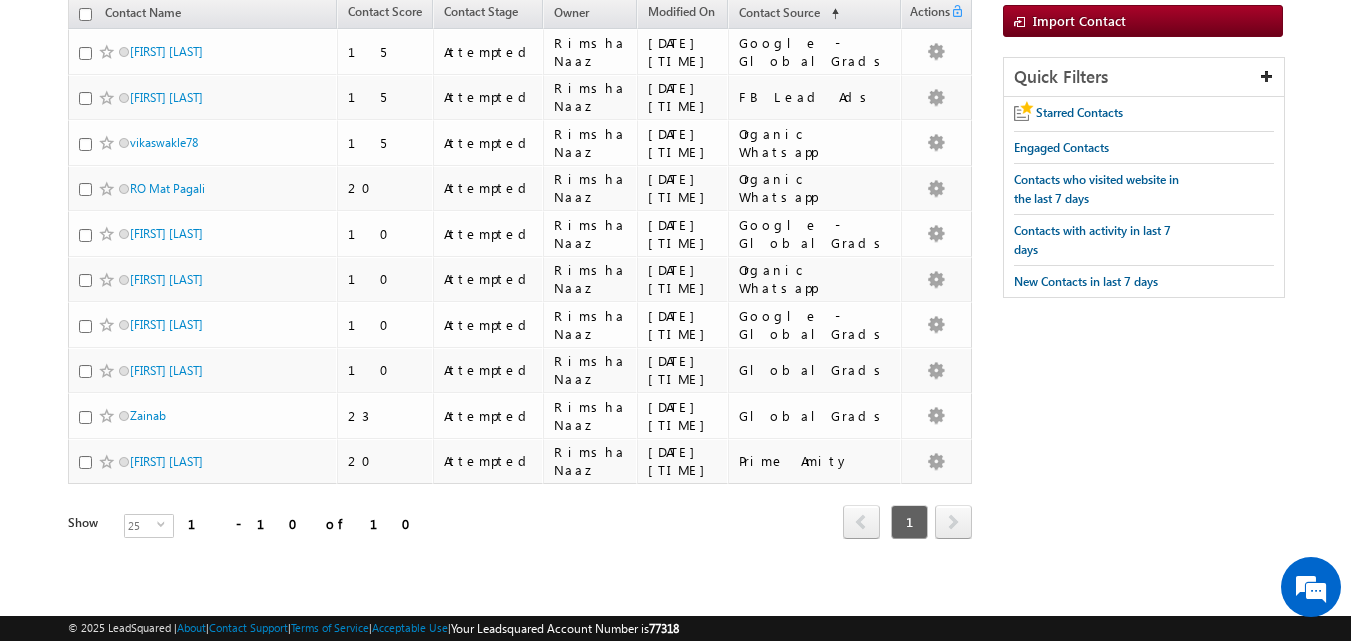 scroll, scrollTop: 120, scrollLeft: 0, axis: vertical 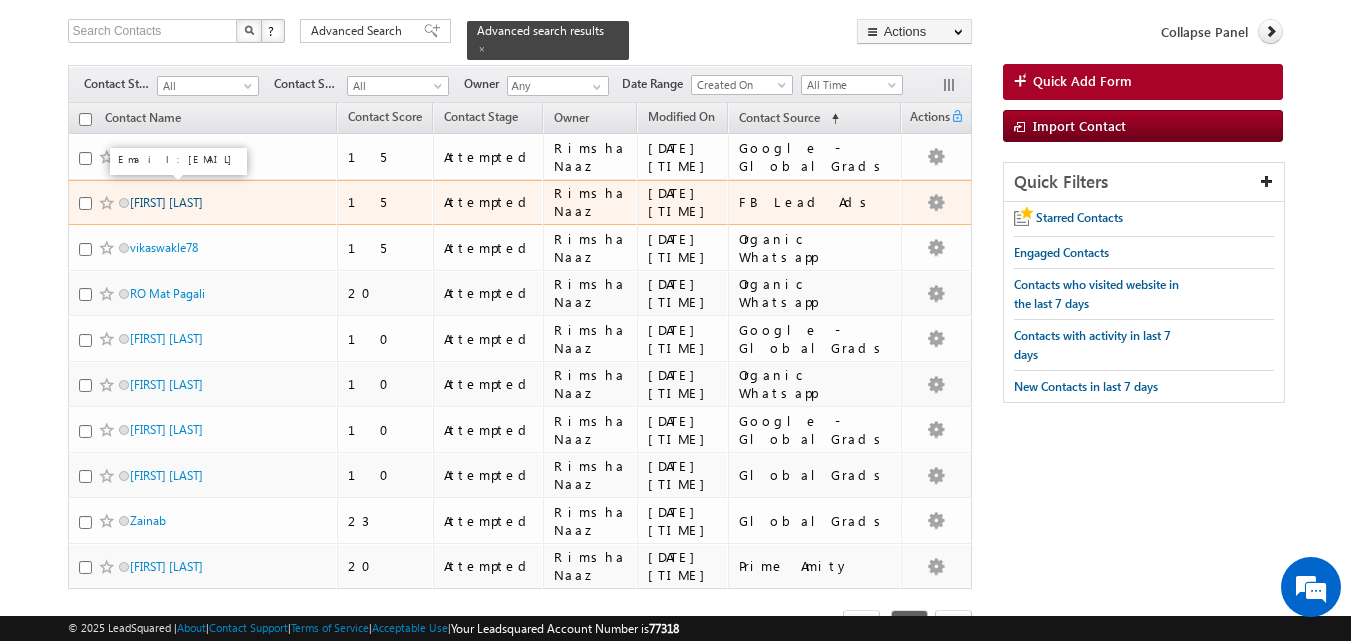 click on "SHUSHMA RAJENDRA UBALE" at bounding box center (166, 202) 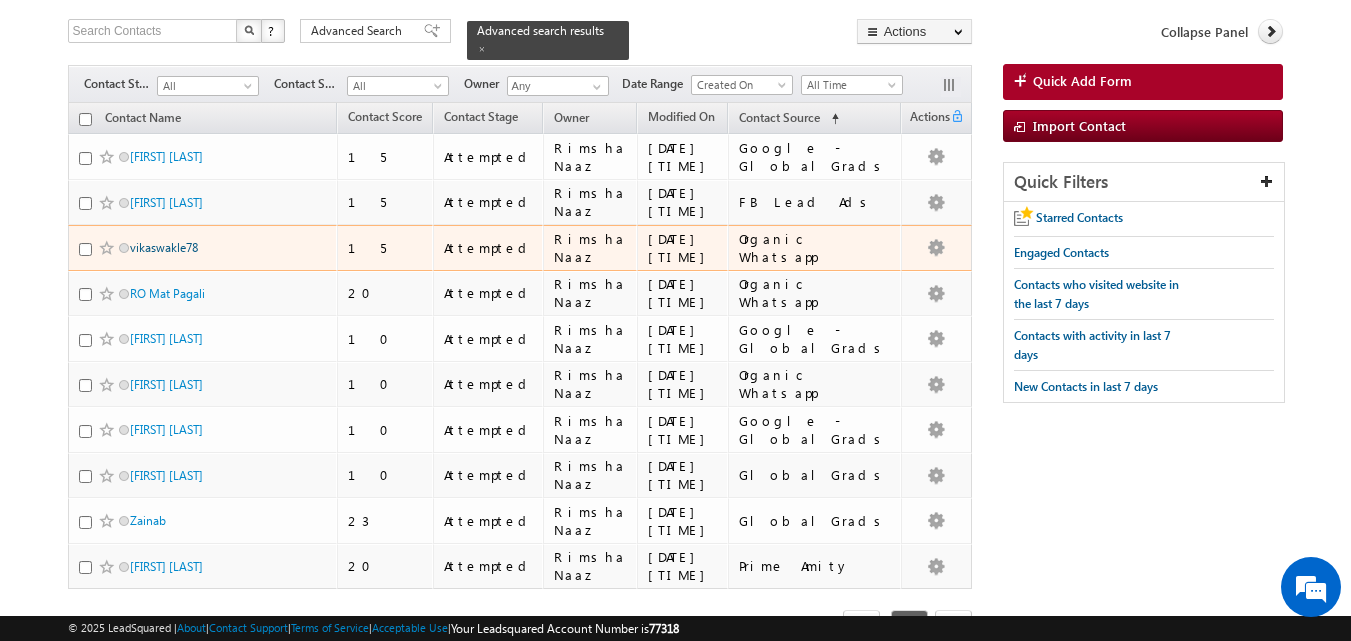 click on "vikaswakle78" at bounding box center (164, 247) 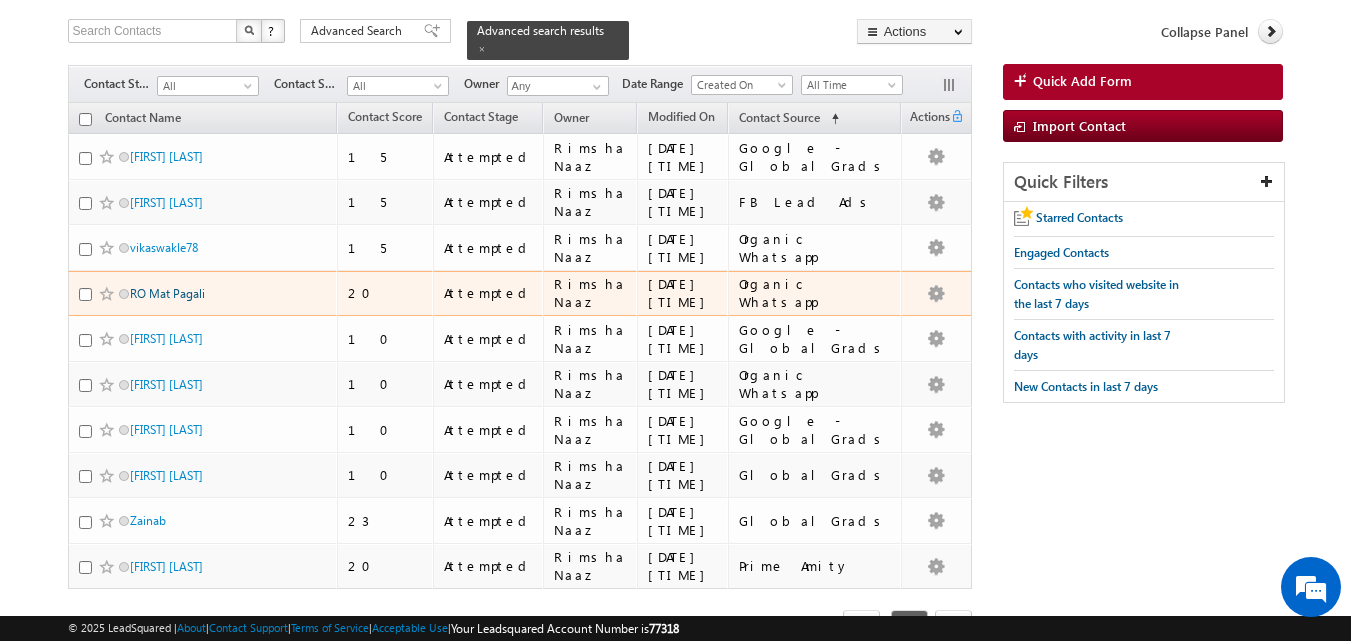 click on "RO Mat Pagali" at bounding box center (167, 293) 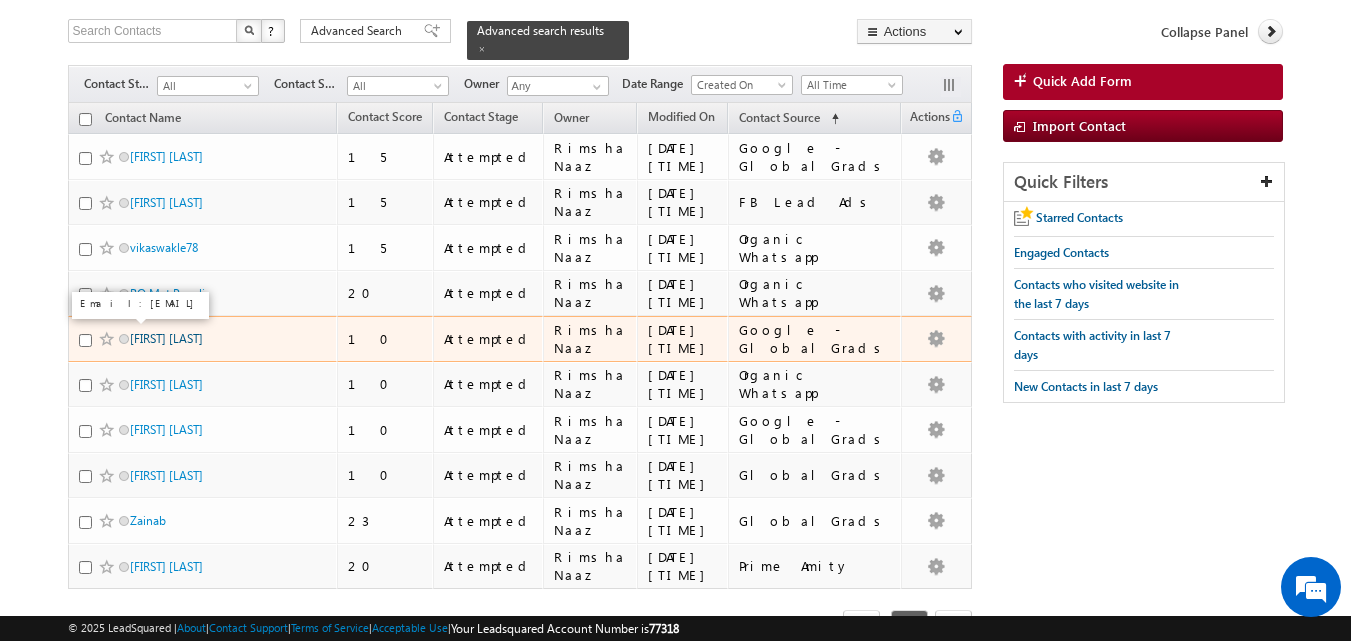 click on "Shruti Shah" at bounding box center (166, 338) 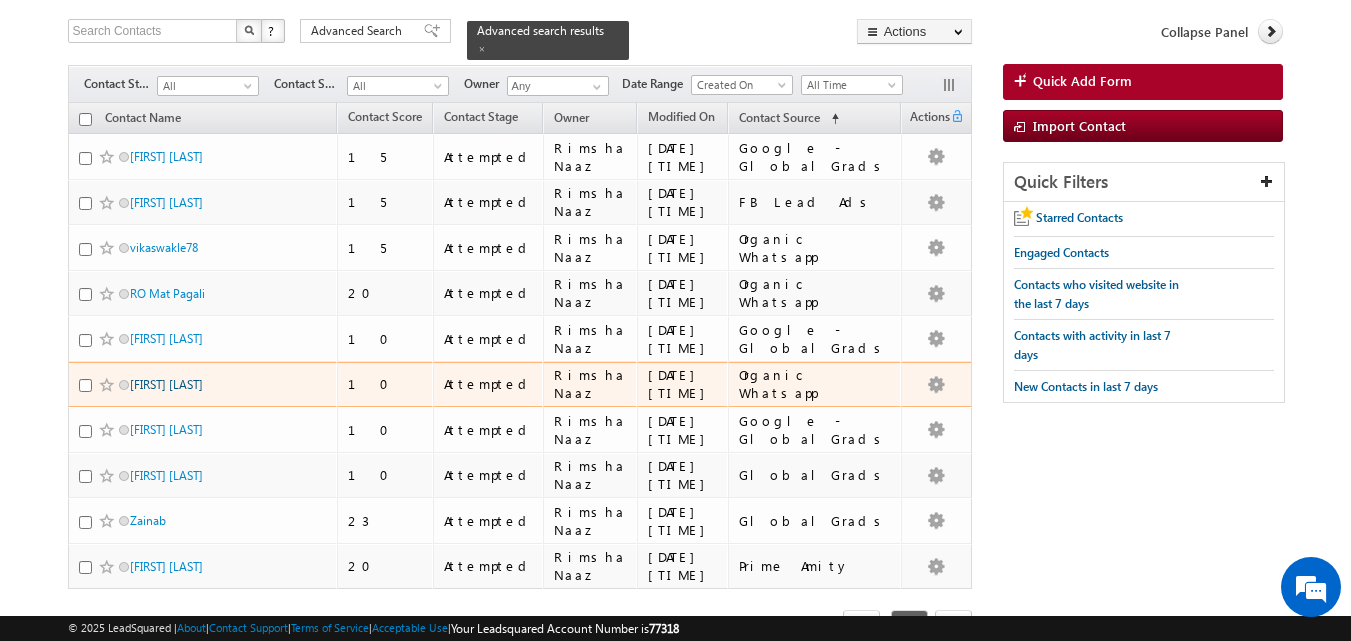 click on "Mithun ❣️ Kumar" at bounding box center [166, 384] 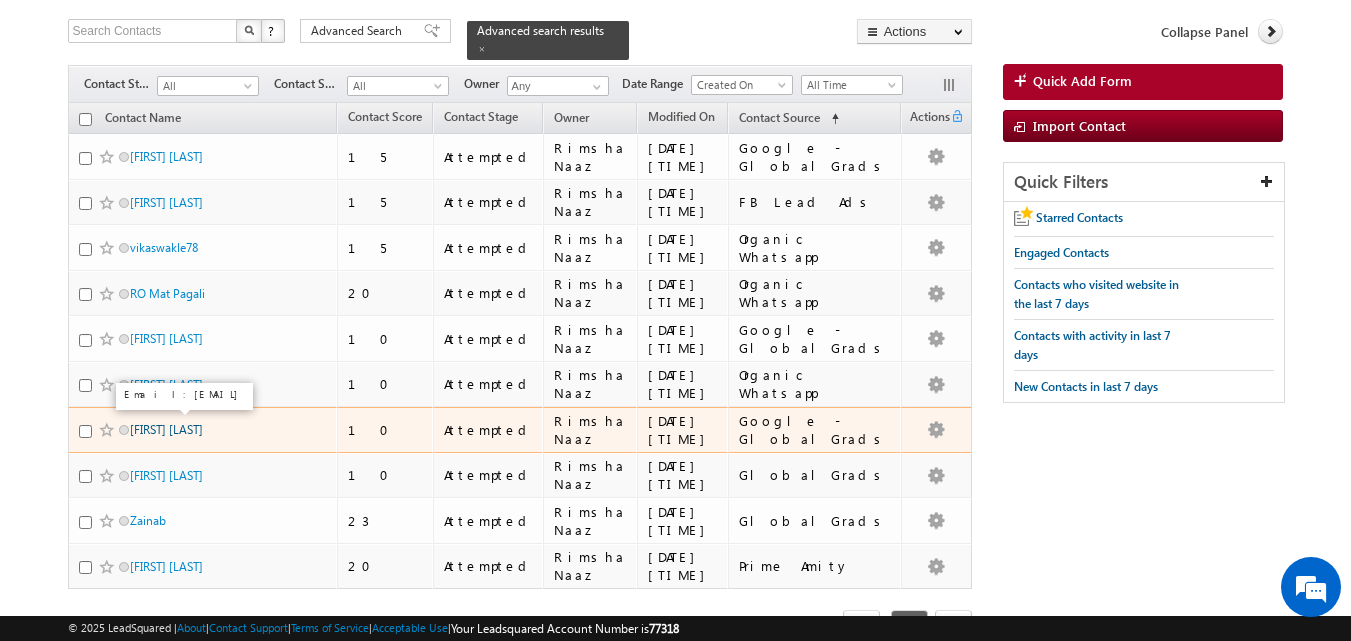 click on "Harpreet Singh Nagi" at bounding box center (166, 429) 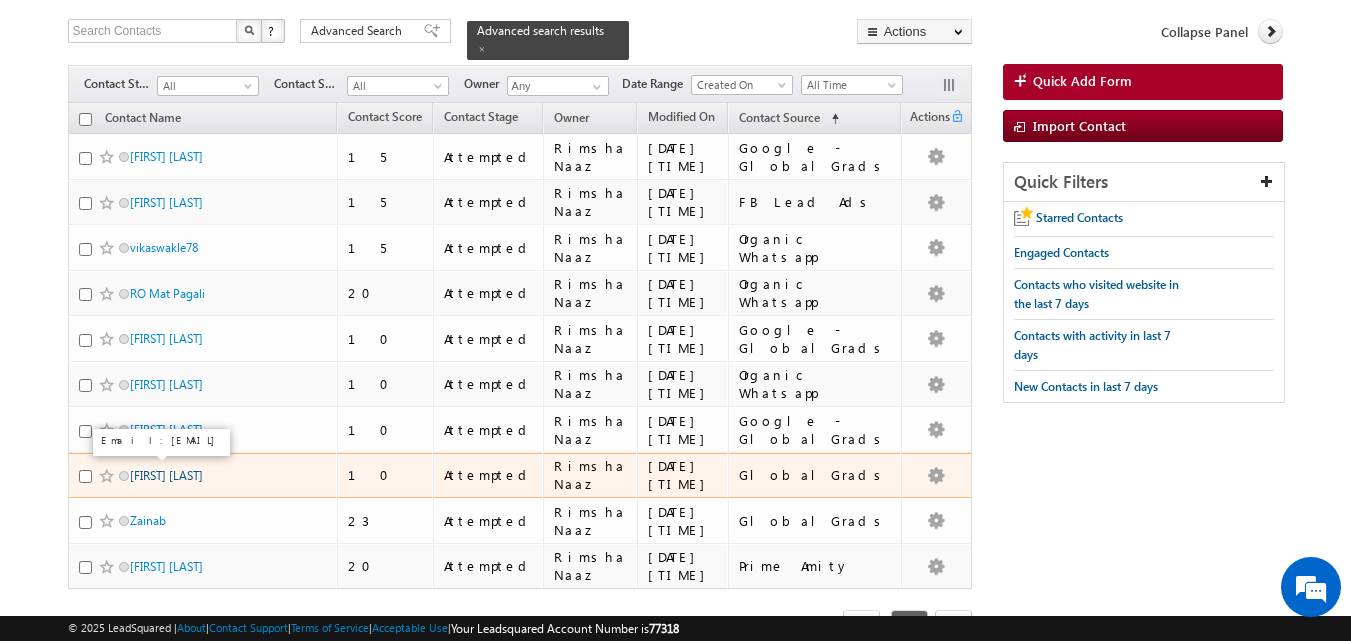 click on "[FIRST] [LAST]" at bounding box center (166, 475) 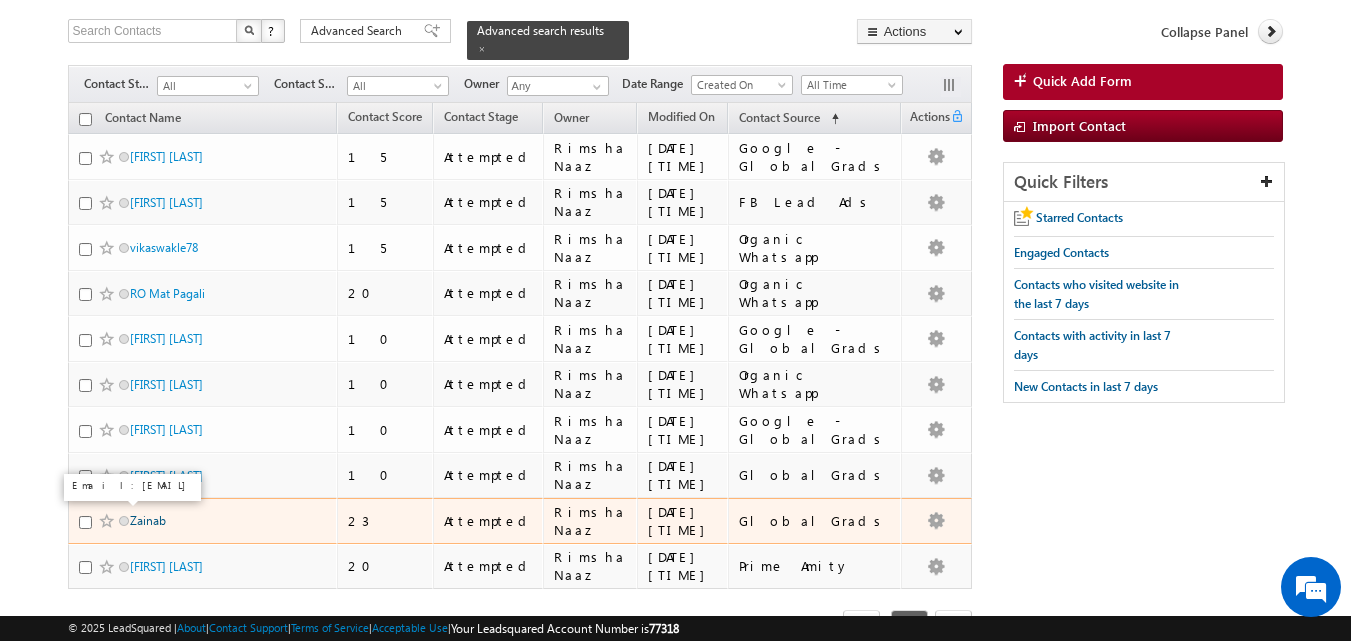 click on "Zainab" at bounding box center (148, 520) 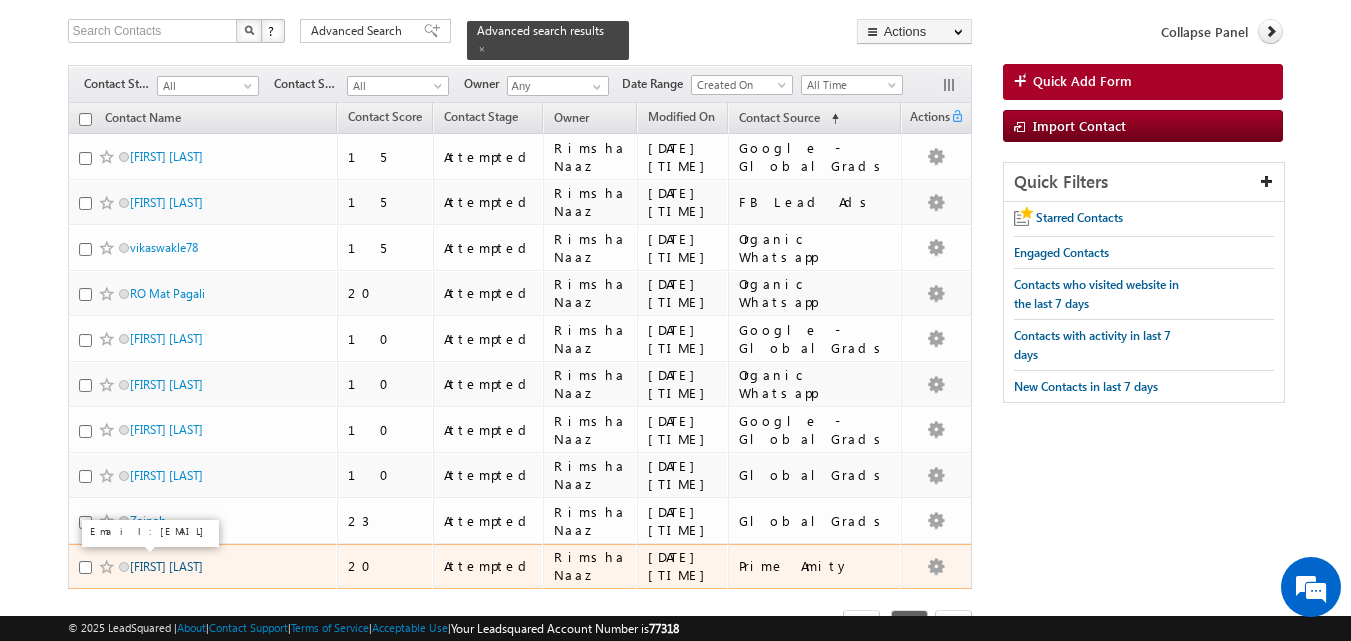 click on "[NAME] [LAST]" at bounding box center [166, 566] 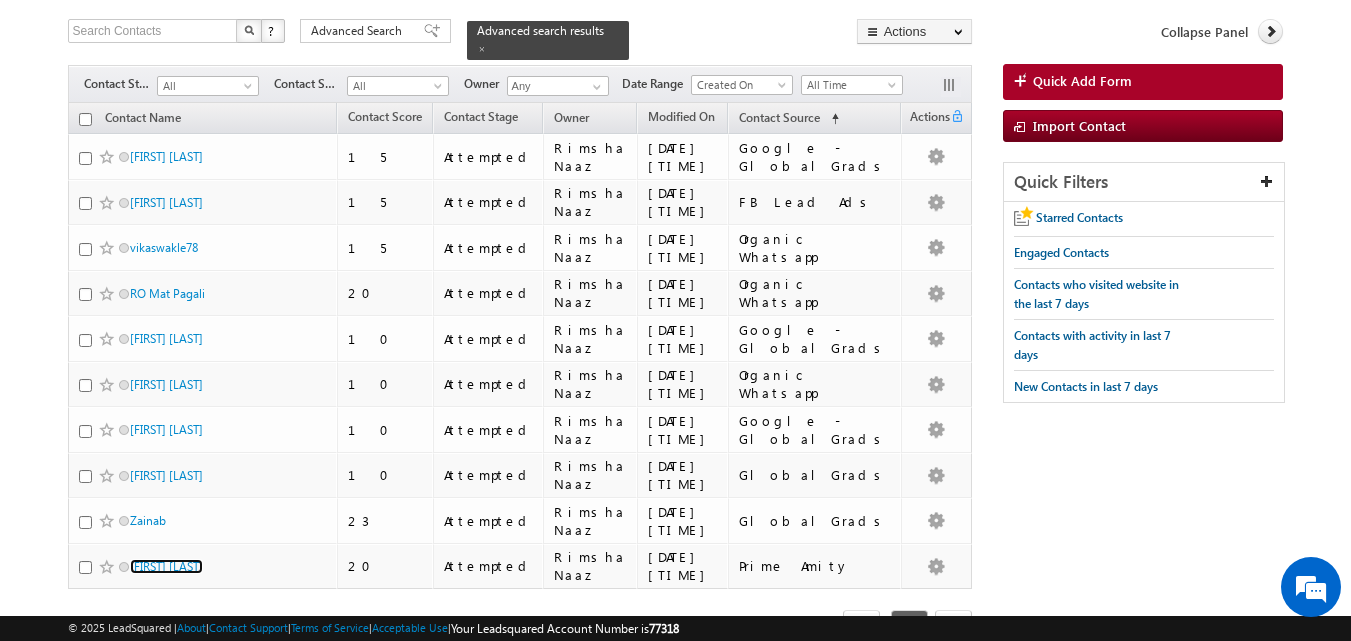 scroll, scrollTop: 0, scrollLeft: 0, axis: both 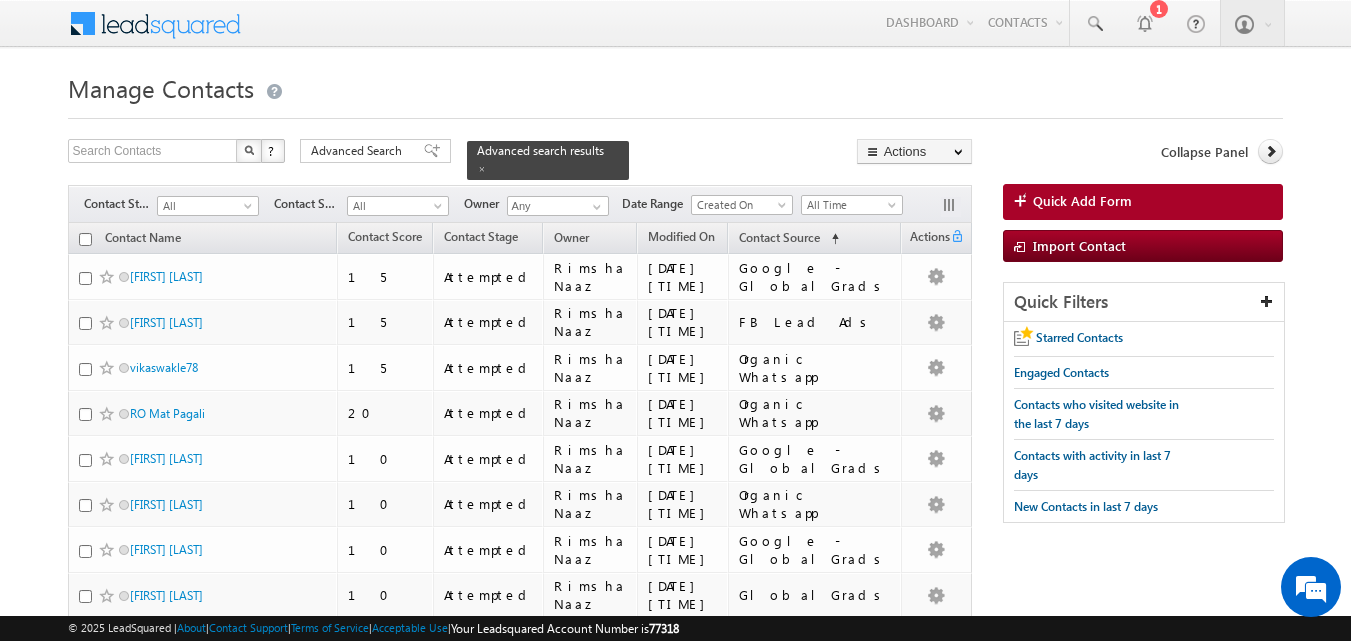 click on "Menu
Rimsha Naaz
rnaaz +1@am ity.e du
Amity" at bounding box center (676, 24) 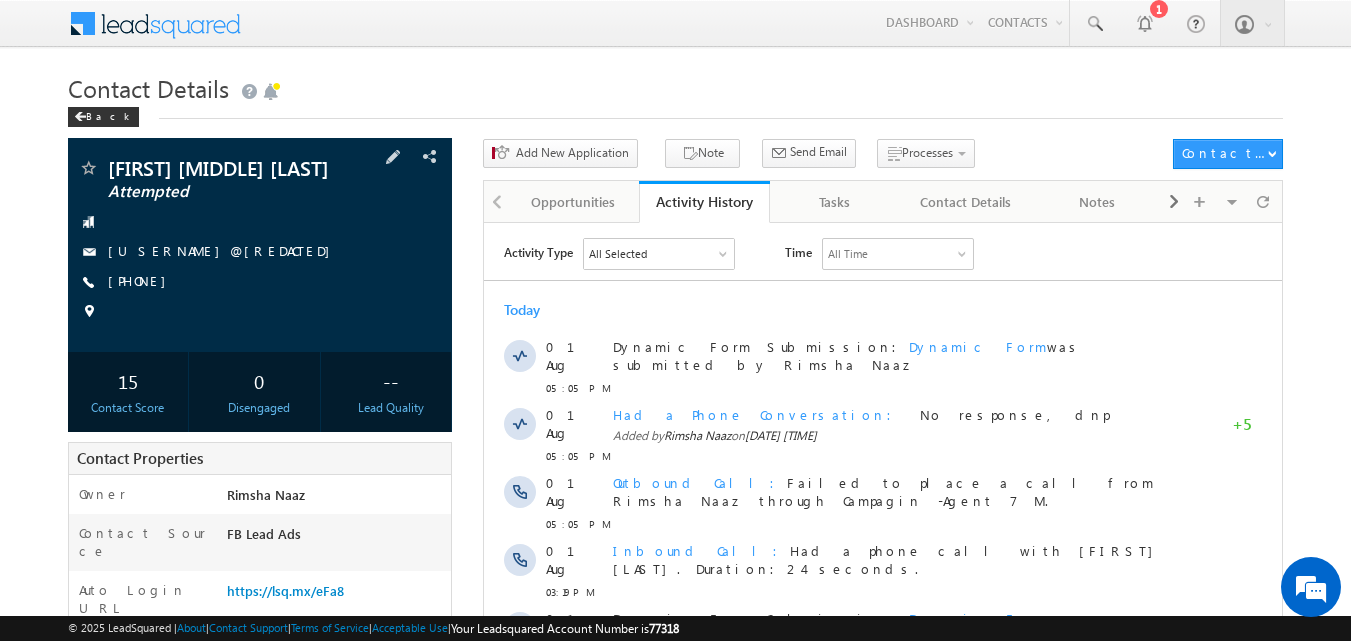 scroll, scrollTop: 0, scrollLeft: 0, axis: both 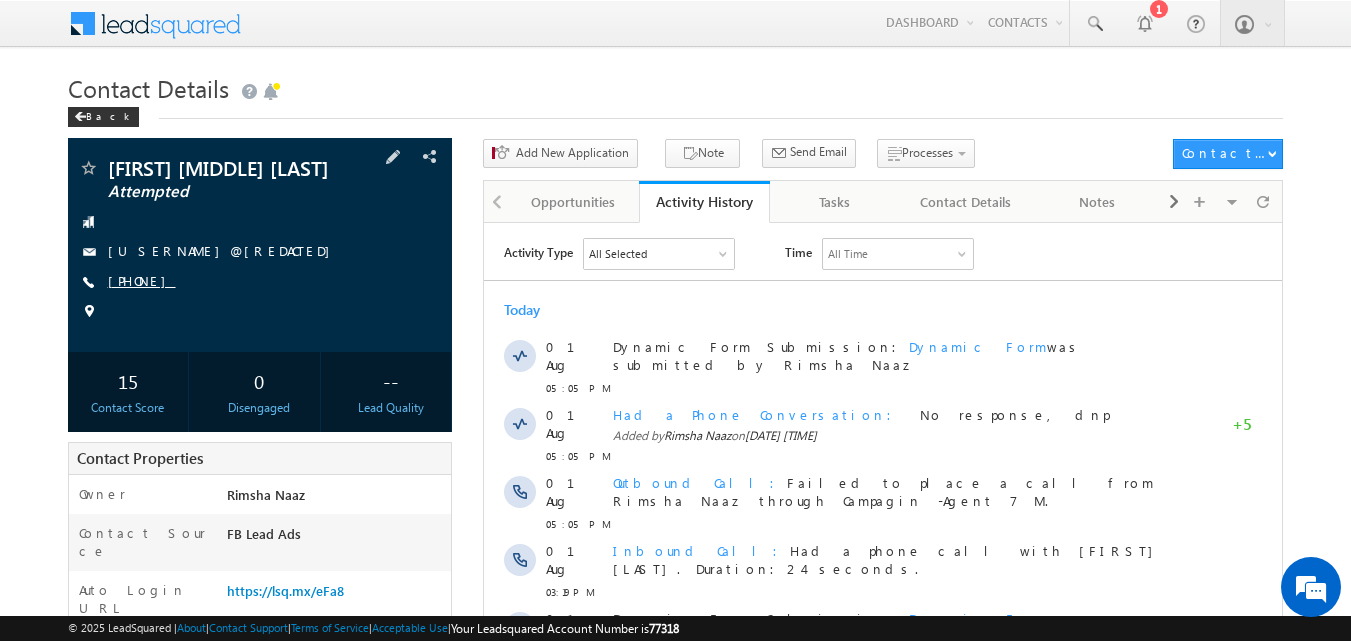click on "[PHONE]" at bounding box center (142, 280) 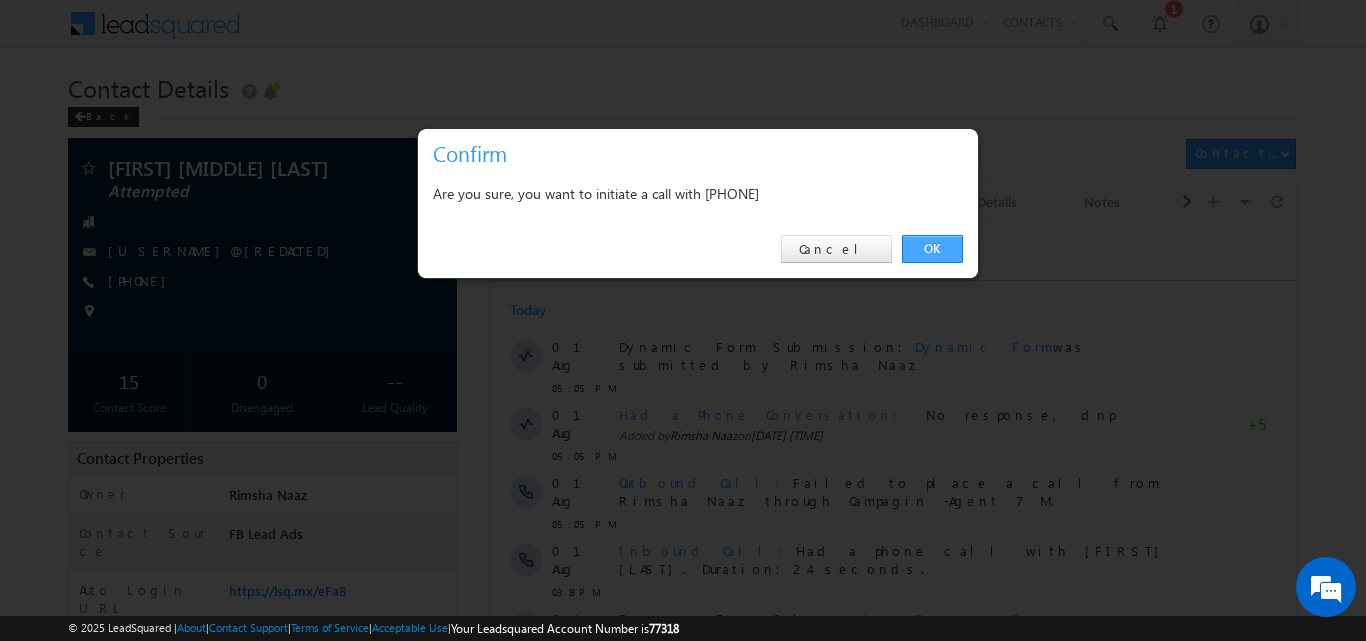 click on "OK" at bounding box center [932, 249] 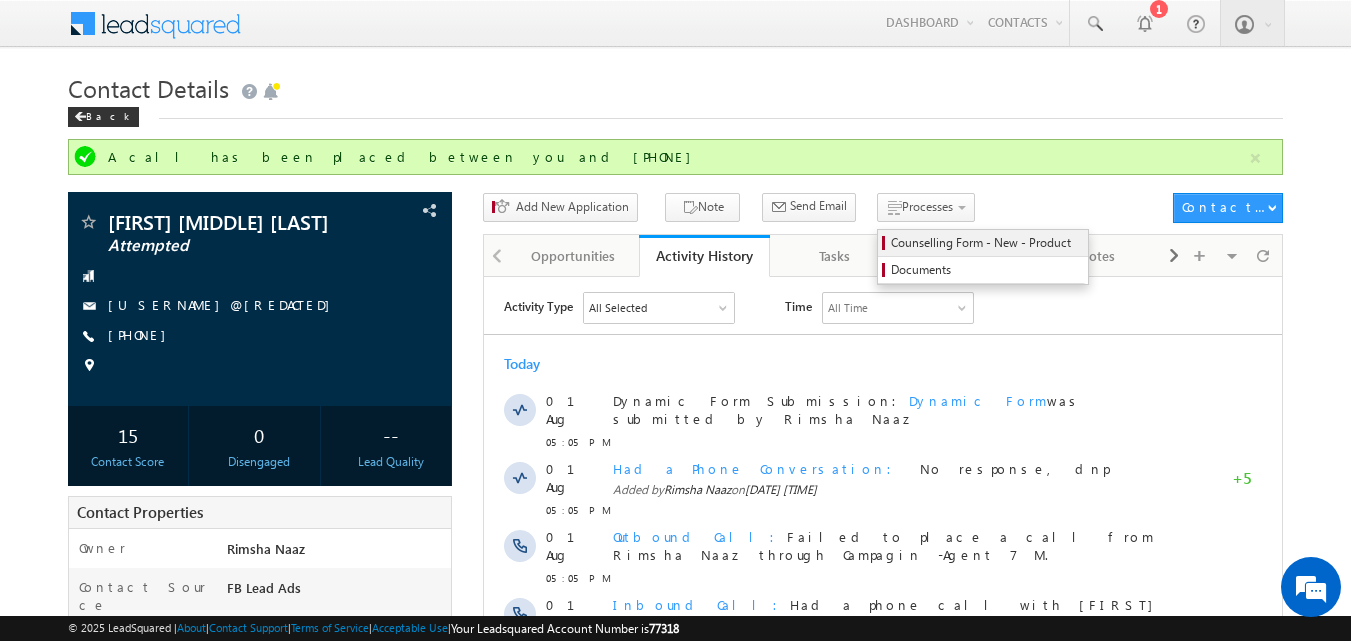 click on "Counselling Form - New - Product" at bounding box center (986, 243) 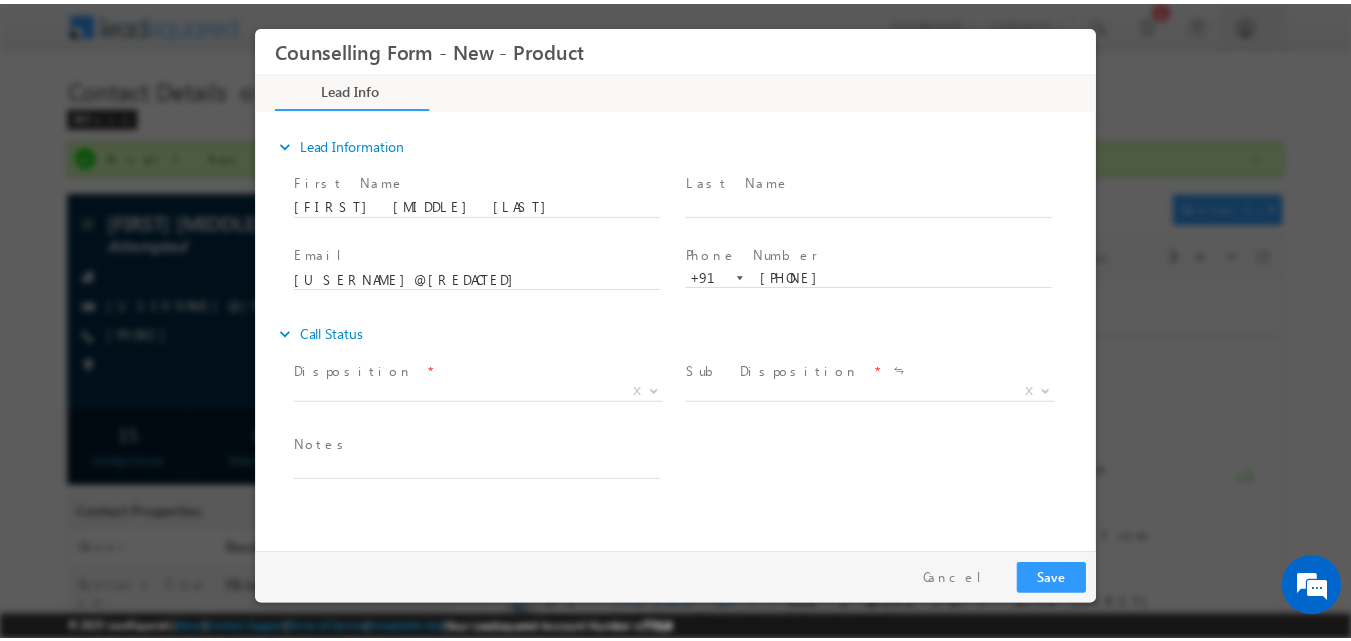 scroll, scrollTop: 0, scrollLeft: 0, axis: both 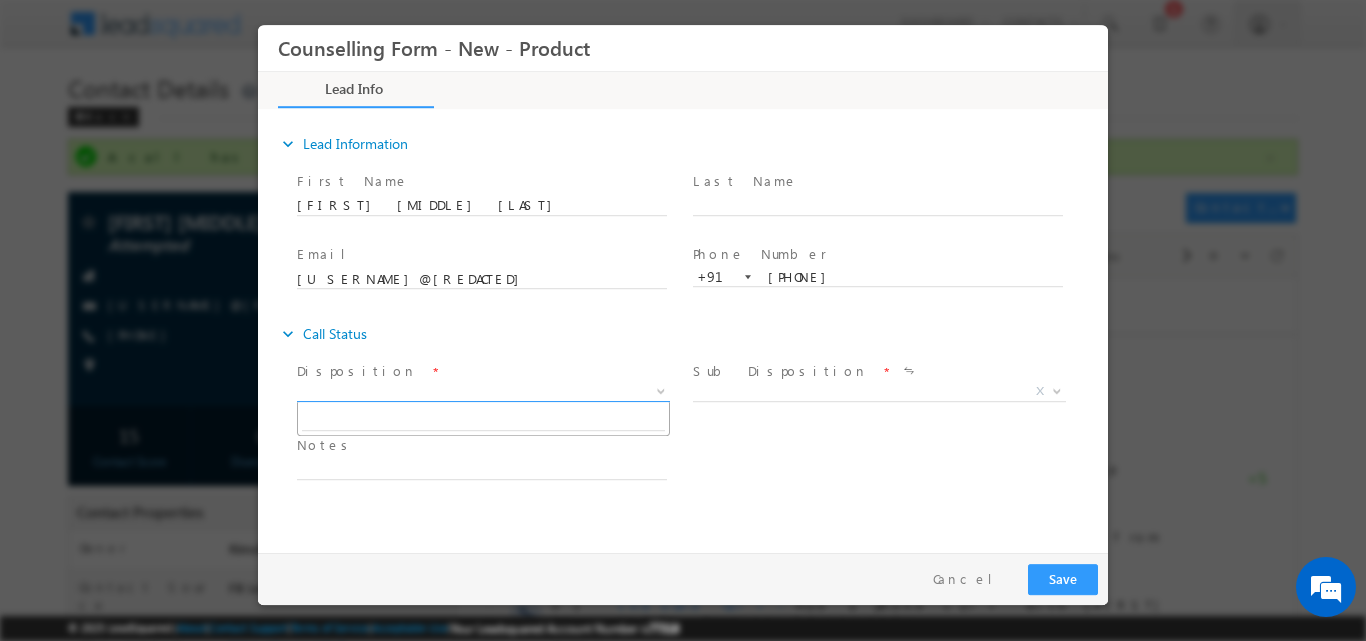 click at bounding box center [659, 390] 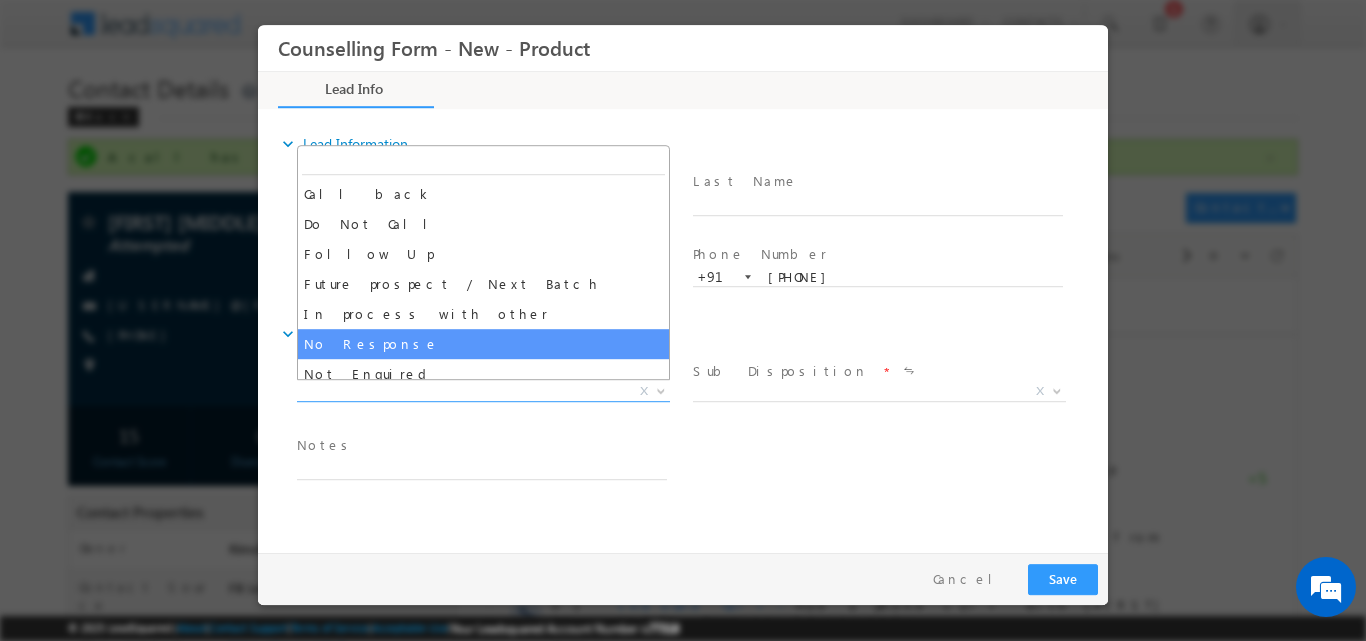 select on "No Response" 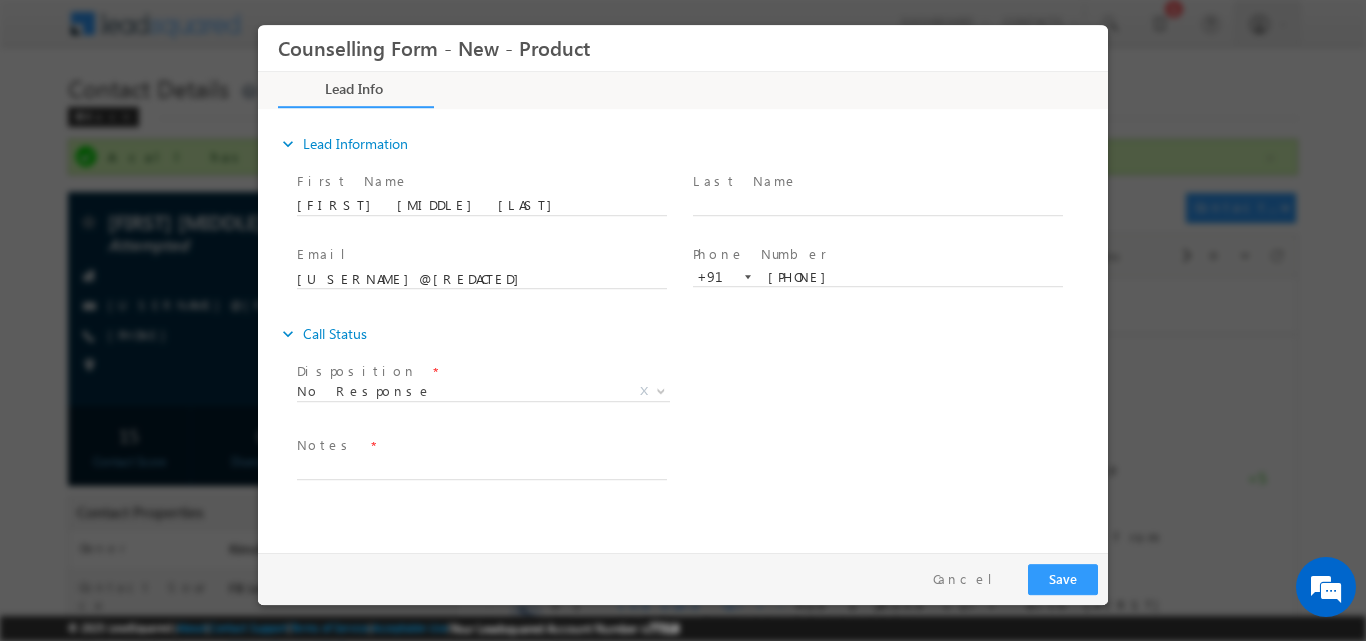 click on "Notes
*" at bounding box center (481, 445) 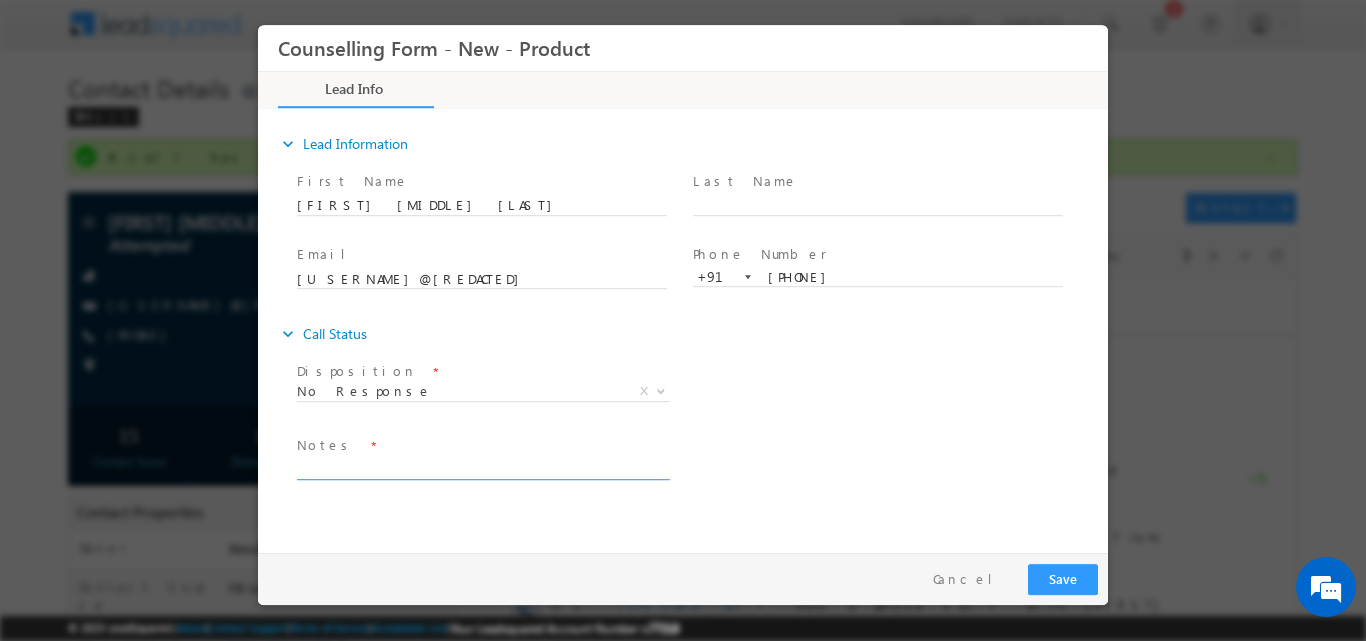 click at bounding box center [482, 467] 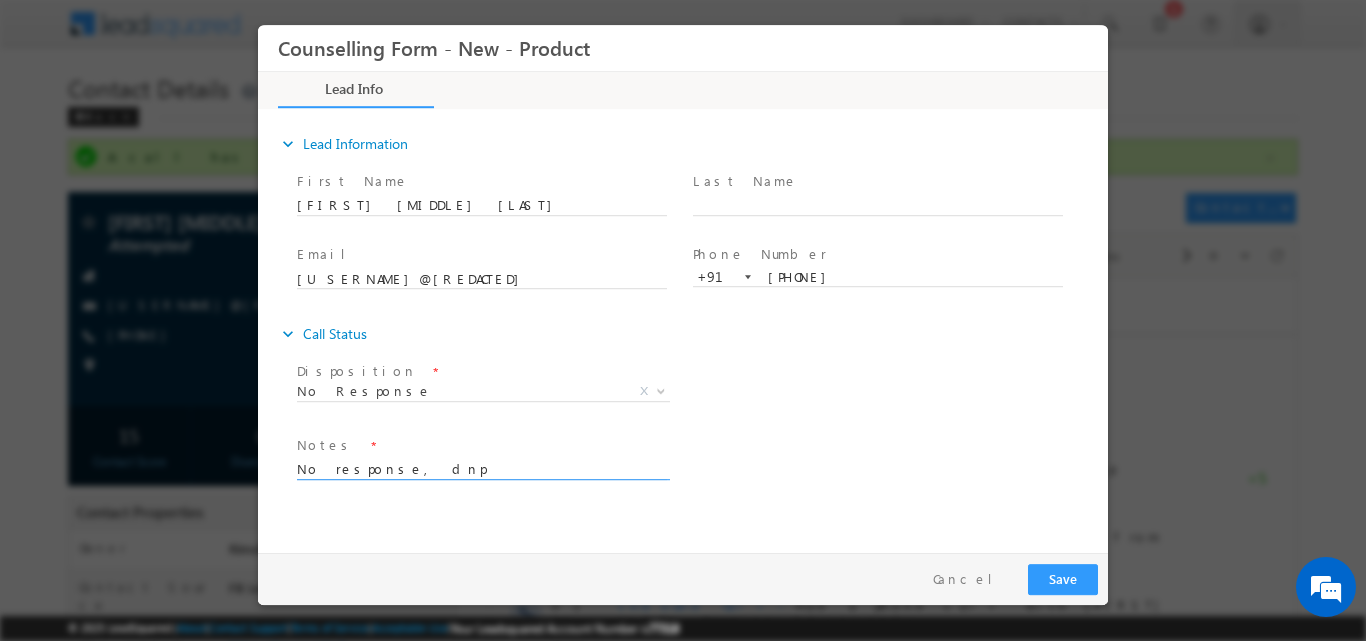 type on "No response, dnp" 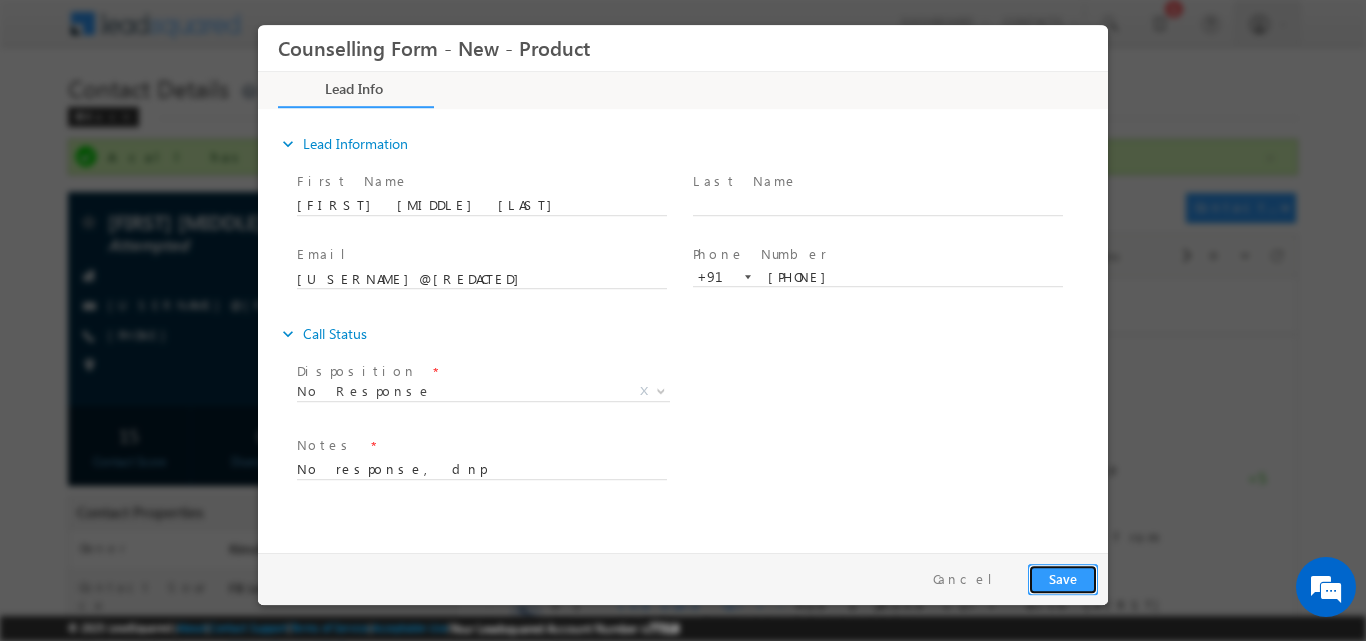 click on "Save" at bounding box center [1063, 578] 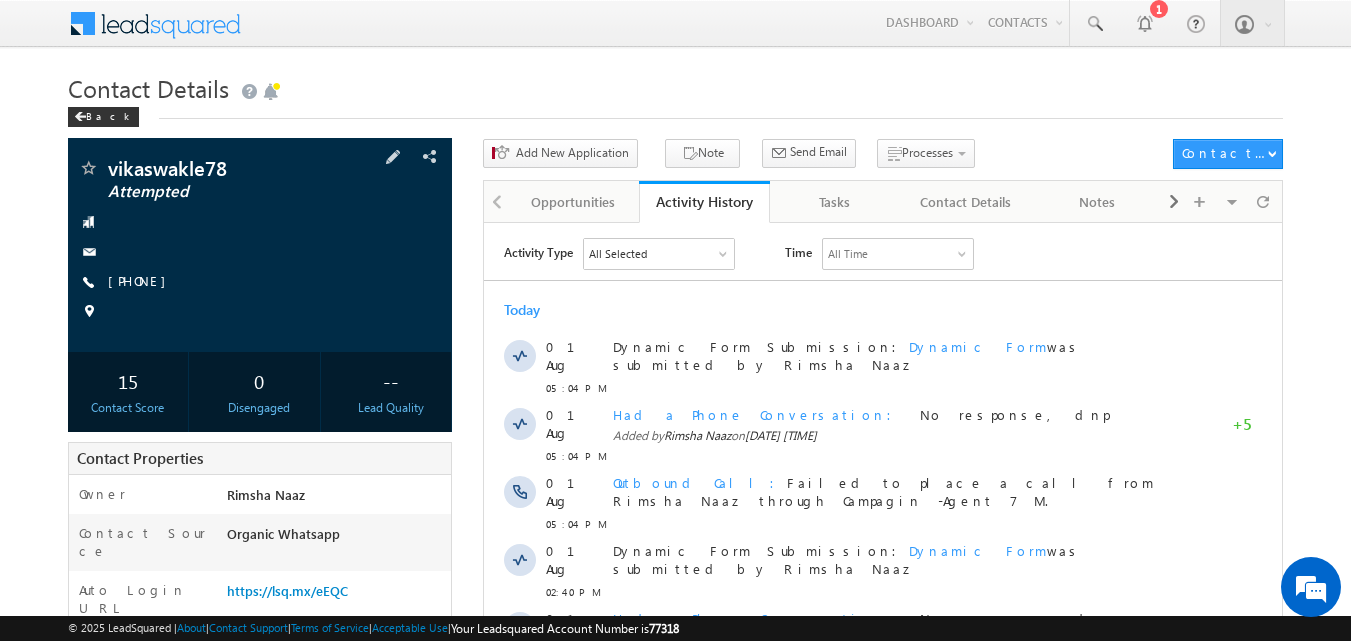 scroll, scrollTop: 0, scrollLeft: 0, axis: both 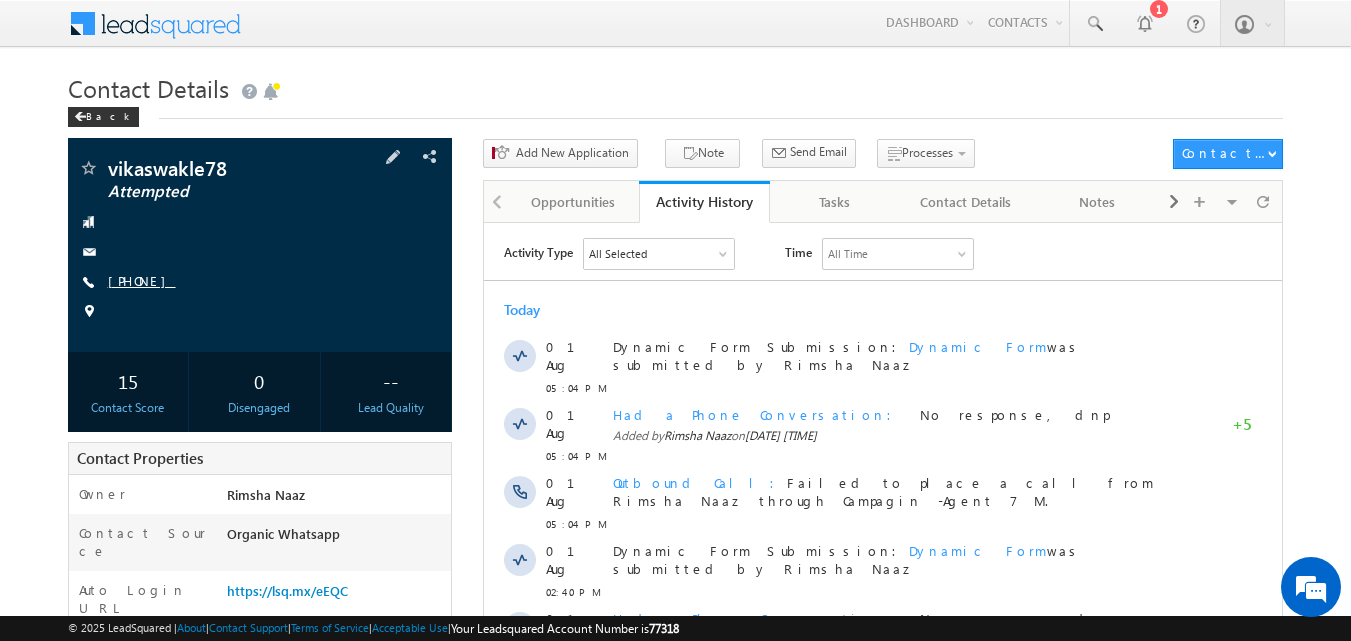 click on "[PHONE]" at bounding box center (142, 280) 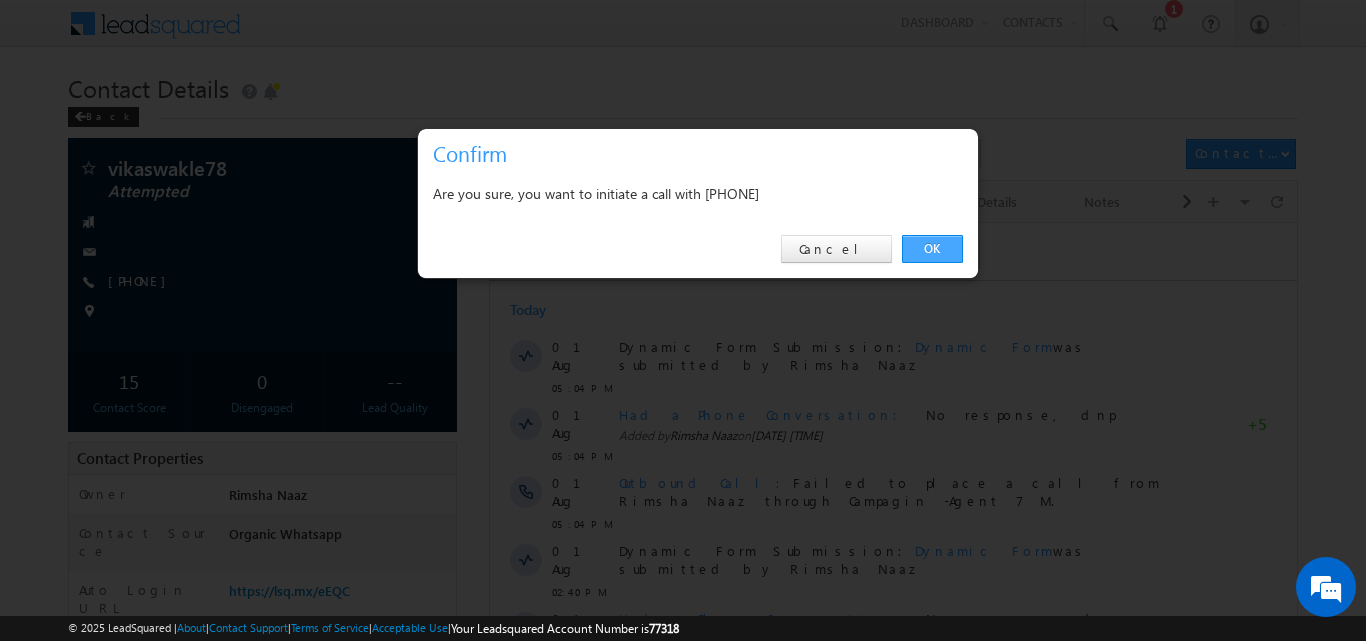 click on "OK" at bounding box center (932, 249) 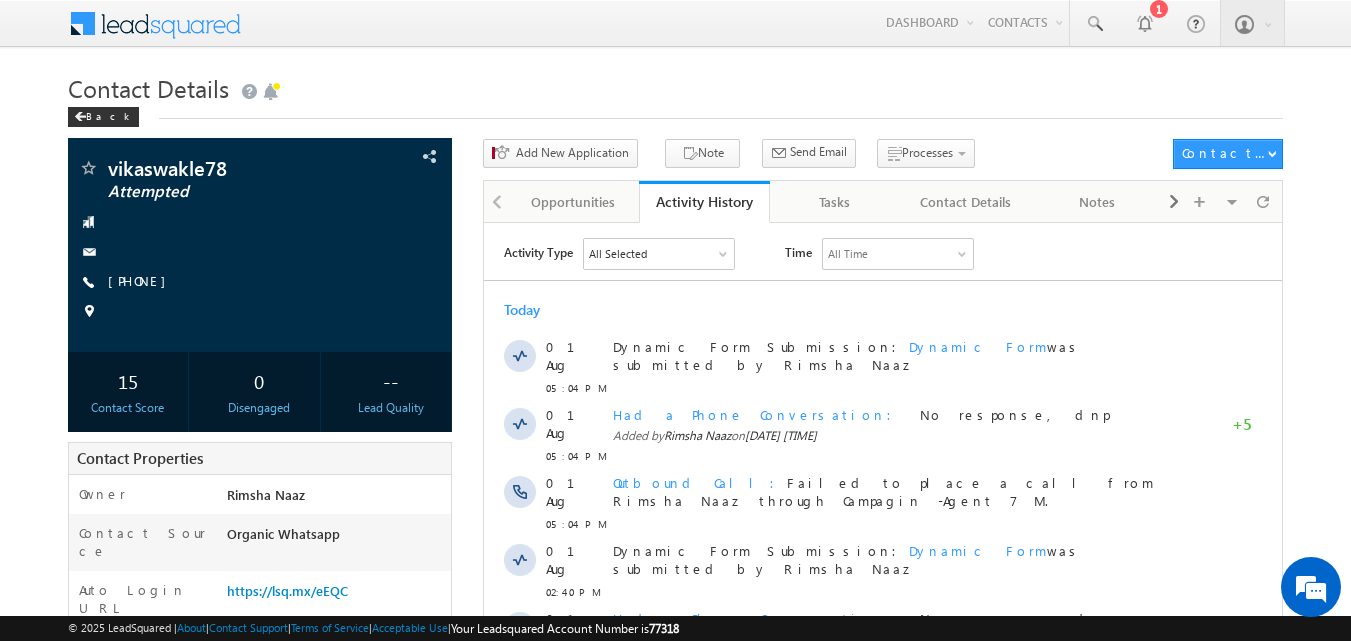 click on "All Time" at bounding box center (898, 253) 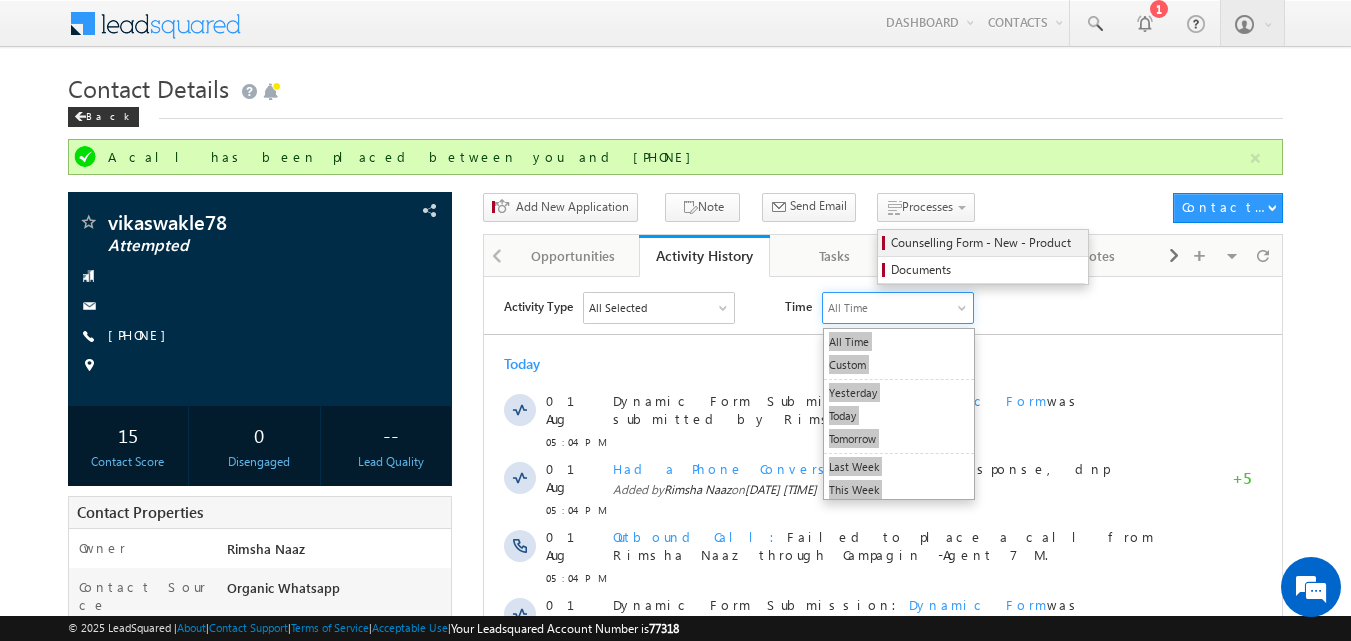click on "Counselling Form - New - Product" at bounding box center (986, 243) 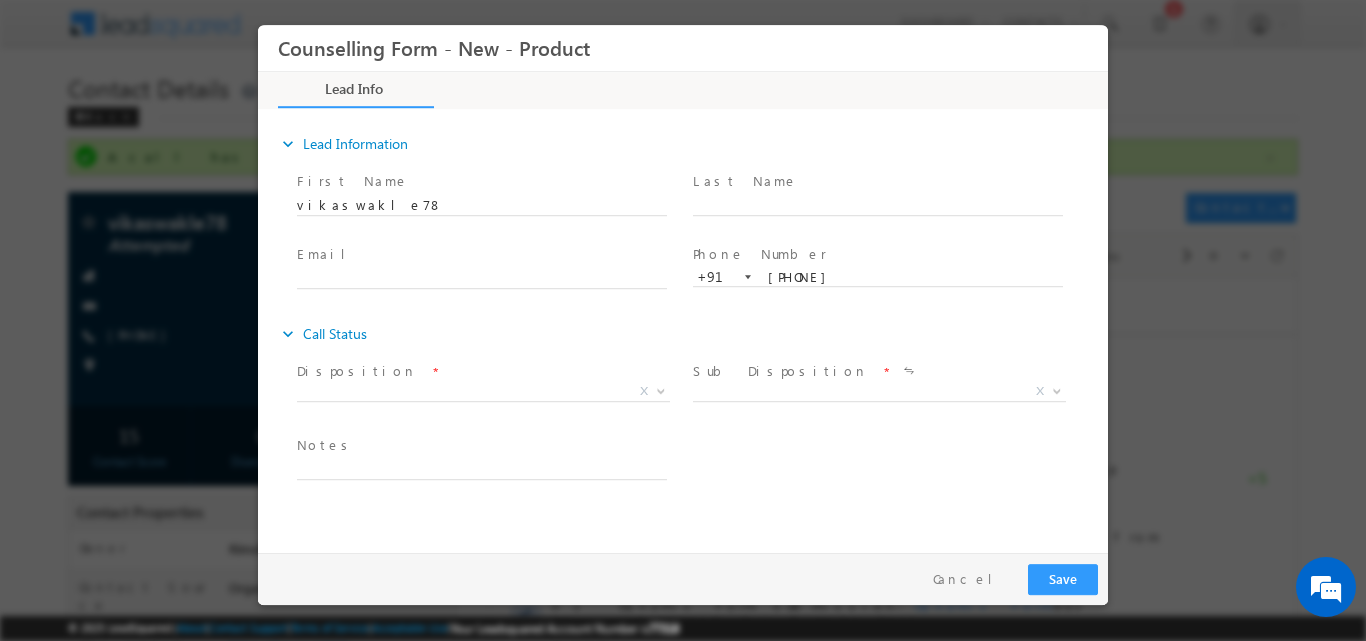 click on "Phone Number" at bounding box center (760, 253) 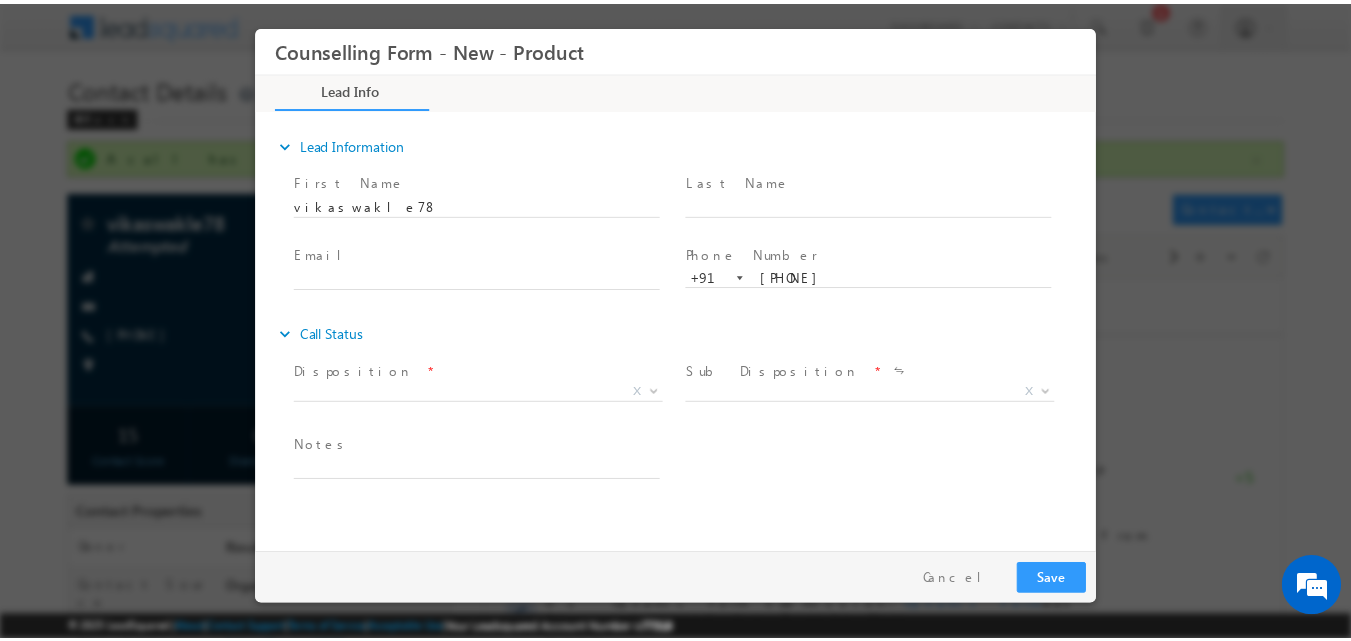 scroll, scrollTop: 0, scrollLeft: 0, axis: both 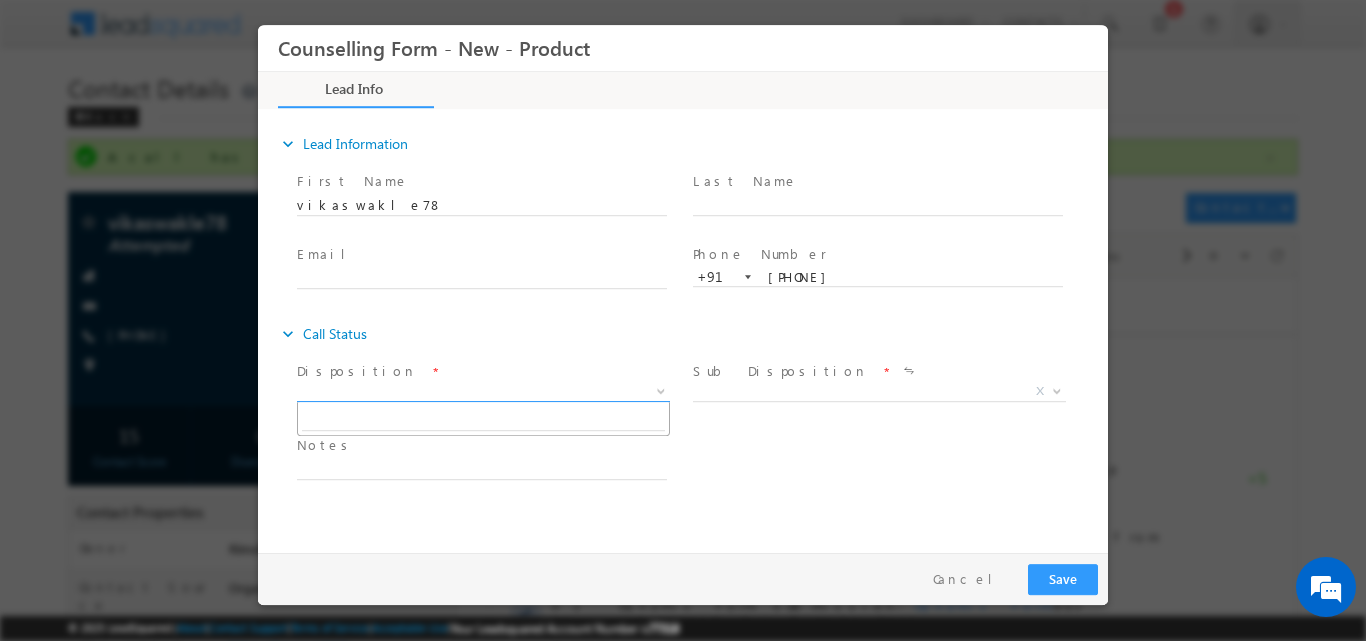 click at bounding box center (661, 389) 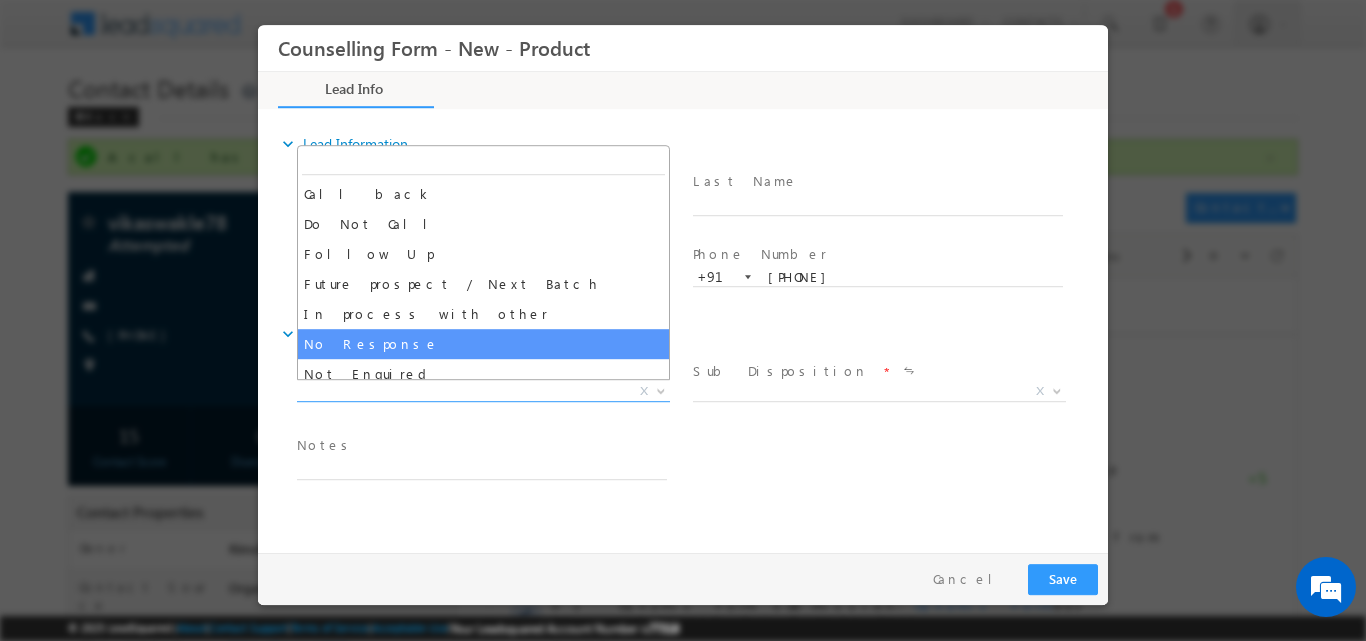select on "No Response" 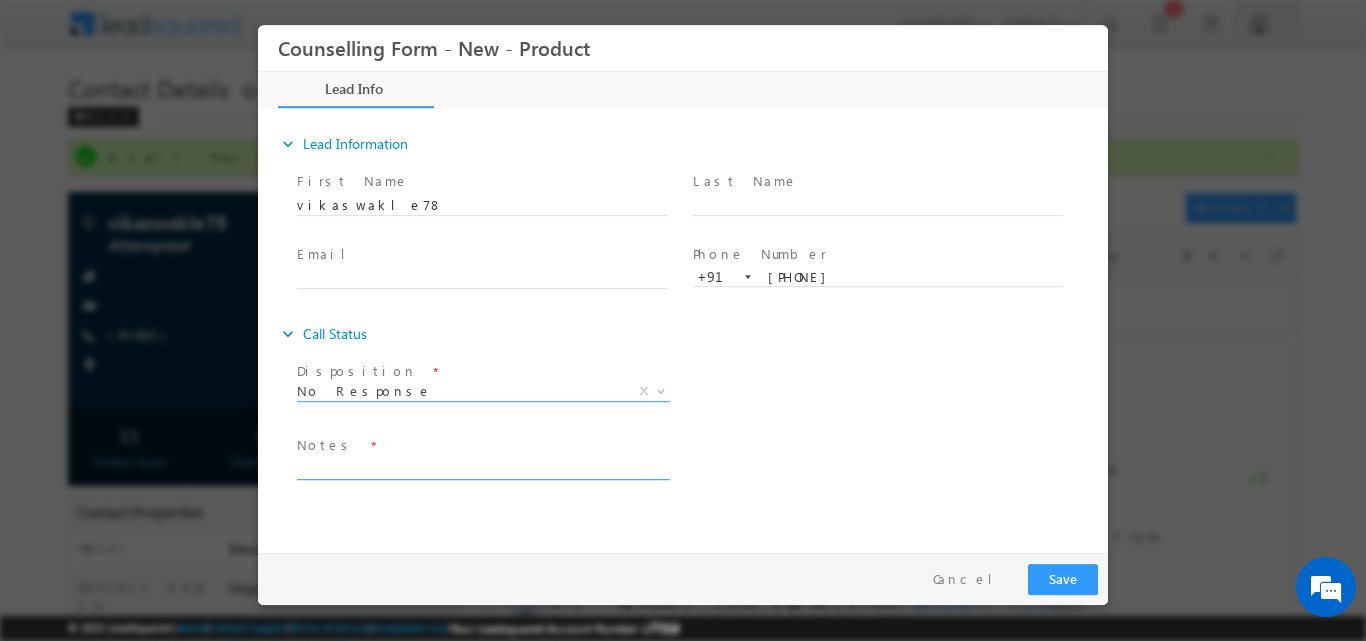 click at bounding box center [482, 467] 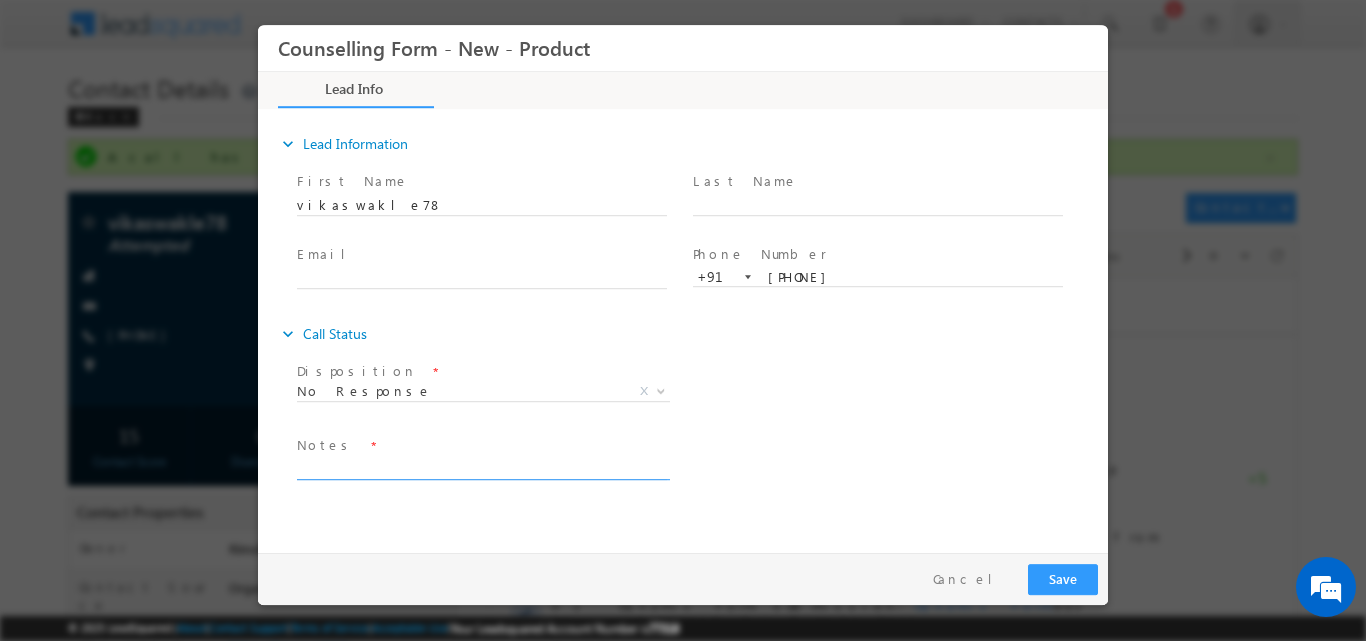 paste on "No response, dnp" 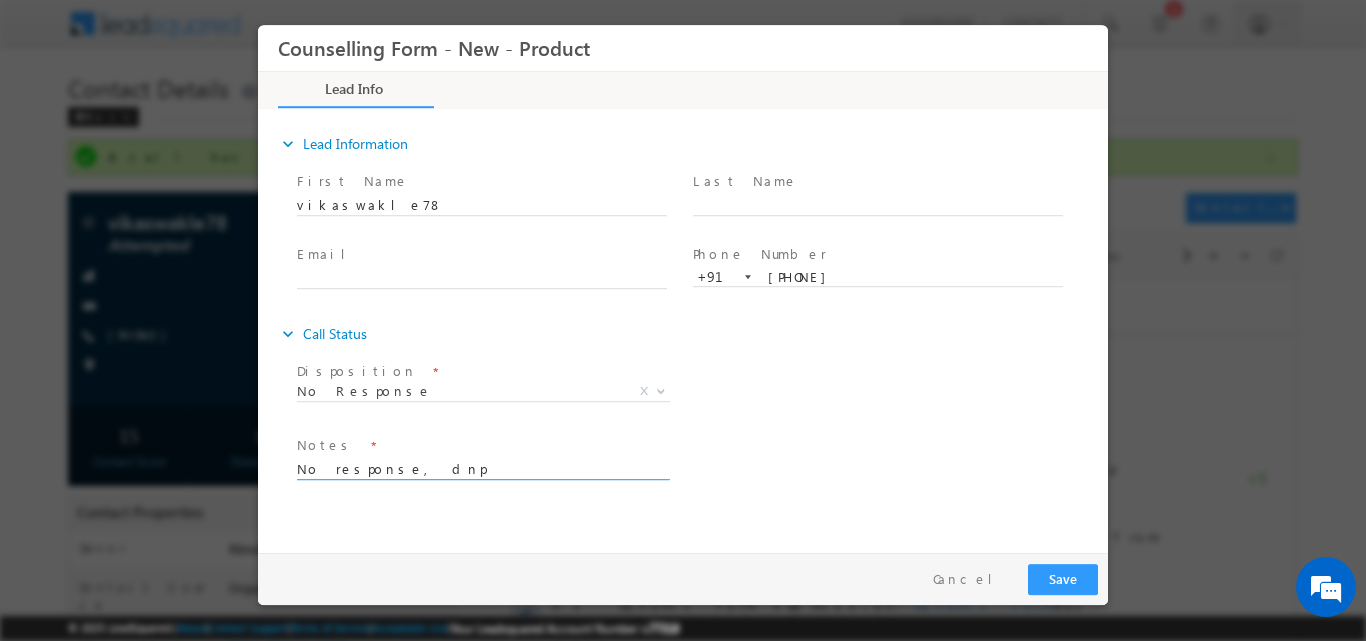 type on "No response, dnp" 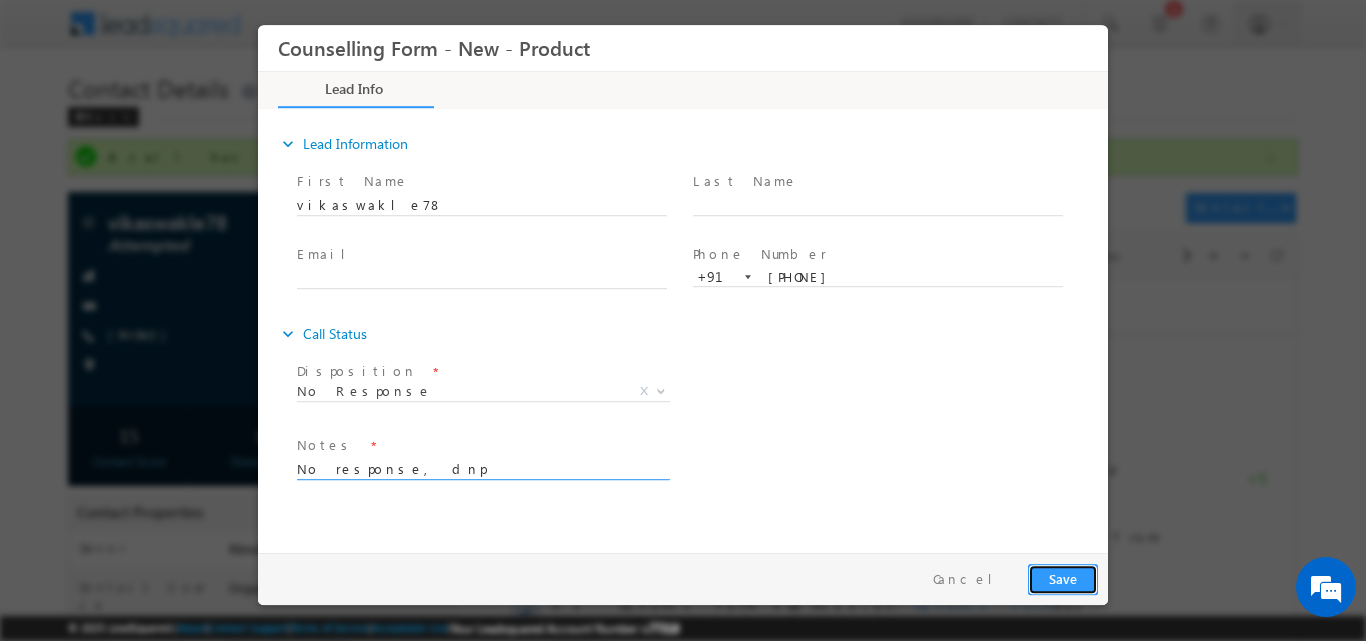 click on "Save" at bounding box center [1063, 578] 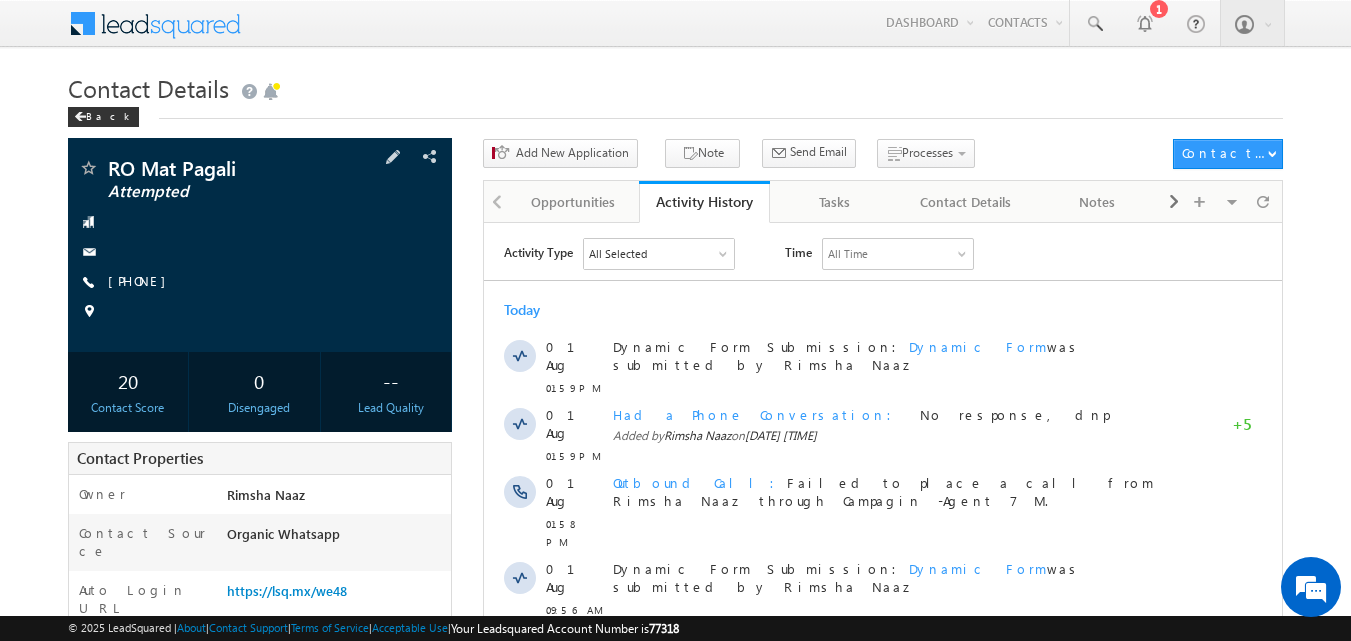 scroll, scrollTop: 0, scrollLeft: 0, axis: both 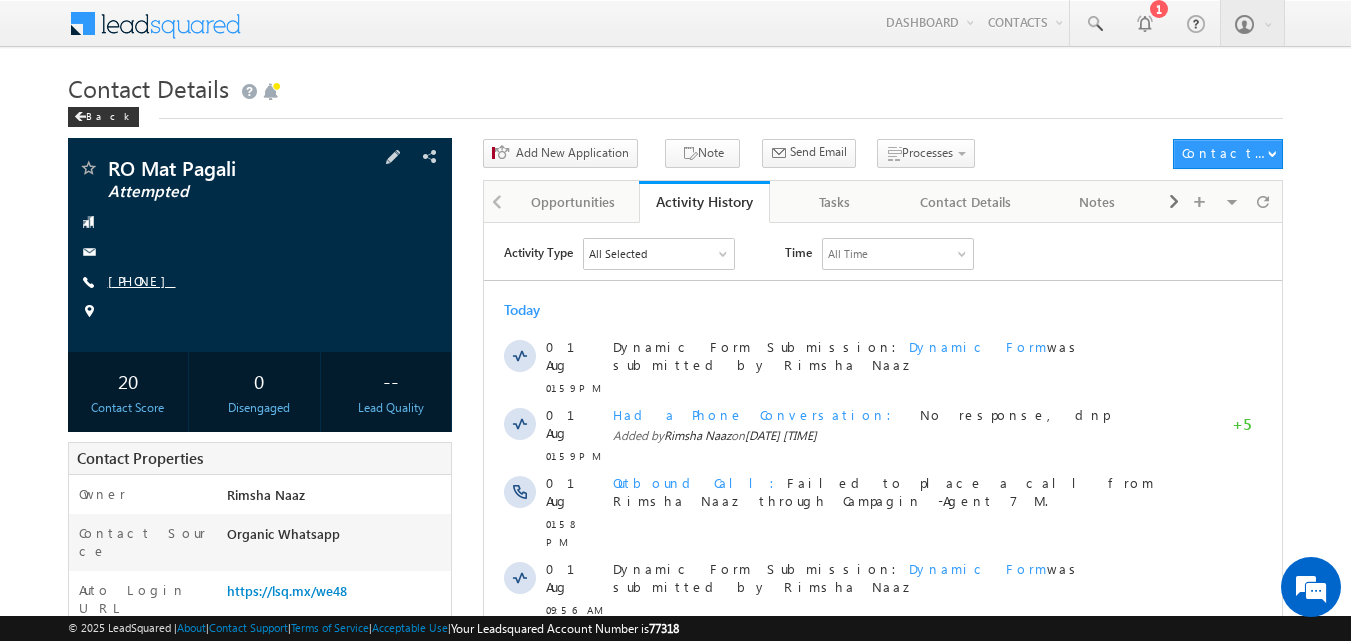 click on "[PHONE]" at bounding box center [142, 280] 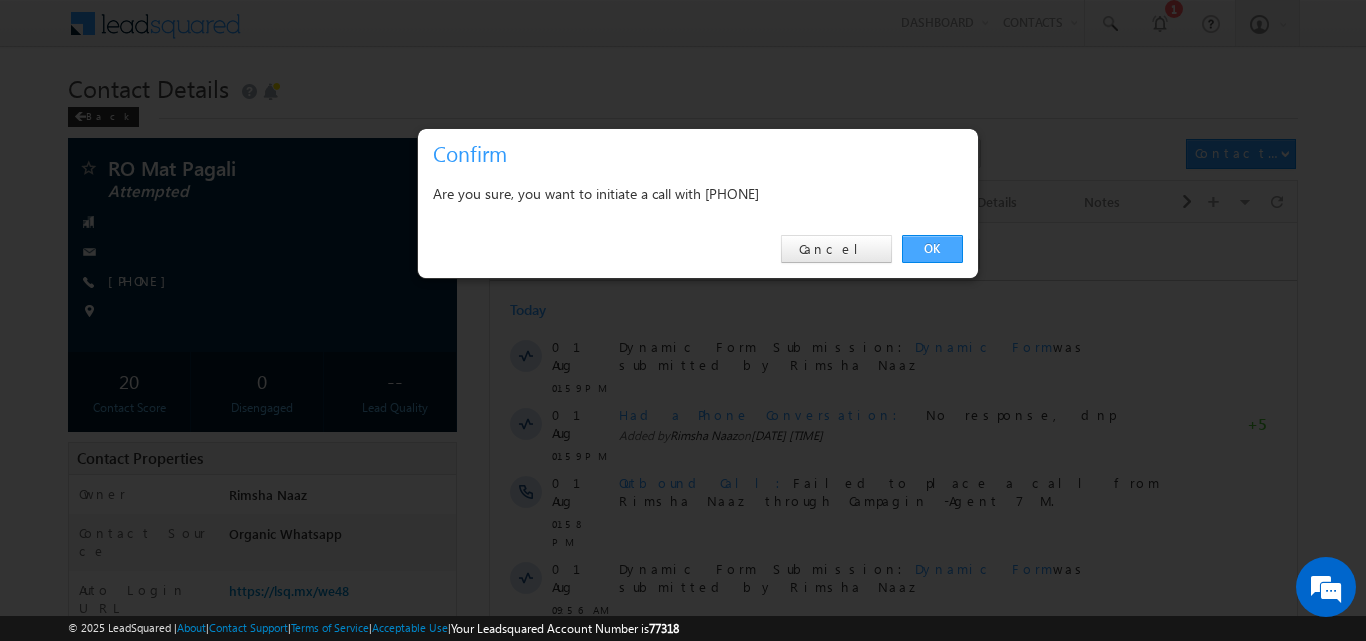 click on "OK" at bounding box center [932, 249] 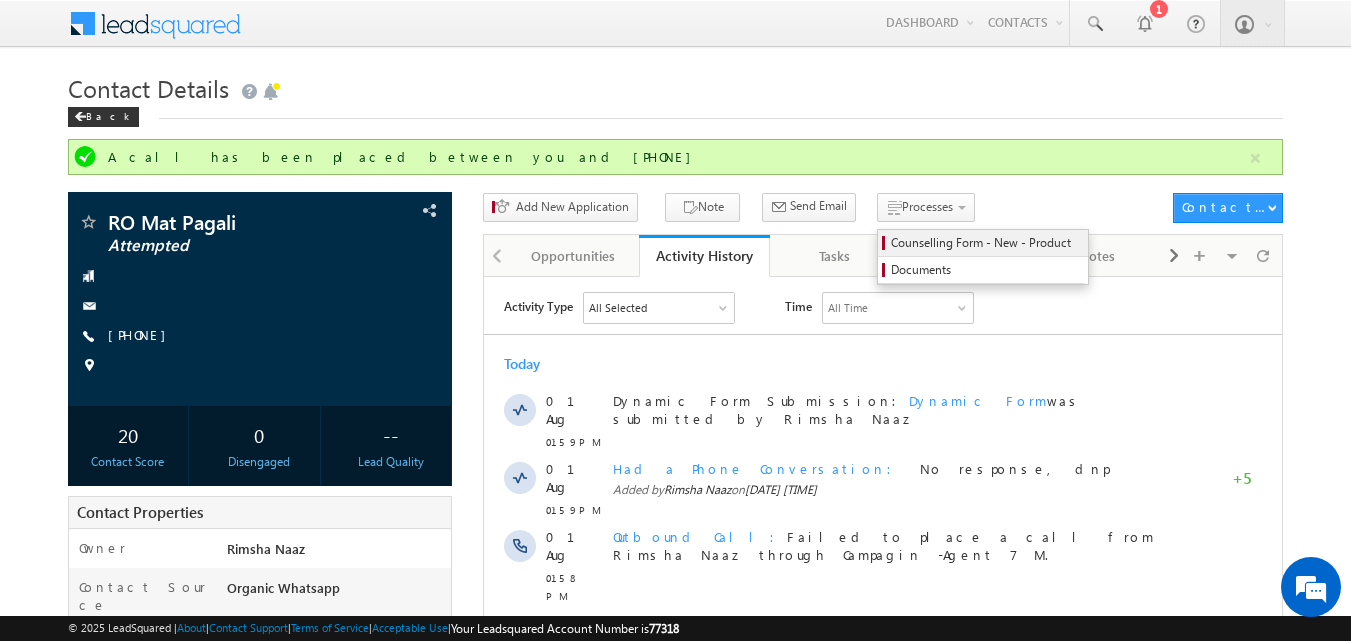 click on "Counselling Form - New - Product" at bounding box center [986, 243] 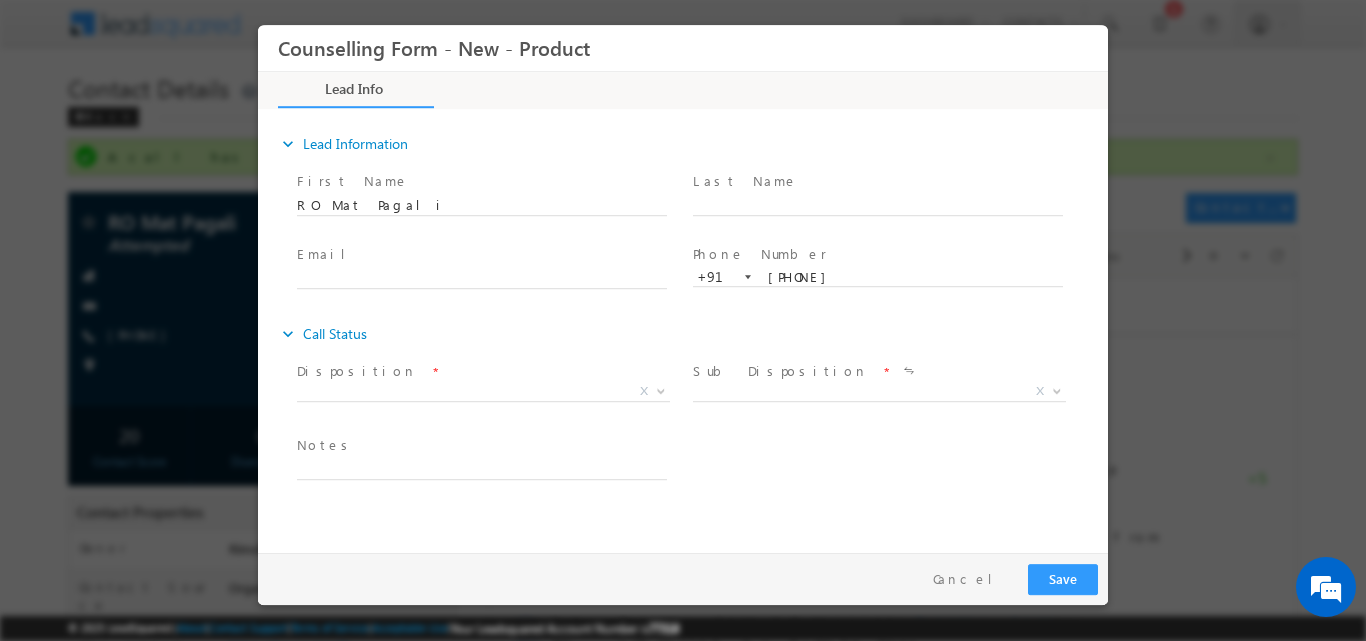 scroll, scrollTop: 0, scrollLeft: 0, axis: both 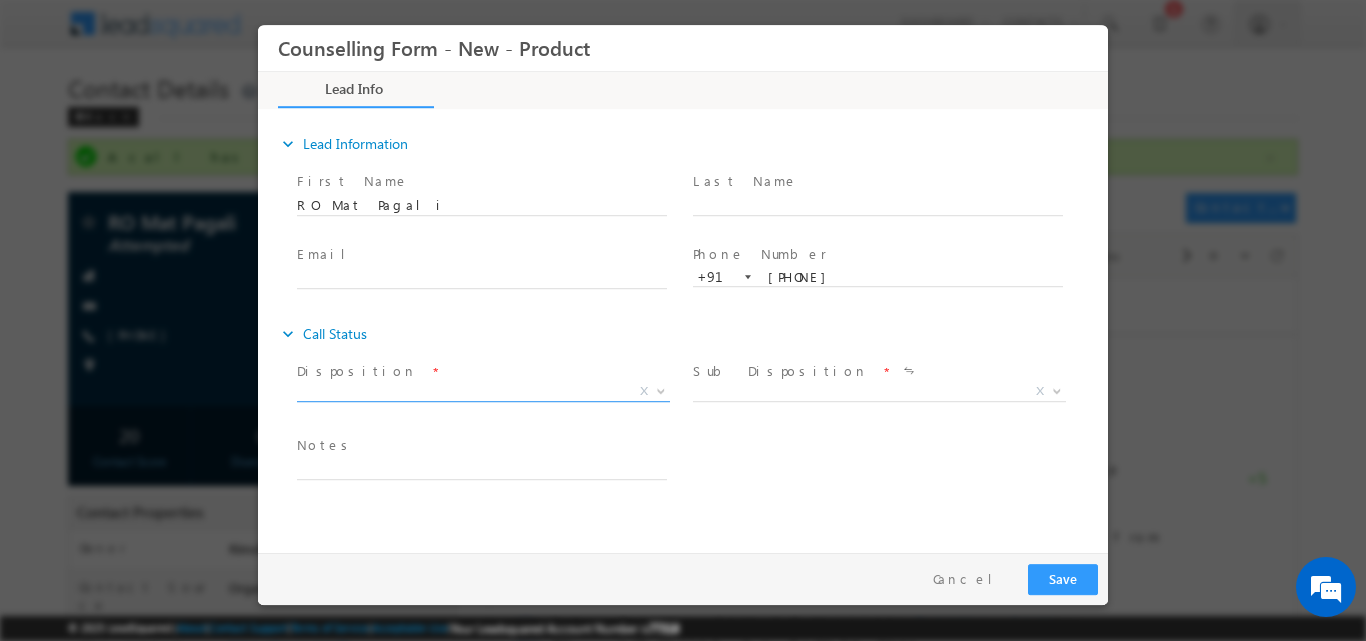 click at bounding box center [659, 390] 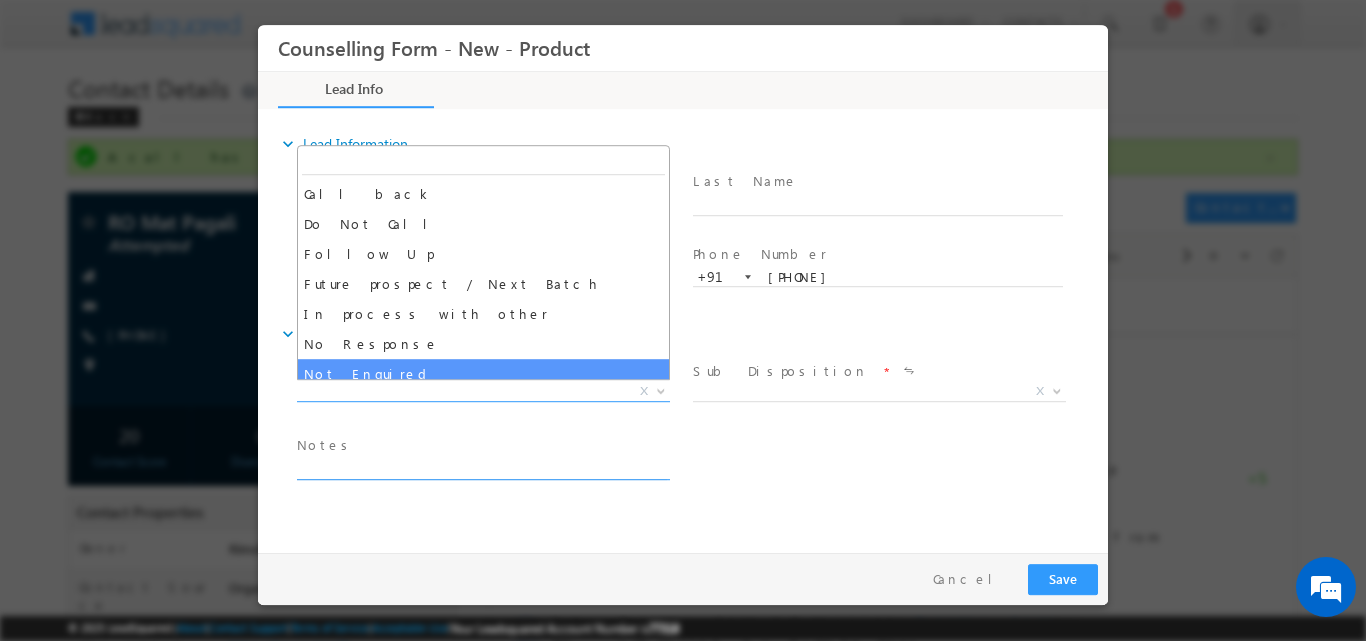 drag, startPoint x: 543, startPoint y: 349, endPoint x: 617, endPoint y: 316, distance: 81.02469 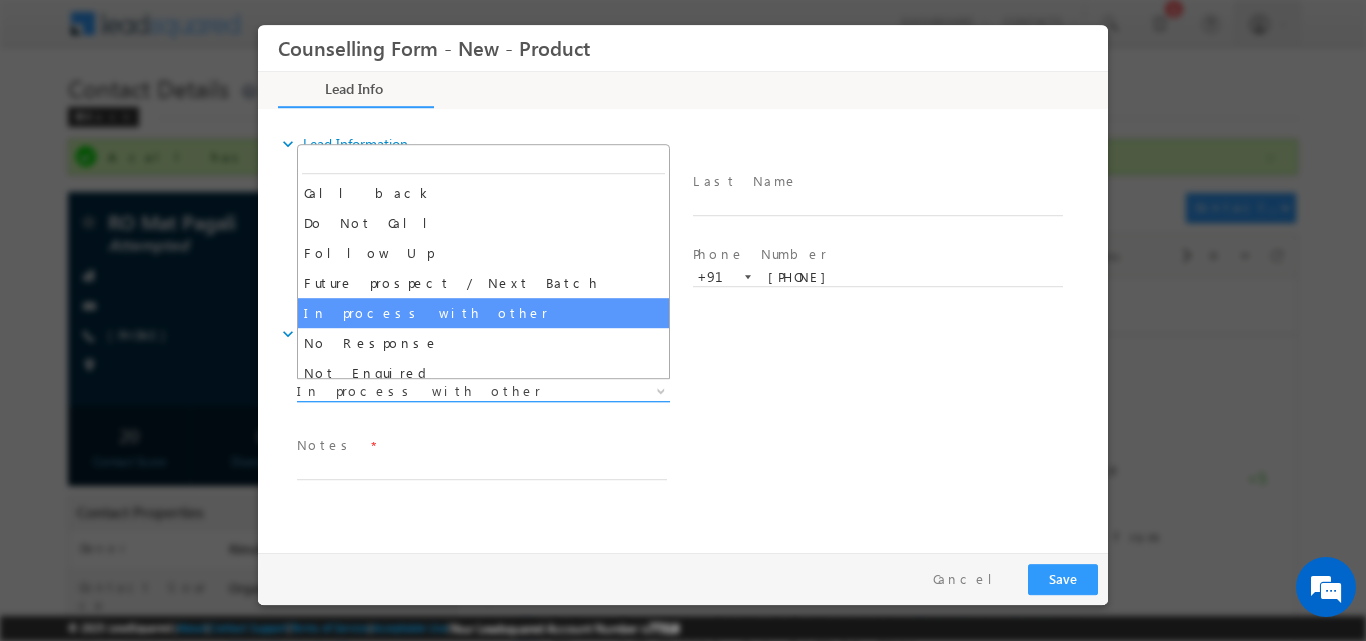 click at bounding box center [659, 390] 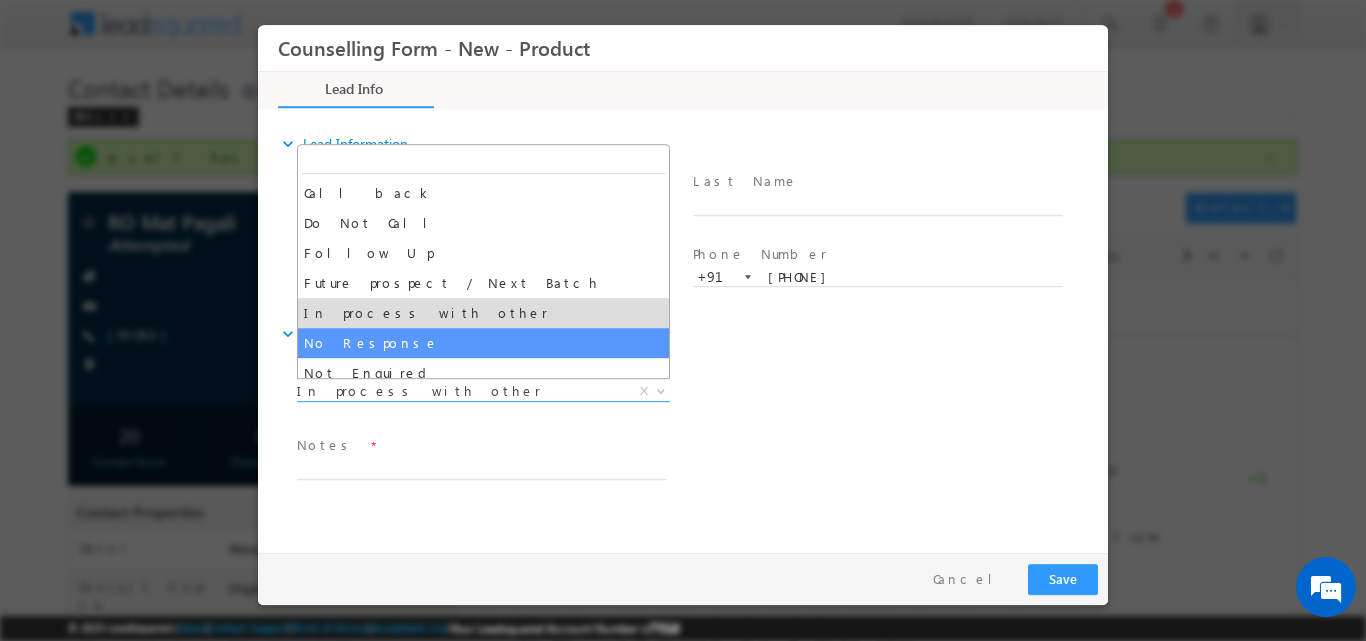 select on "No Response" 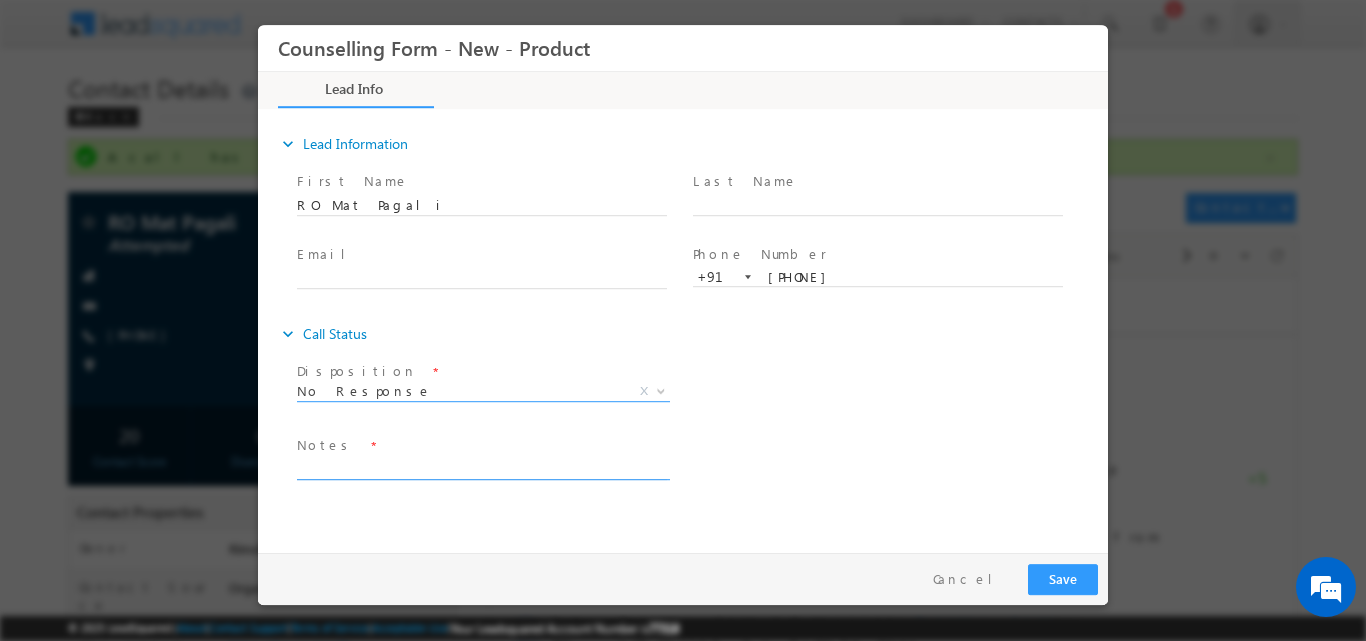 click at bounding box center (482, 467) 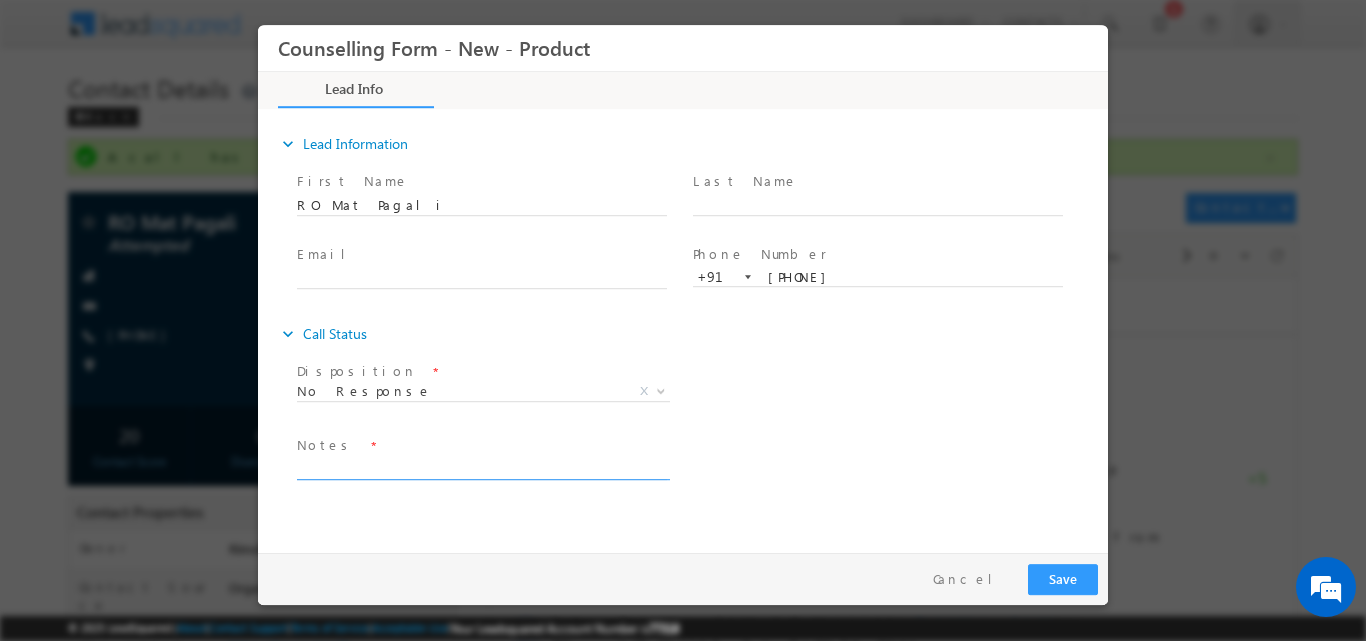 paste on "No response, dnp" 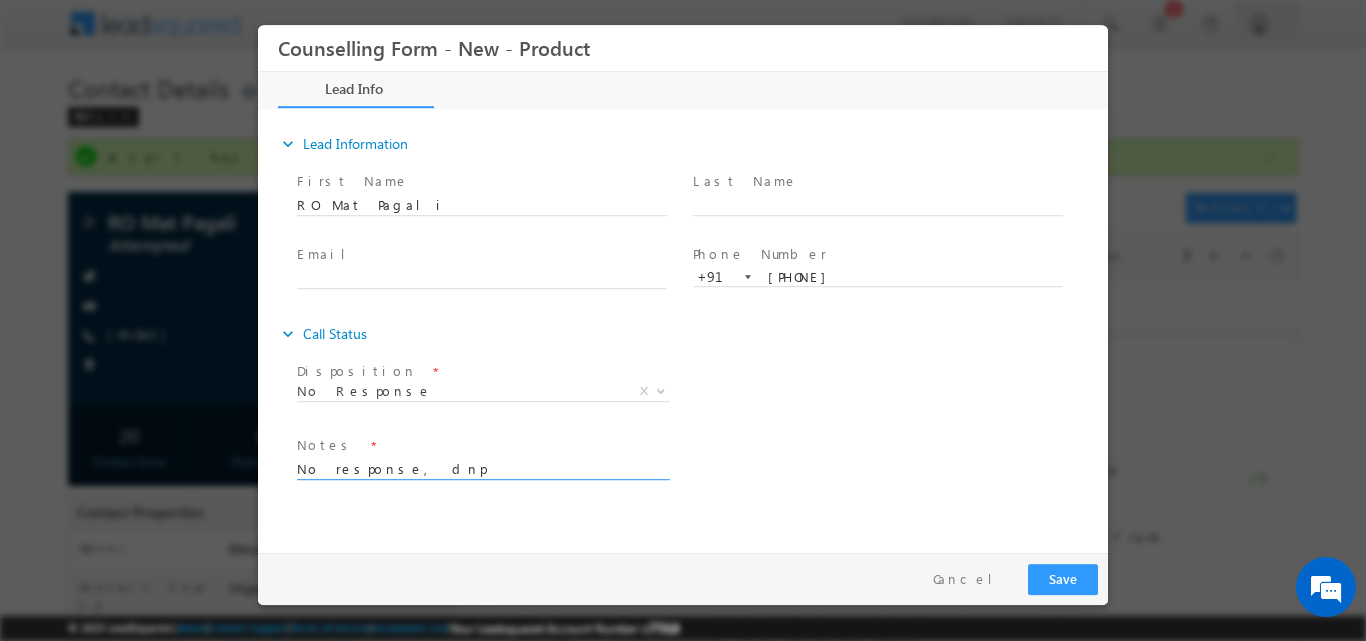 type on "No response, dnp" 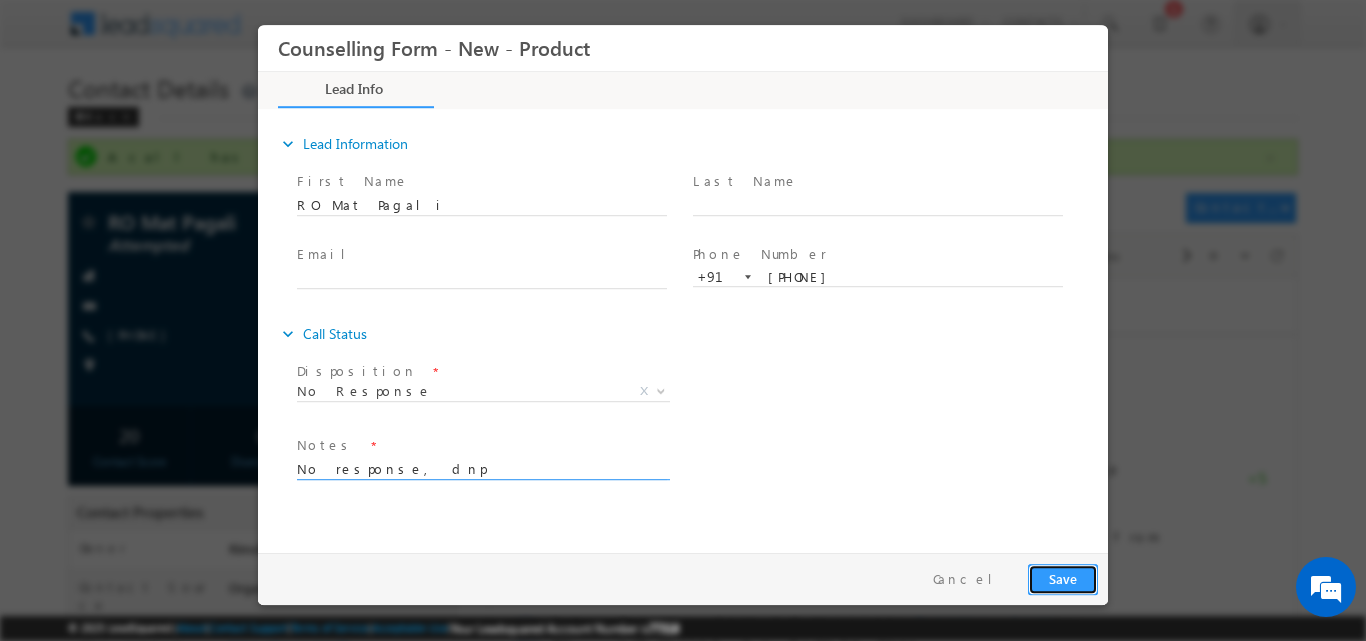 click on "Save" at bounding box center (1063, 578) 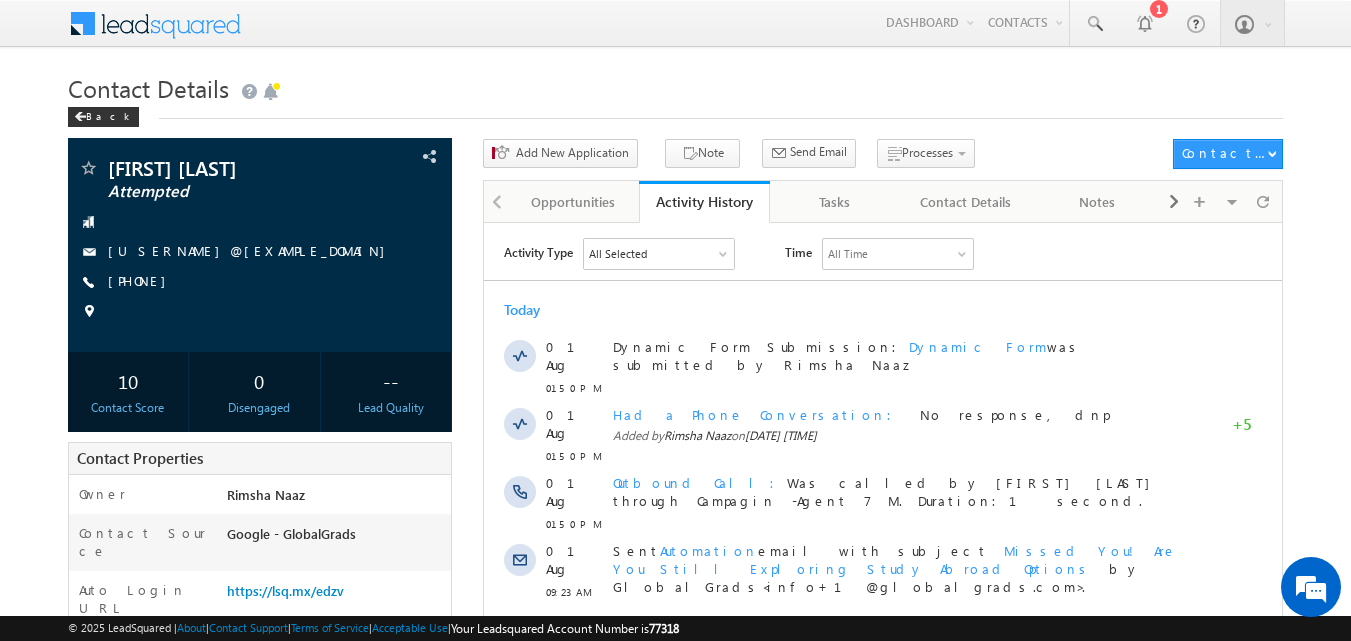 scroll, scrollTop: 0, scrollLeft: 0, axis: both 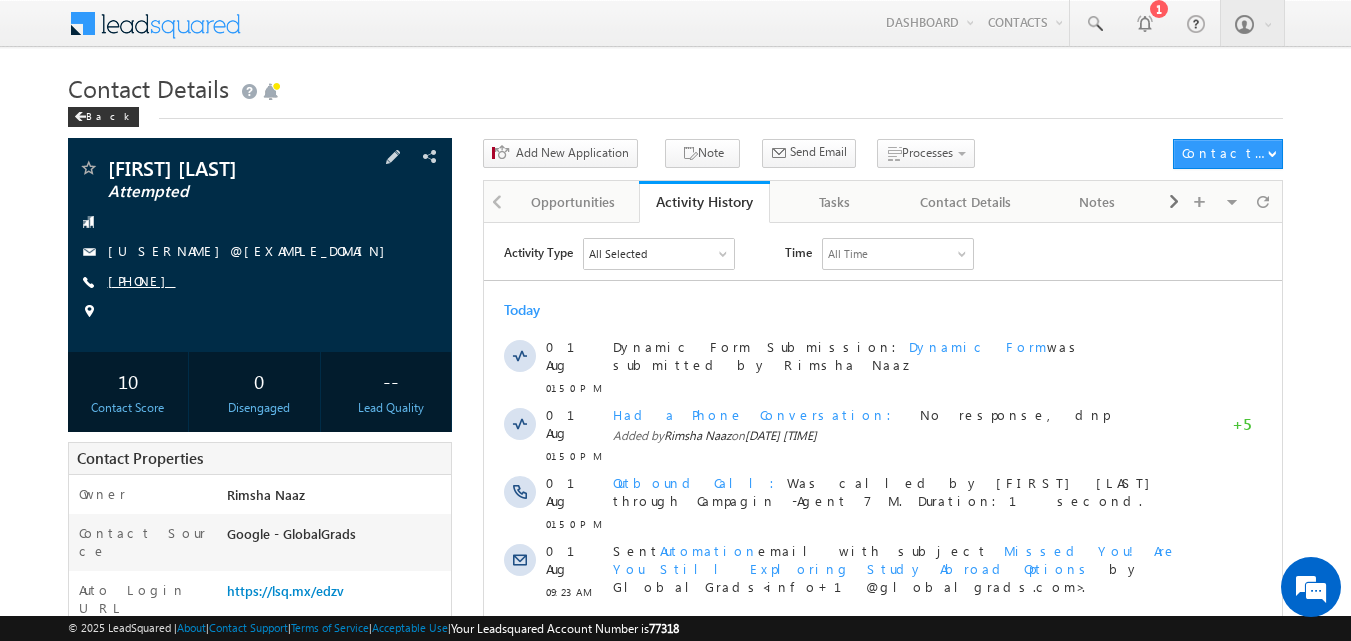 click on "+91-9911166811" at bounding box center [142, 280] 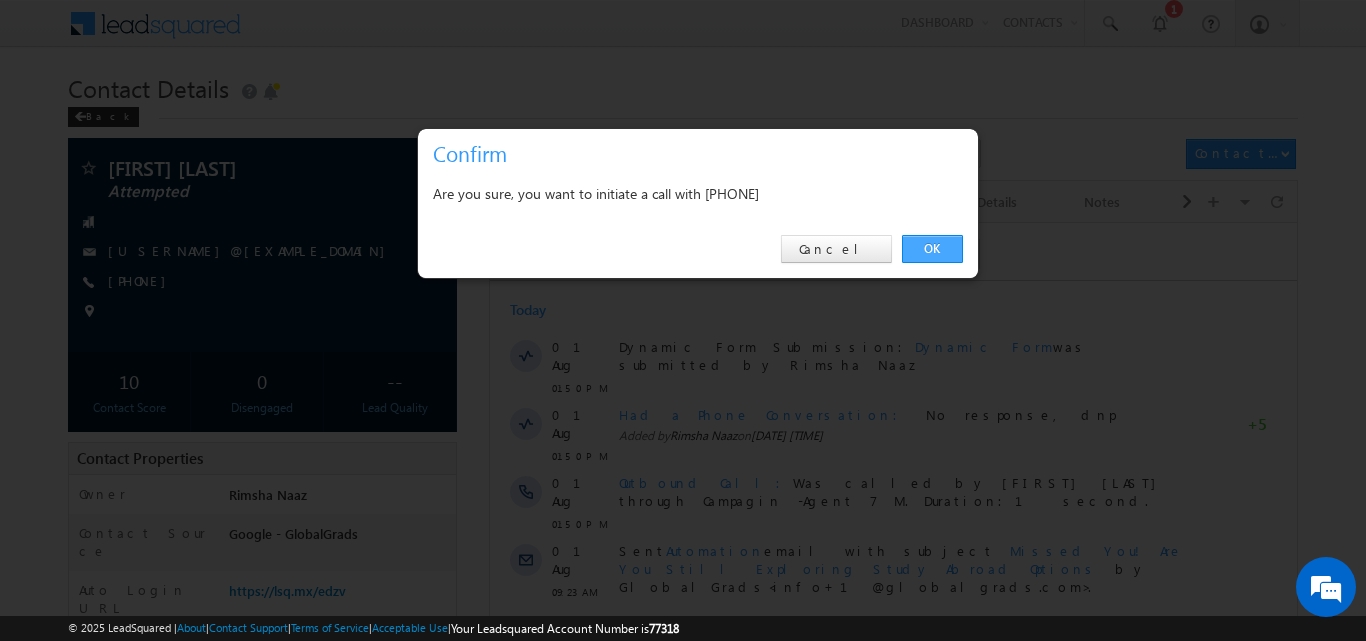 click on "OK" at bounding box center [932, 249] 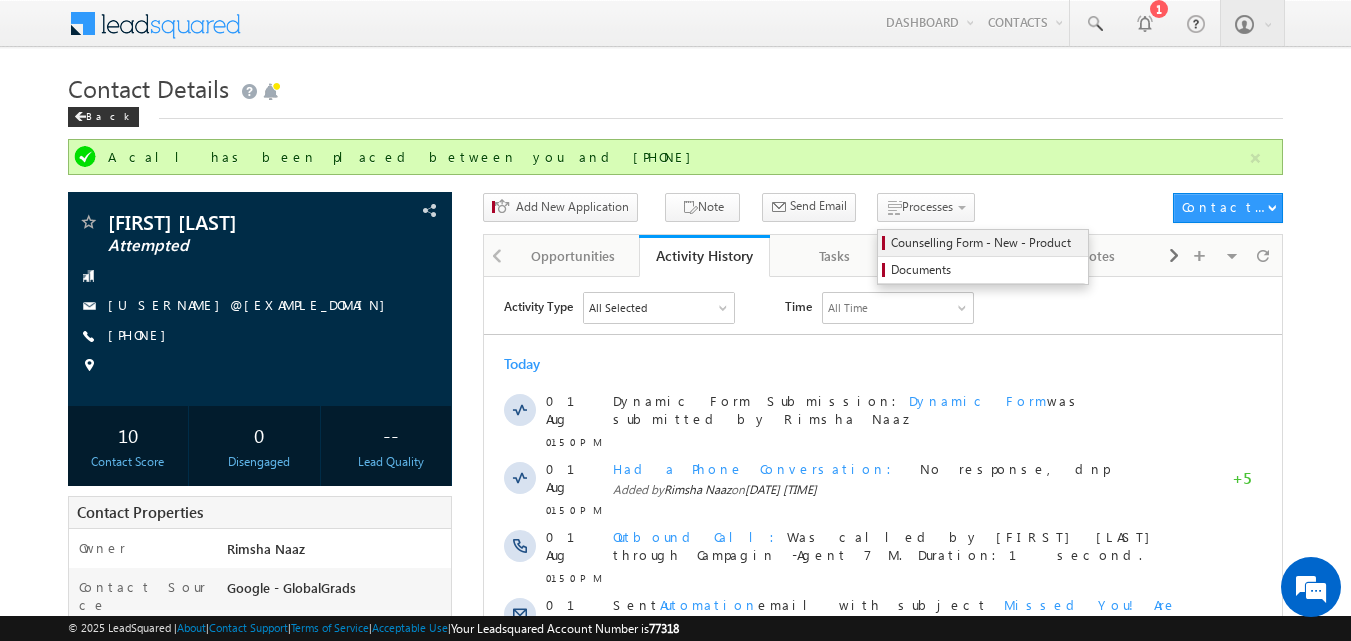 click on "Counselling Form - New - Product" at bounding box center [986, 243] 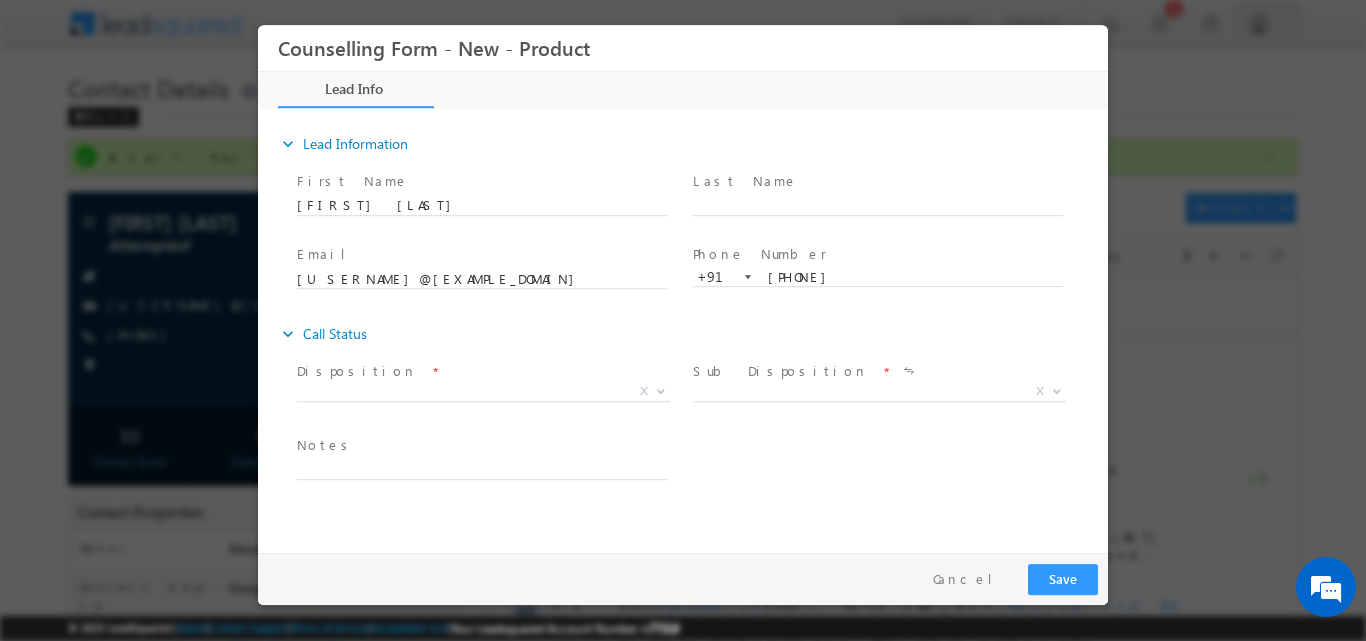 scroll, scrollTop: 0, scrollLeft: 0, axis: both 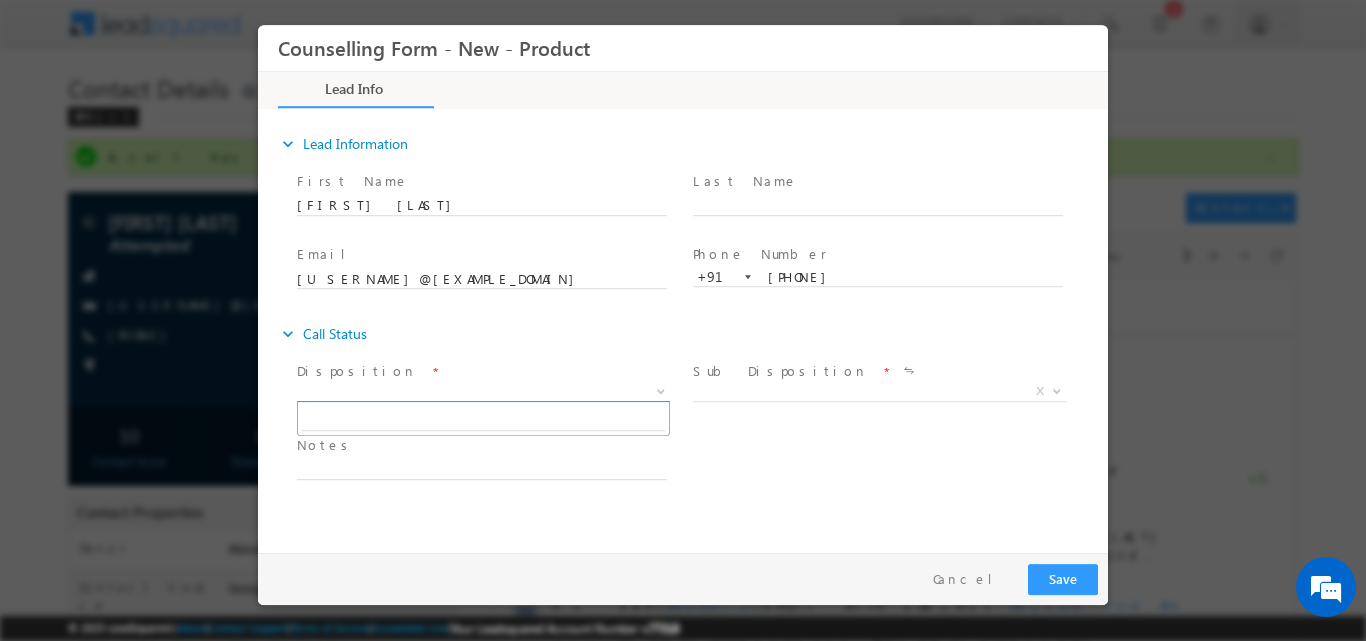 click at bounding box center [661, 389] 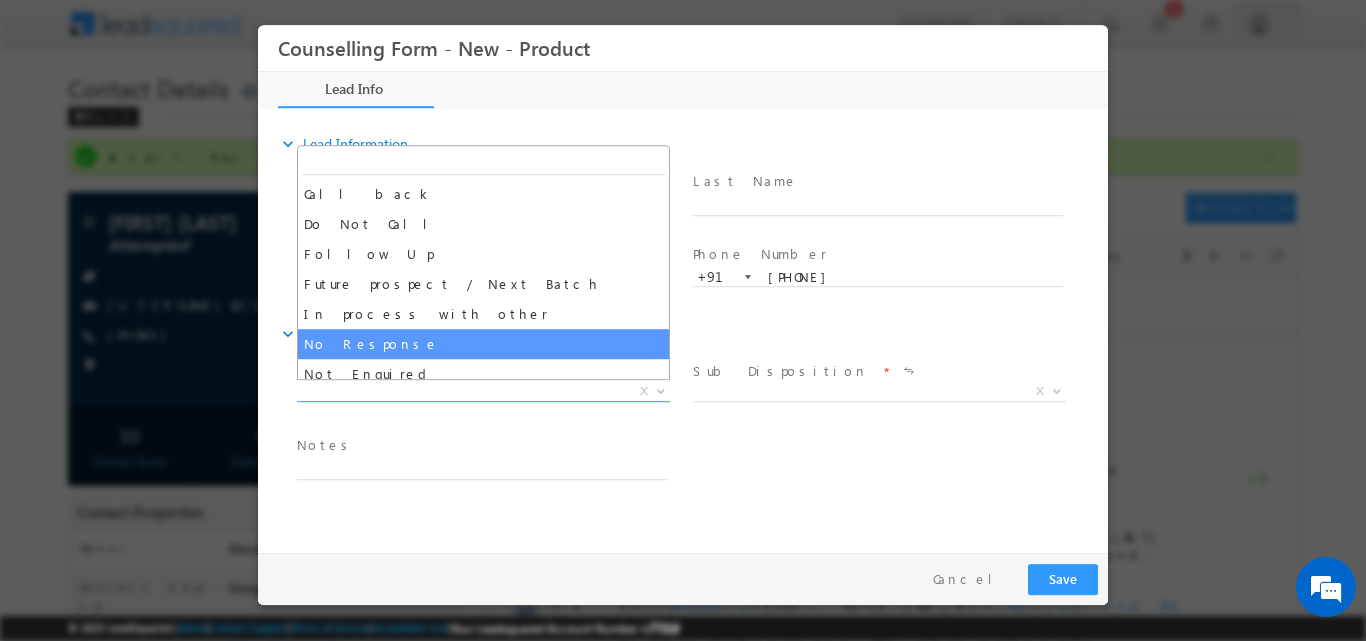 select on "No Response" 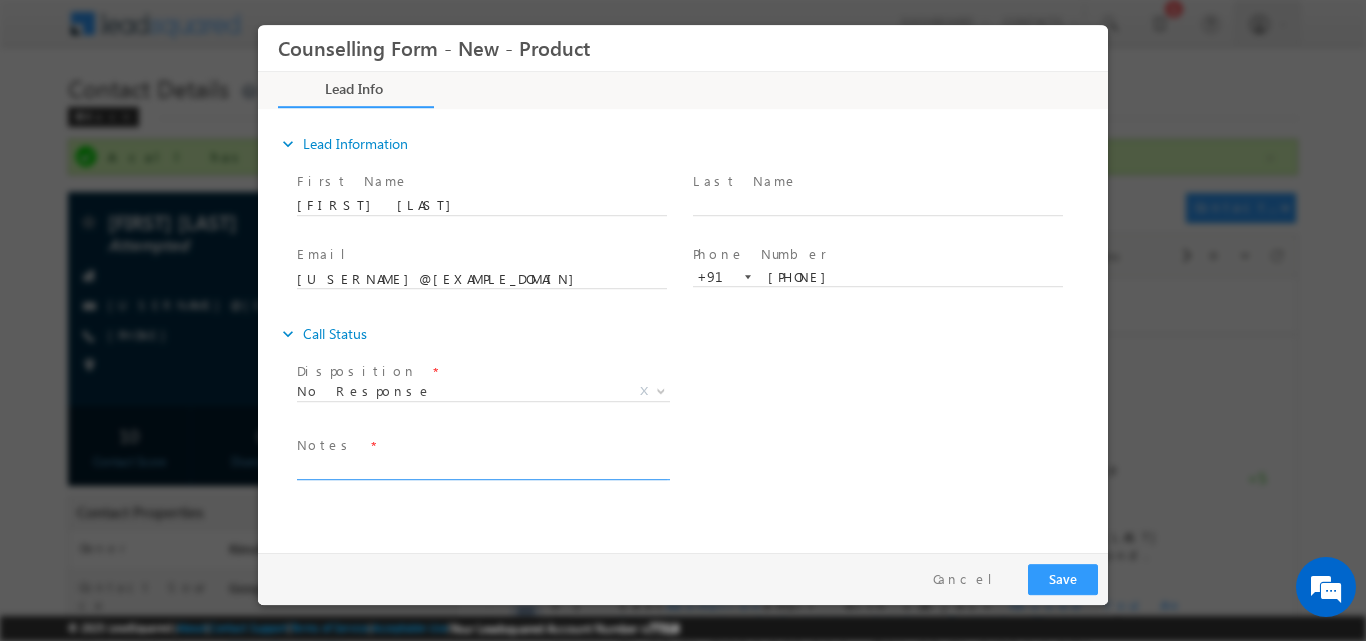 click at bounding box center (482, 467) 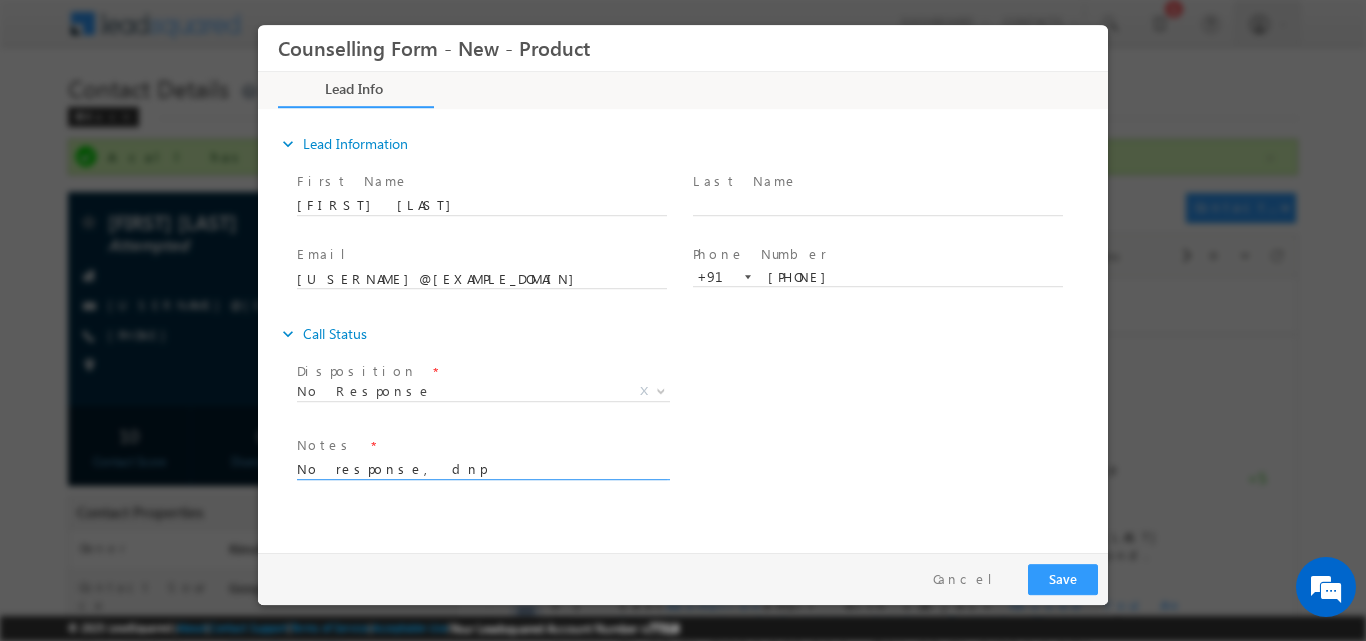 type on "No response, dnp" 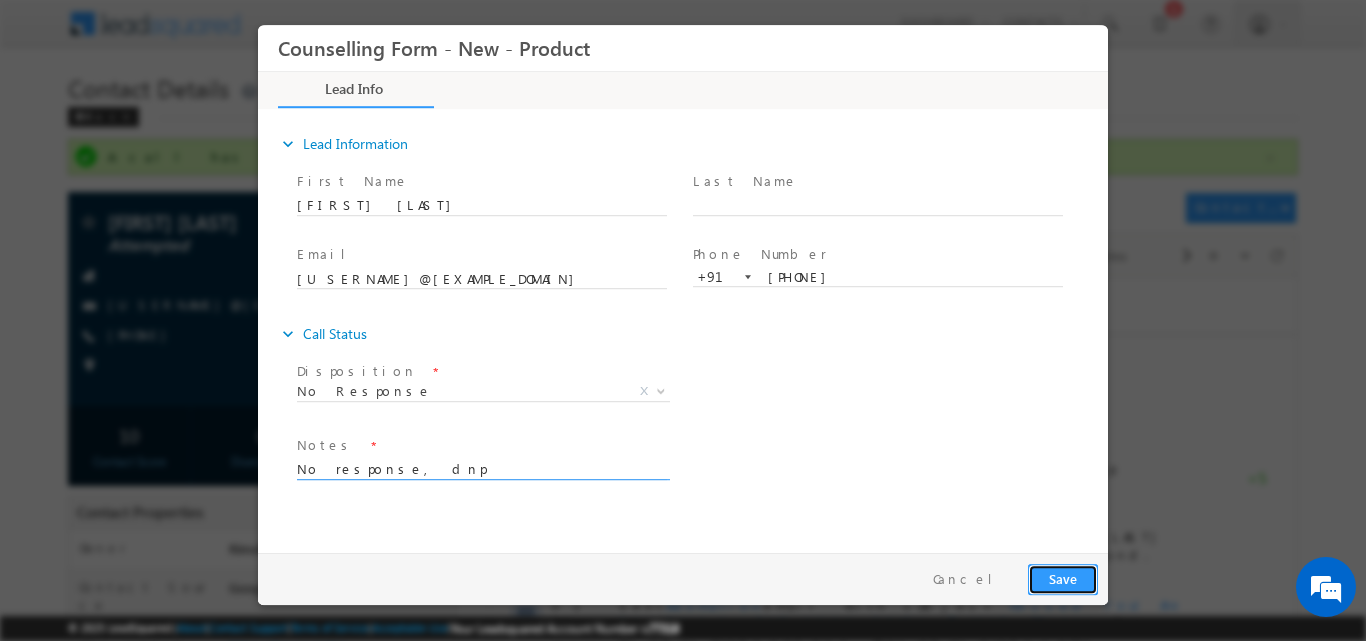 click on "Save" at bounding box center (1063, 578) 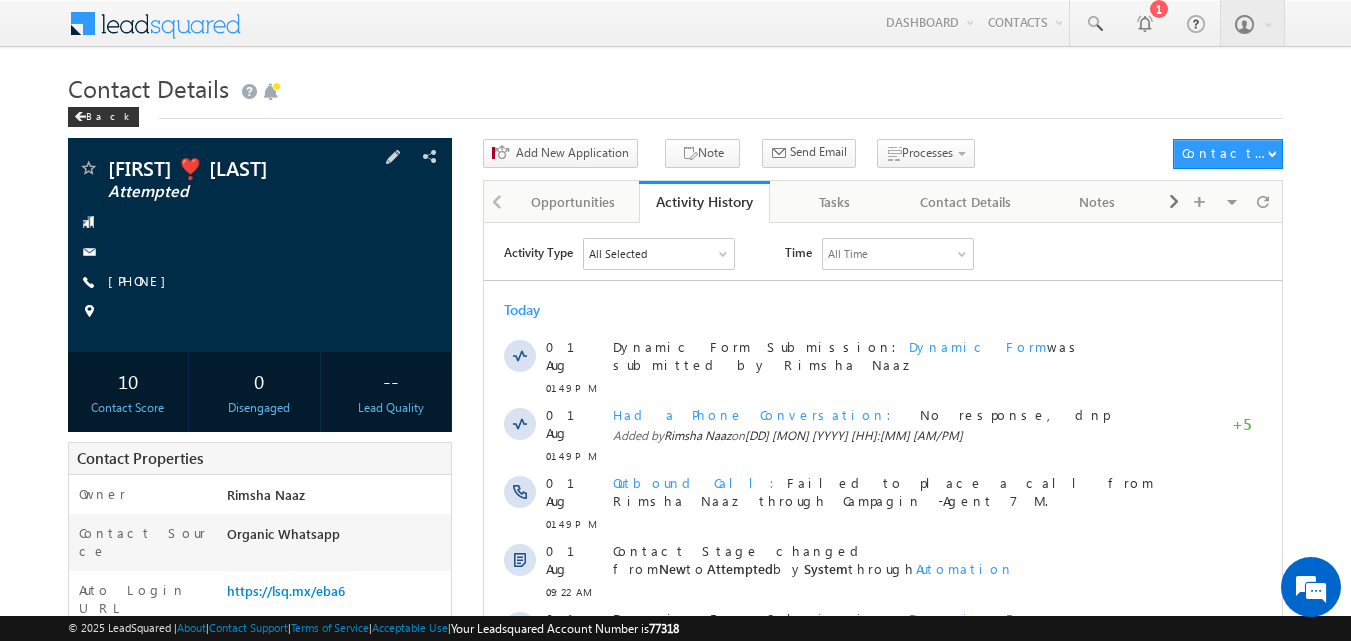 scroll, scrollTop: 0, scrollLeft: 0, axis: both 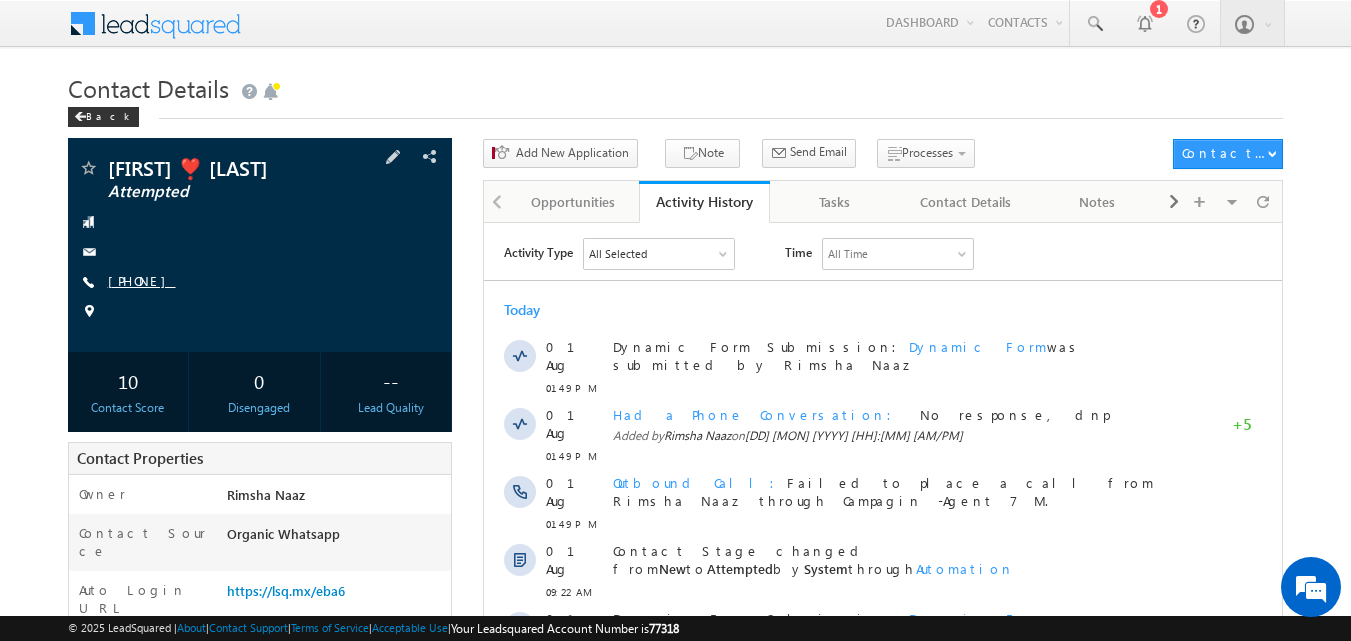 click on "[PHONE]" at bounding box center (142, 280) 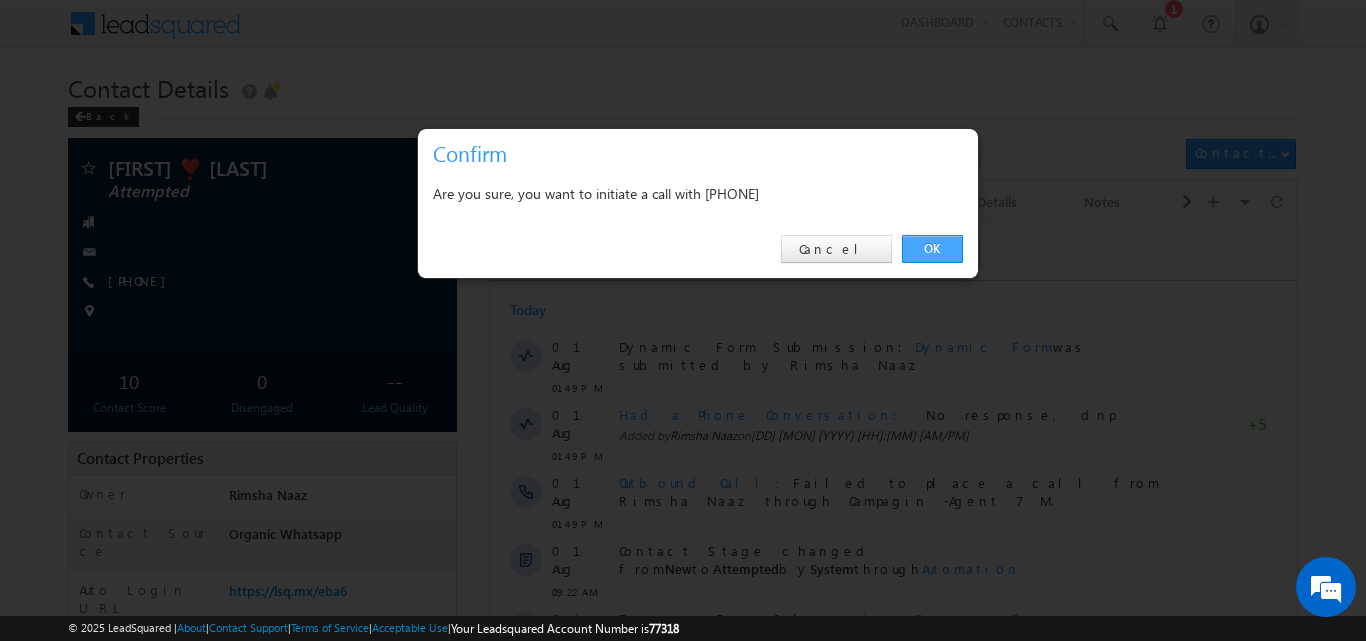 click on "OK" at bounding box center (932, 249) 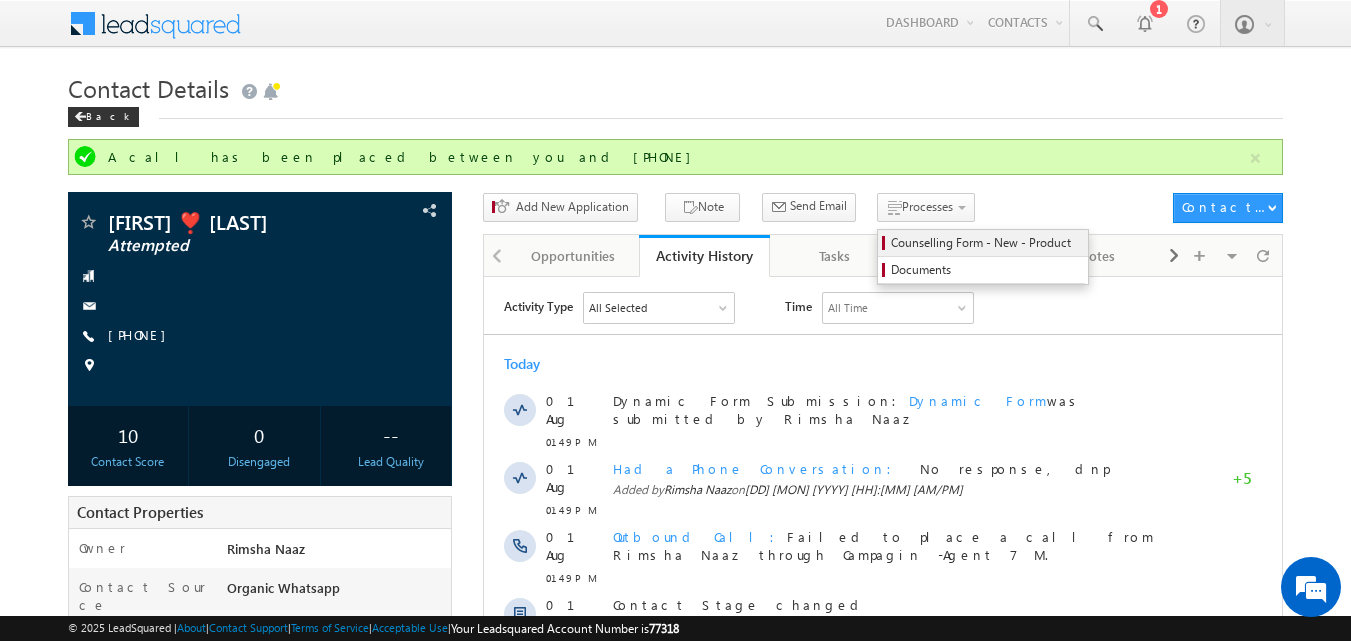 click on "Counselling Form - New - Product" at bounding box center [986, 243] 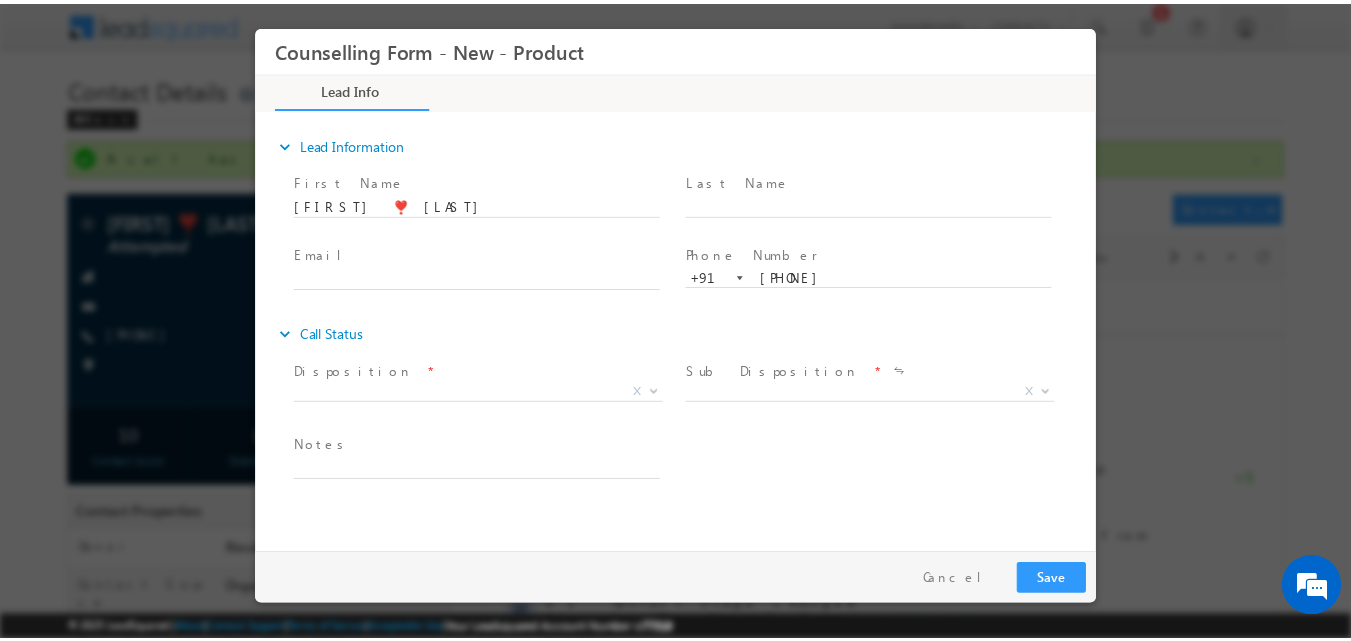 scroll, scrollTop: 0, scrollLeft: 0, axis: both 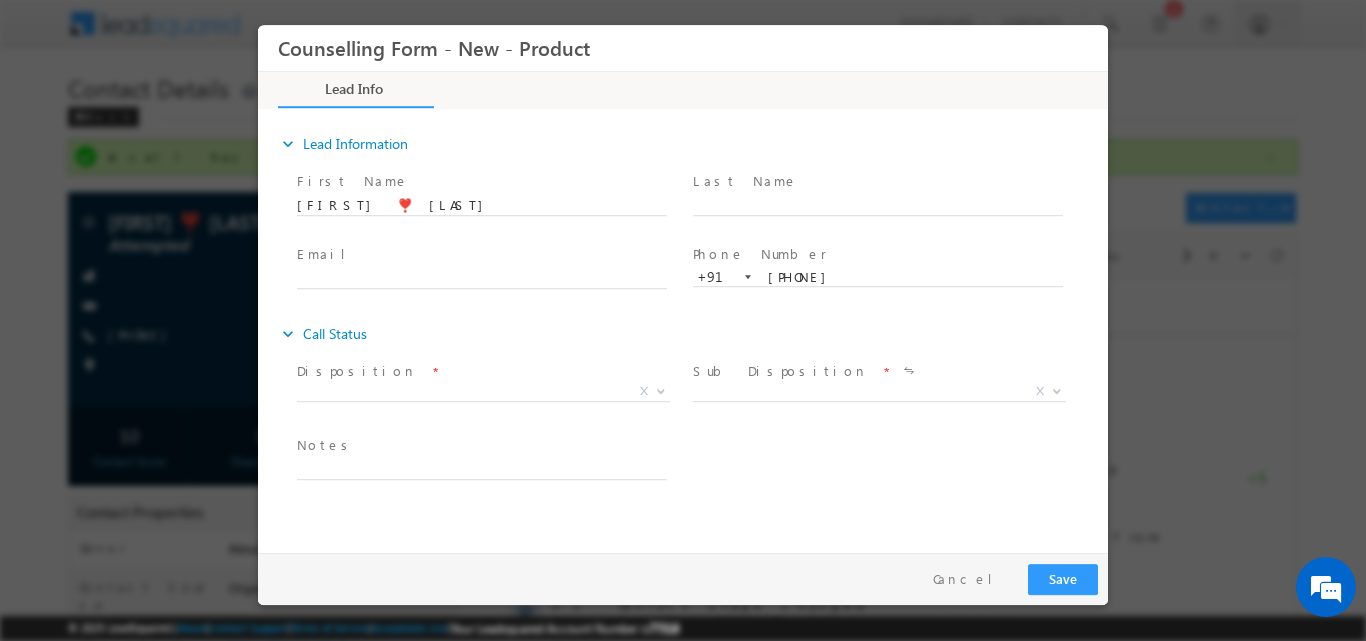drag, startPoint x: 1149, startPoint y: 259, endPoint x: 662, endPoint y: 387, distance: 503.54047 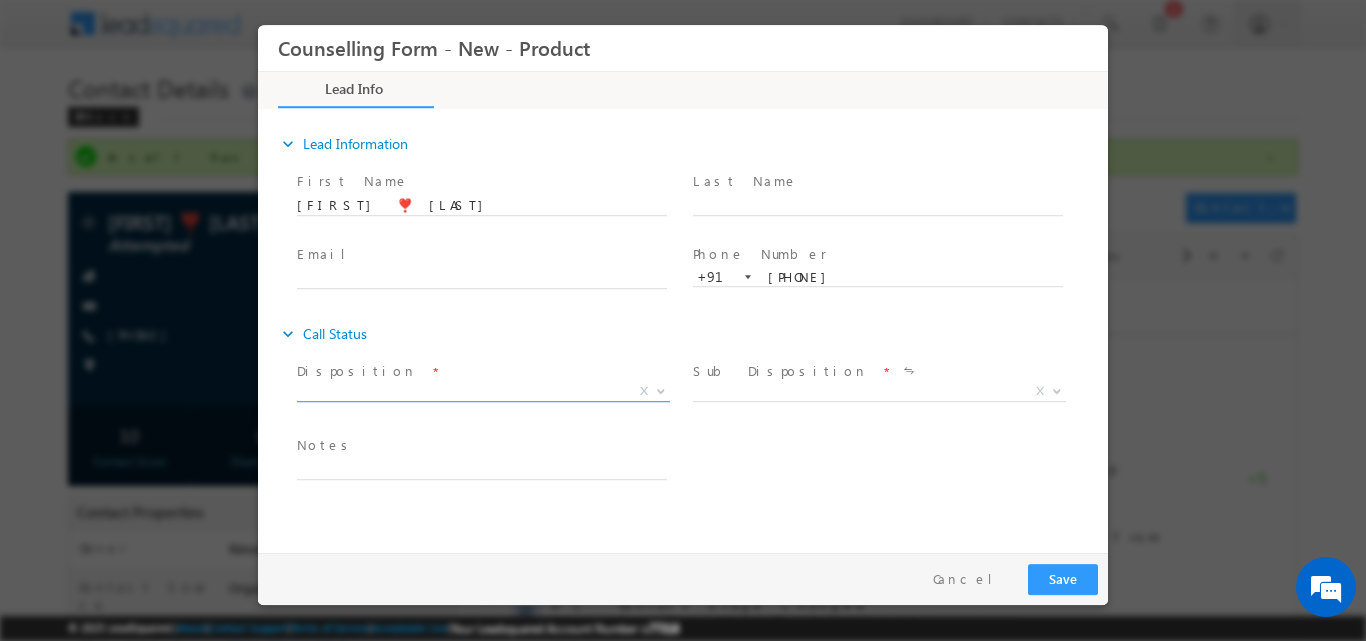 click at bounding box center [661, 389] 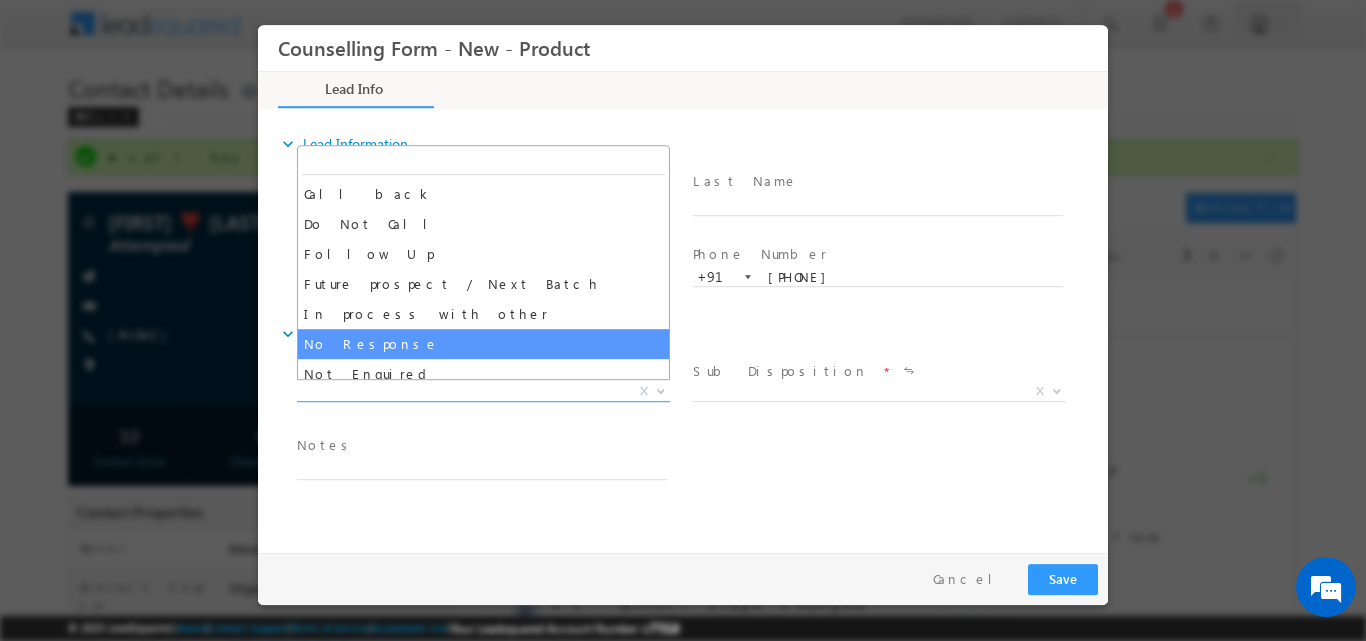 select on "No Response" 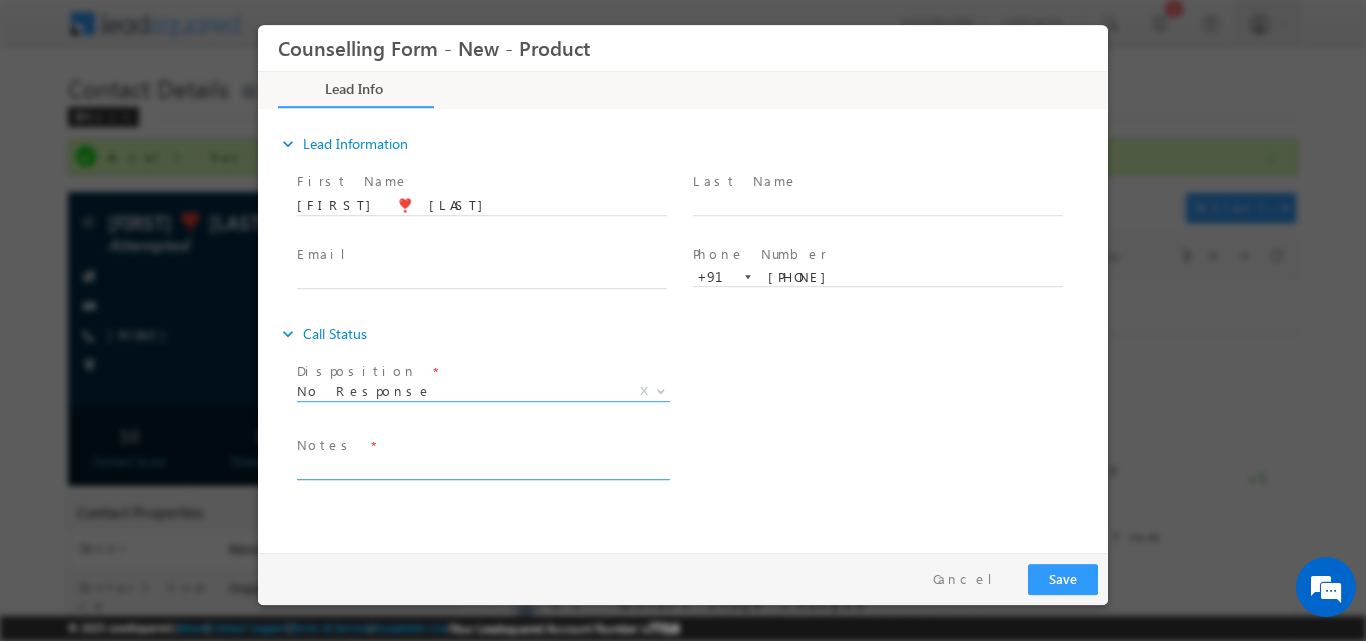 click at bounding box center [482, 467] 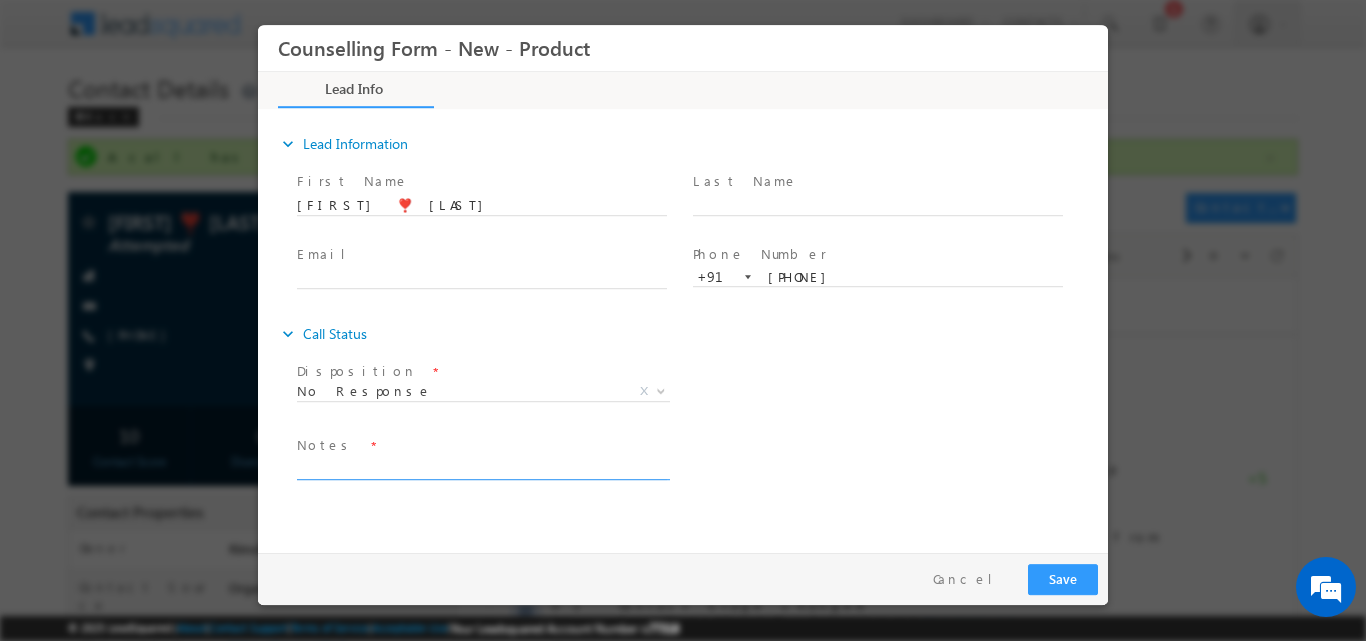 paste on "No response, dnp" 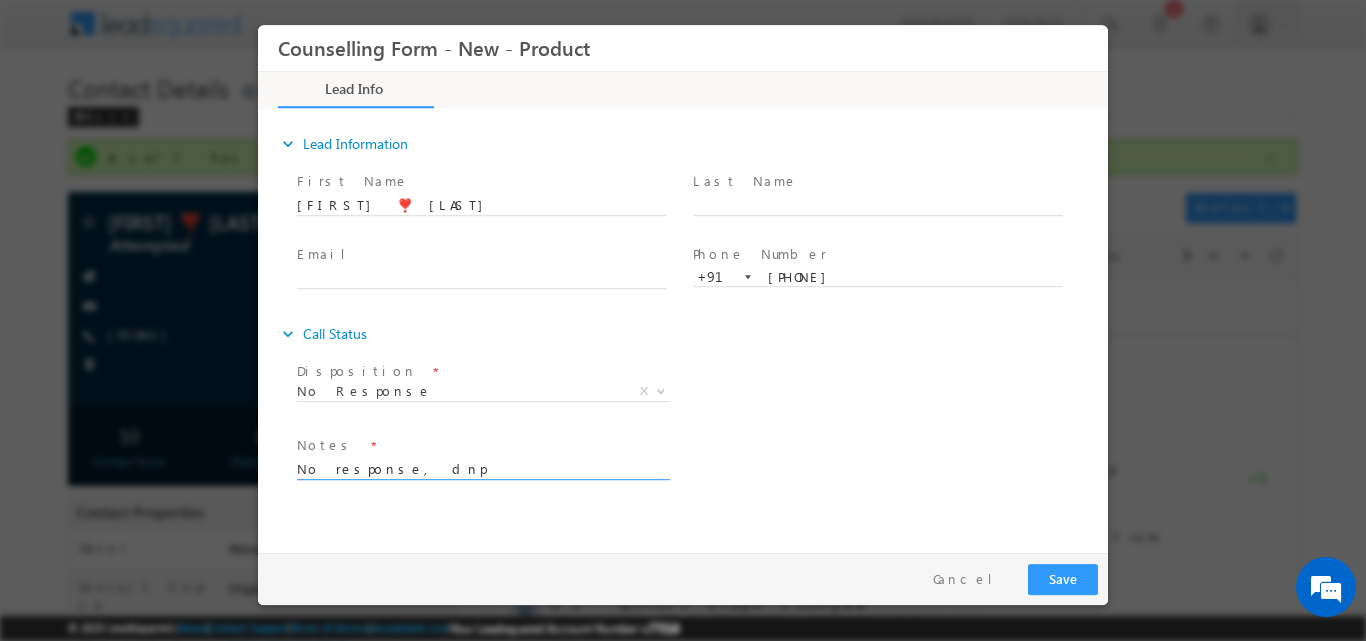 type on "No response, dnp" 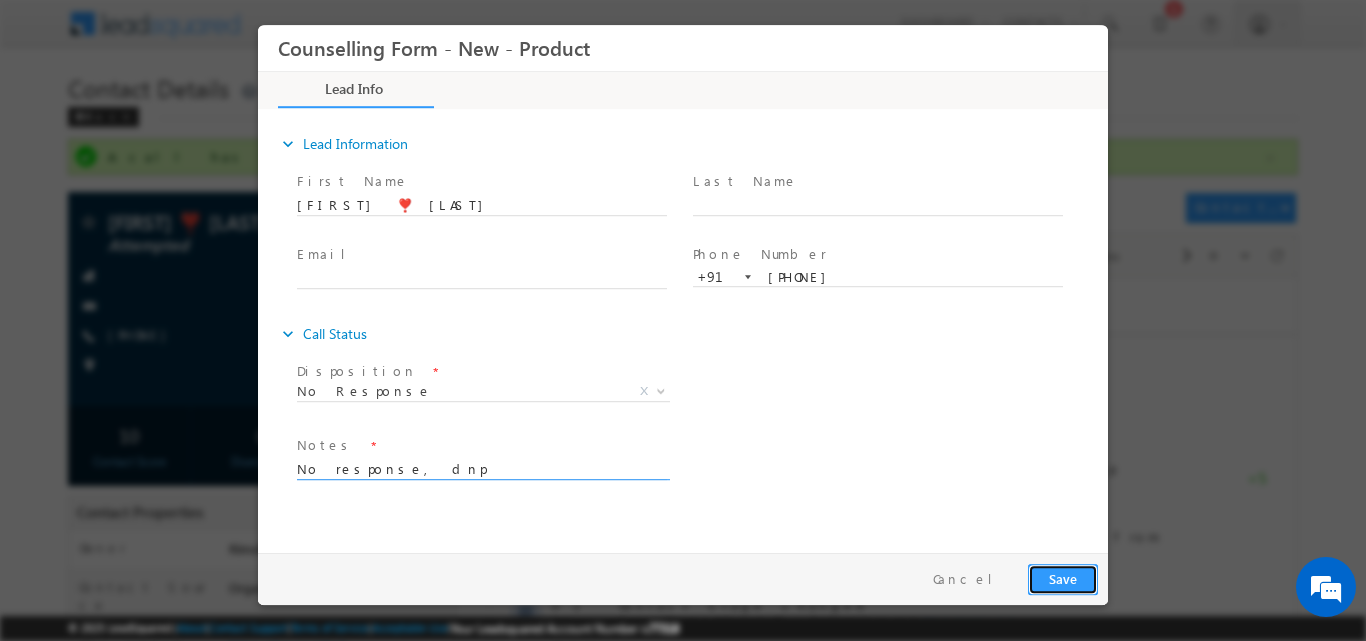 click on "Save" at bounding box center [1063, 578] 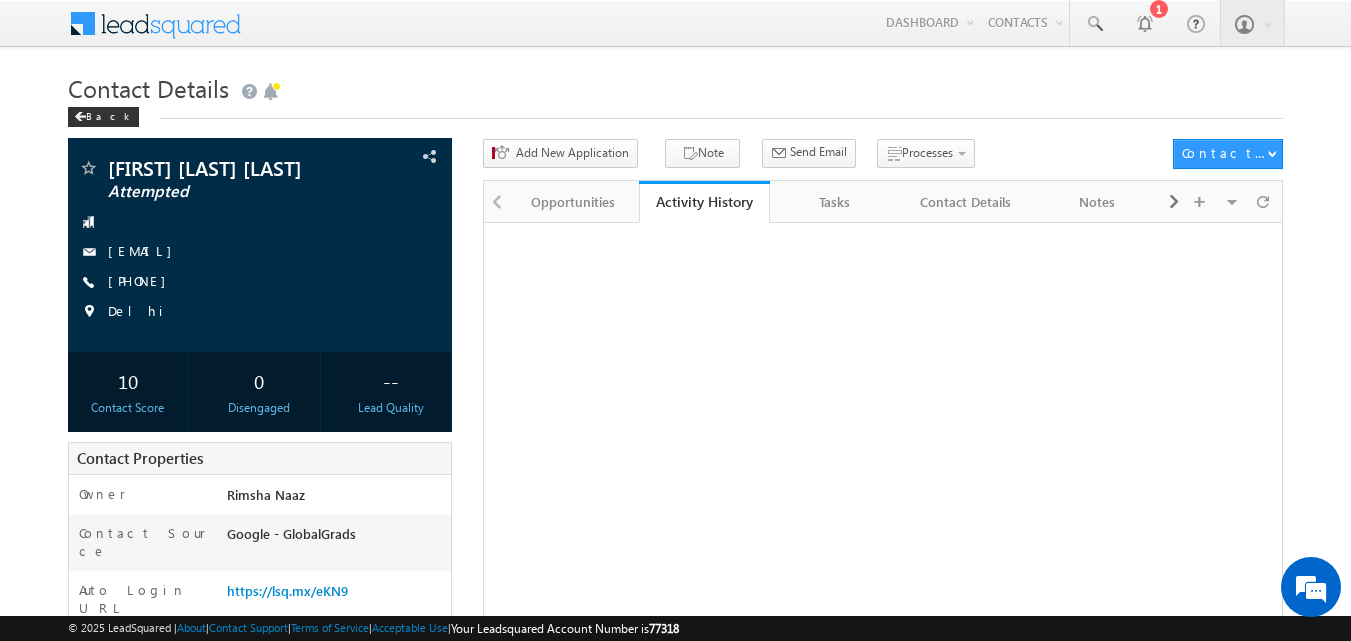scroll, scrollTop: 0, scrollLeft: 0, axis: both 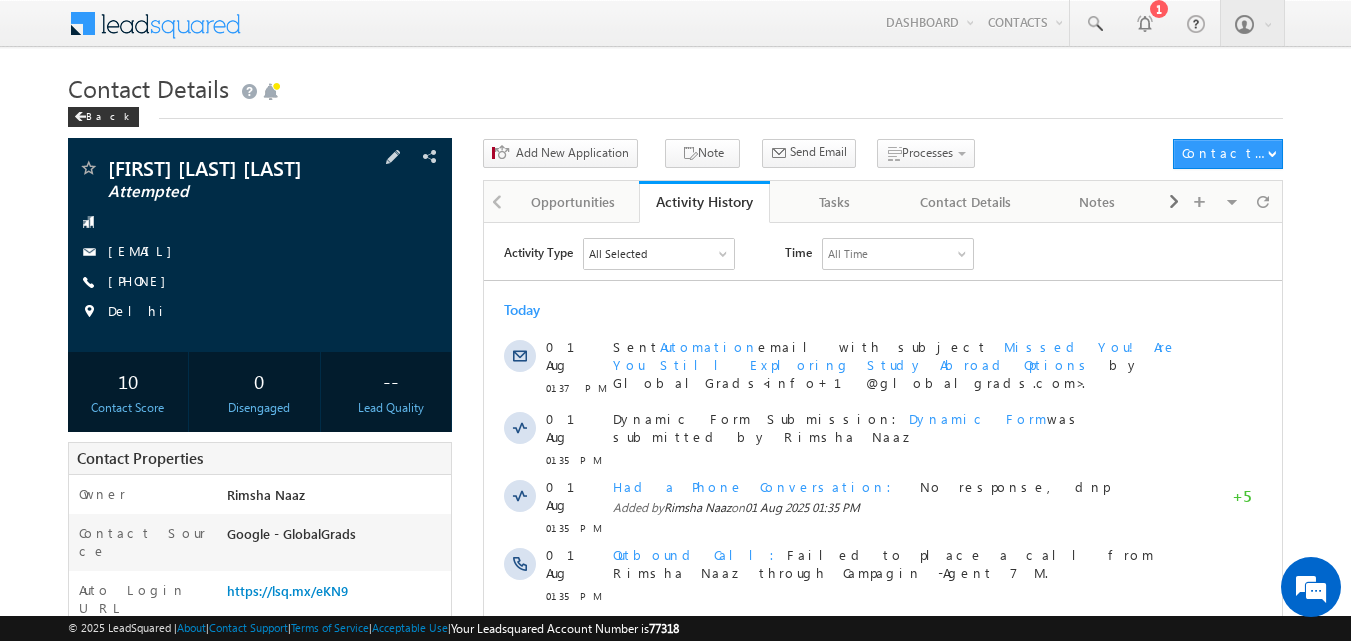 click on "[PHONE]" at bounding box center (142, 282) 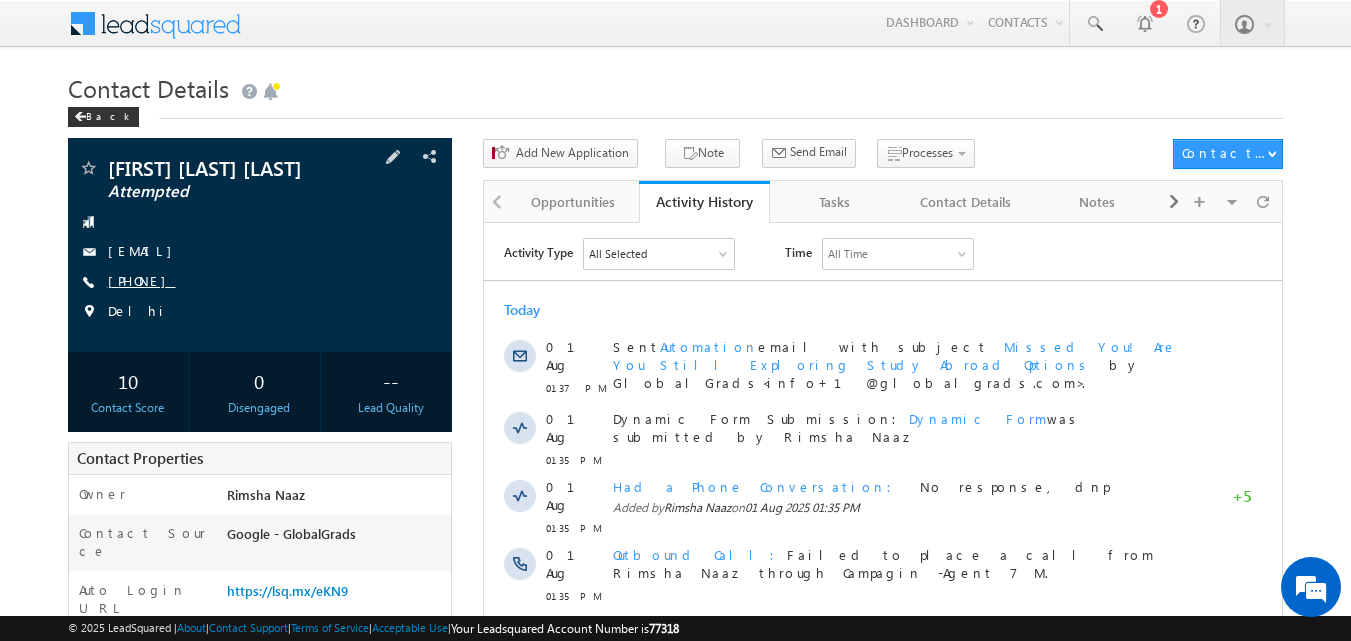 click on "[PHONE]" at bounding box center (142, 280) 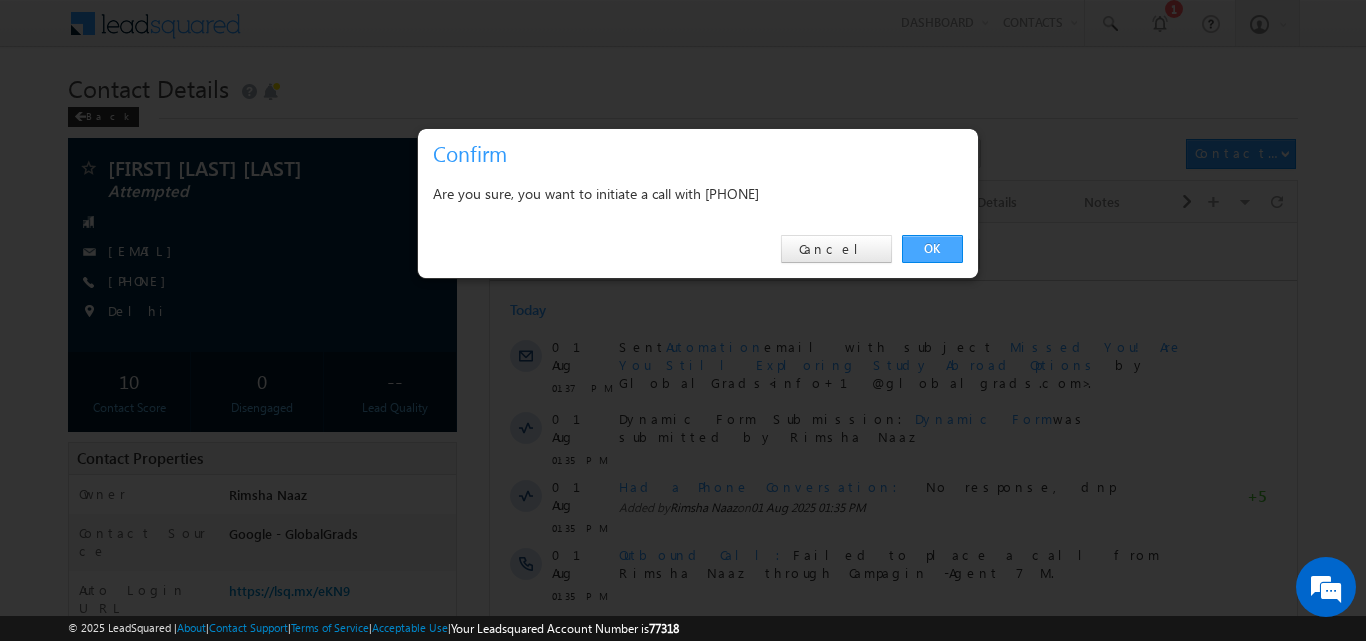 click on "OK" at bounding box center (932, 249) 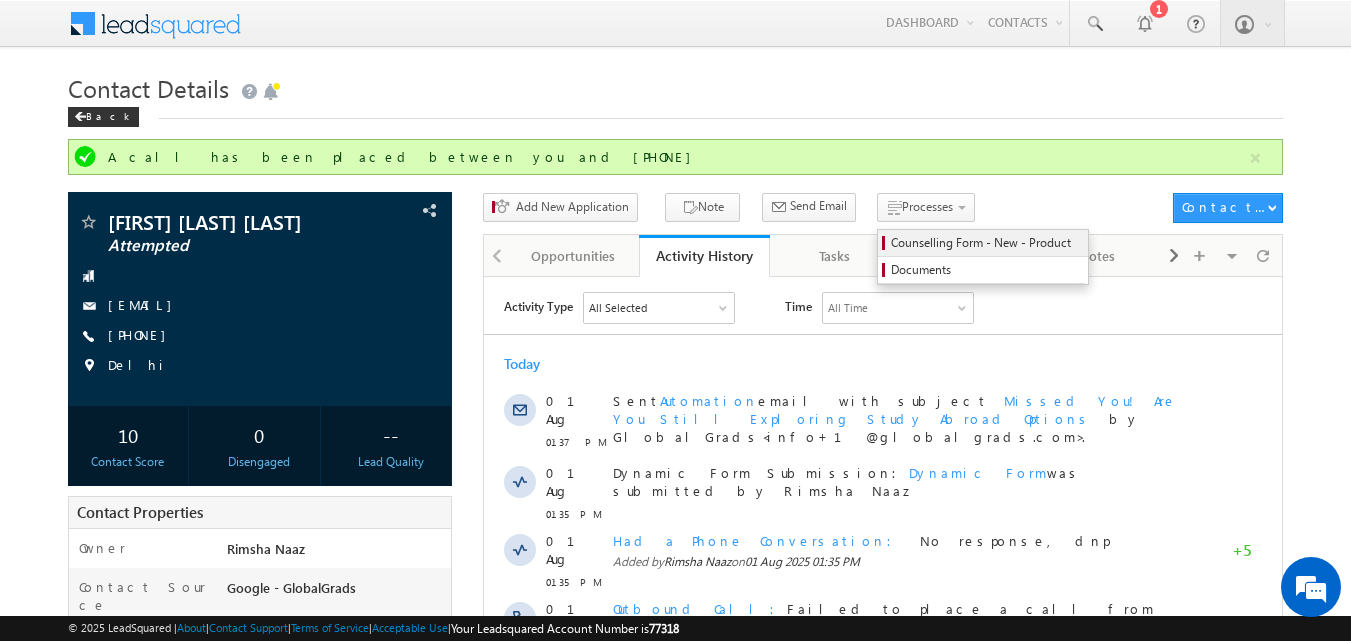 click on "Counselling Form - New - Product" at bounding box center (986, 243) 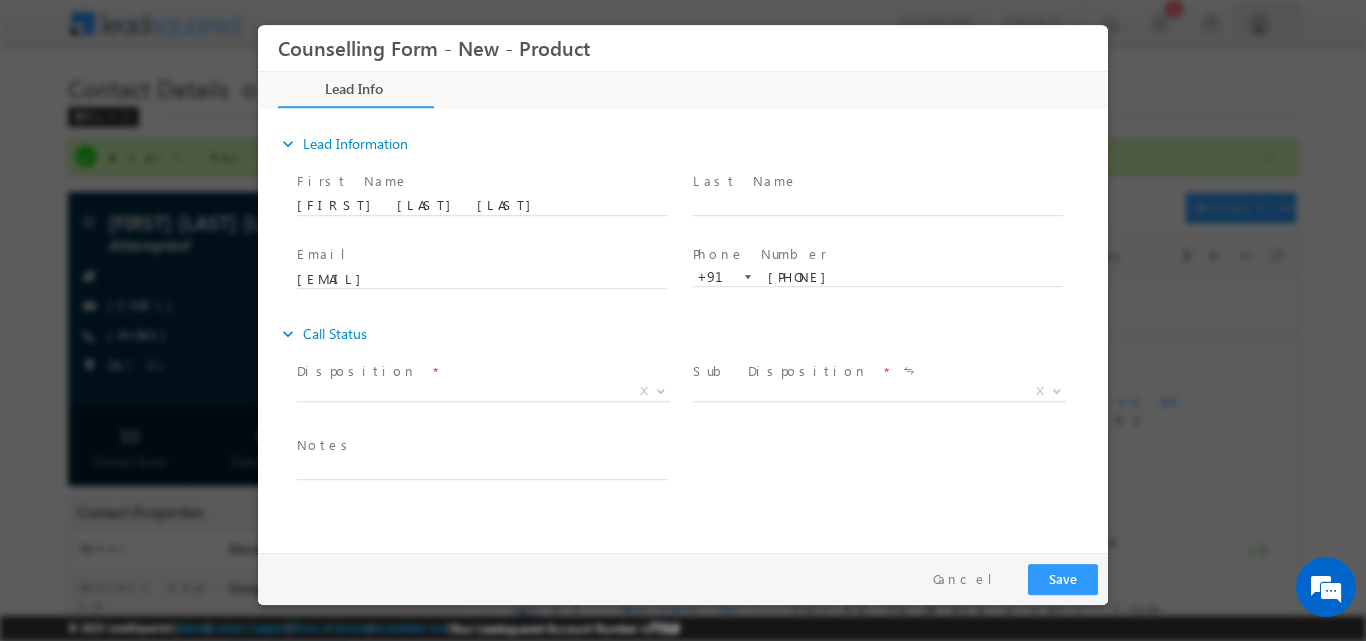 scroll, scrollTop: 0, scrollLeft: 0, axis: both 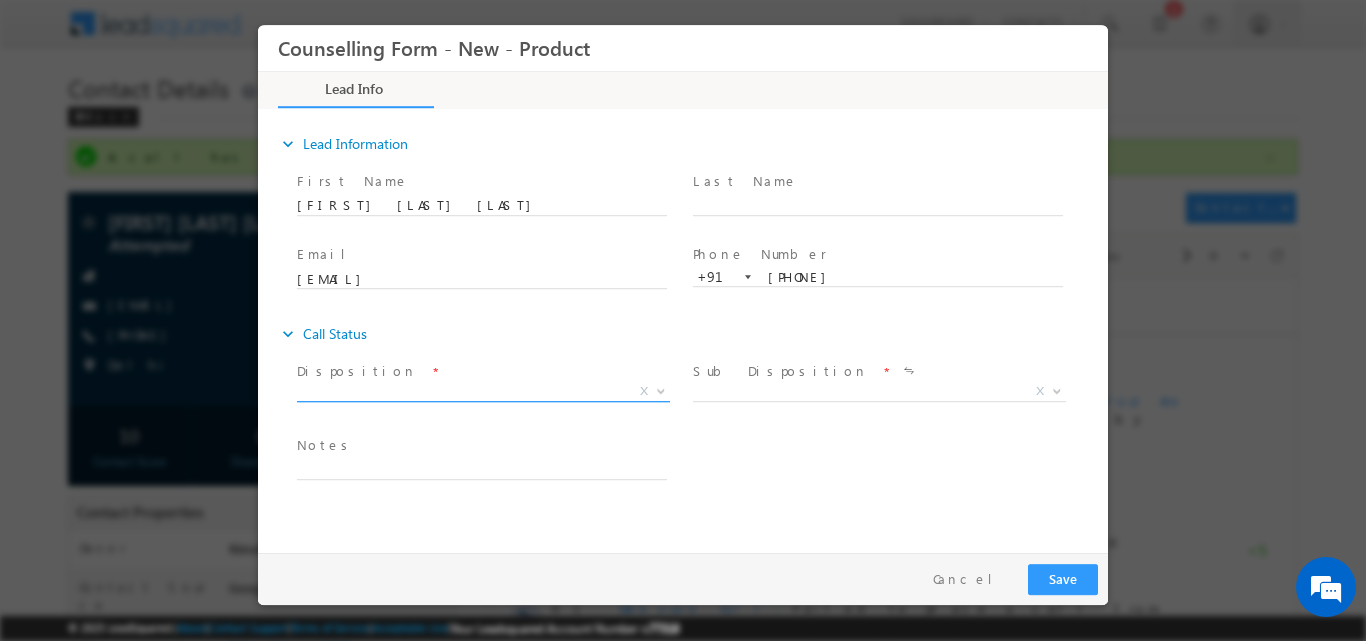 click on "X" at bounding box center (644, 390) 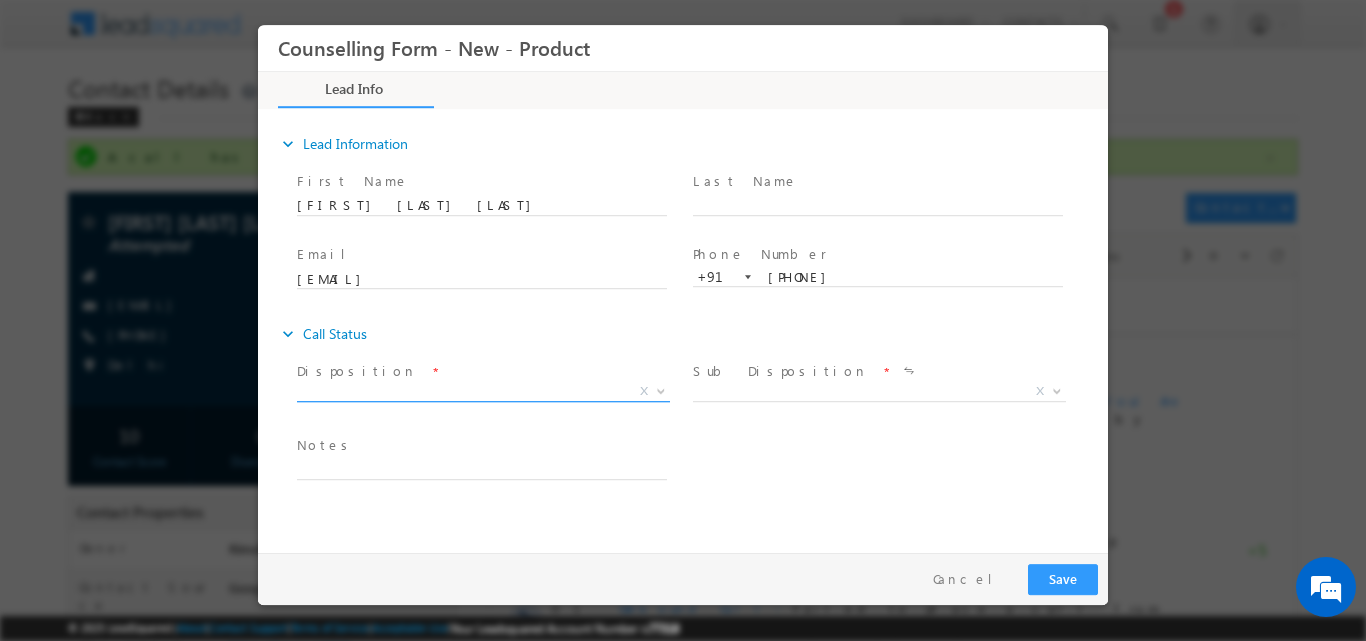click on "X" at bounding box center [483, 391] 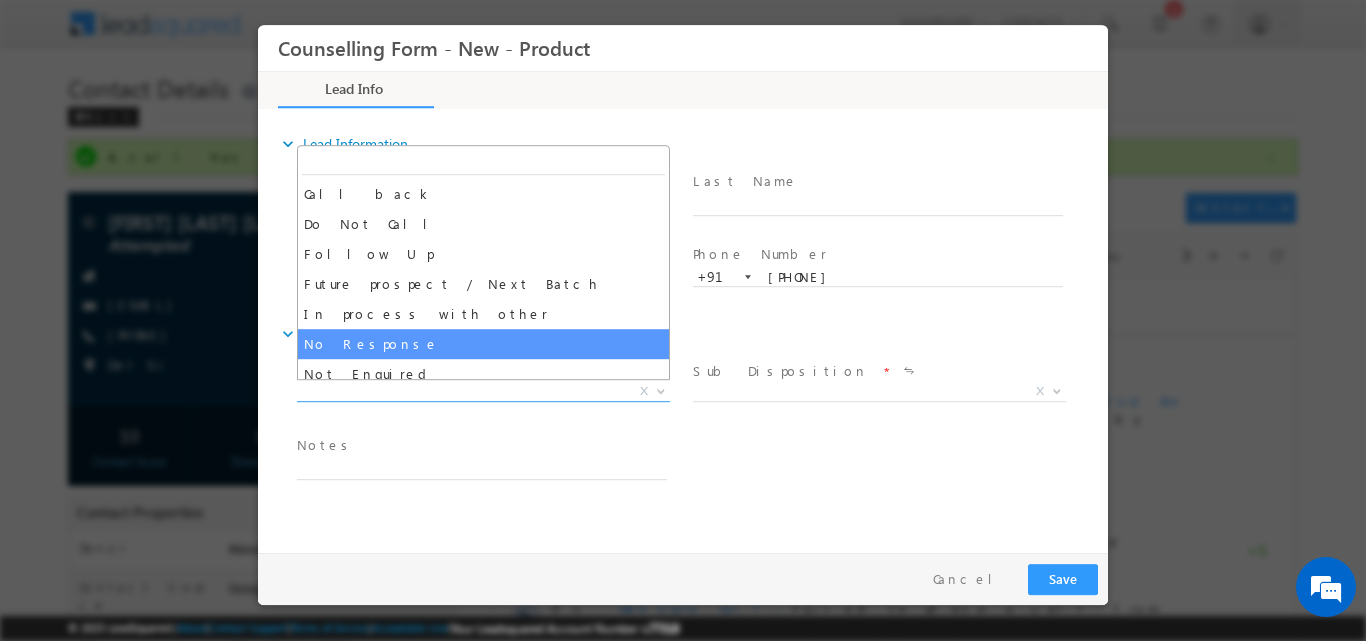 select on "No Response" 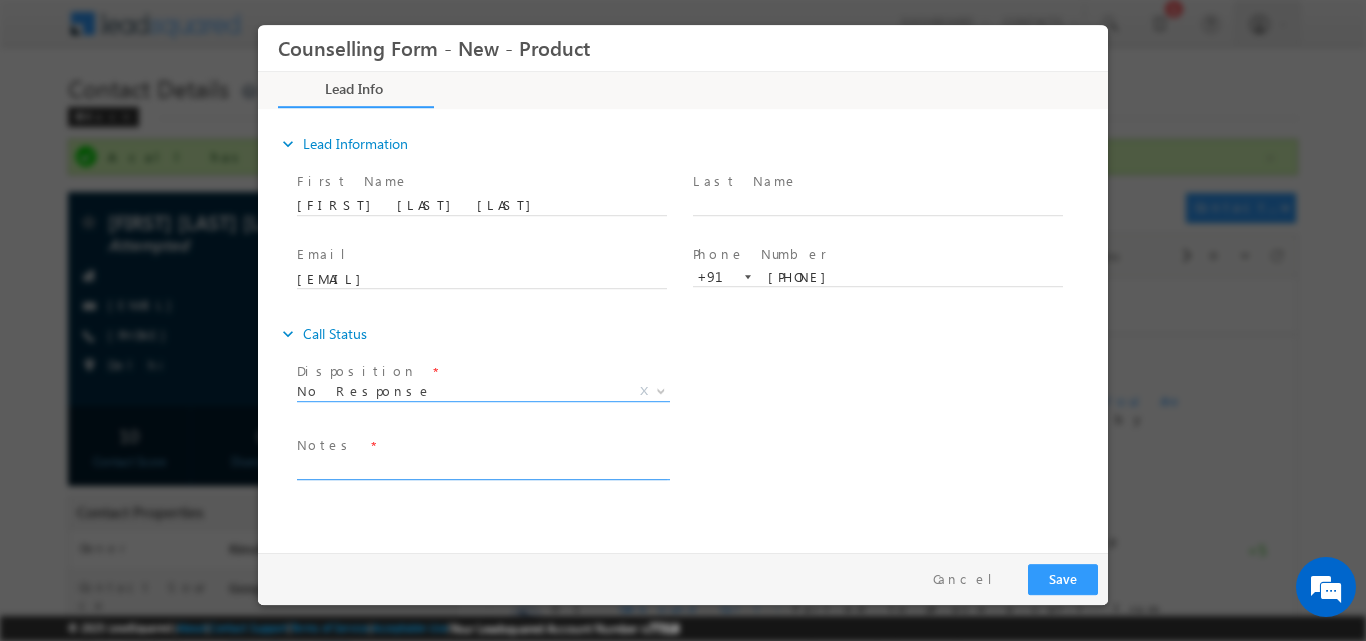 click at bounding box center [482, 467] 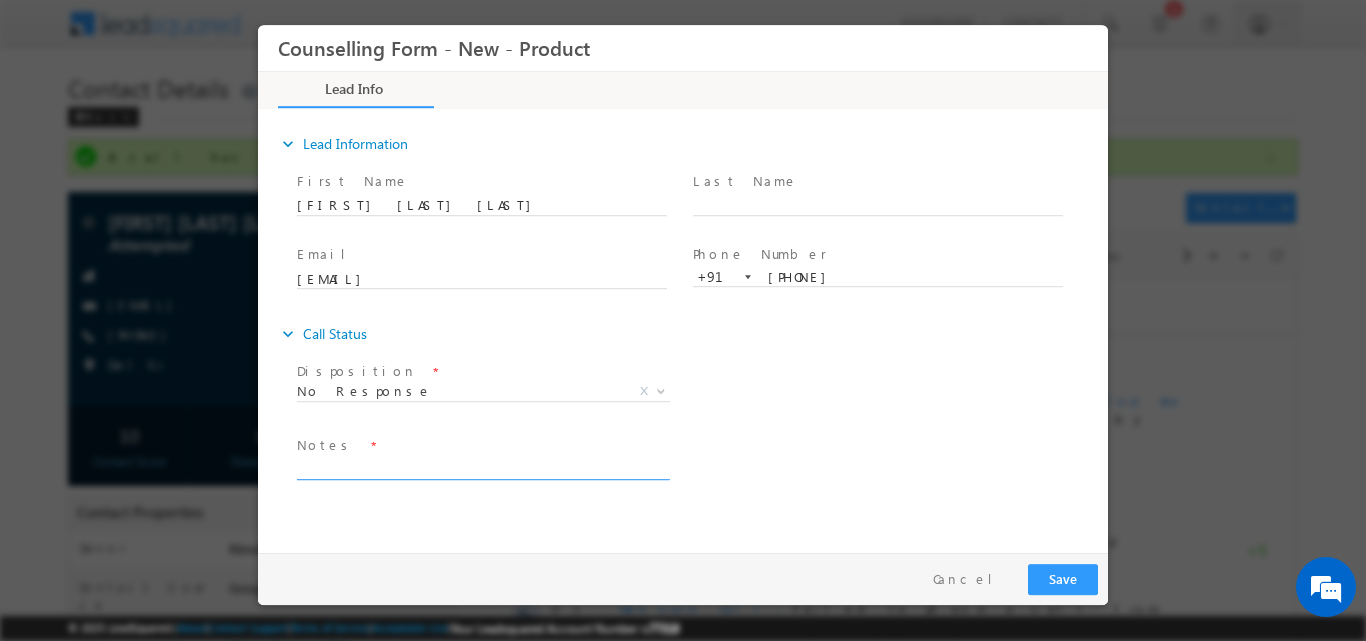 paste on "No response, dnp" 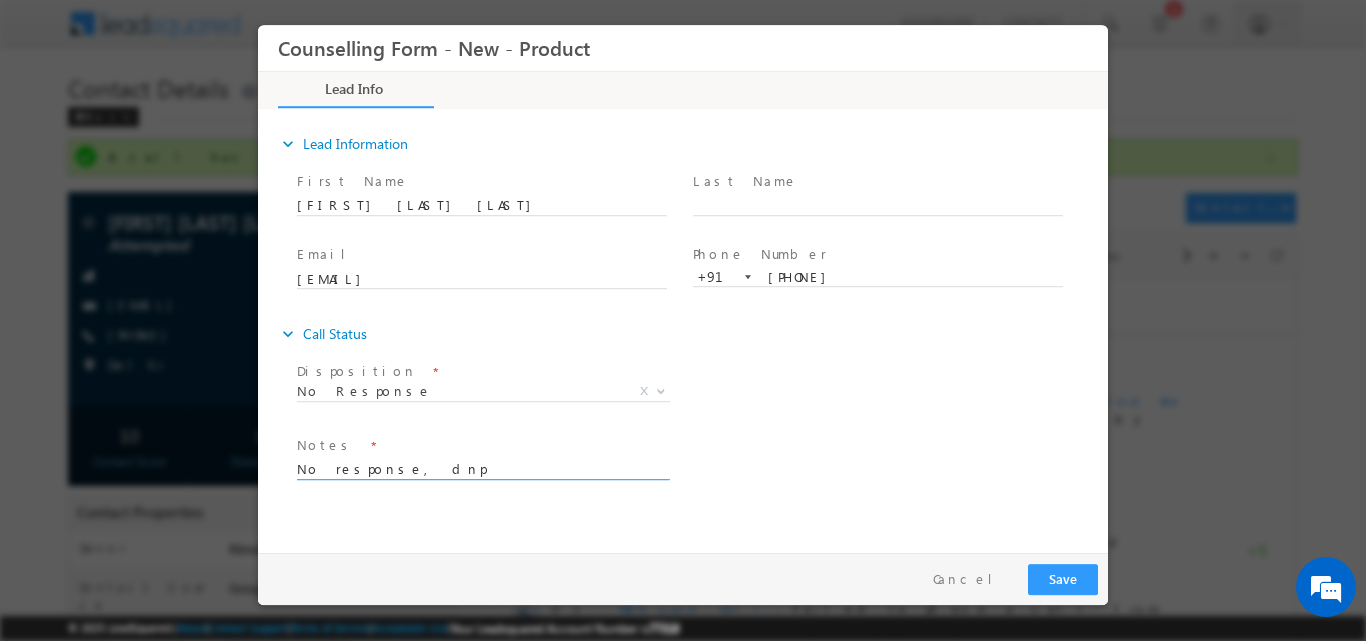 type on "No response, dnp" 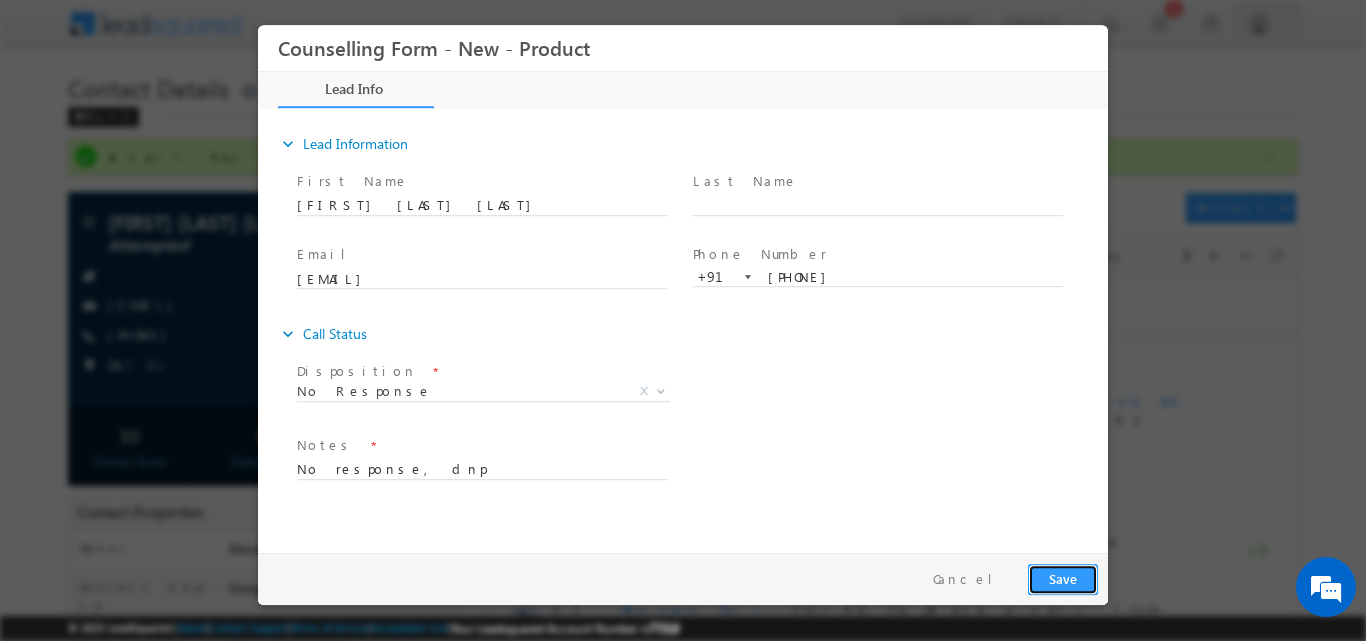 click on "Save" at bounding box center (1063, 578) 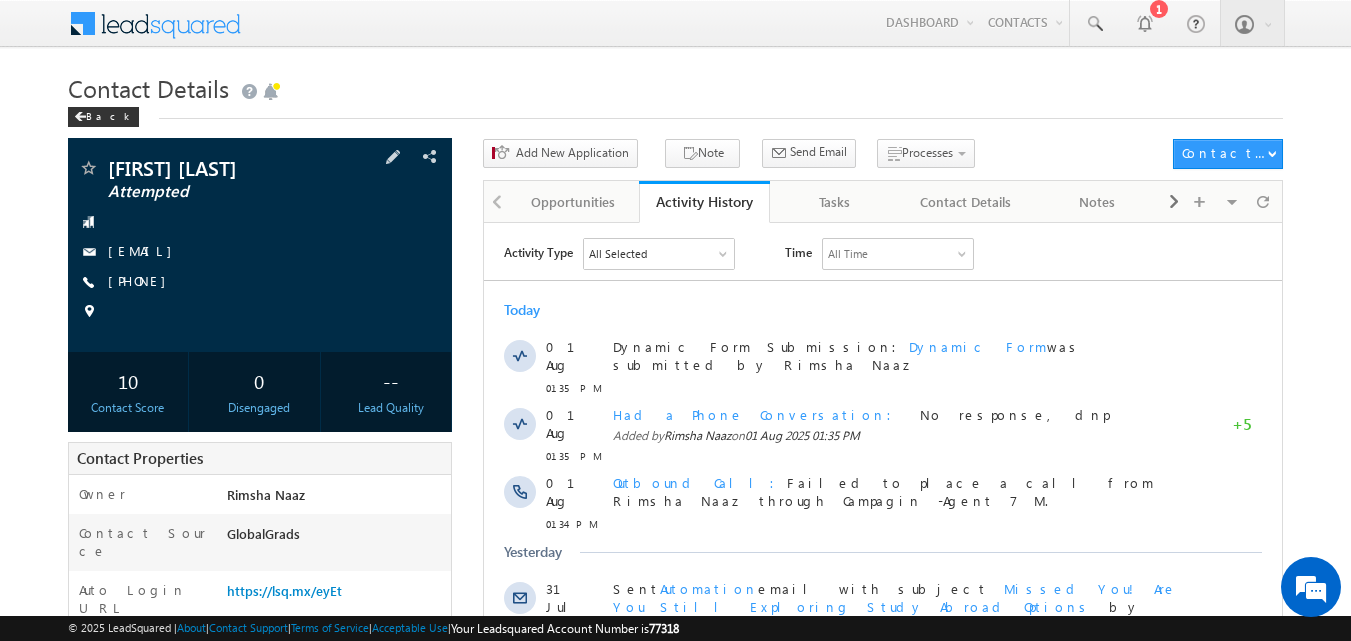 scroll, scrollTop: 0, scrollLeft: 0, axis: both 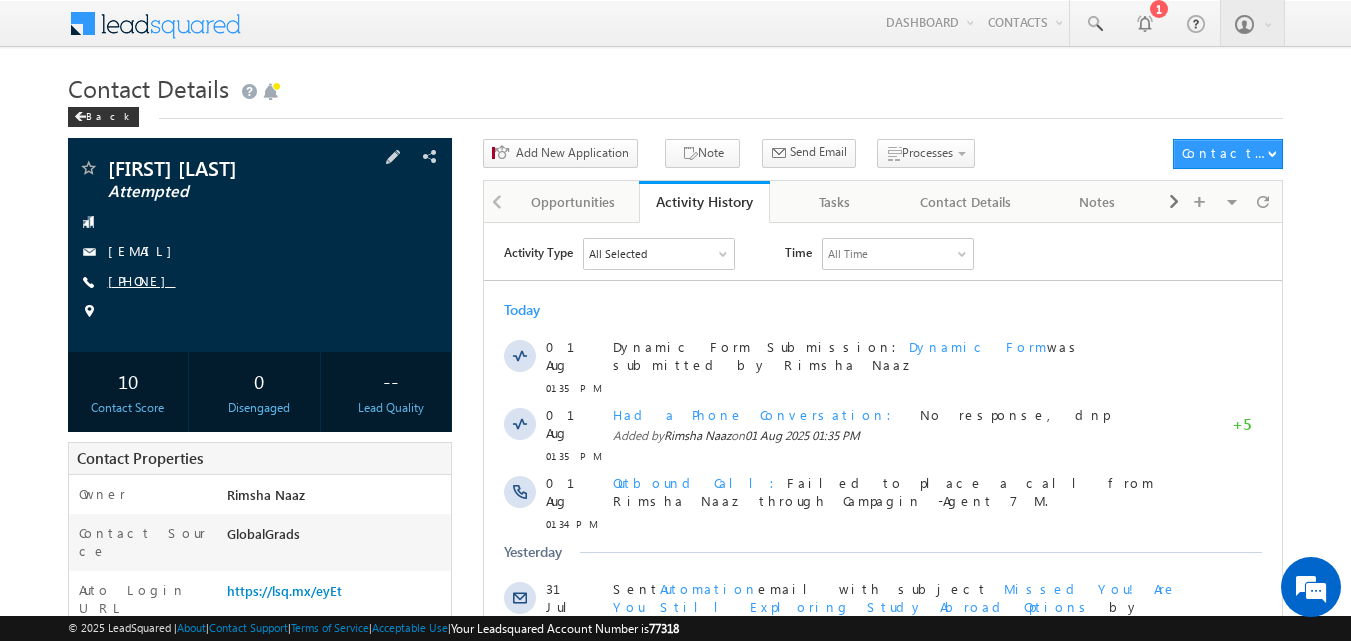 click on "[PHONE]" at bounding box center [142, 280] 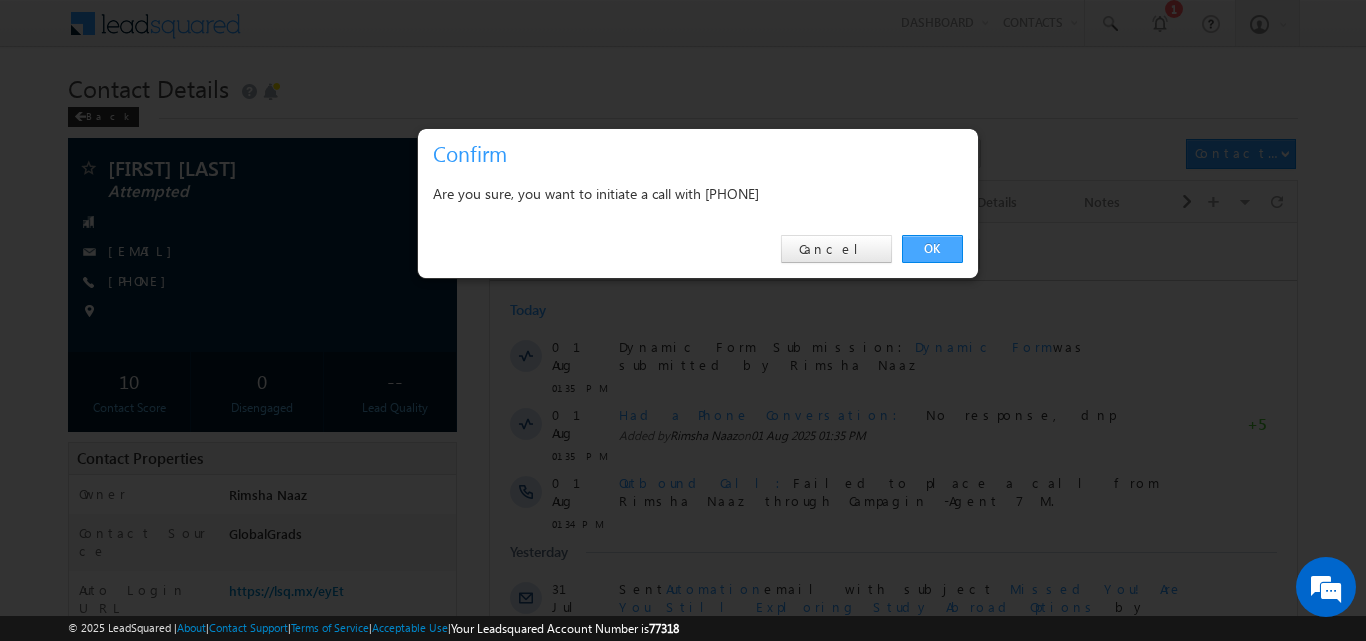 click on "OK" at bounding box center [932, 249] 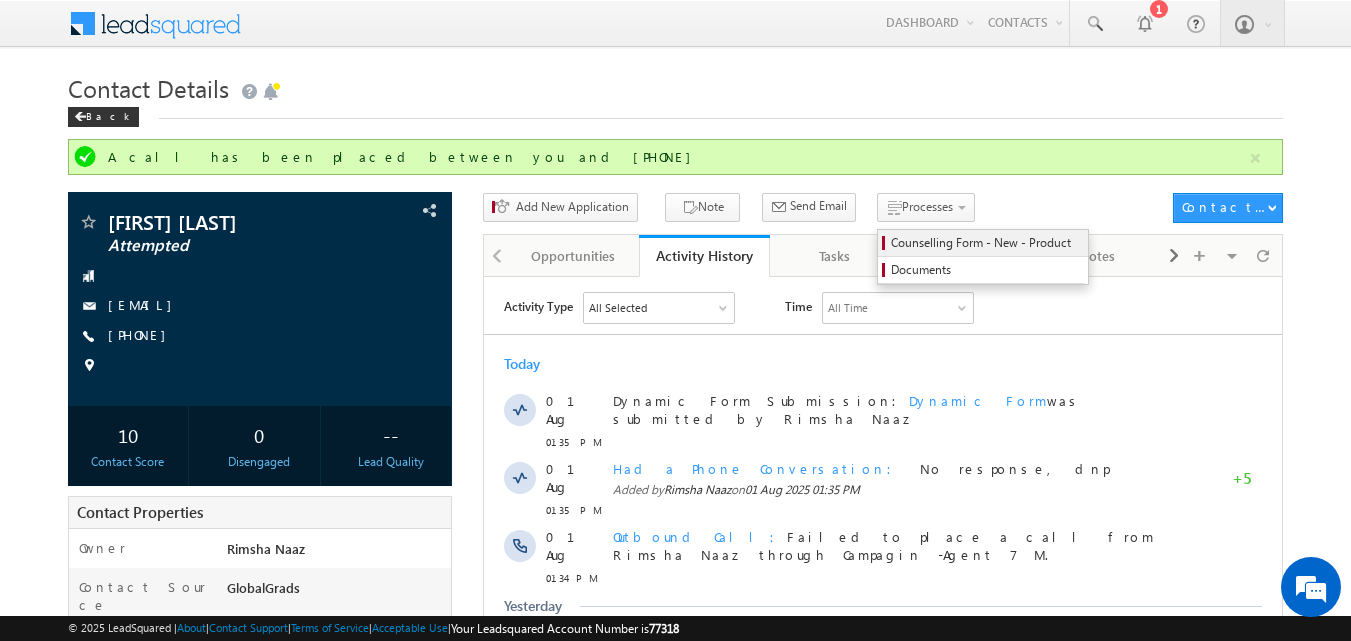 click on "Counselling Form - New - Product" at bounding box center [983, 243] 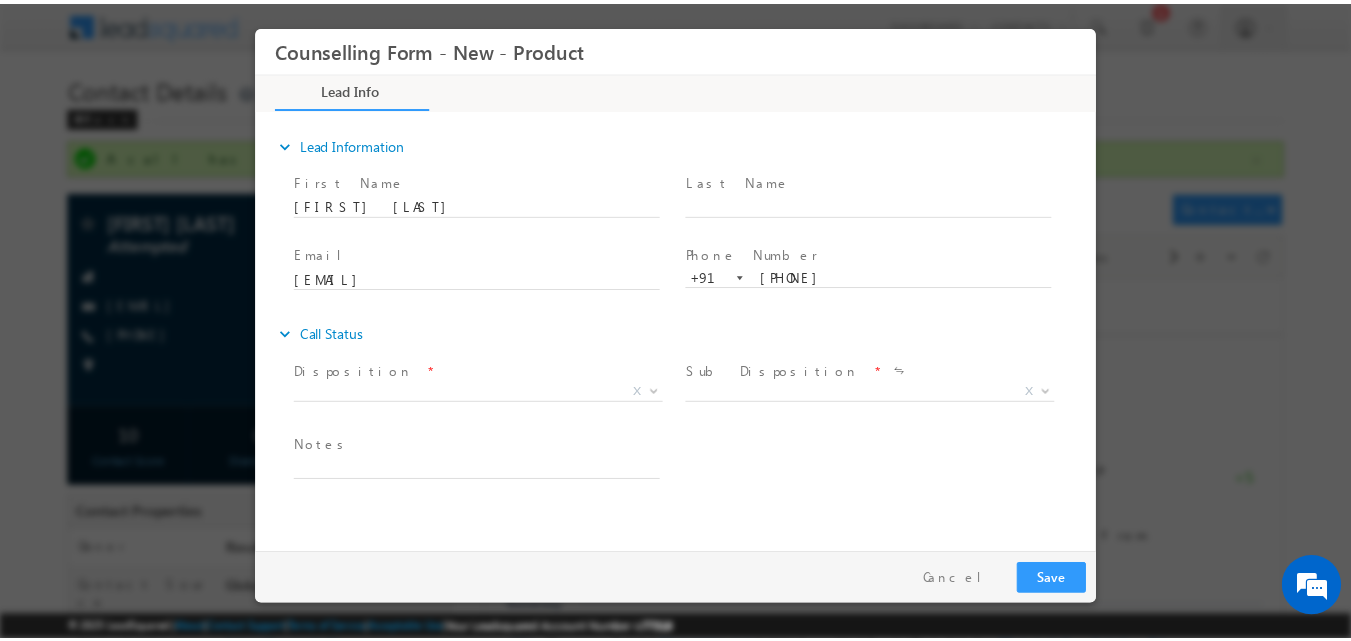 scroll, scrollTop: 0, scrollLeft: 0, axis: both 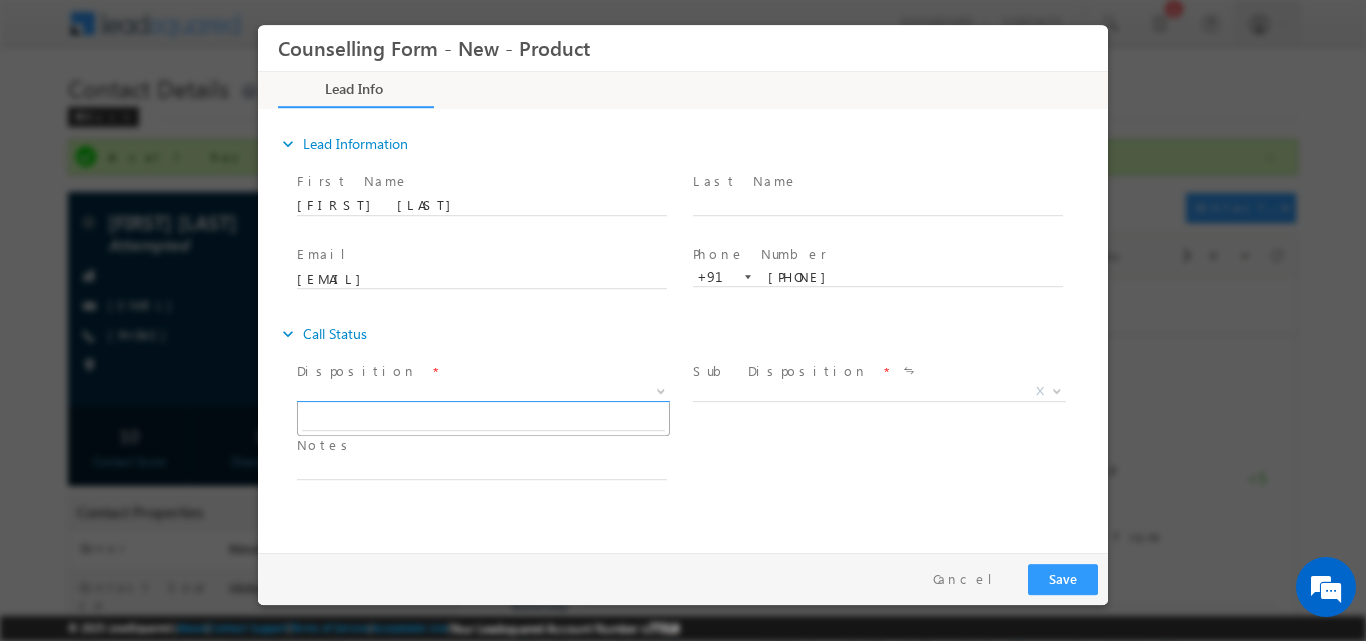 click at bounding box center [661, 389] 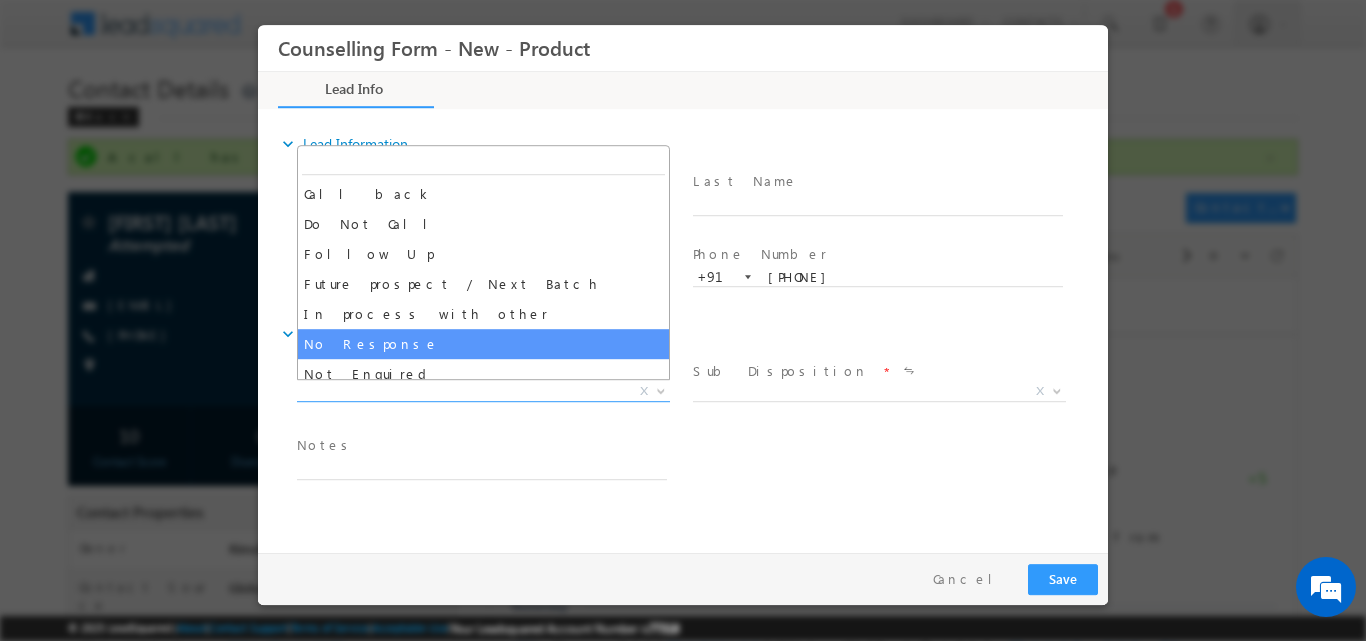 select on "No Response" 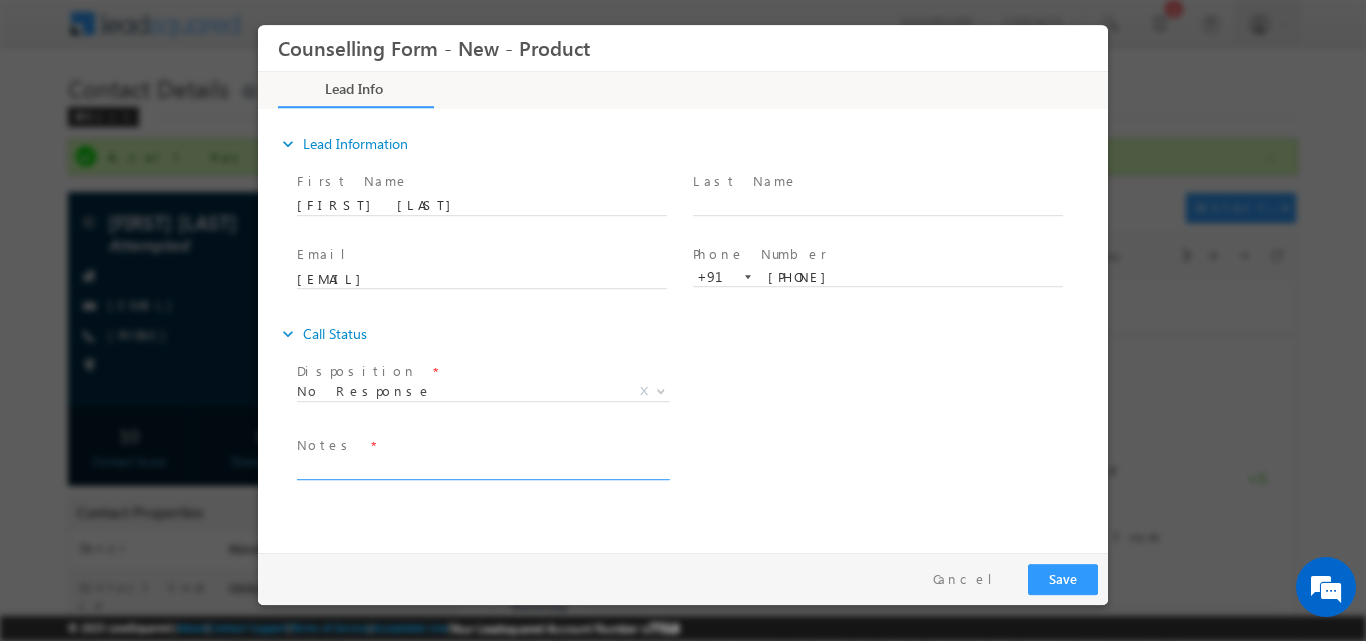 click at bounding box center (482, 467) 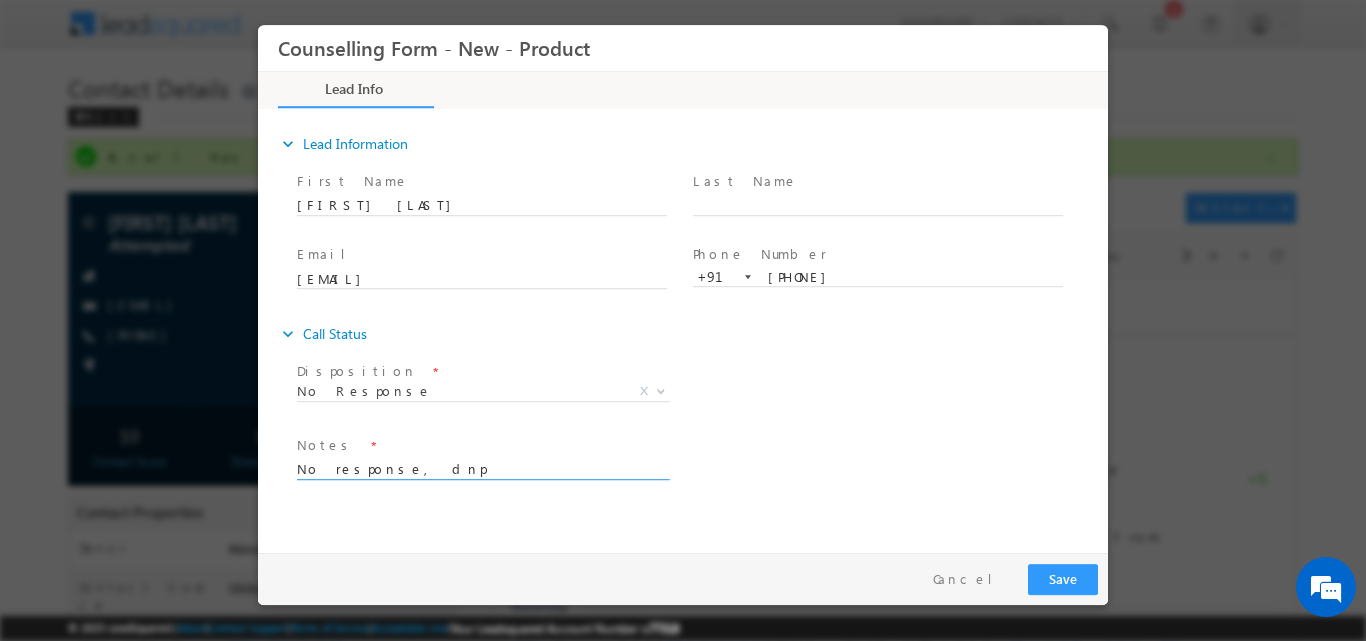 type on "No response, dnp" 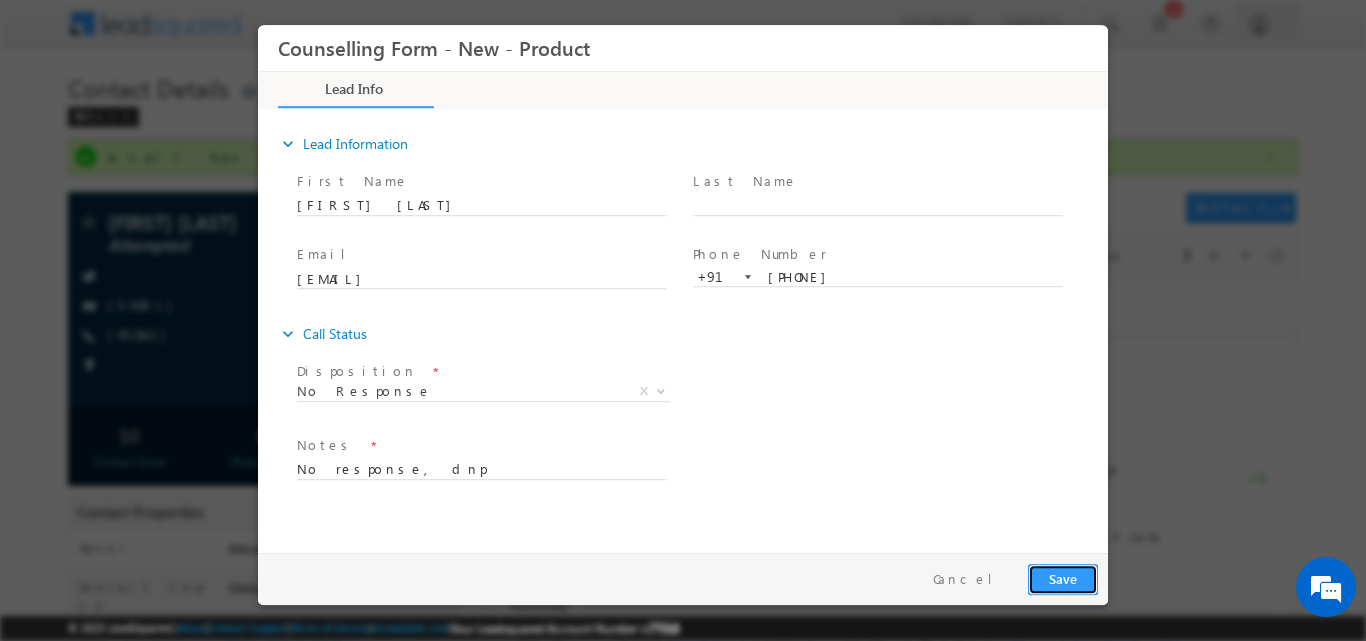 click on "Save" at bounding box center [1063, 578] 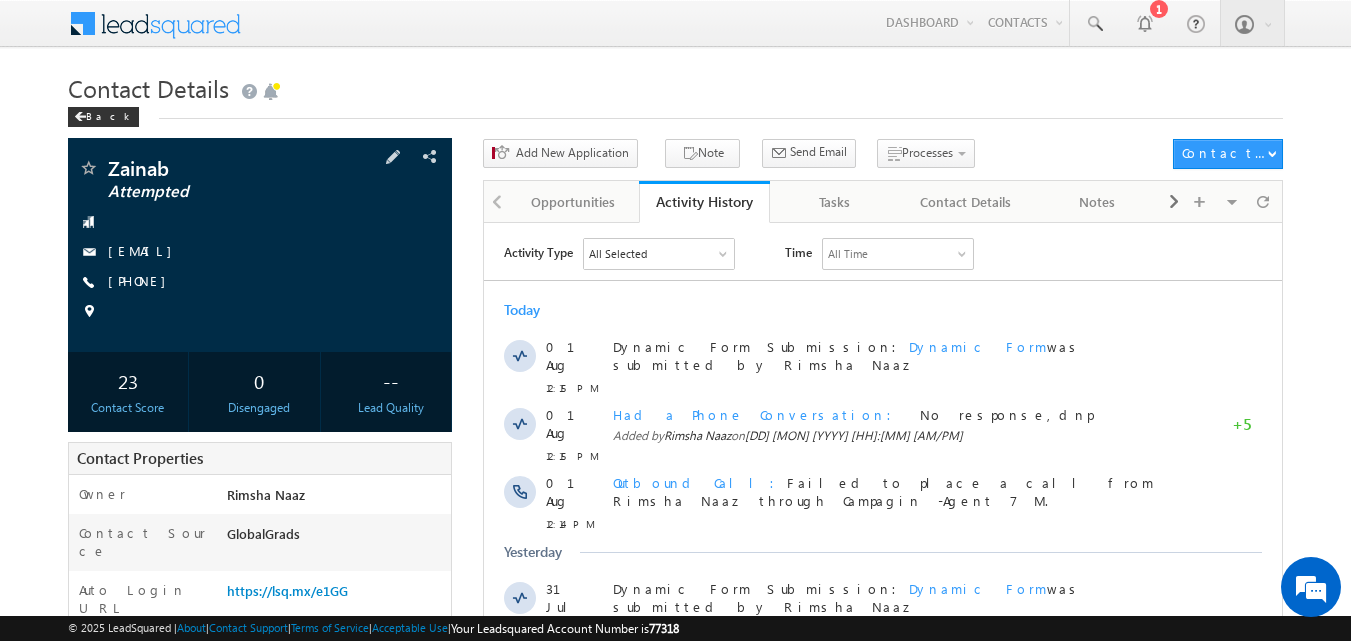 scroll, scrollTop: 0, scrollLeft: 0, axis: both 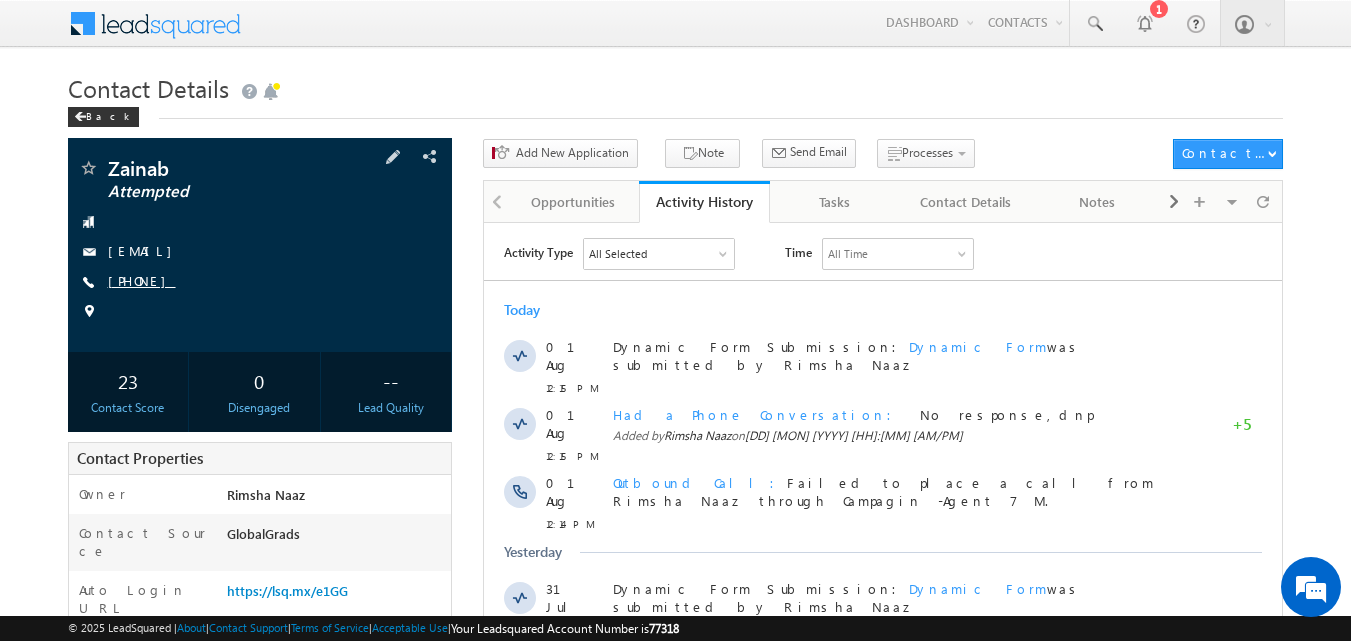 click on "+91-9529971114" at bounding box center [142, 280] 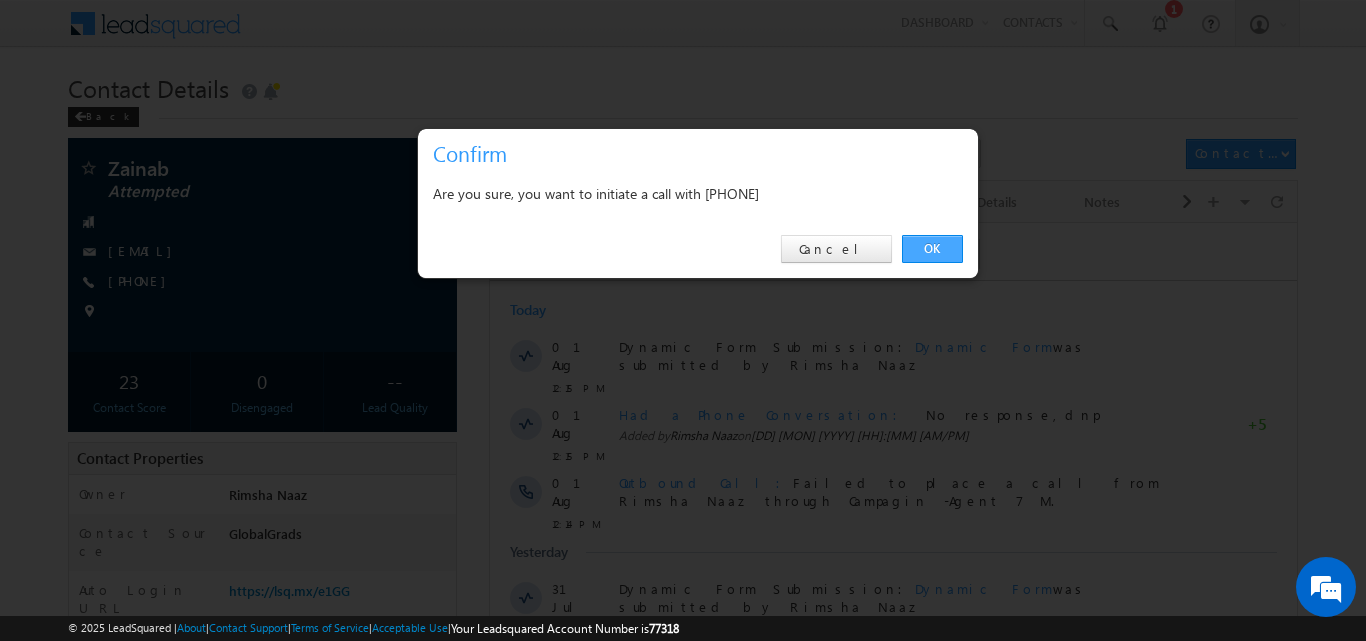 click on "OK" at bounding box center (932, 249) 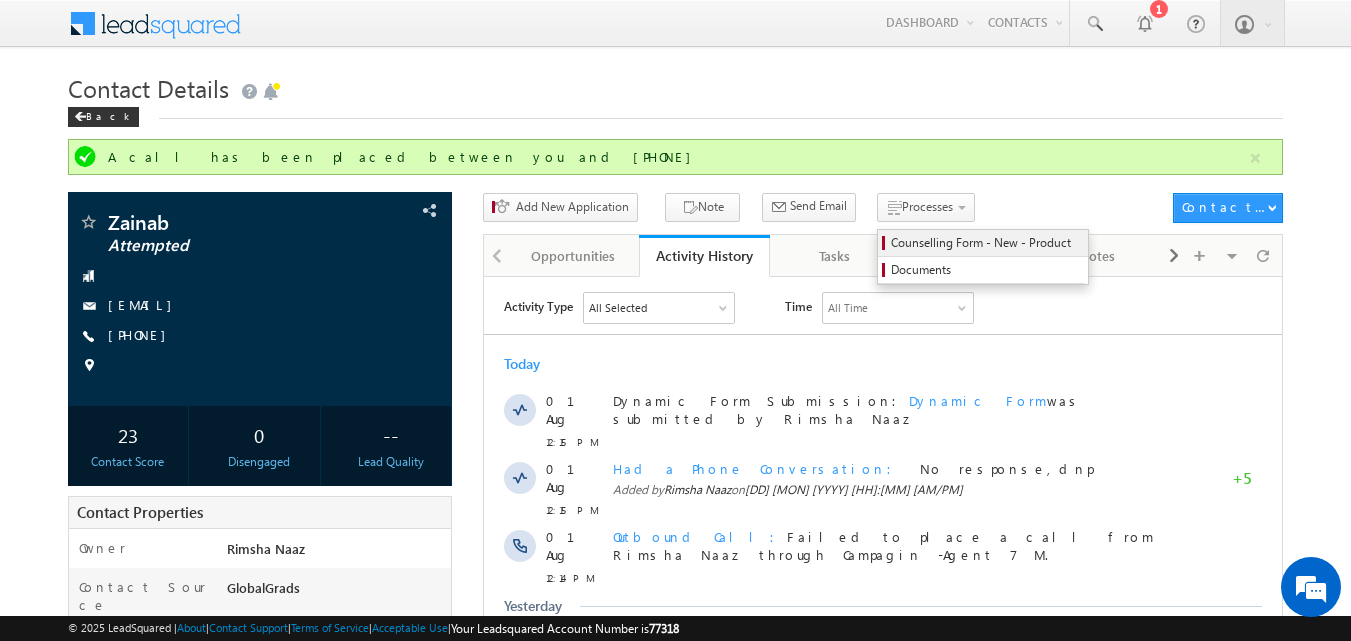 click on "Counselling Form - New - Product" at bounding box center [986, 243] 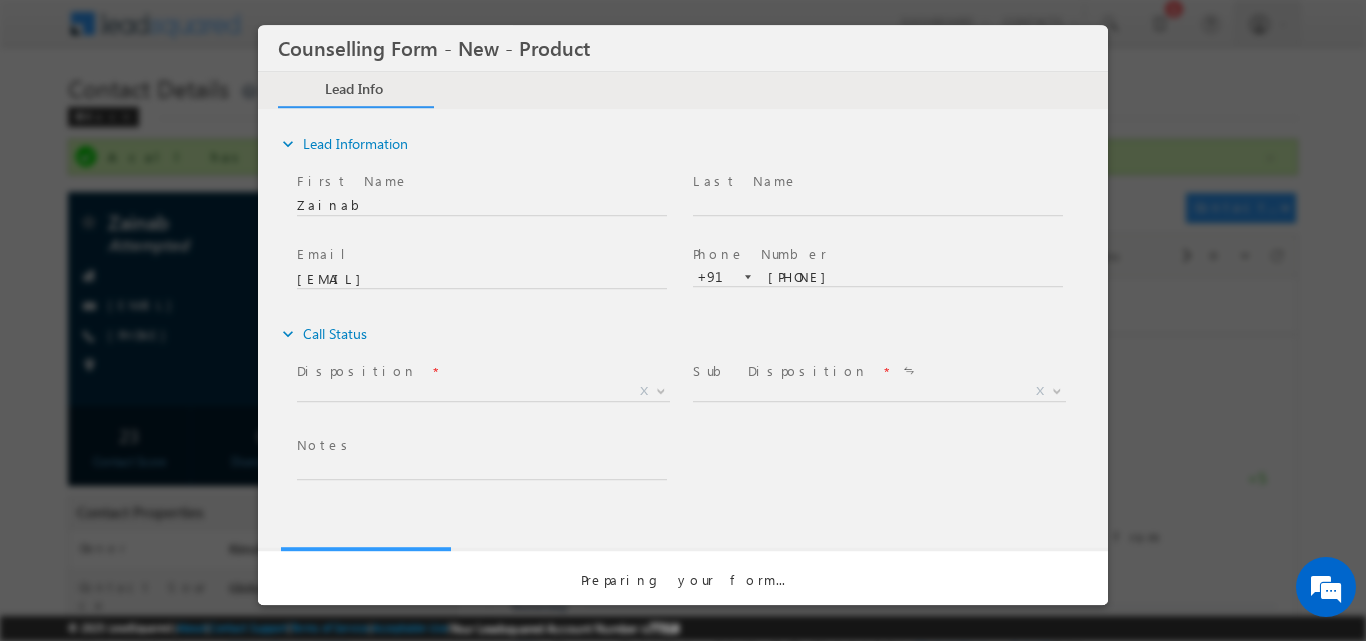 scroll, scrollTop: 0, scrollLeft: 0, axis: both 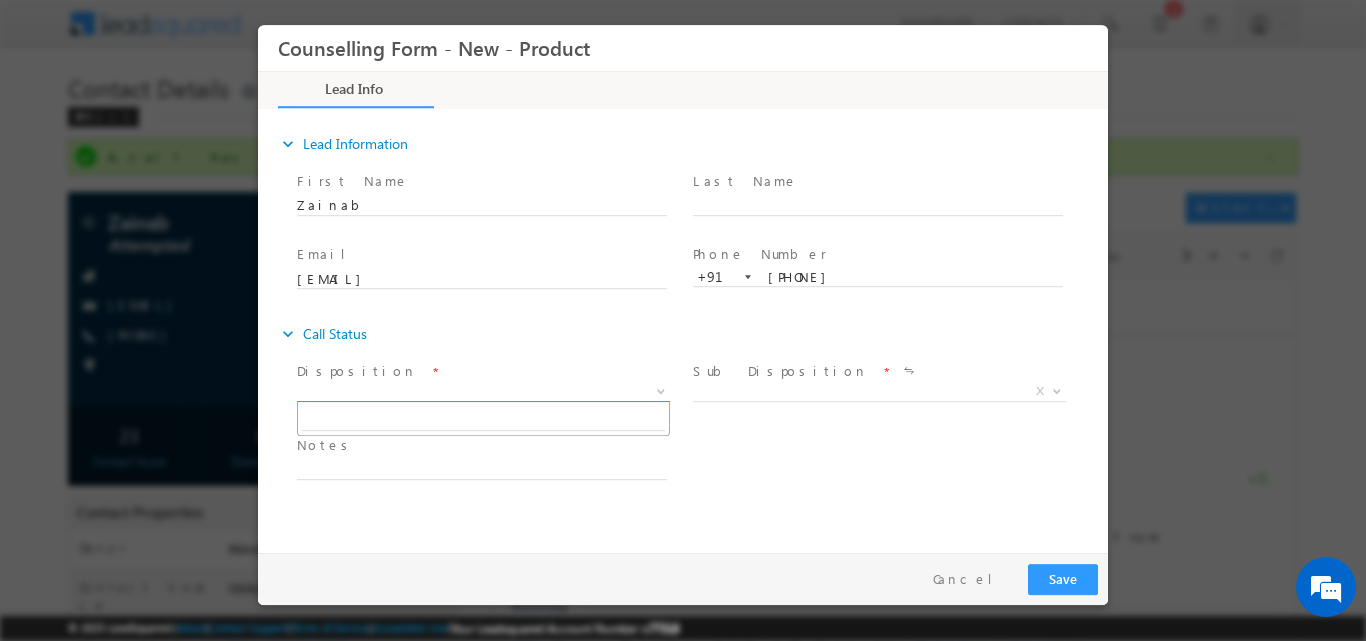 click at bounding box center (659, 390) 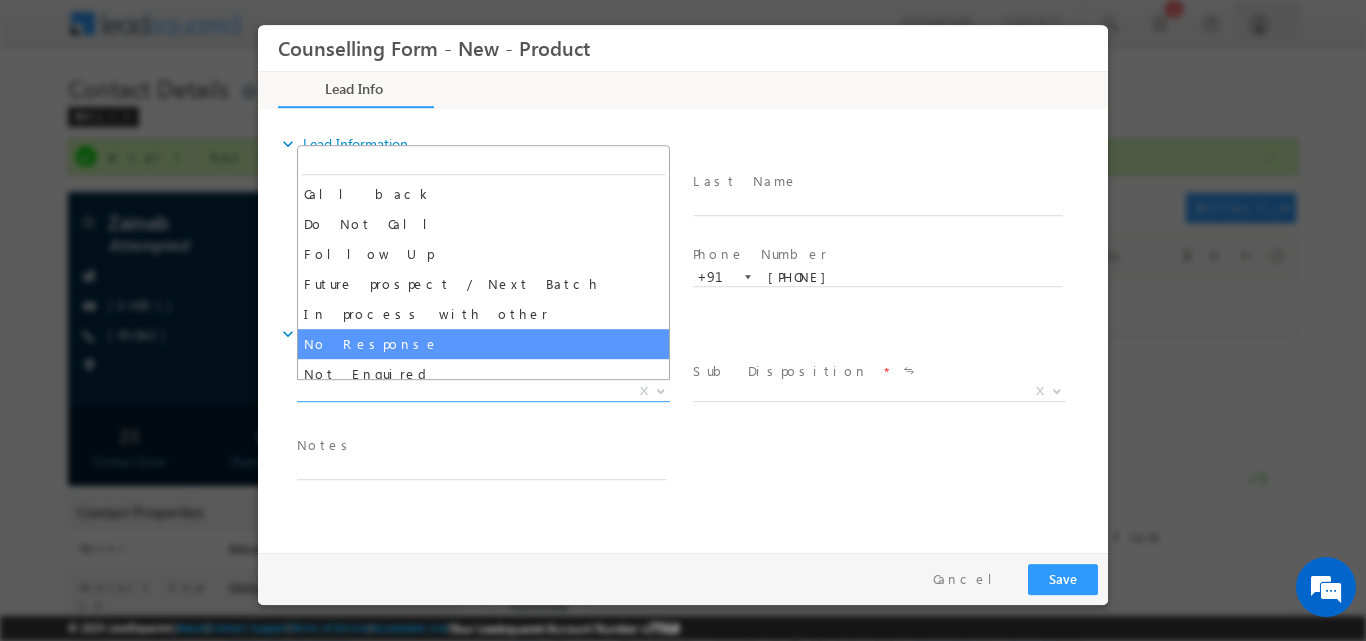 select on "No Response" 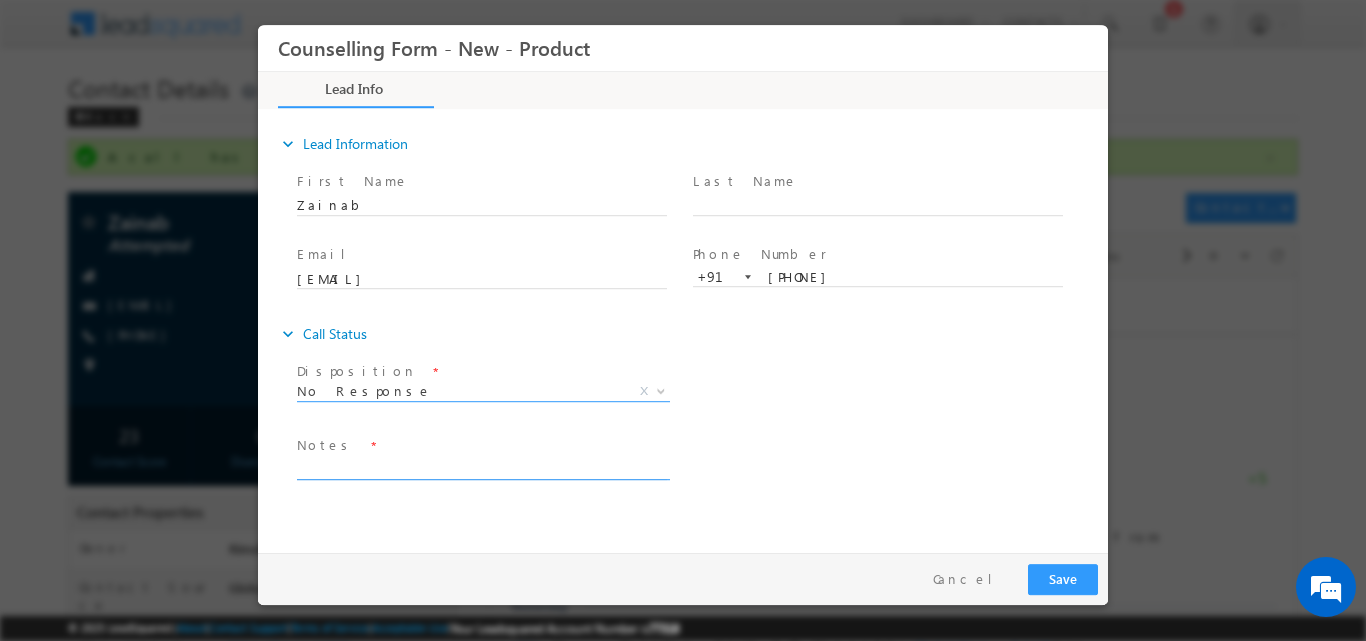 click at bounding box center [482, 467] 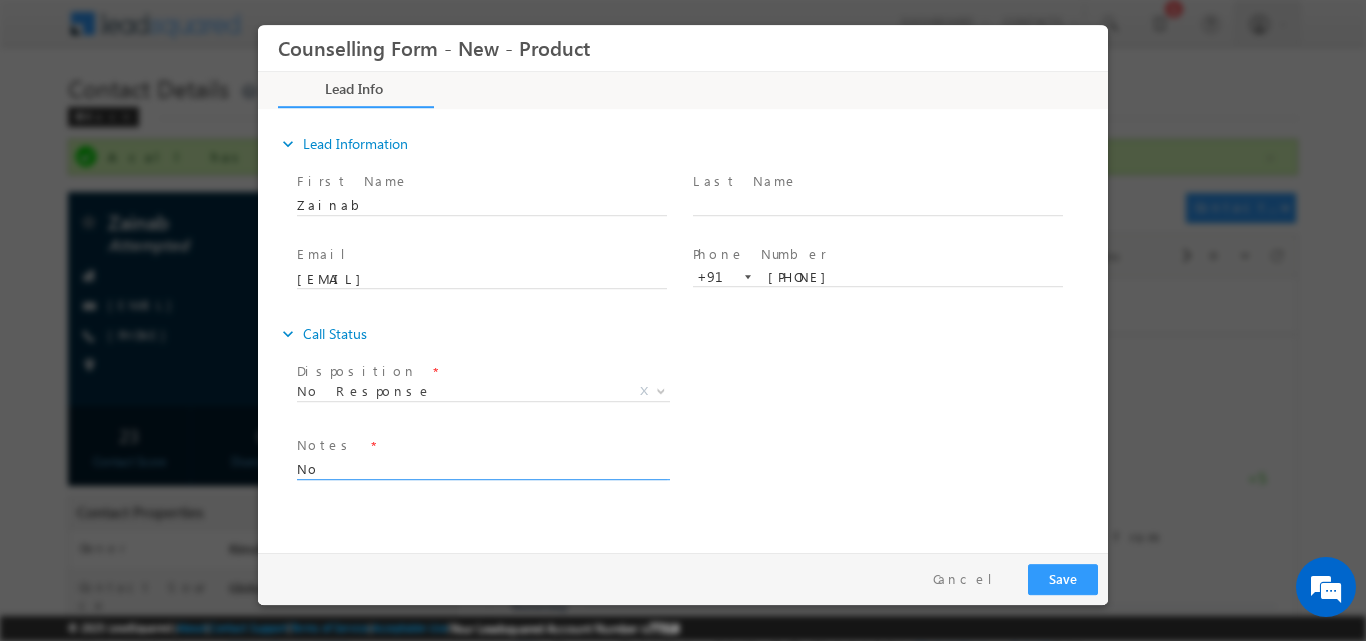 click on "No" at bounding box center [482, 467] 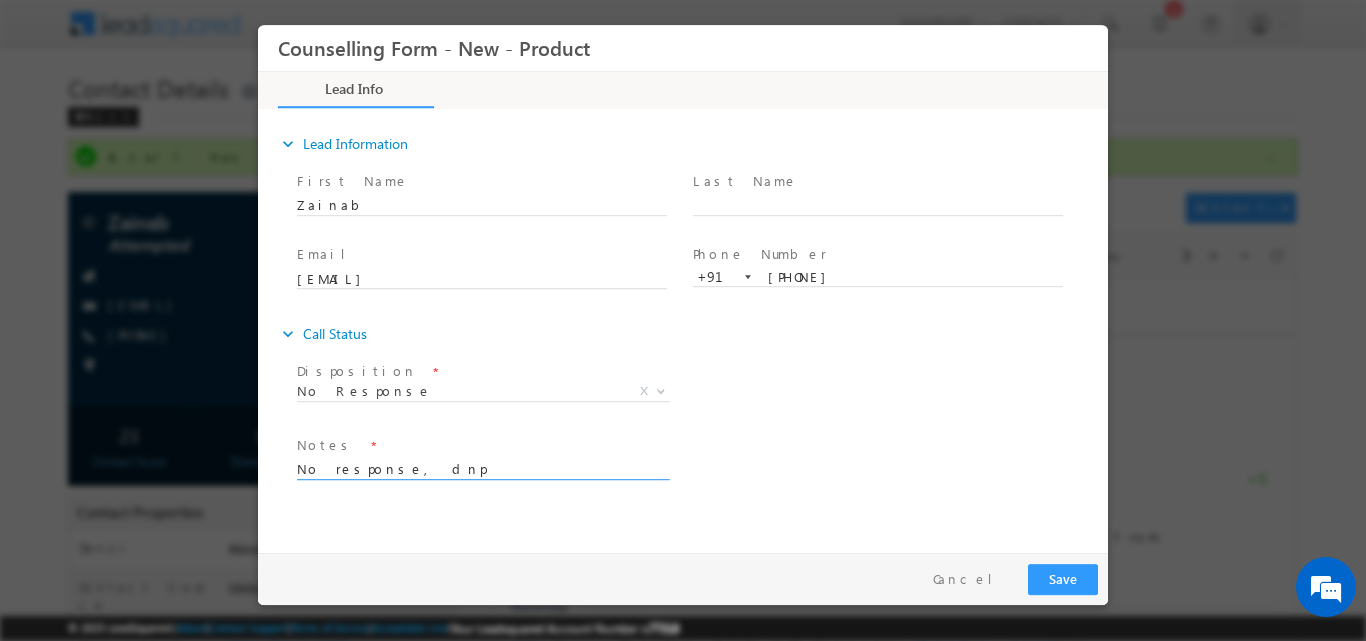 drag, startPoint x: 487, startPoint y: 464, endPoint x: 270, endPoint y: 476, distance: 217.33154 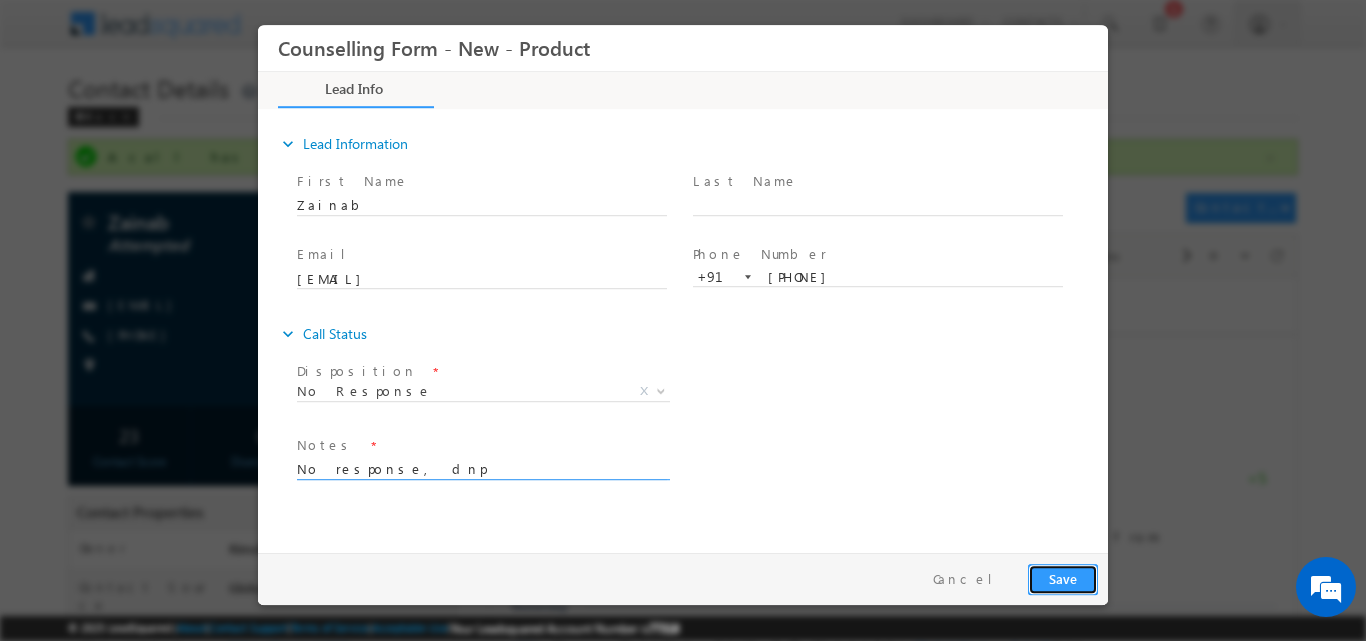 click on "Save" at bounding box center [1063, 578] 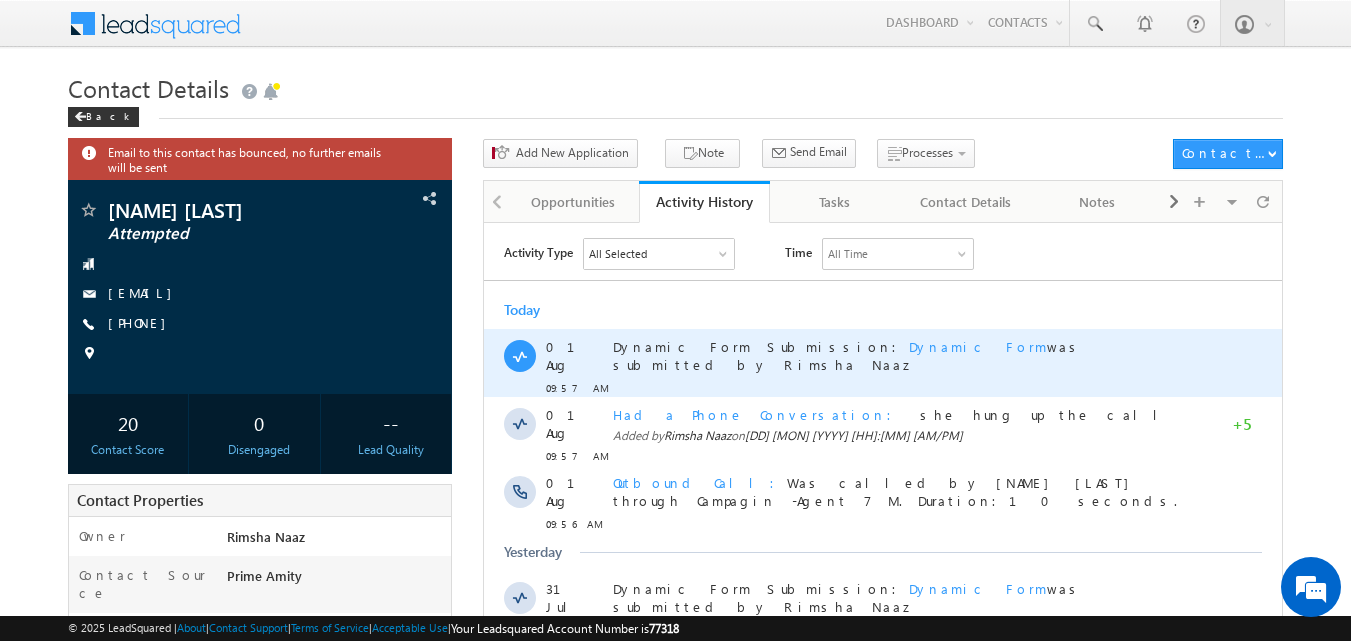 scroll, scrollTop: 0, scrollLeft: 0, axis: both 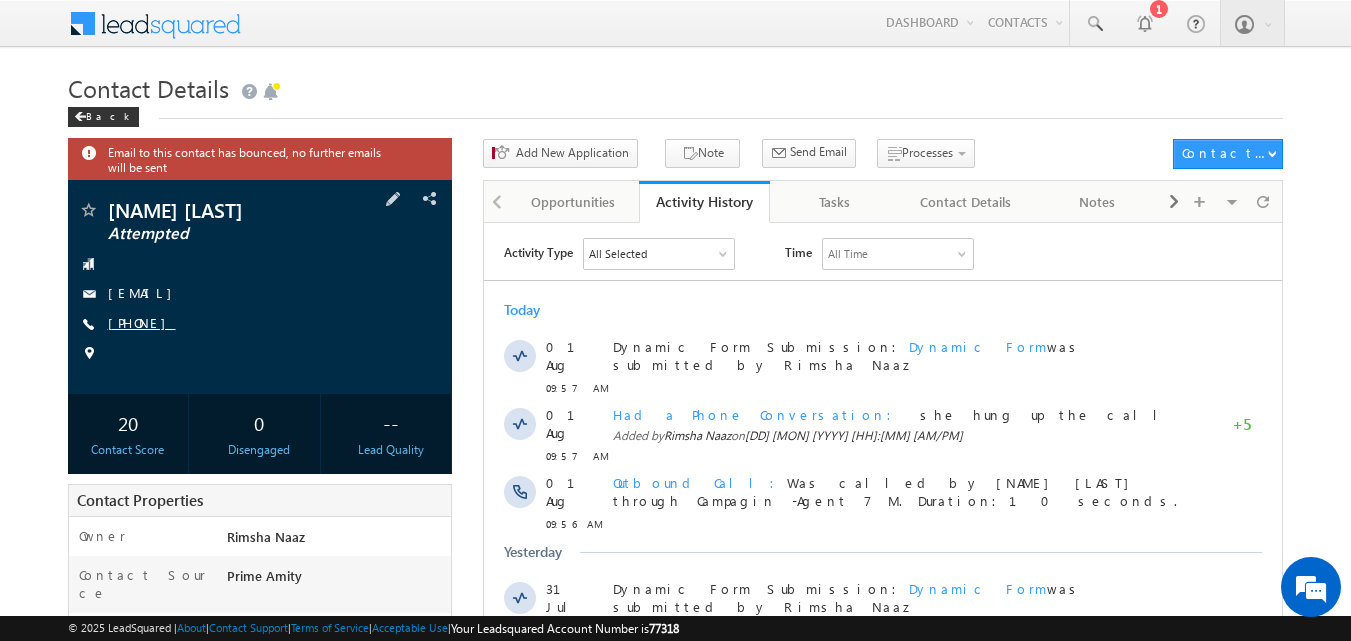 click on "[PHONE]" at bounding box center [142, 322] 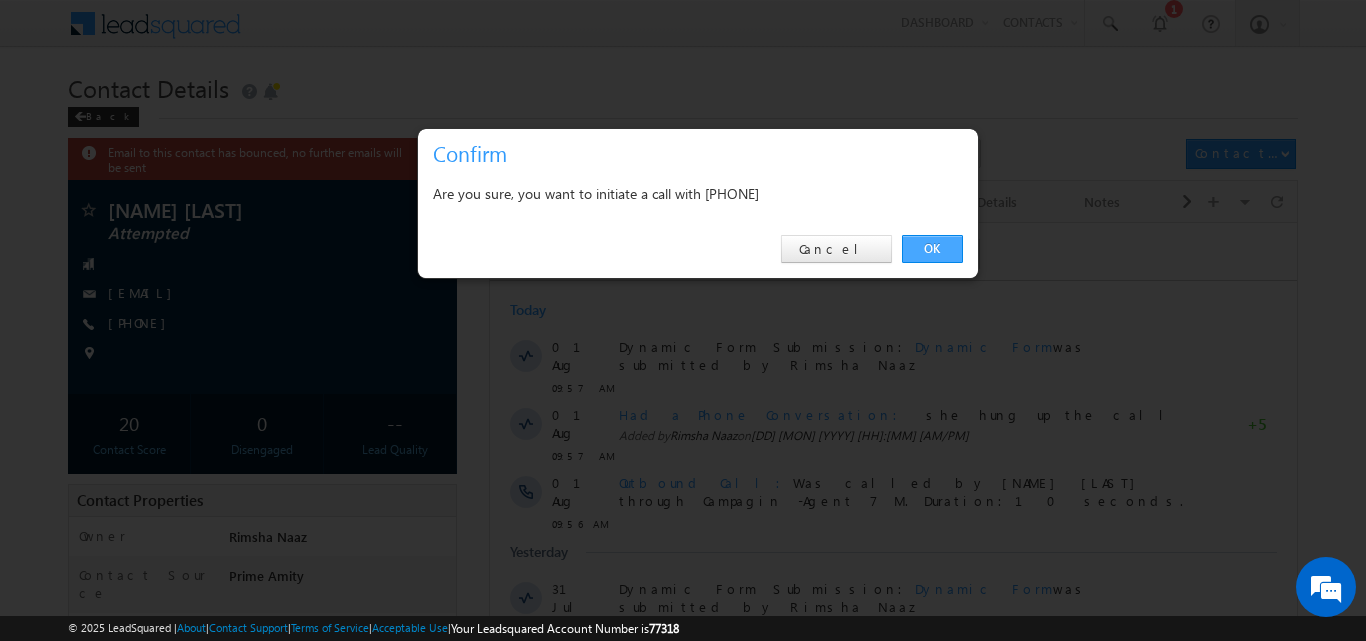 click on "OK" at bounding box center (932, 249) 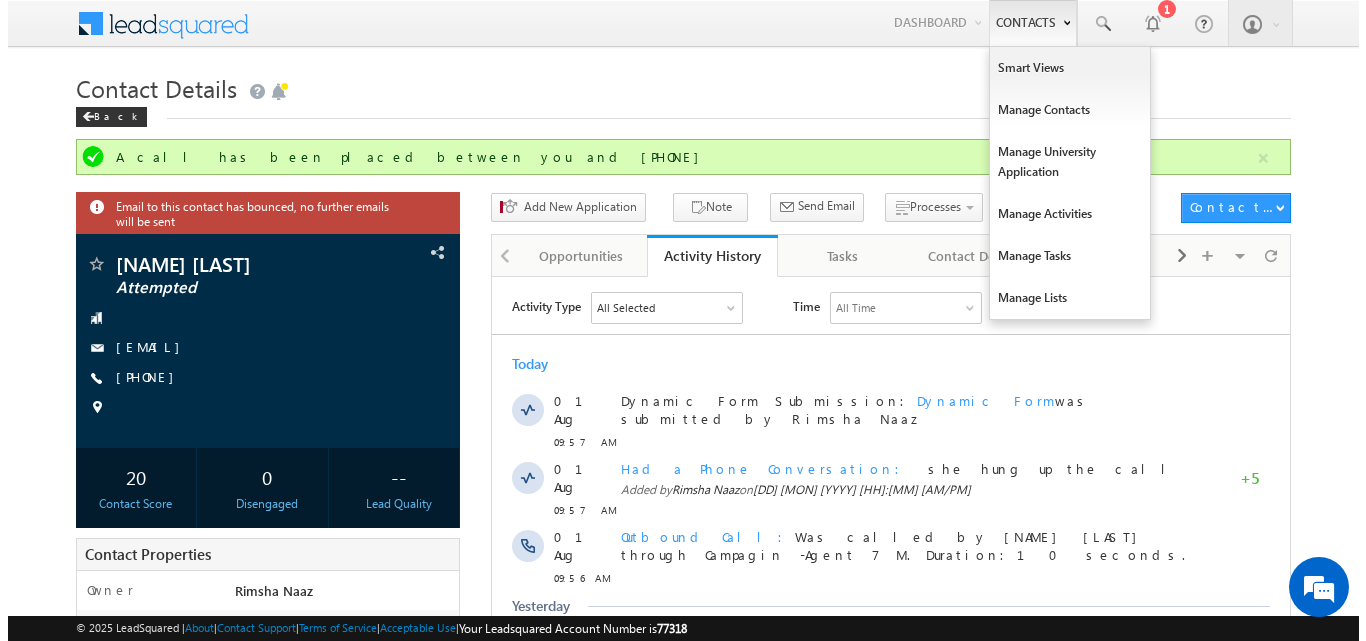 scroll, scrollTop: 0, scrollLeft: 0, axis: both 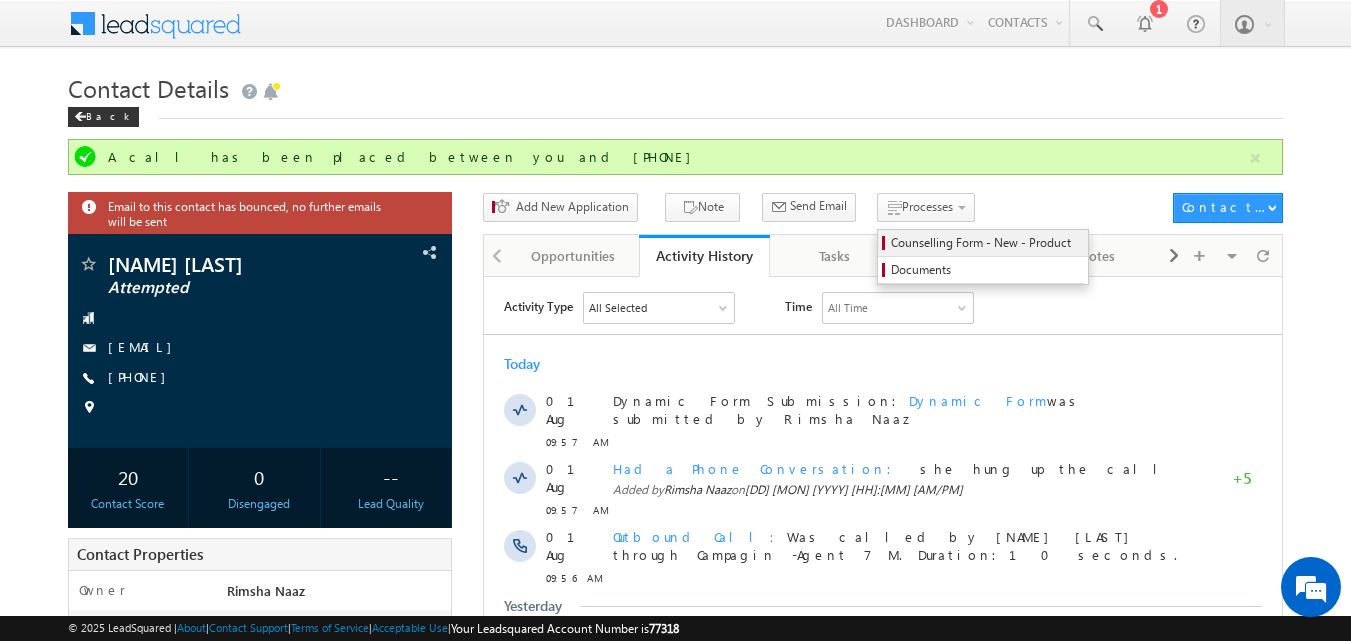 click on "Counselling Form - New - Product" at bounding box center (986, 243) 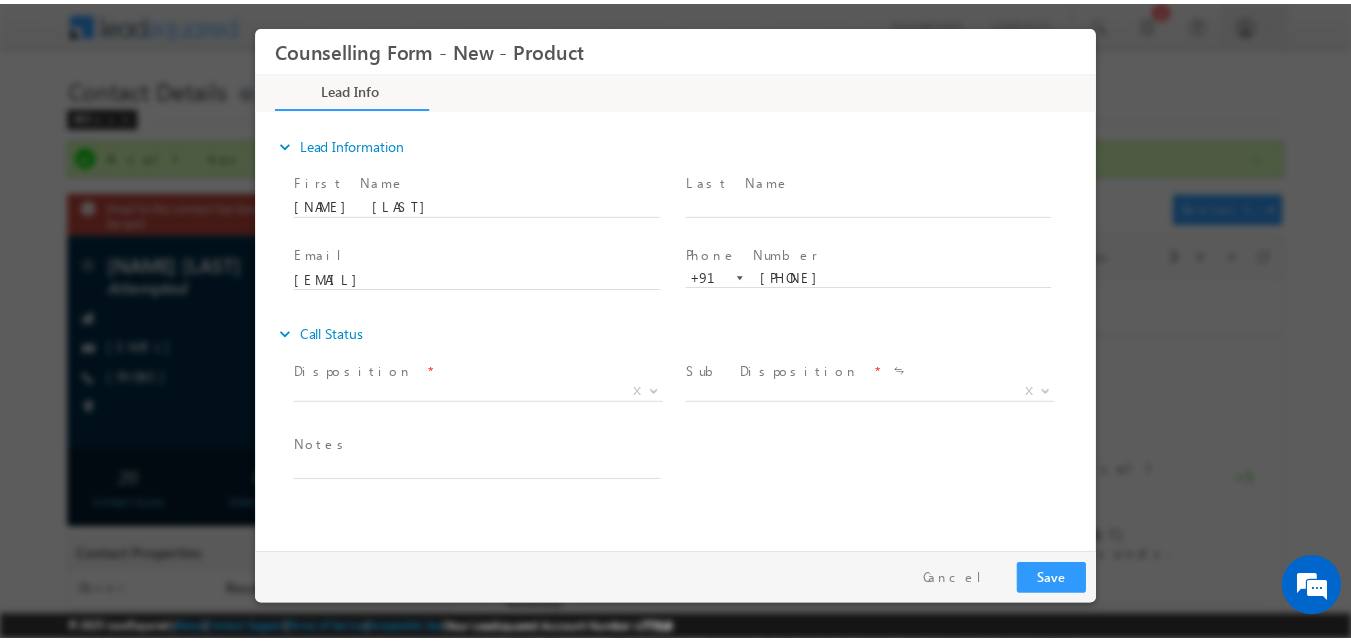 scroll, scrollTop: 0, scrollLeft: 0, axis: both 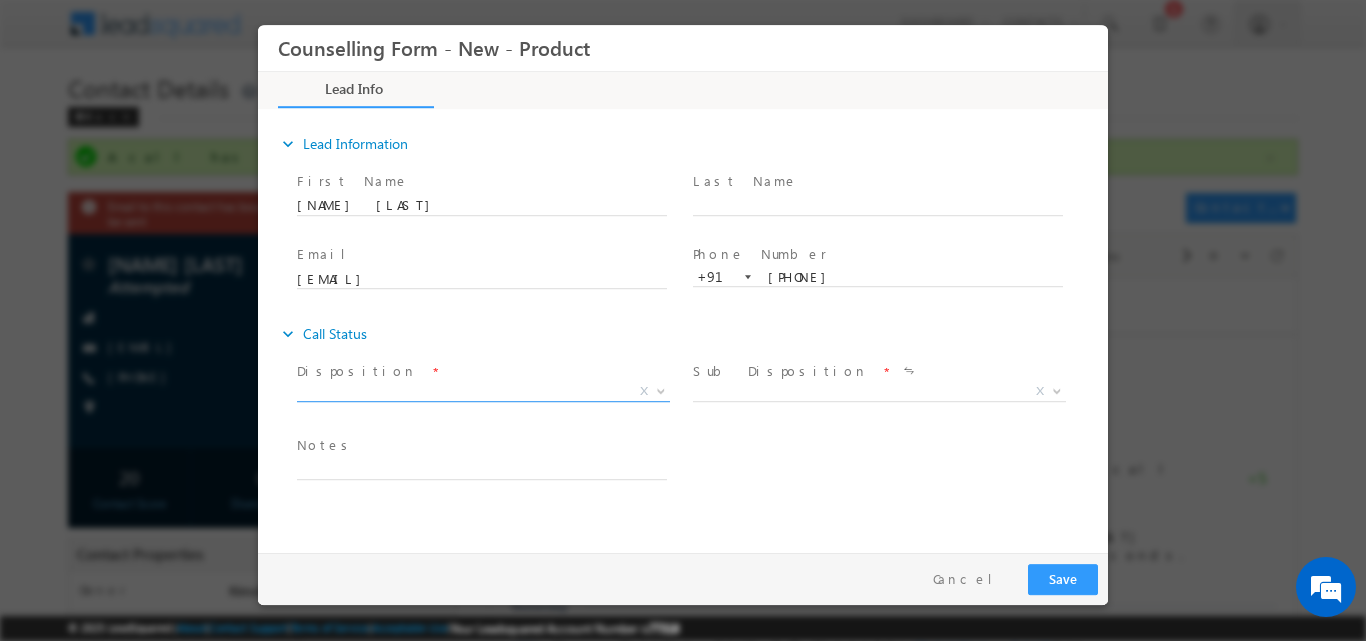 click at bounding box center [661, 389] 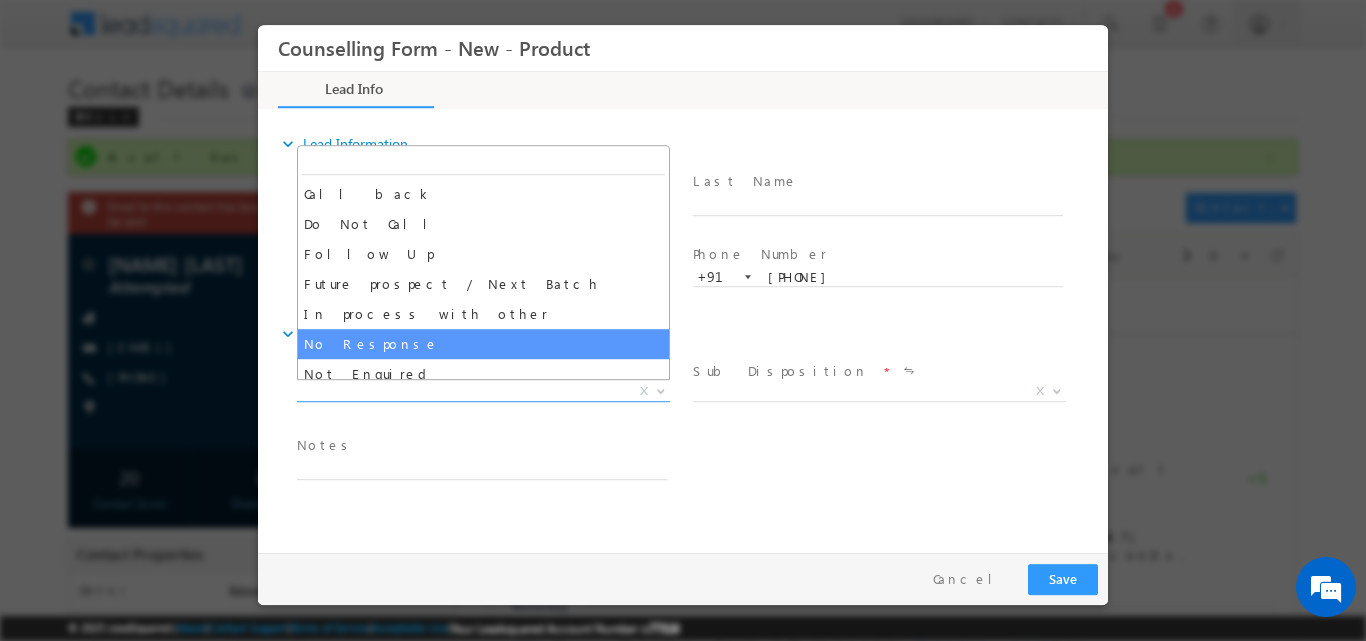 select on "No Response" 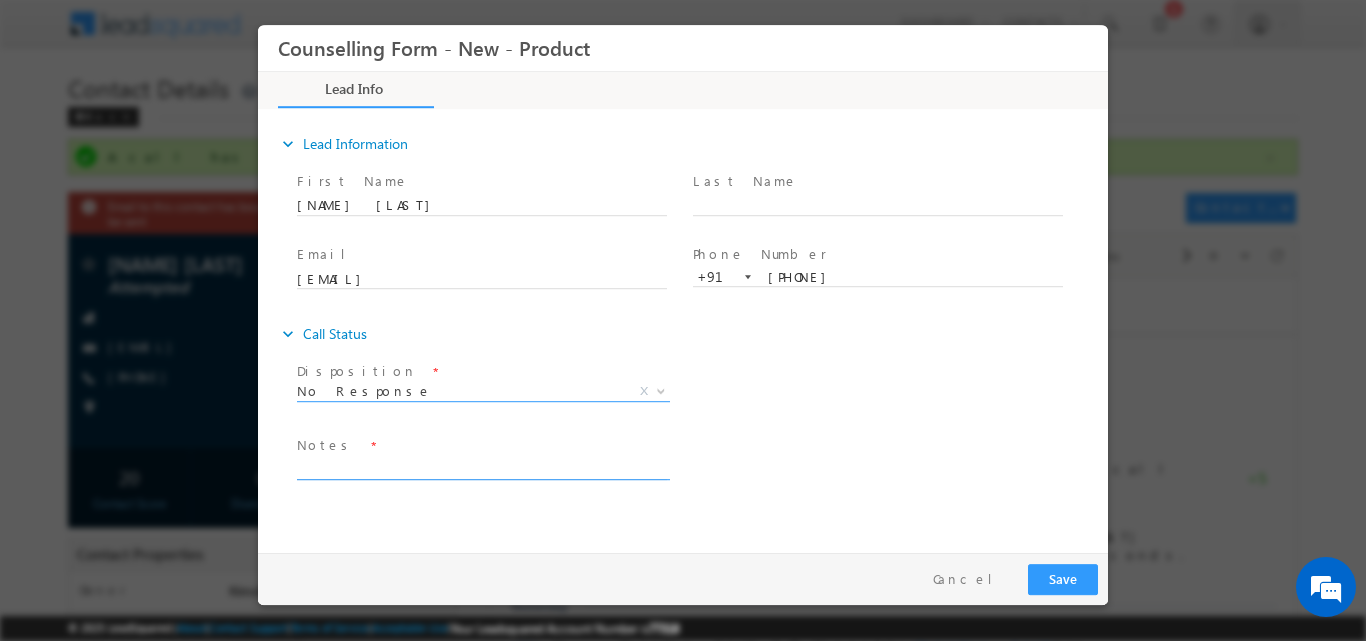 click at bounding box center [482, 467] 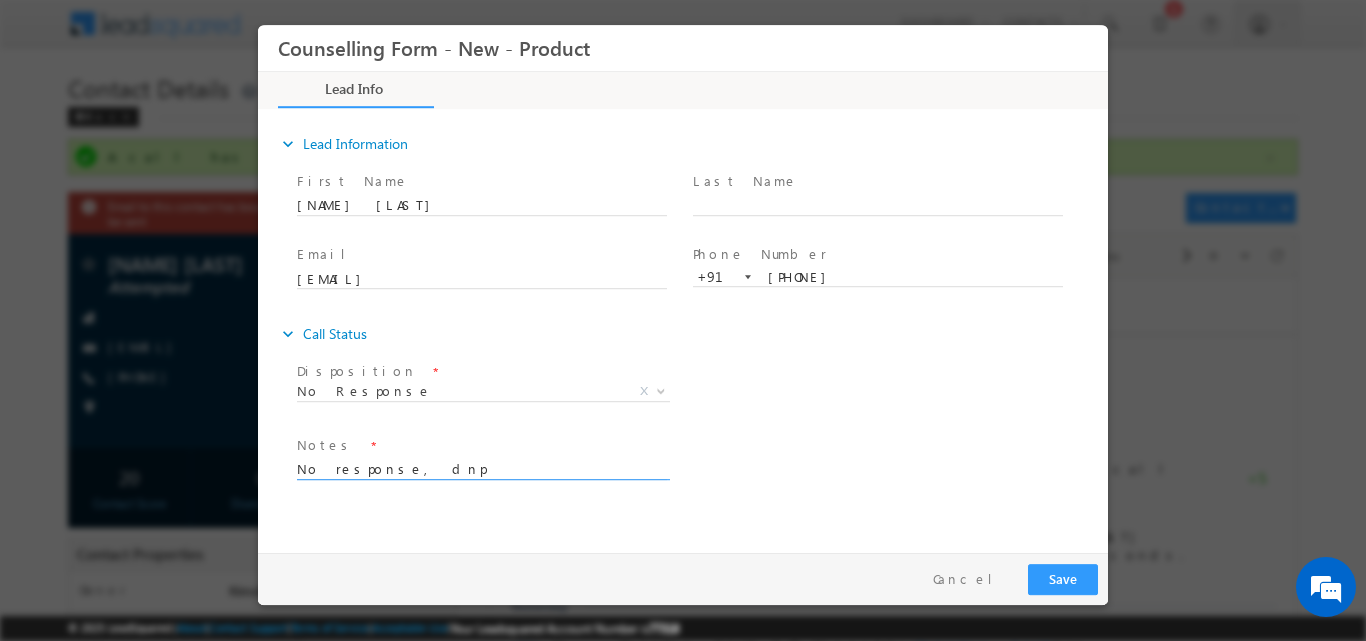 type on "No response, dnp" 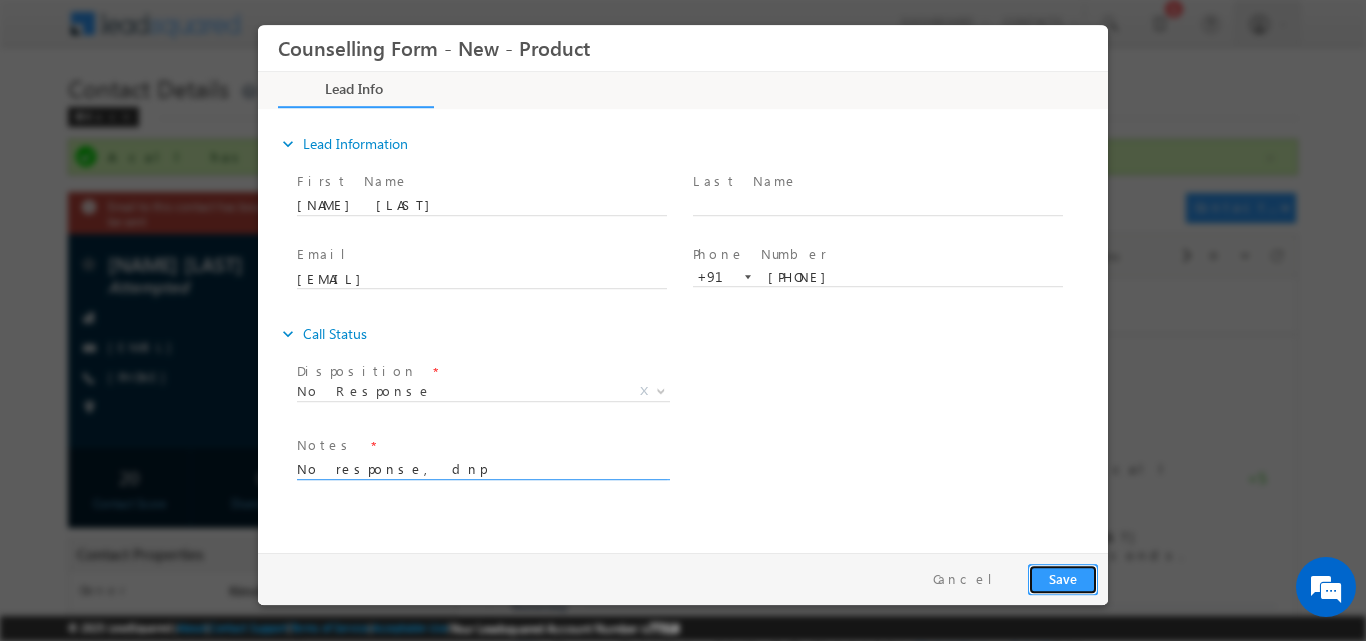 click on "Save" at bounding box center (1063, 578) 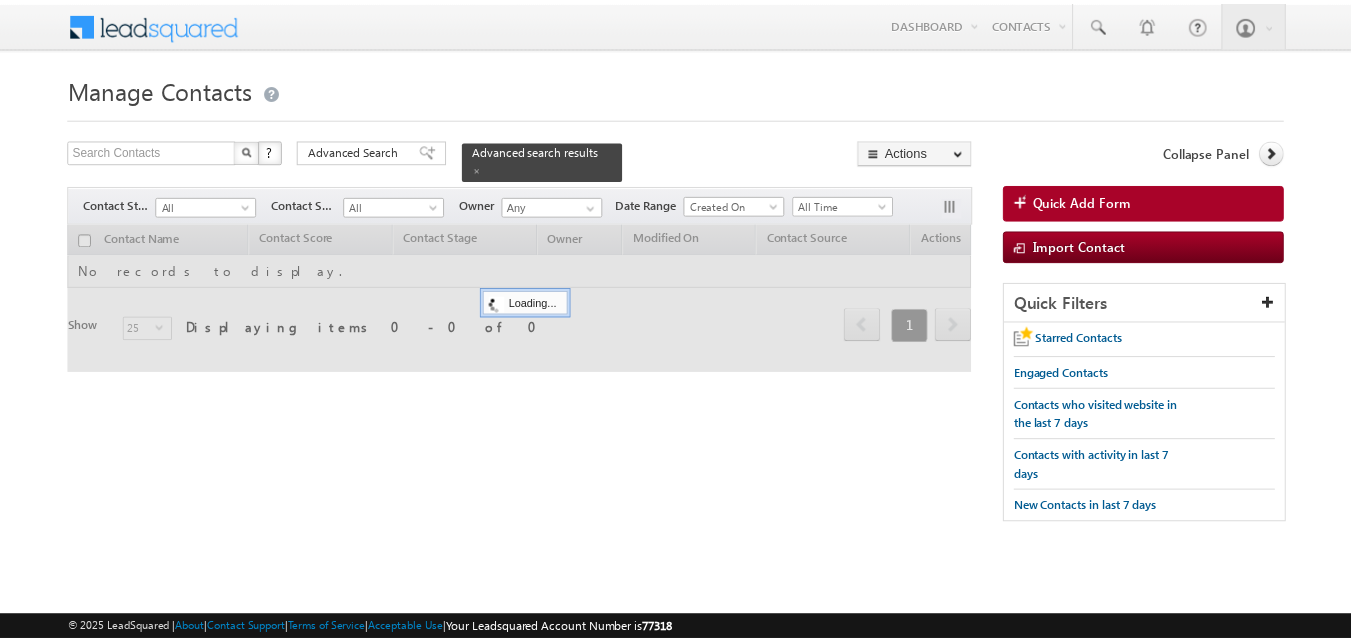 scroll, scrollTop: 0, scrollLeft: 0, axis: both 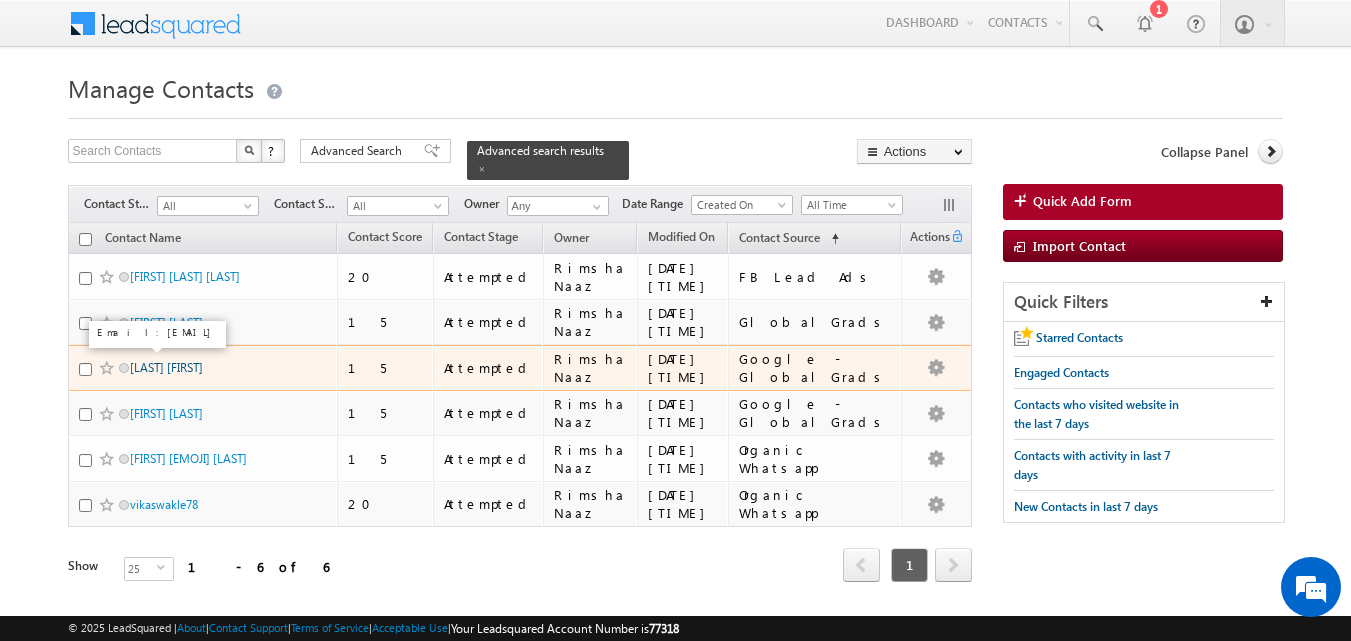 click on "Yembari saikumar" at bounding box center (166, 367) 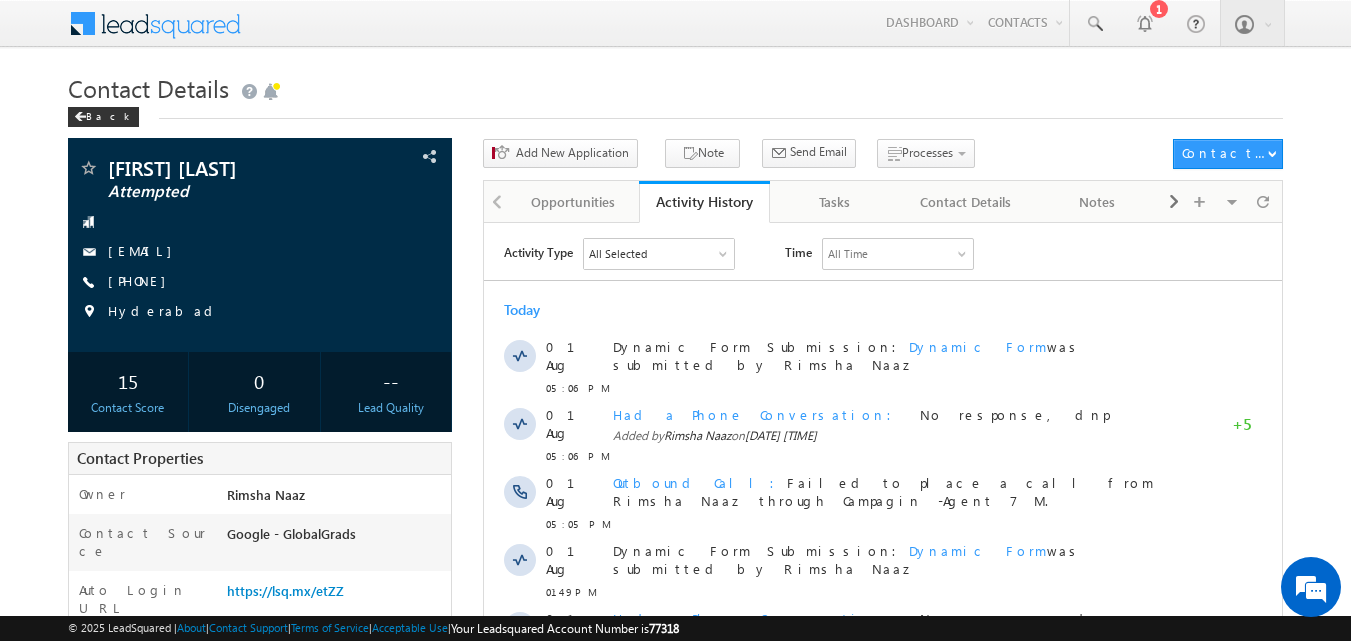 scroll, scrollTop: 0, scrollLeft: 0, axis: both 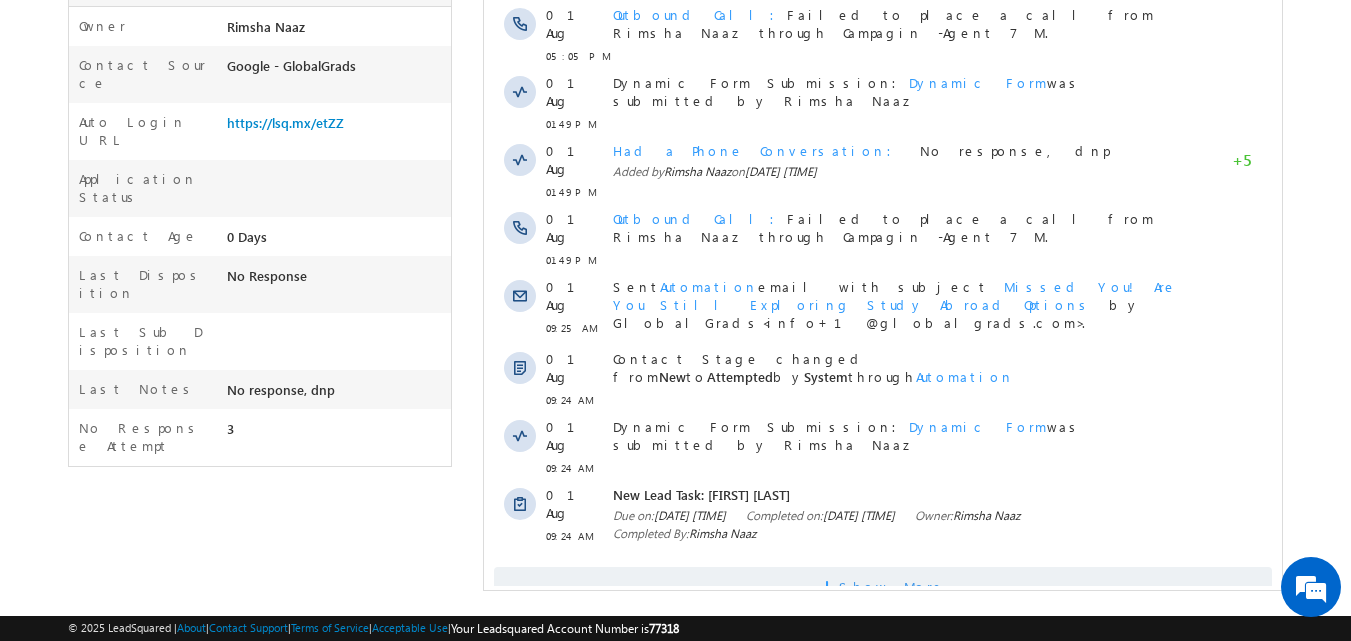 click on "Show More" at bounding box center [883, 587] 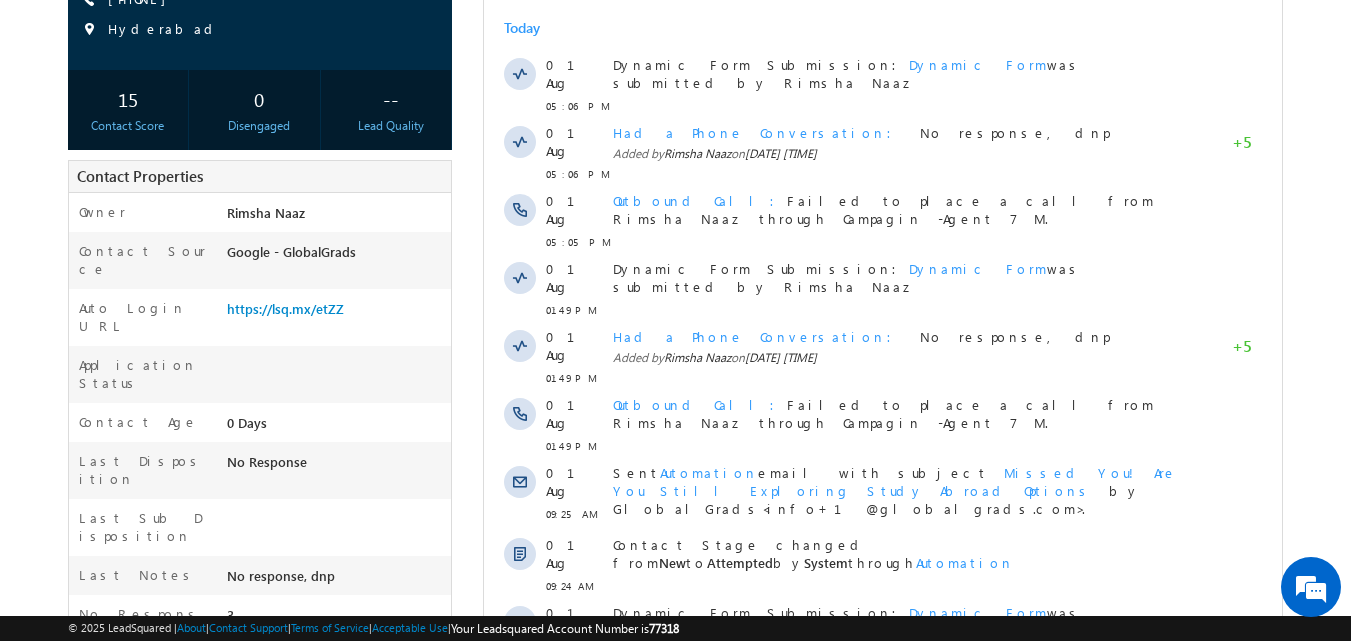 scroll, scrollTop: 96, scrollLeft: 0, axis: vertical 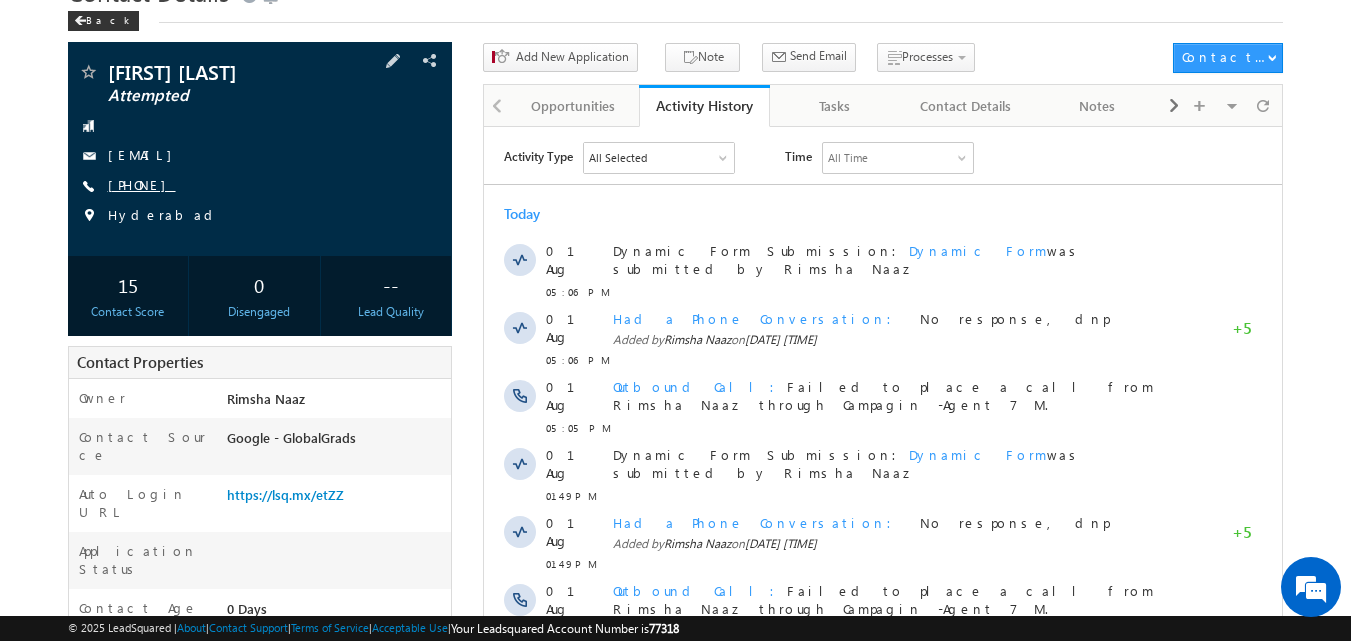 click on "+91-9542471873" at bounding box center (142, 184) 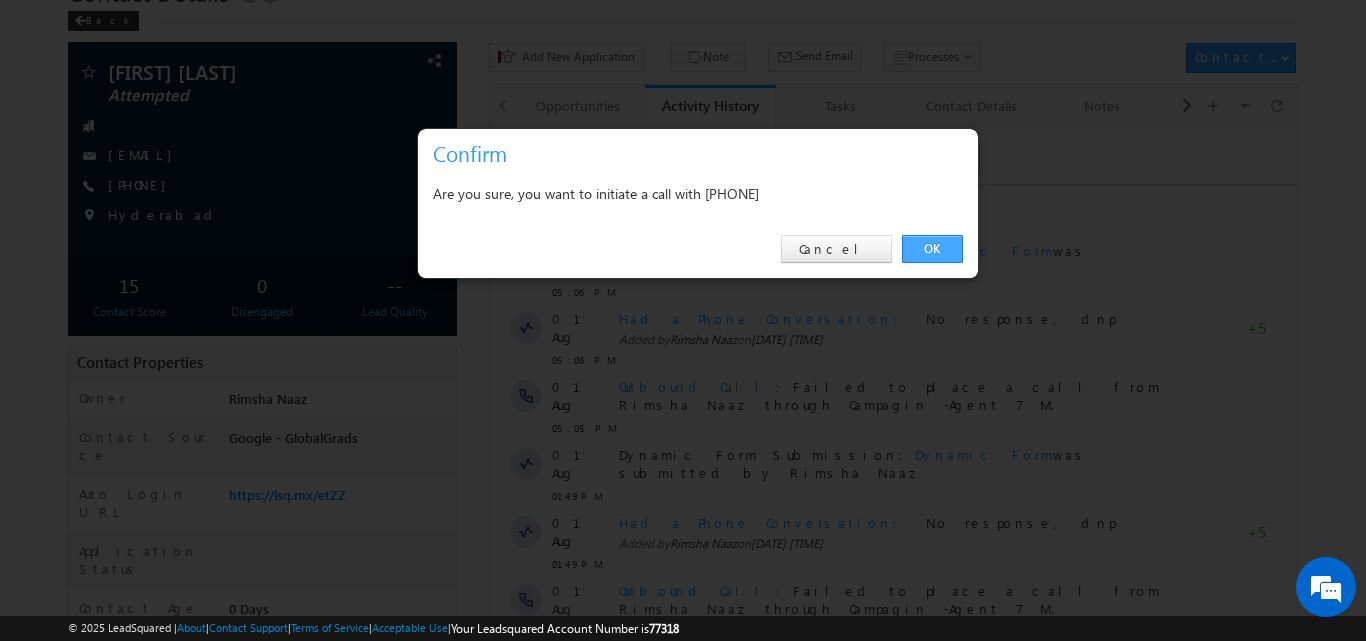 click on "OK" at bounding box center [932, 249] 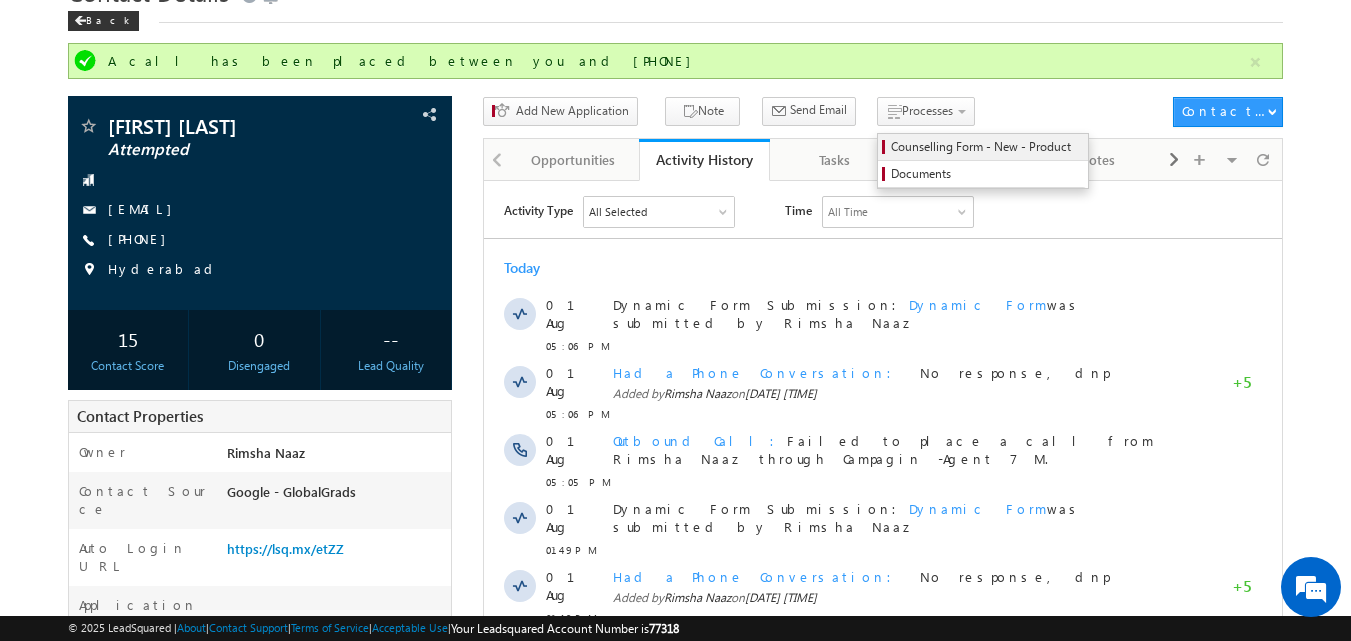 click on "Counselling Form - New - Product" at bounding box center [983, 147] 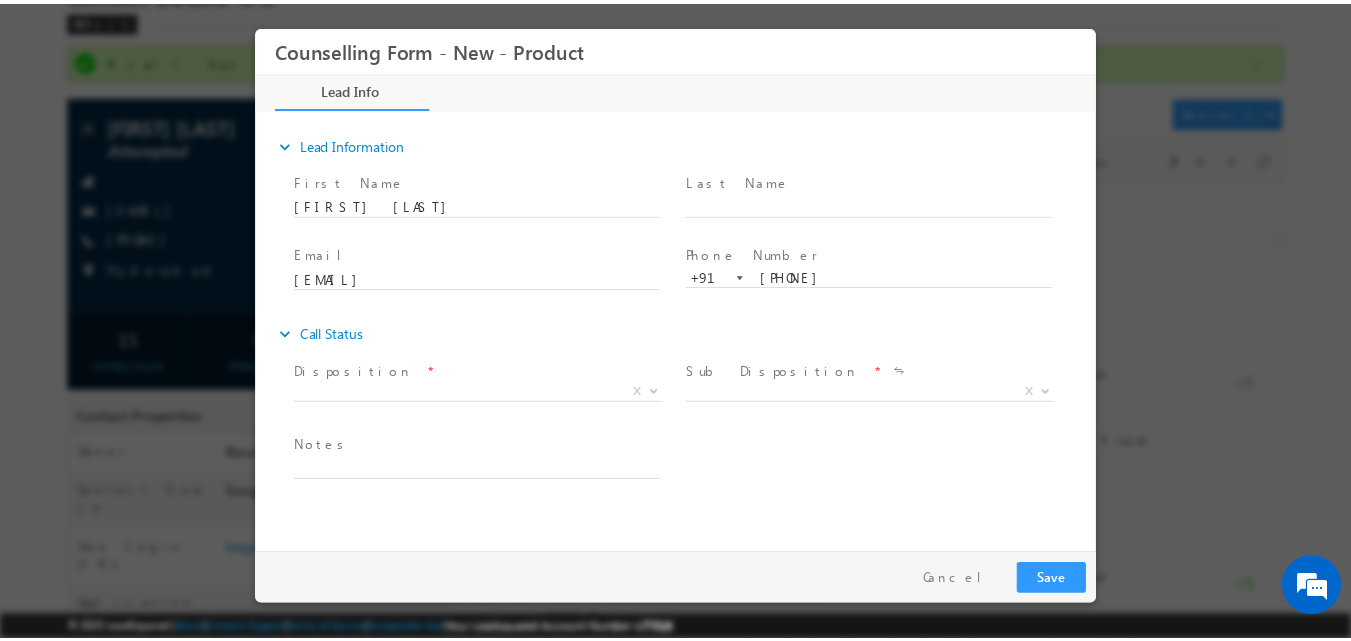 scroll, scrollTop: 0, scrollLeft: 0, axis: both 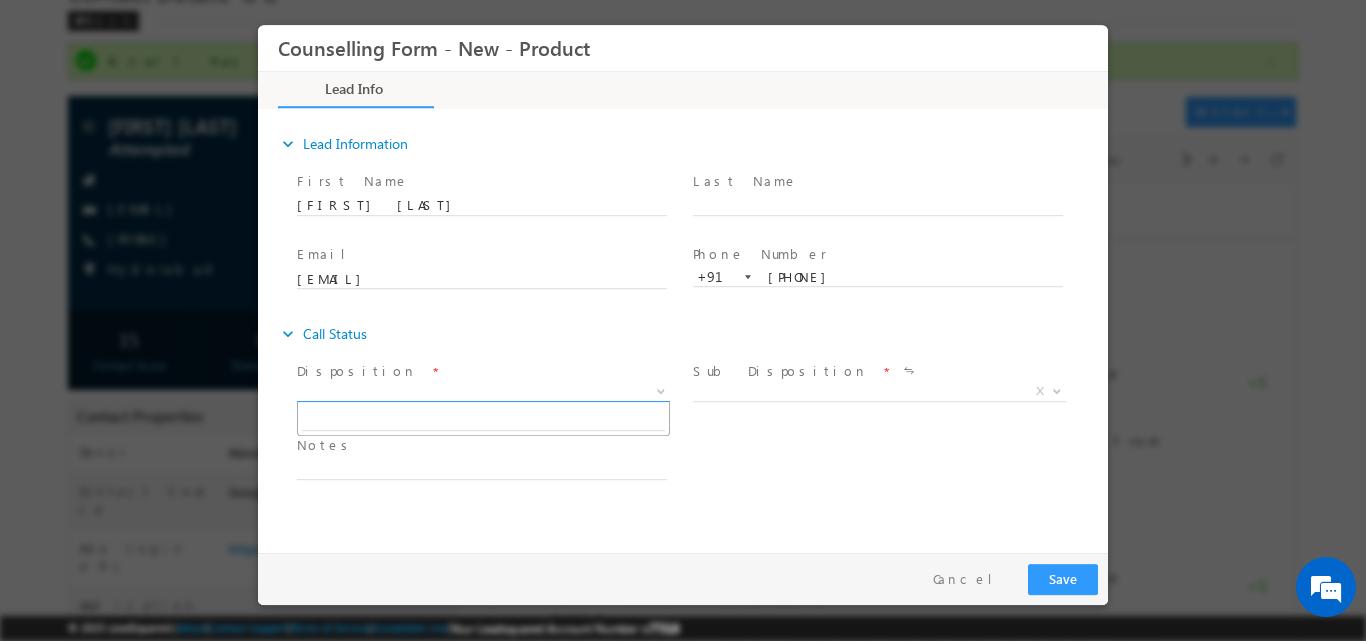 click at bounding box center (661, 389) 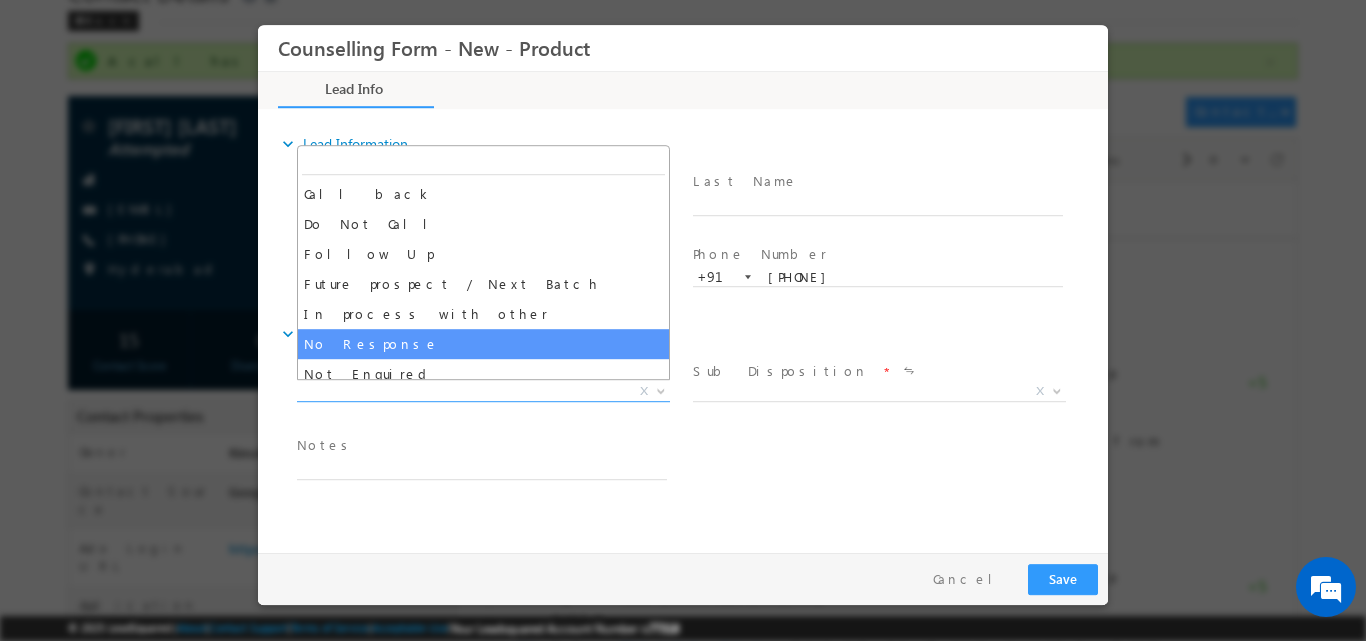 select on "No Response" 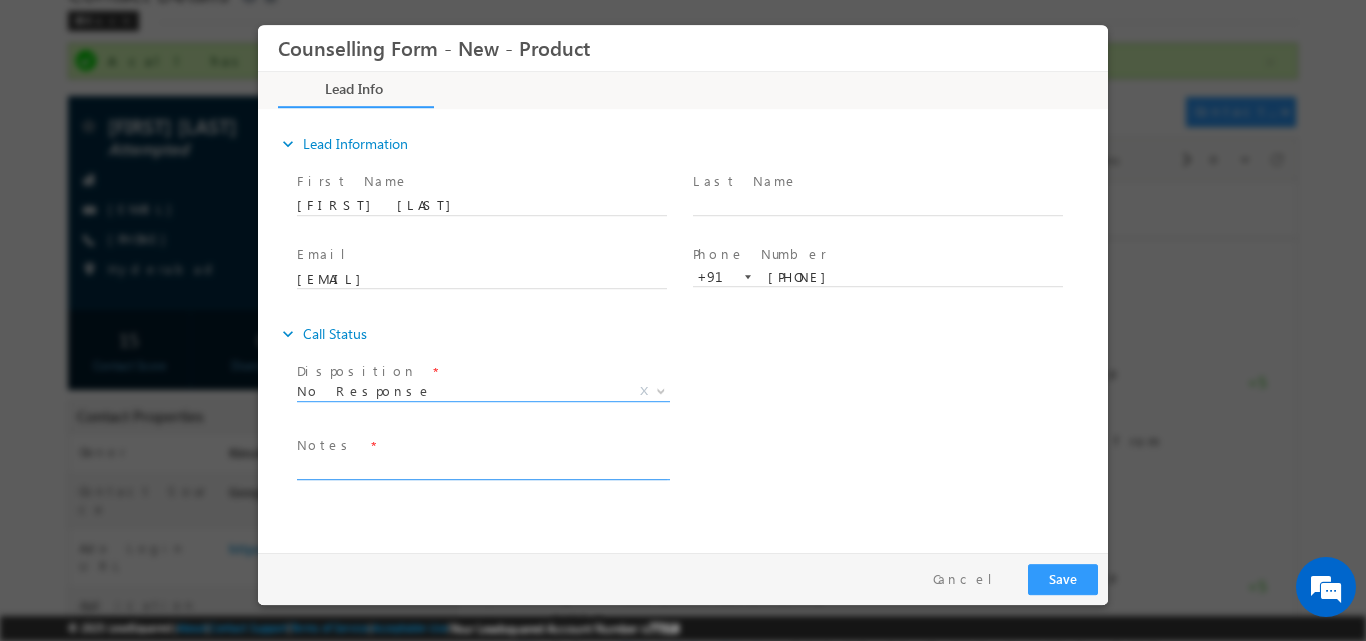 click at bounding box center (482, 467) 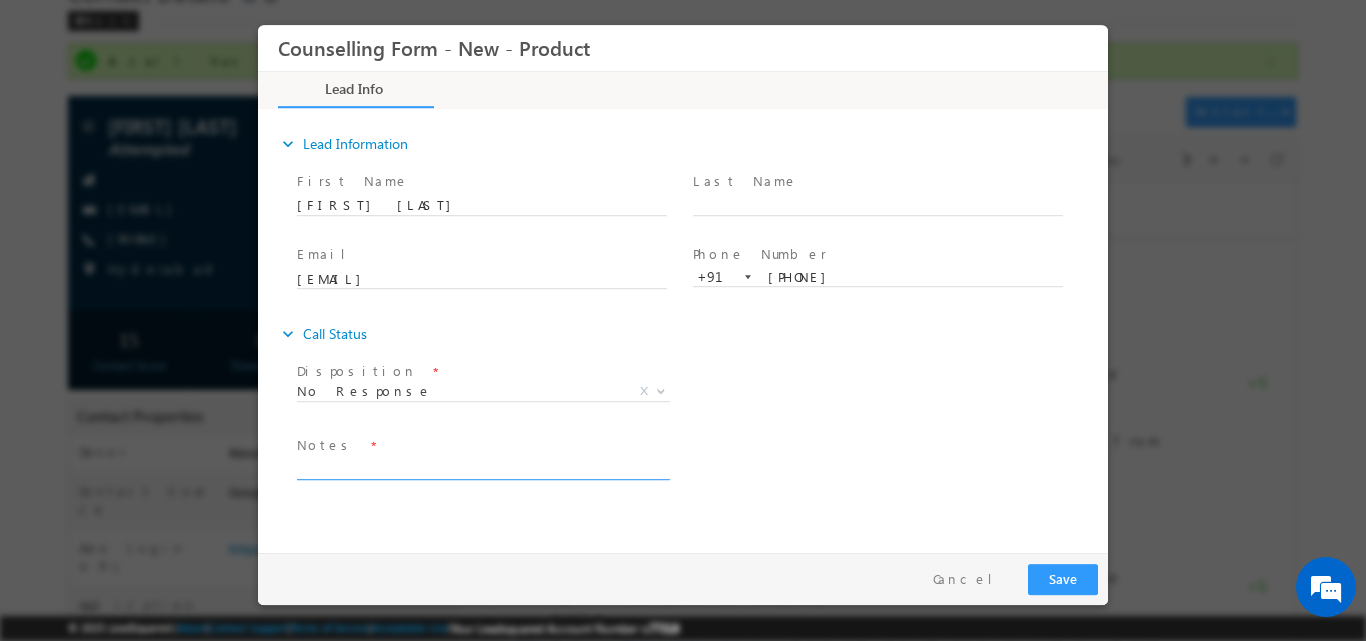 paste on "No response, dnp" 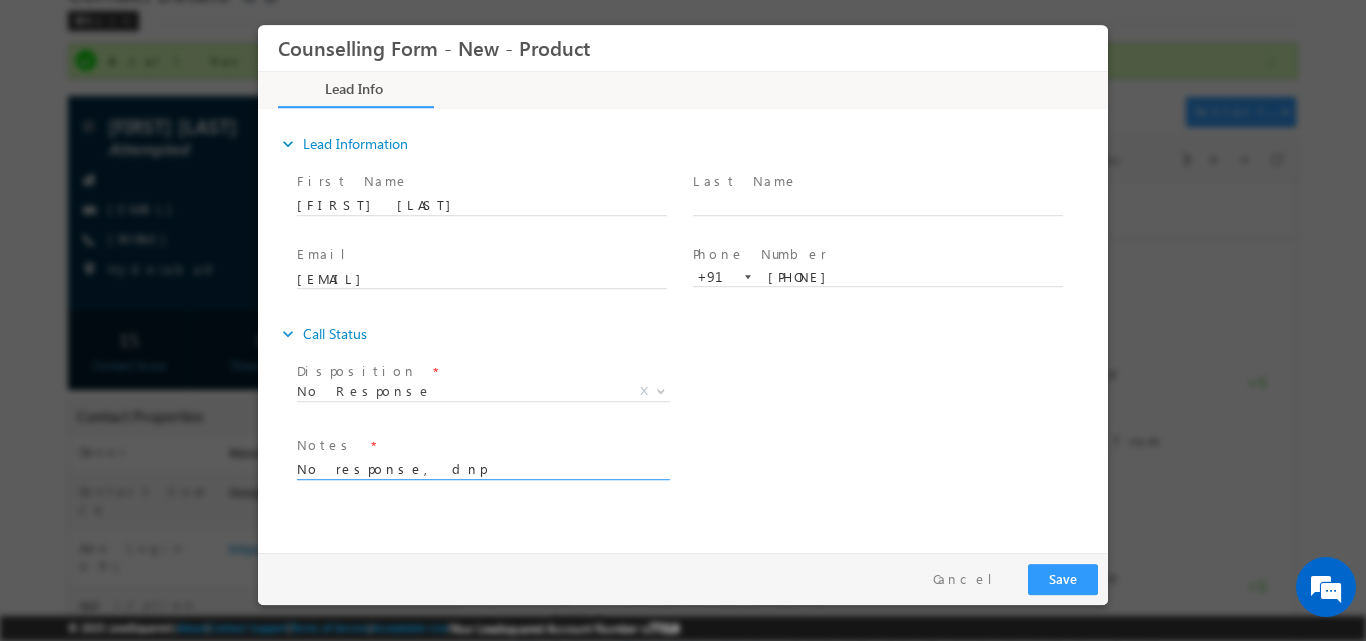 type on "No response, dnp" 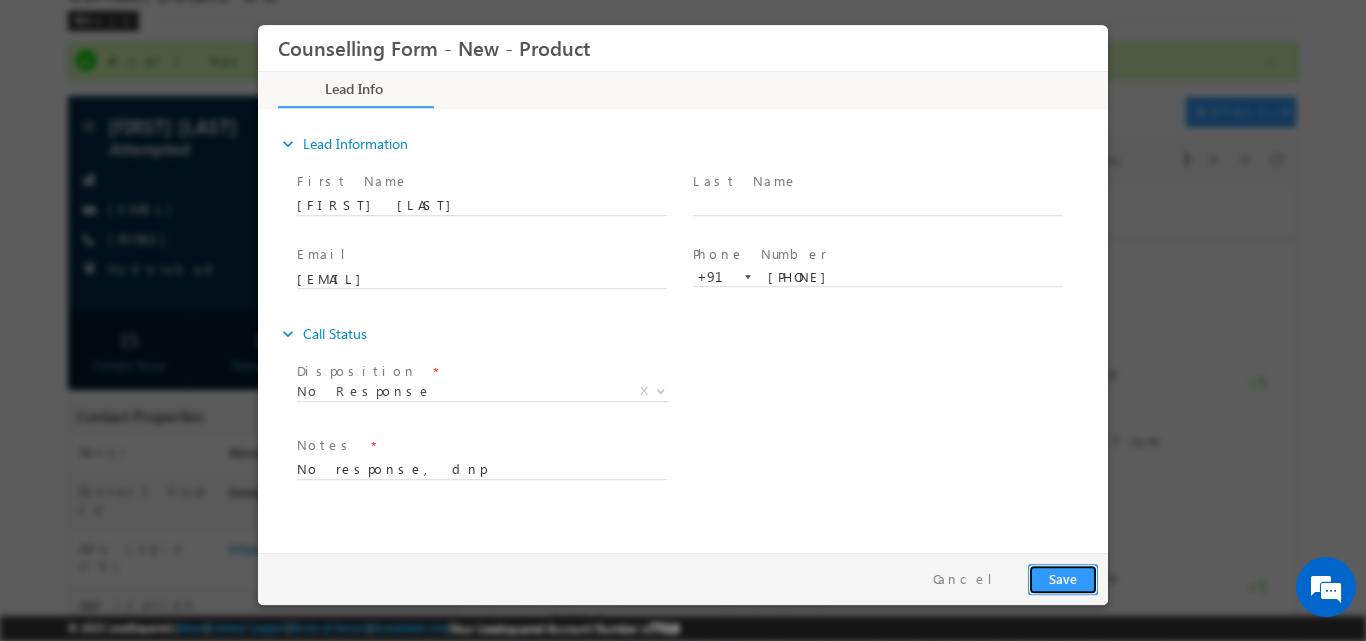 click on "Save" at bounding box center [1063, 578] 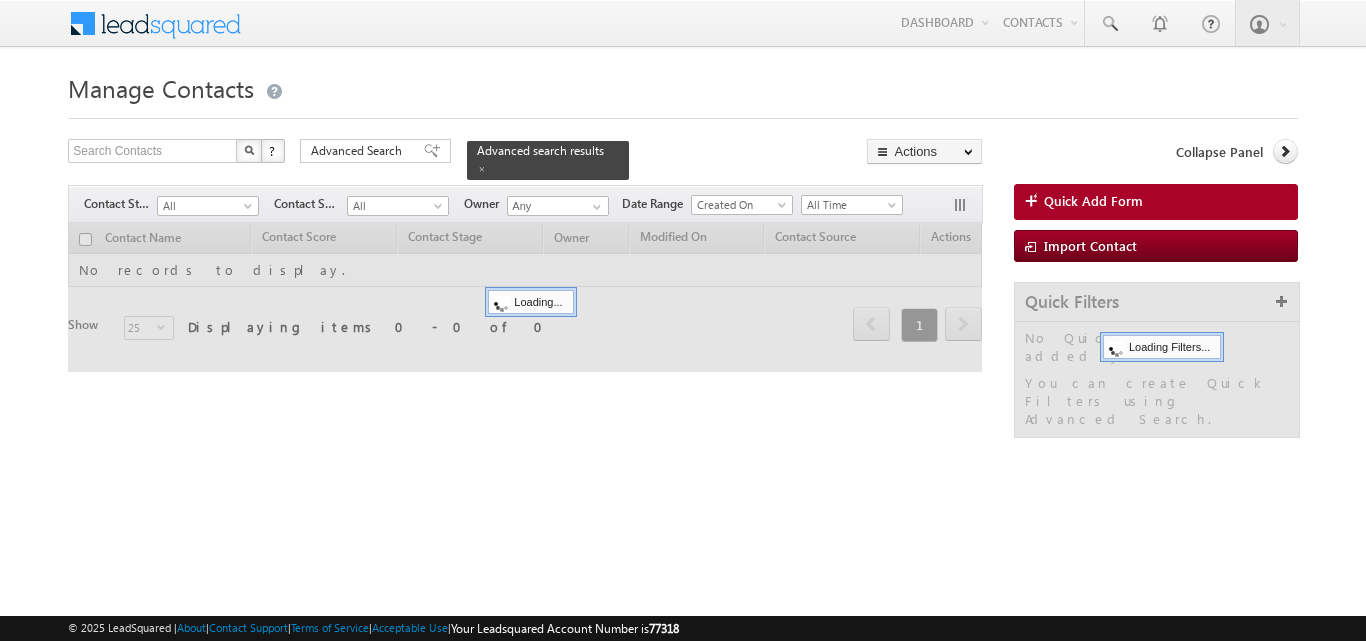 scroll, scrollTop: 0, scrollLeft: 0, axis: both 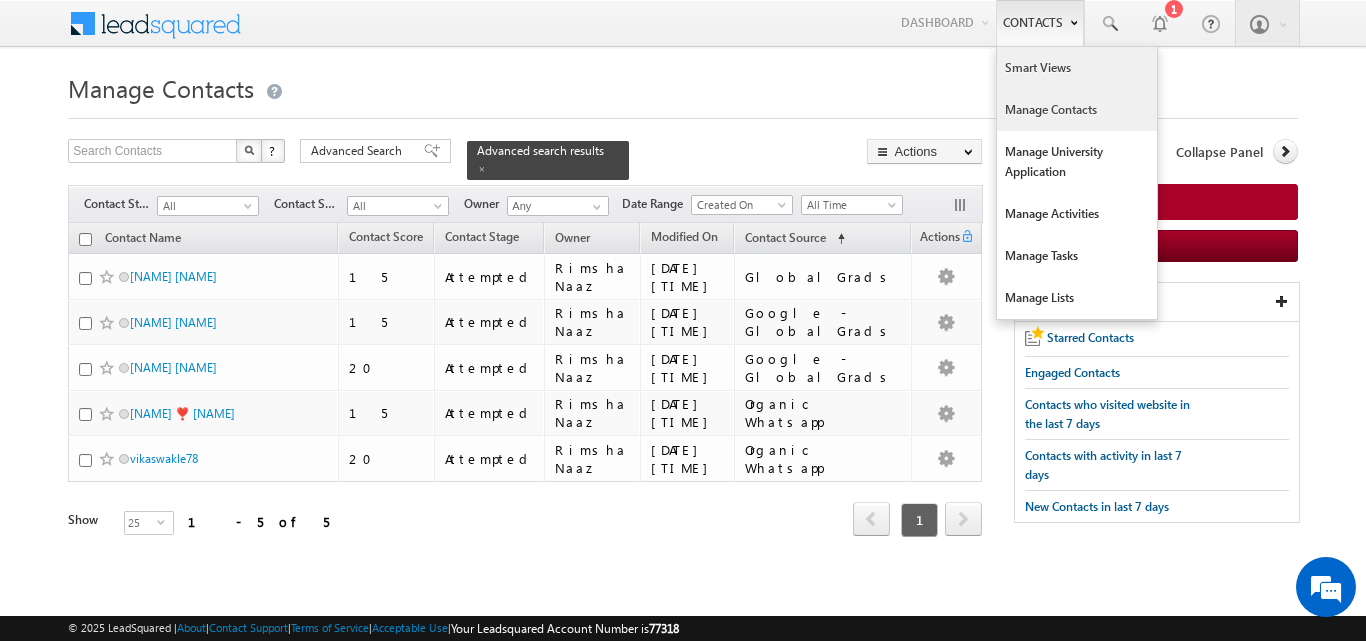 click on "Smart Views" at bounding box center (1077, 68) 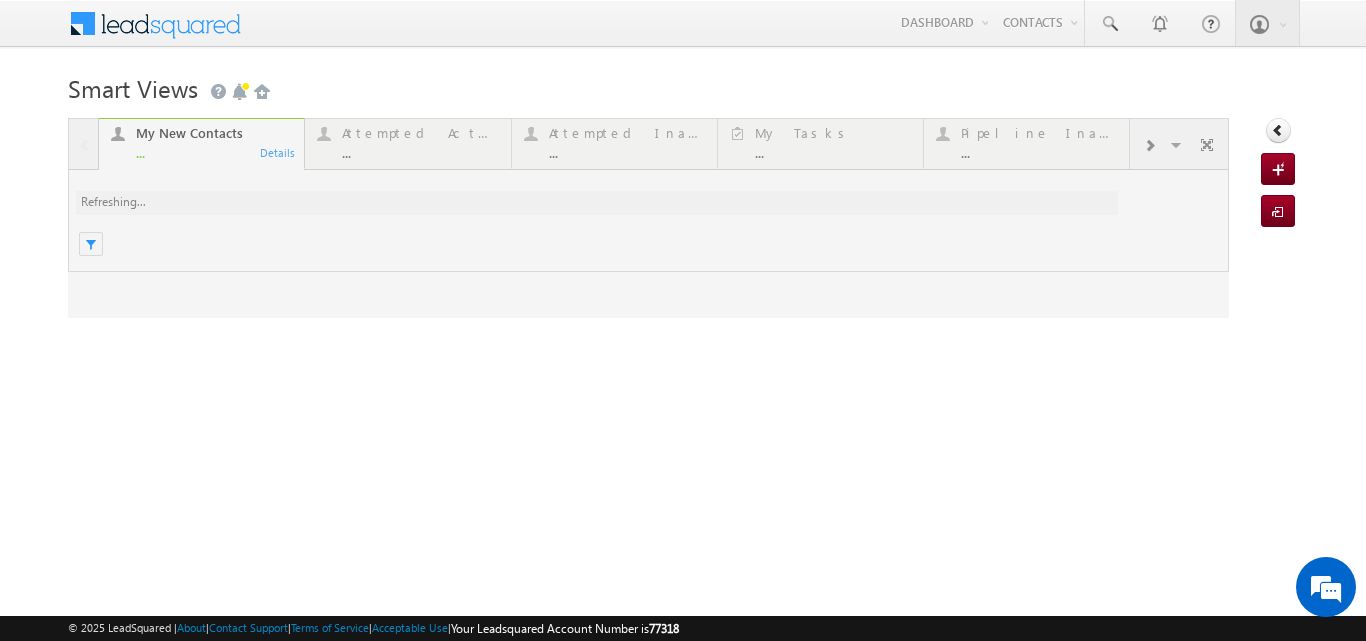 scroll, scrollTop: 0, scrollLeft: 0, axis: both 